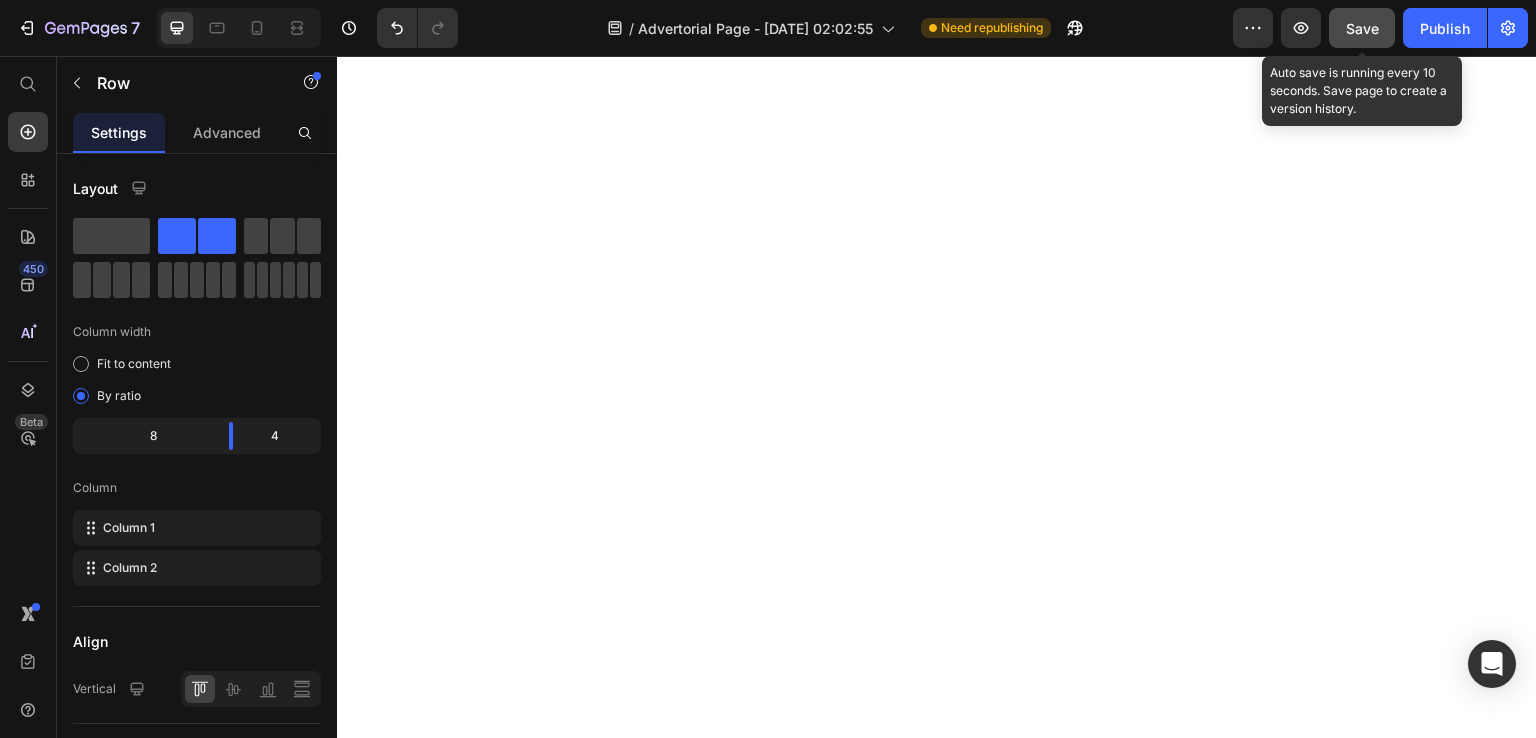 scroll, scrollTop: 0, scrollLeft: 0, axis: both 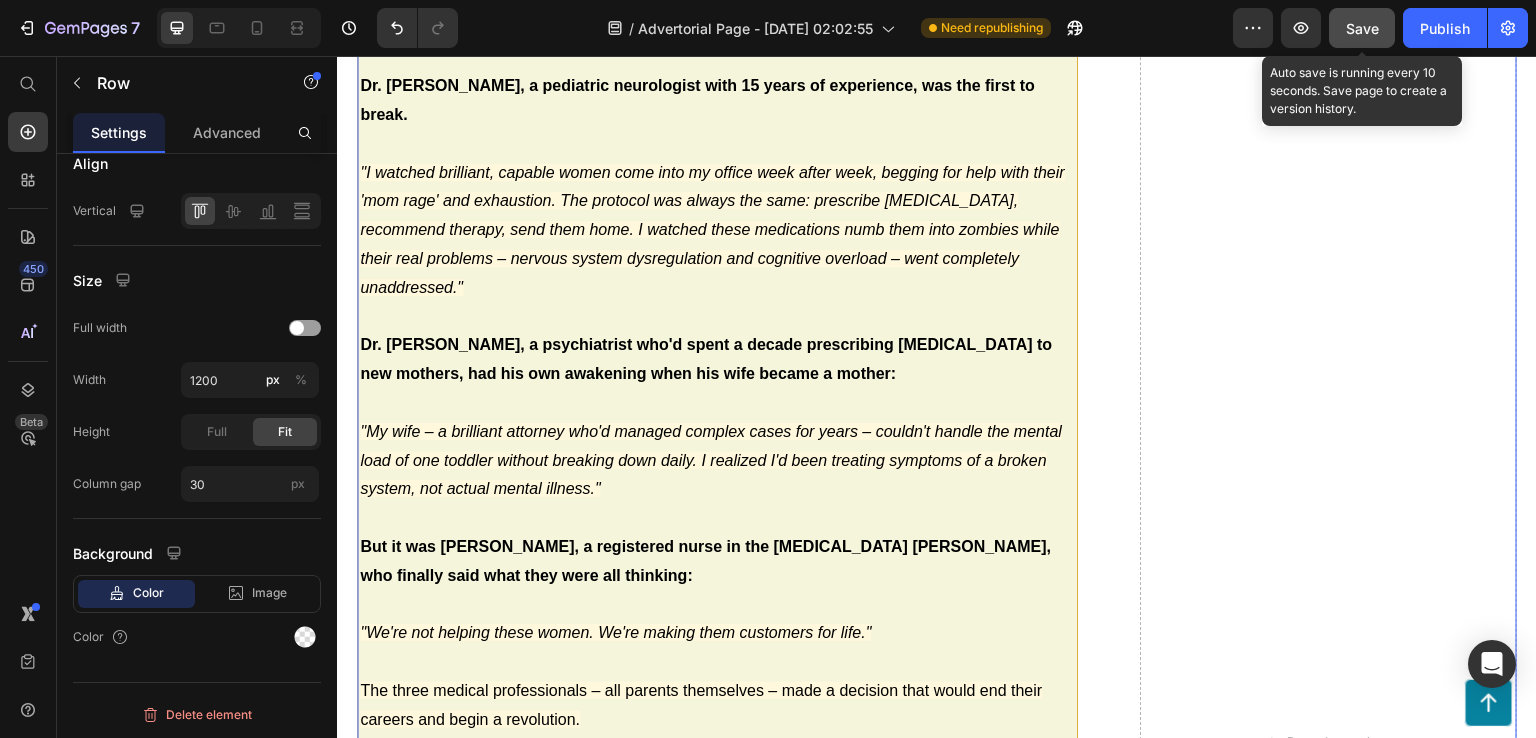 click on "Save" 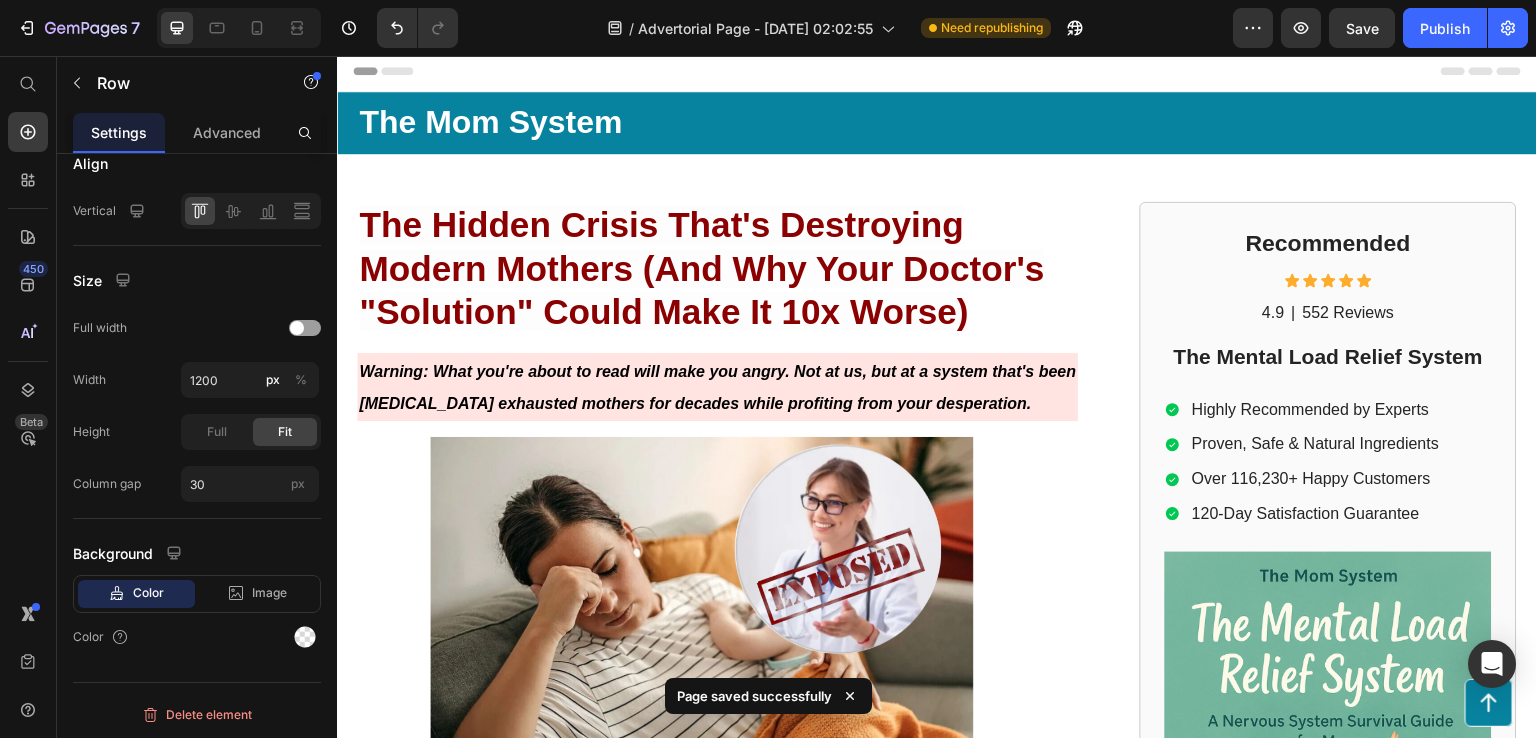 scroll, scrollTop: 0, scrollLeft: 0, axis: both 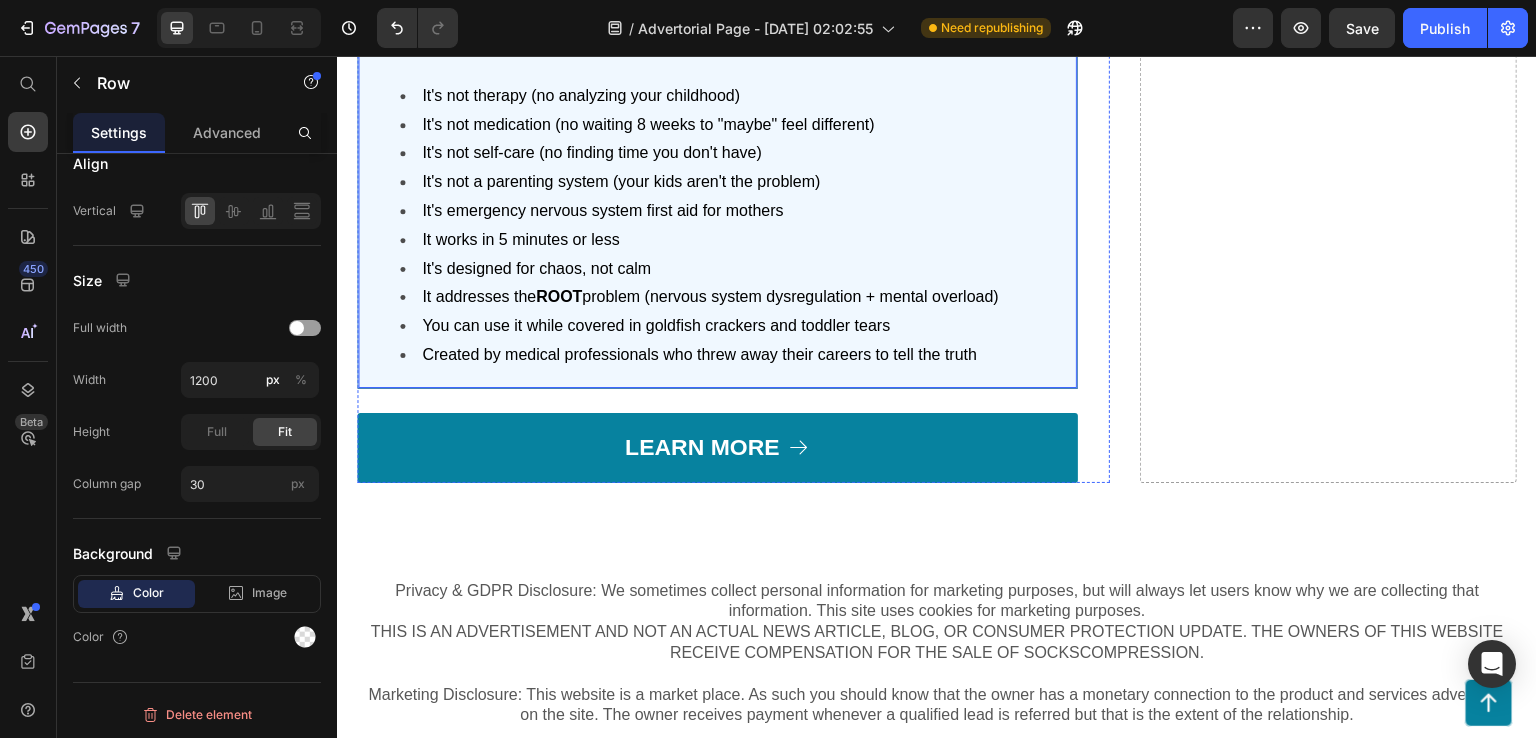 click on "The Mental Load Relief System  – the first nervous system regulation toolkit created by medical professionals who got fed up with watching the system fail the women they'd sworn to help." at bounding box center (717, -38) 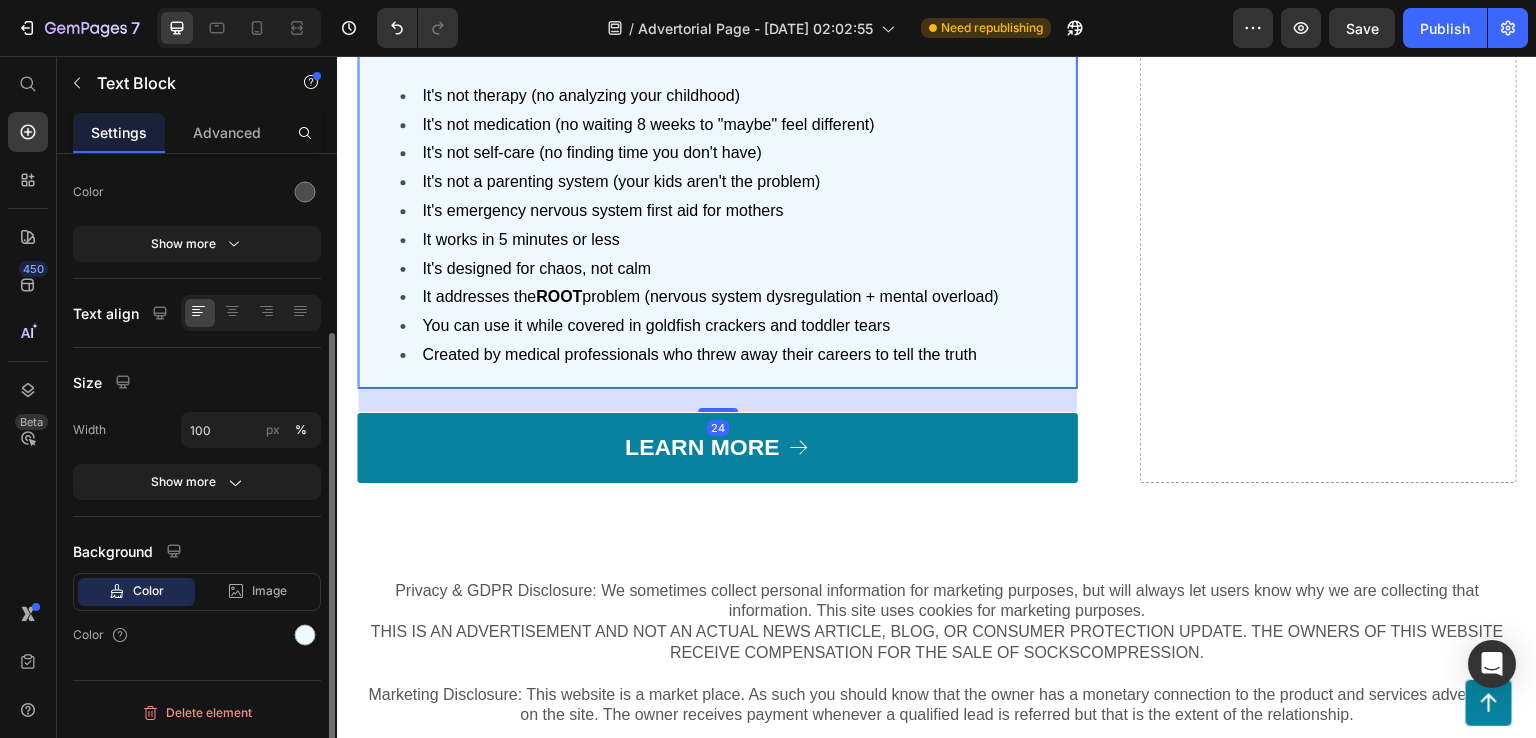 click on "The Mental Load Relief System  – the first nervous system regulation toolkit created by medical professionals who got fed up with watching the system fail the women they'd sworn to help." at bounding box center (717, -38) 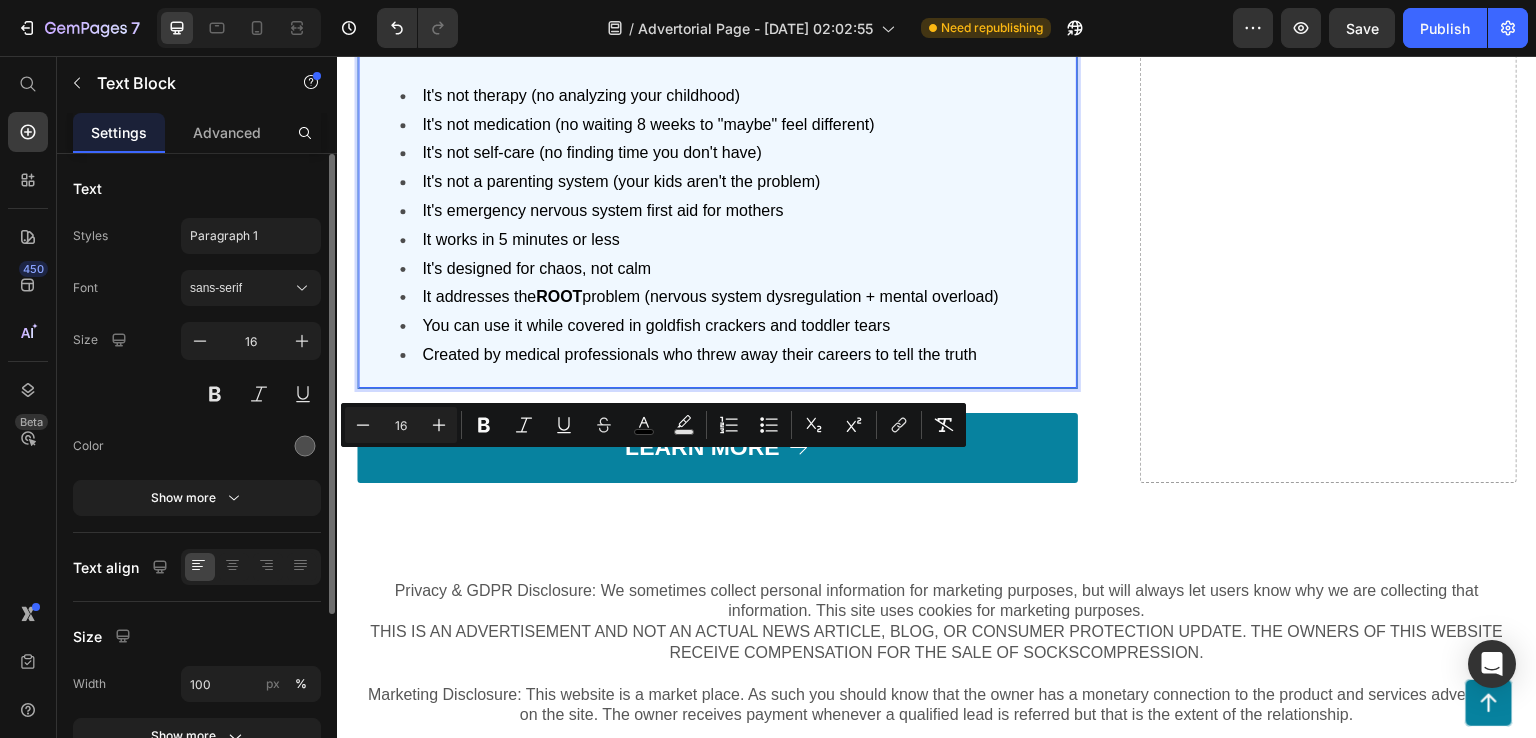 click on "The Mental Load Relief System  – the first nervous system regulation toolkit created by medical professionals who got fed up with watching the system fail the women they'd sworn to help." at bounding box center (699, -53) 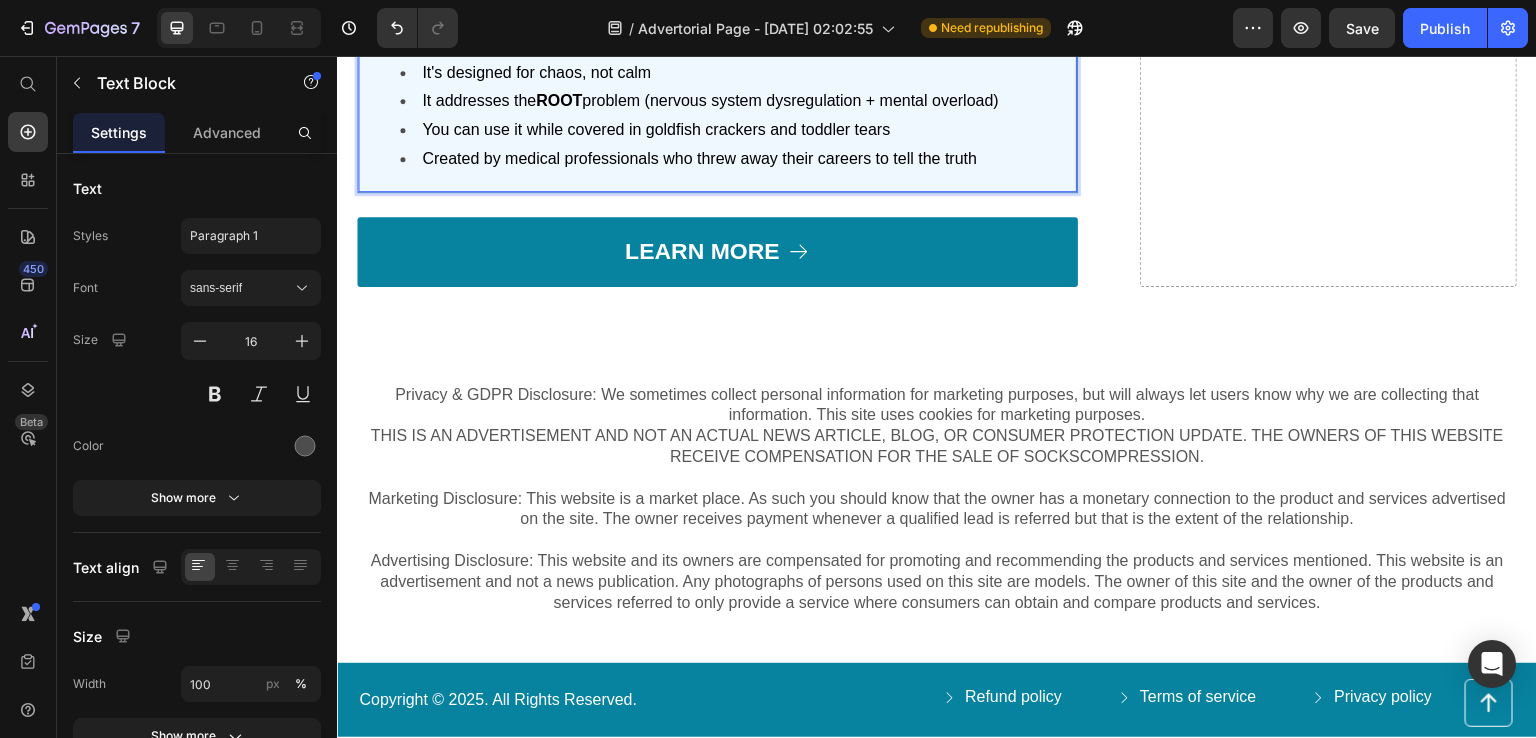 scroll, scrollTop: 8000, scrollLeft: 0, axis: vertical 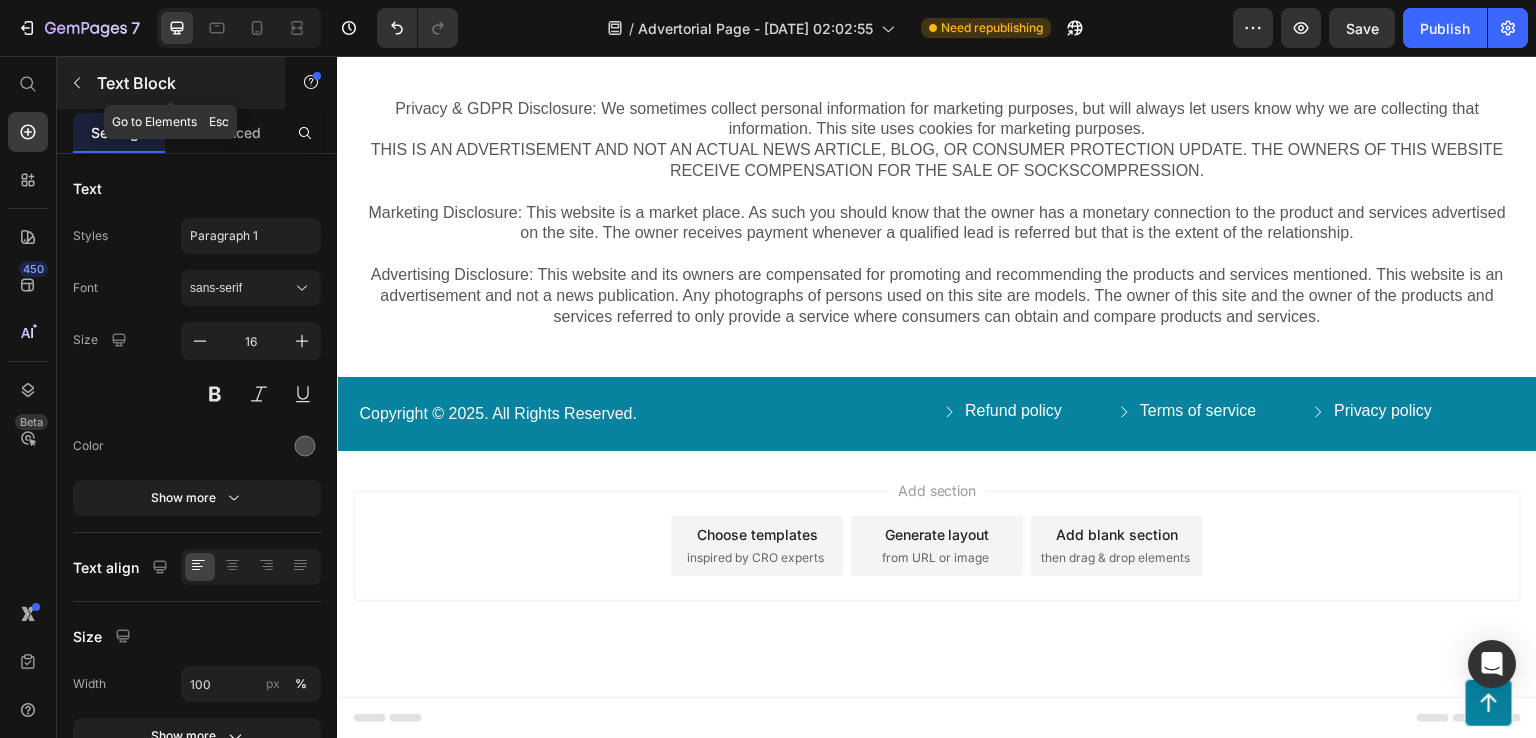 click 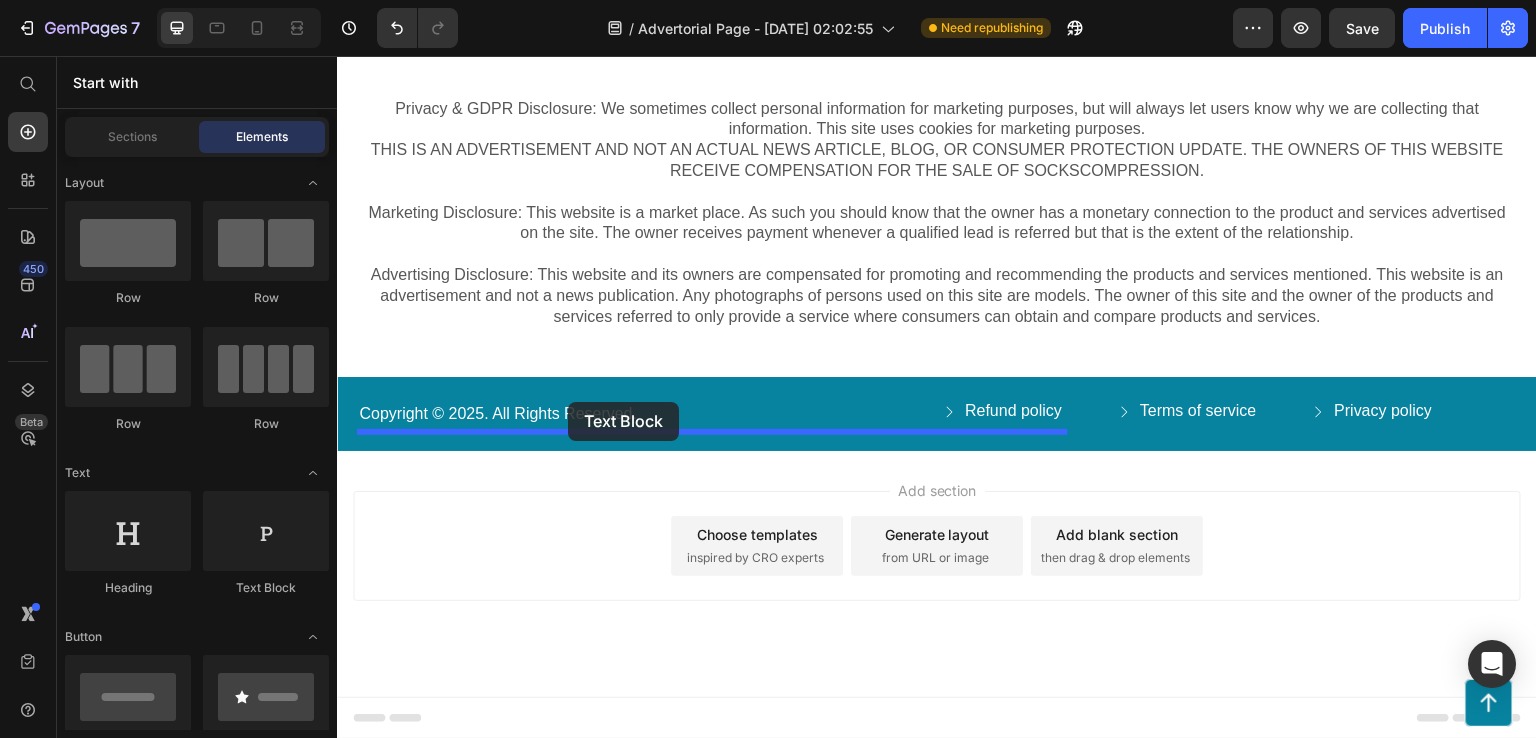 drag, startPoint x: 597, startPoint y: 611, endPoint x: 568, endPoint y: 402, distance: 211.00237 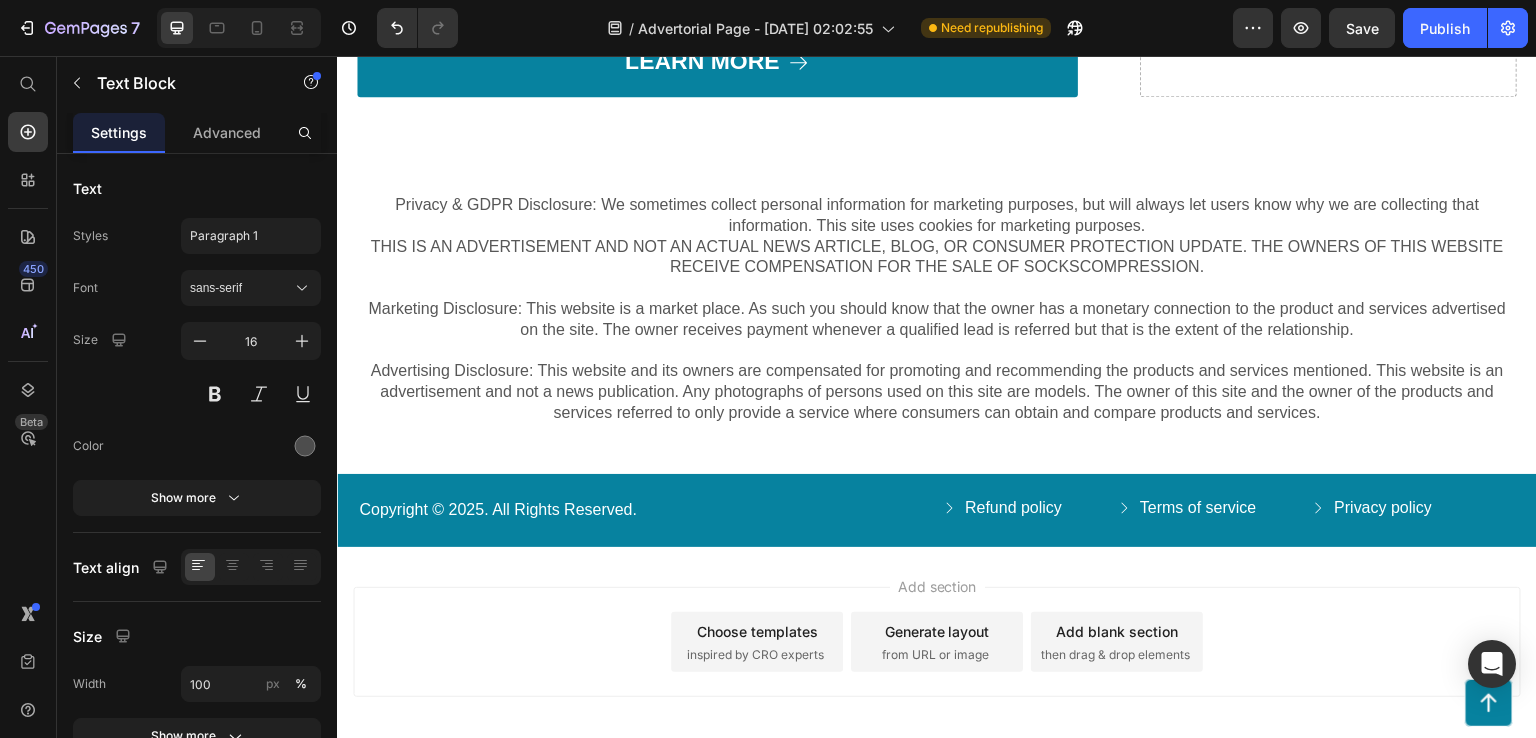 click on "Lorem ipsum dolor sit amet, consectetur adipiscing elit, sed do eiusmod tempor incididunt ut labore et dolore magna aliqua. Ut enim ad minim veniam, quis nostrud exercitation ullamco laboris nisi ut aliquip ex ea commodo consequat." at bounding box center (717, -42) 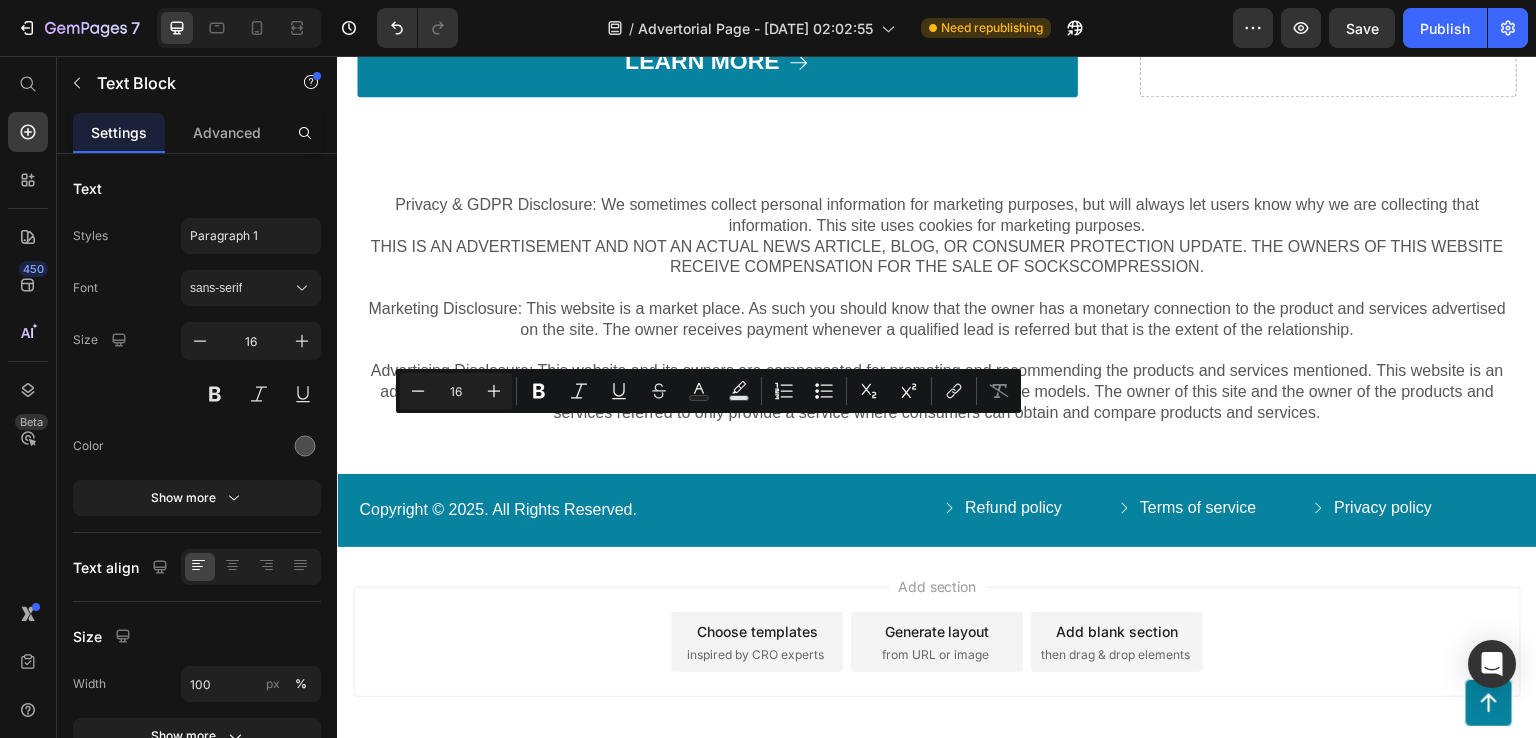click on "Lorem ipsum dolor sit amet, consectetur adipiscing elit, sed do eiusmod tempor incididunt ut labore et dolore magna aliqua. Ut enim ad minim veniam, quis nostrud exercitation ullamco laboris nisi ut aliquip ex ea commodo consequat." at bounding box center [717, -42] 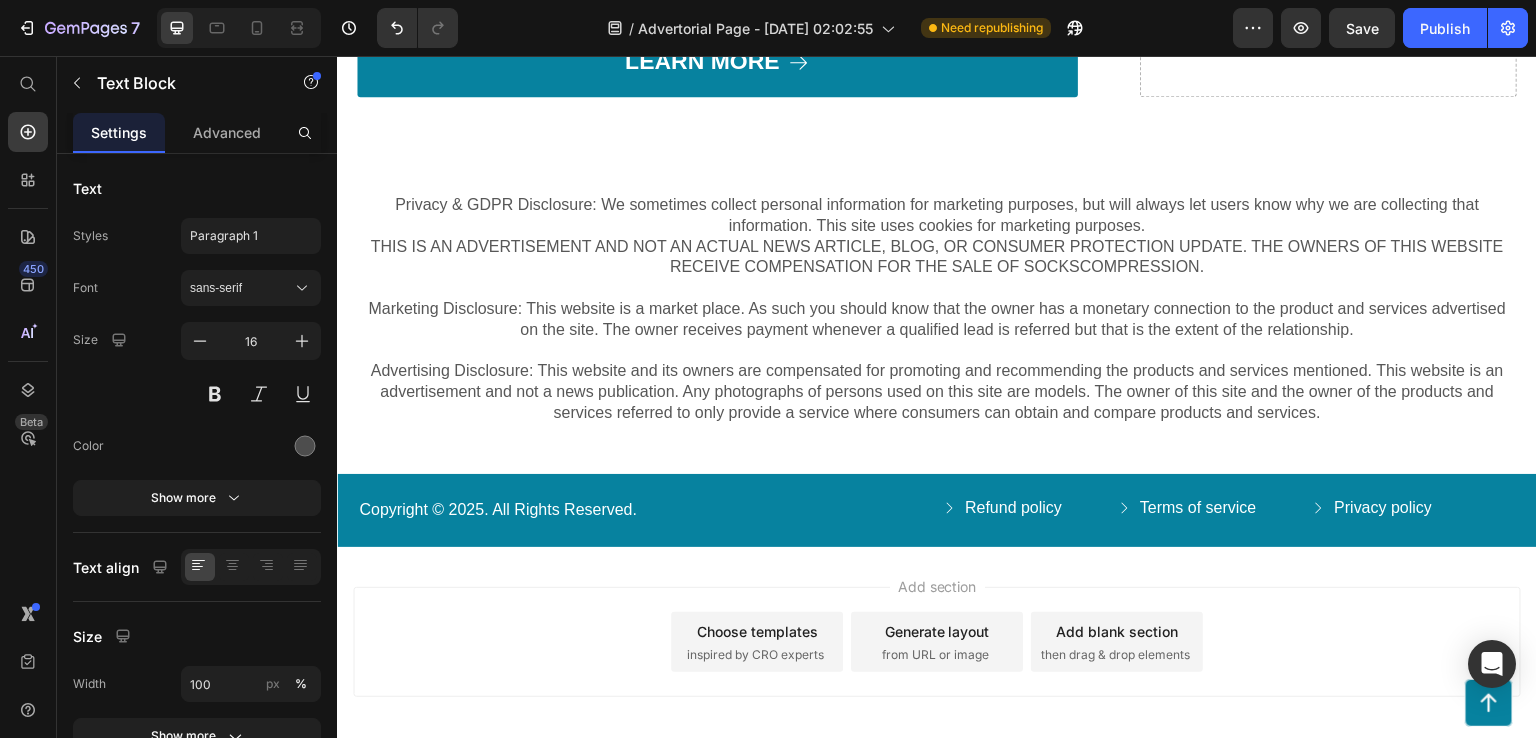 click on "Lorem ipsum dolor sit amet, consectetur adipiscing elit, sed do eiusmod tempor incididunt ut labore et dolore magna aliqua. Ut enim ad minim veniam, quis nostrud exercitation ullamco laboris nisi ut aliquip ex ea commodo consequat." at bounding box center (717, -42) 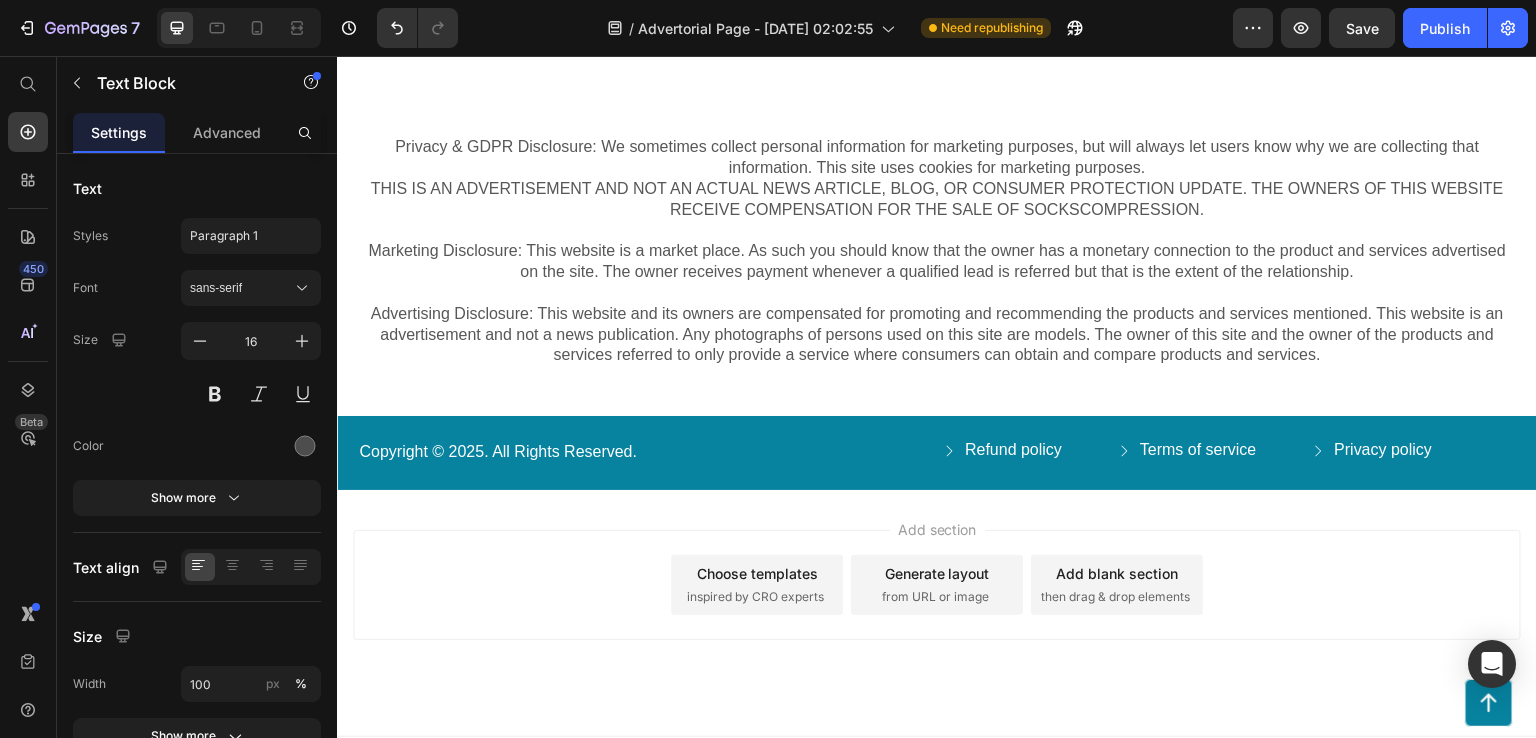 drag, startPoint x: 539, startPoint y: 428, endPoint x: 485, endPoint y: 430, distance: 54.037025 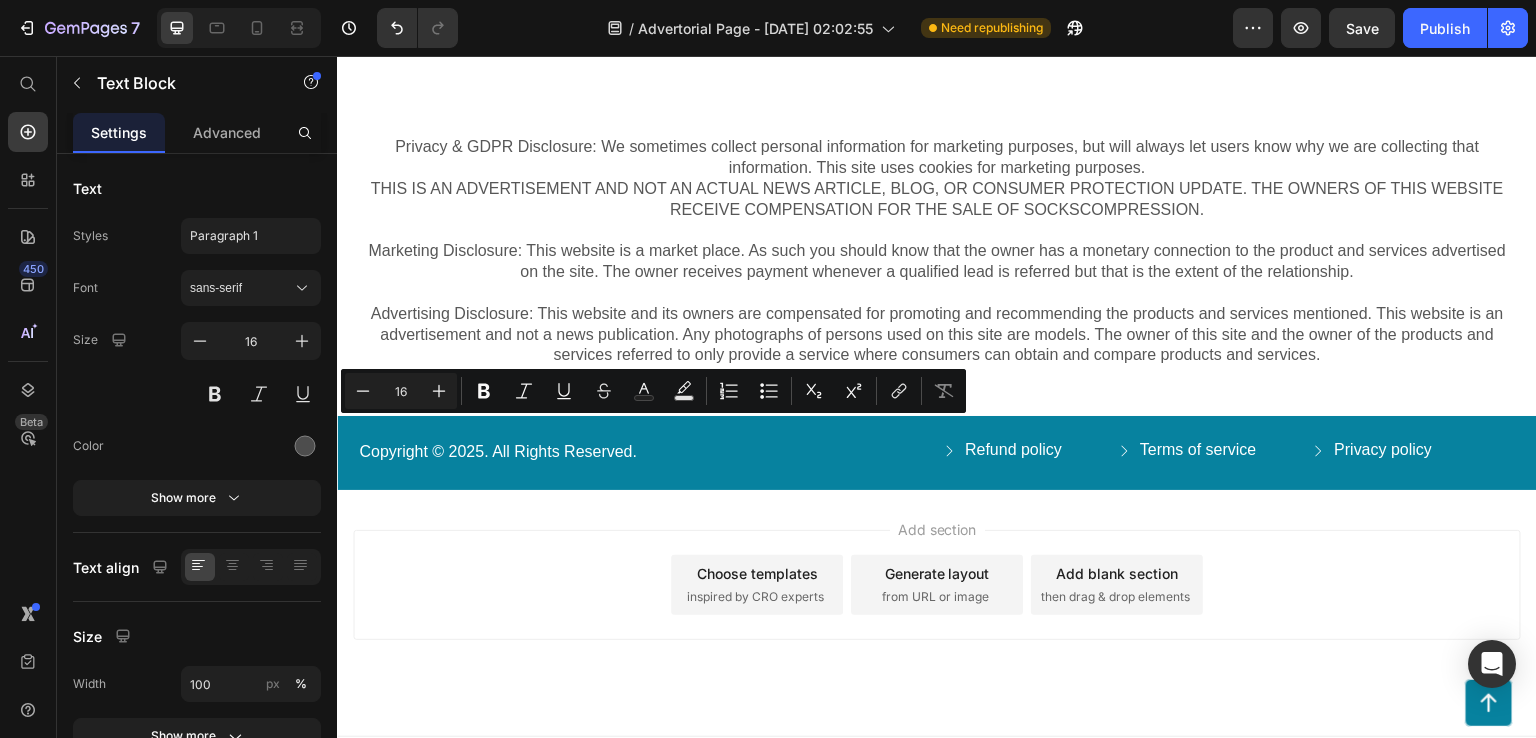 drag, startPoint x: 398, startPoint y: 433, endPoint x: 452, endPoint y: 426, distance: 54.451813 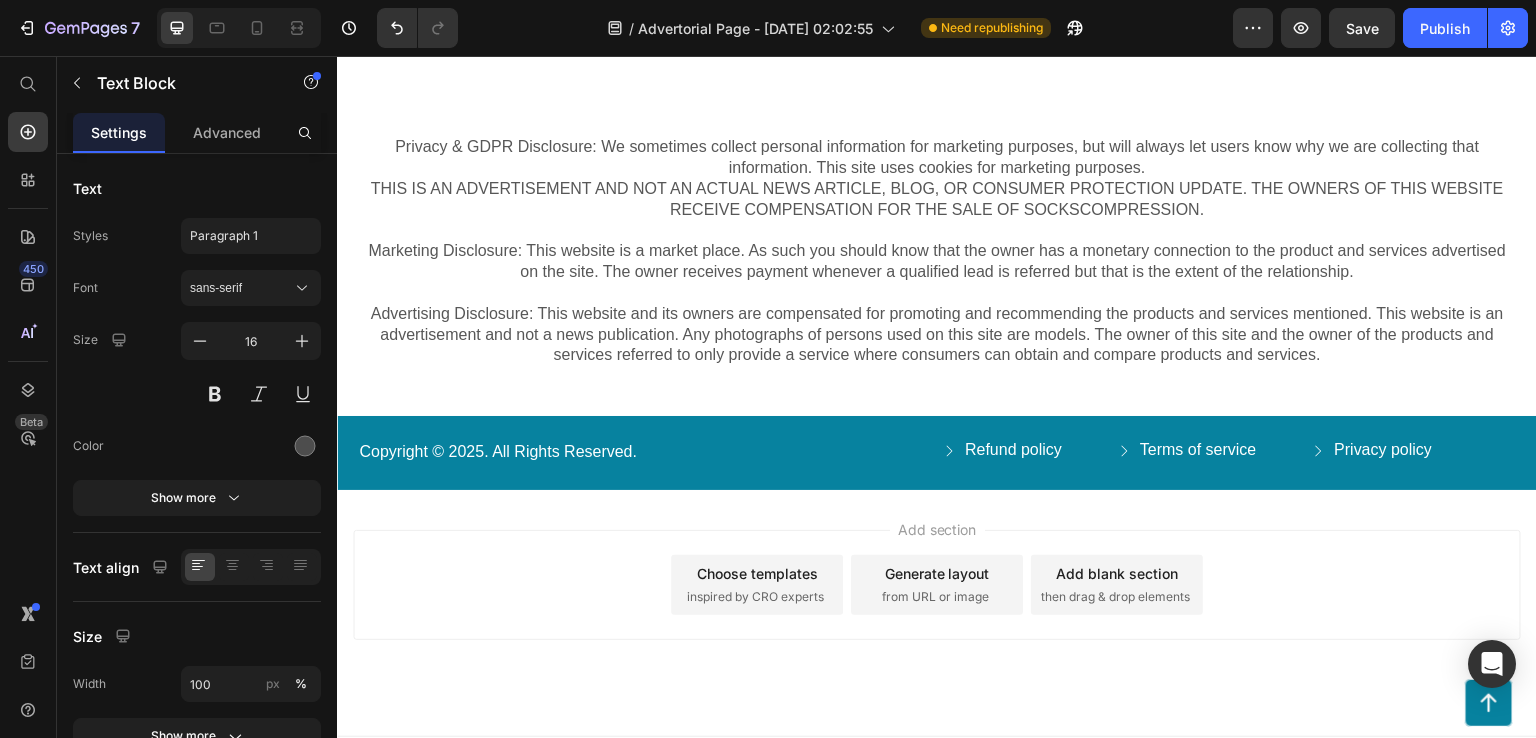 drag, startPoint x: 452, startPoint y: 426, endPoint x: 520, endPoint y: 424, distance: 68.0294 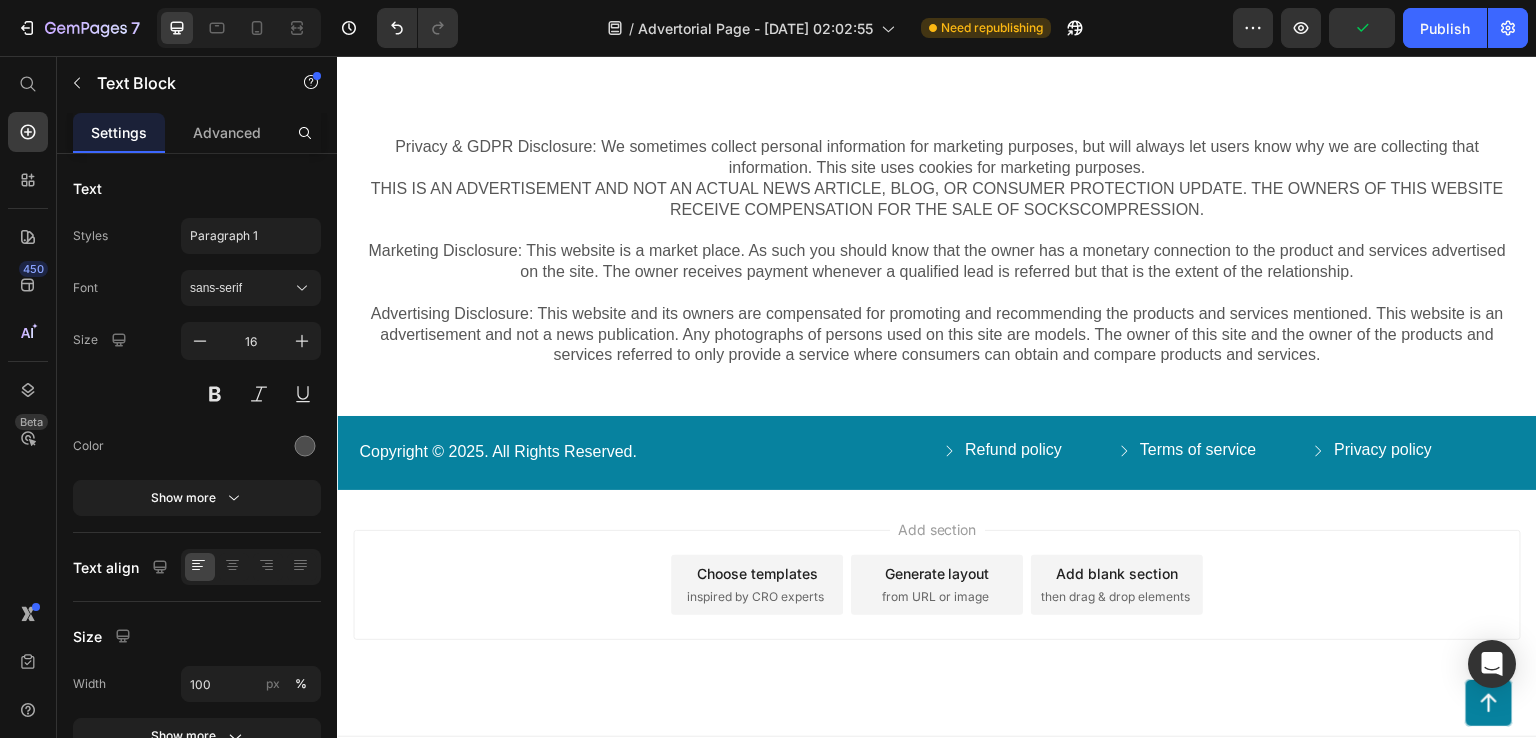 click on "Why Big Pharma Is Trying to Silence This" at bounding box center (717, -71) 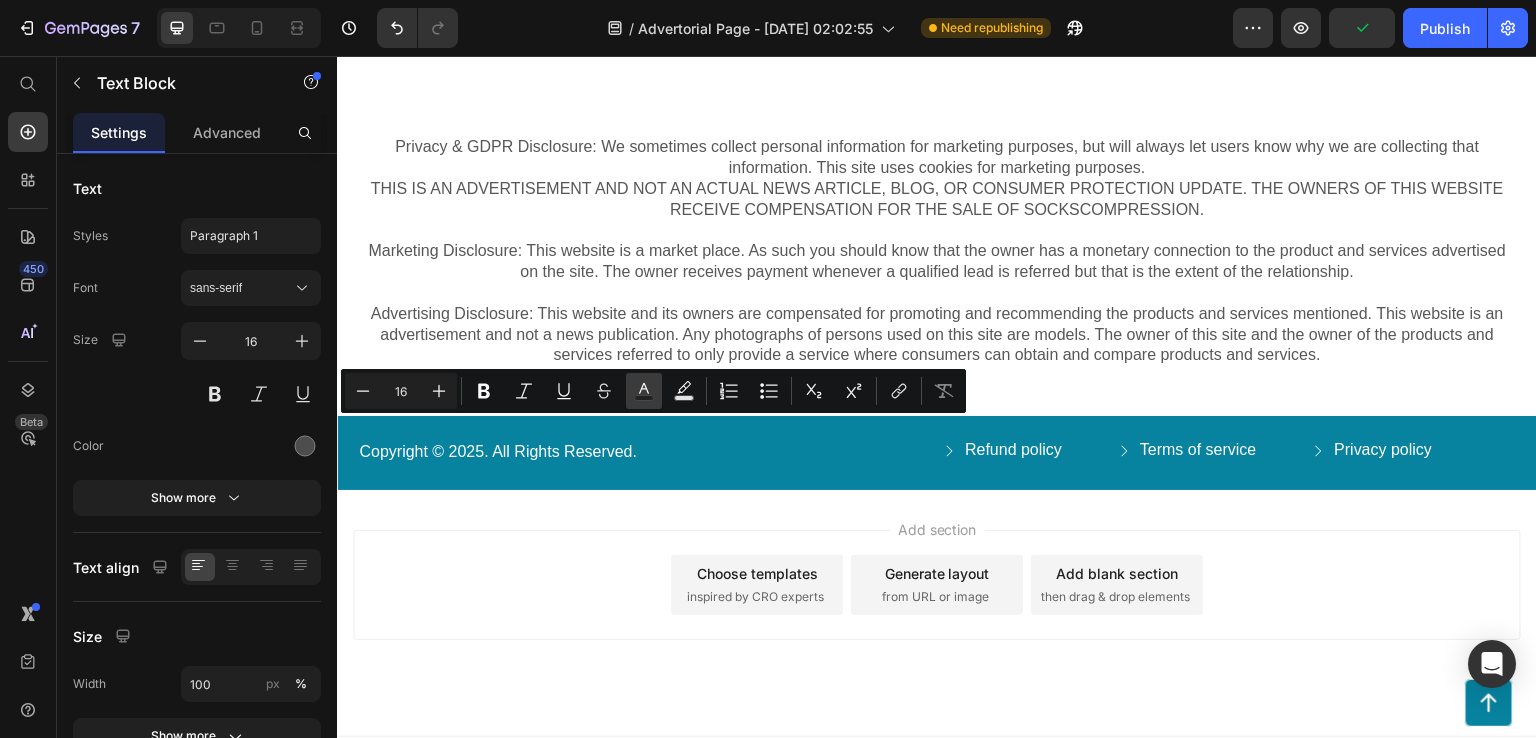 click 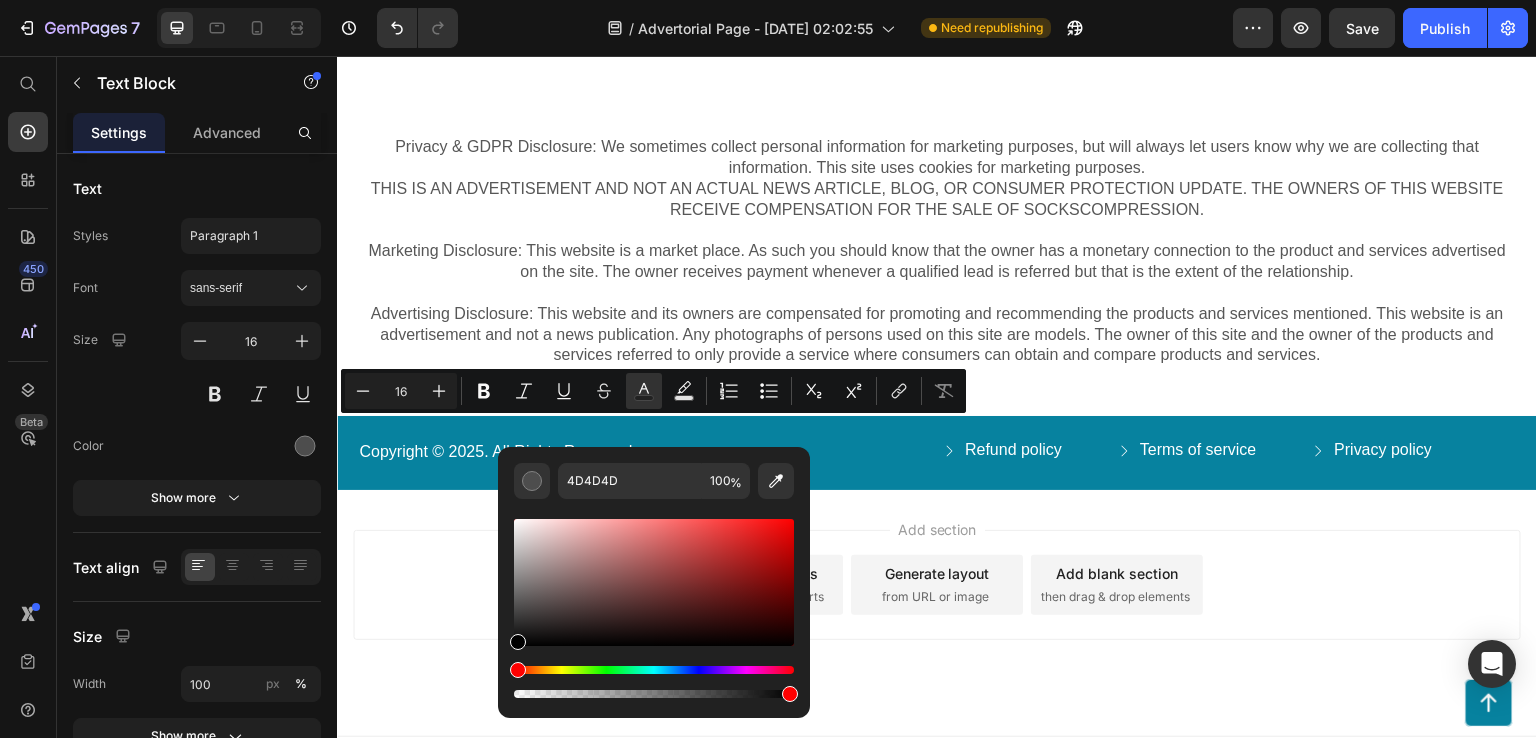 drag, startPoint x: 517, startPoint y: 639, endPoint x: 510, endPoint y: 653, distance: 15.652476 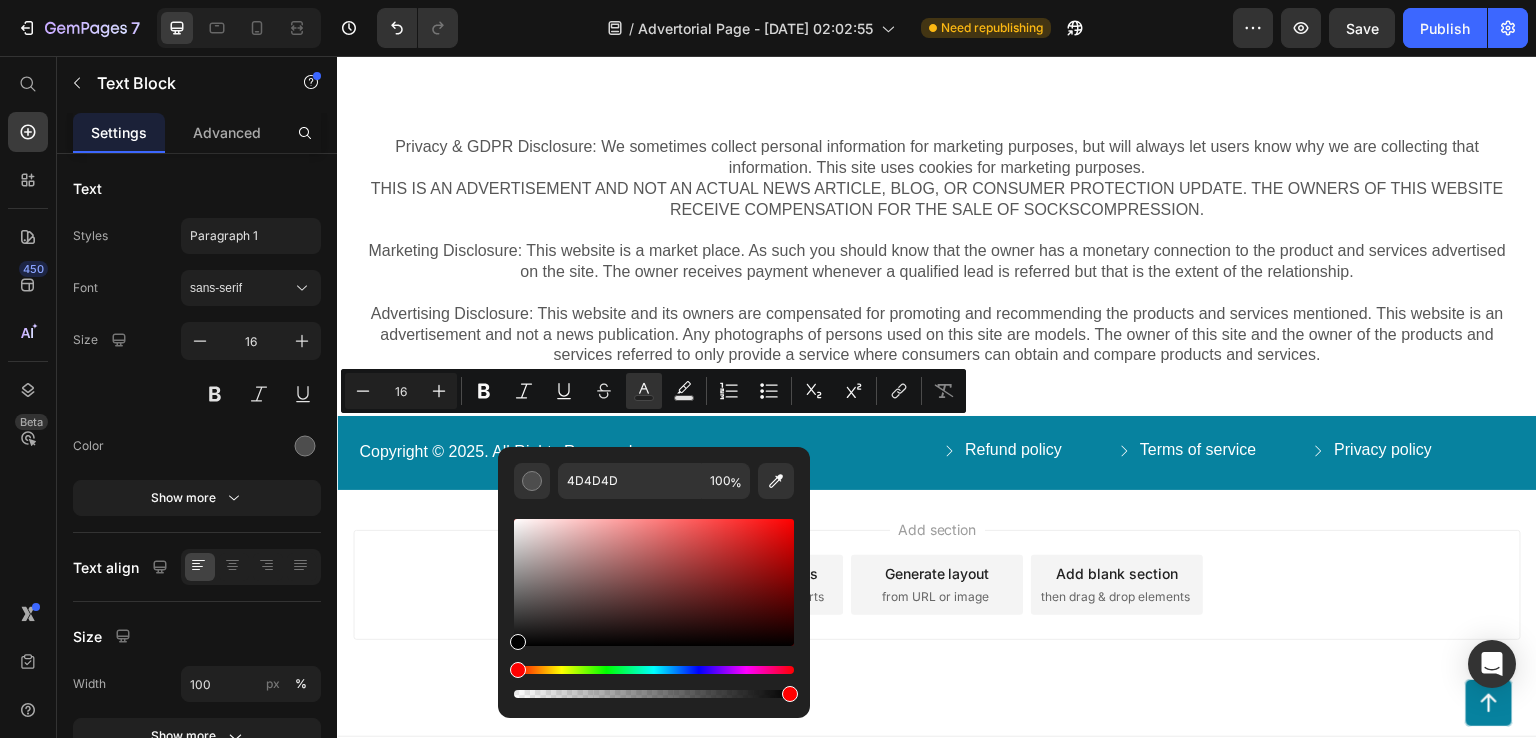 type on "000000" 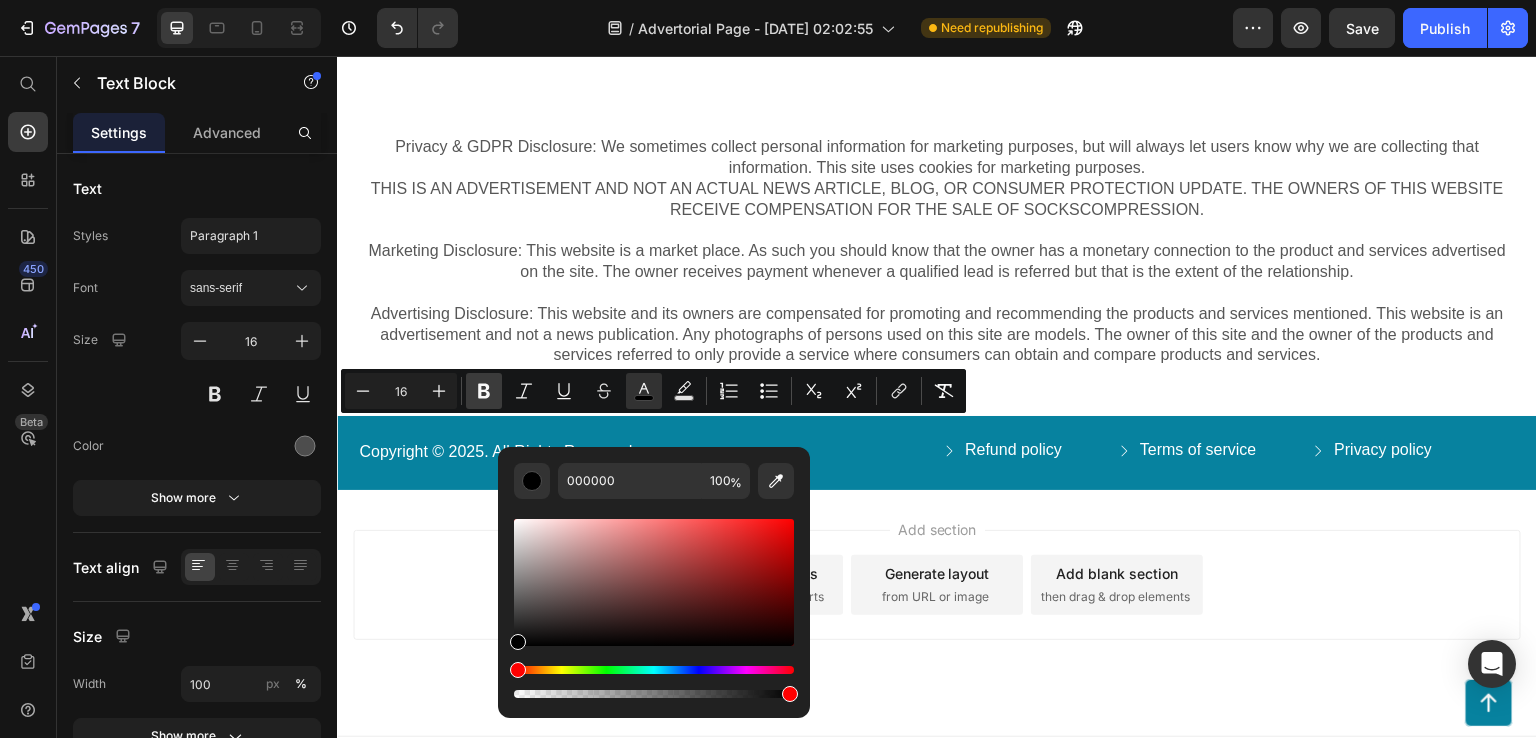 click on "Bold" at bounding box center (484, 391) 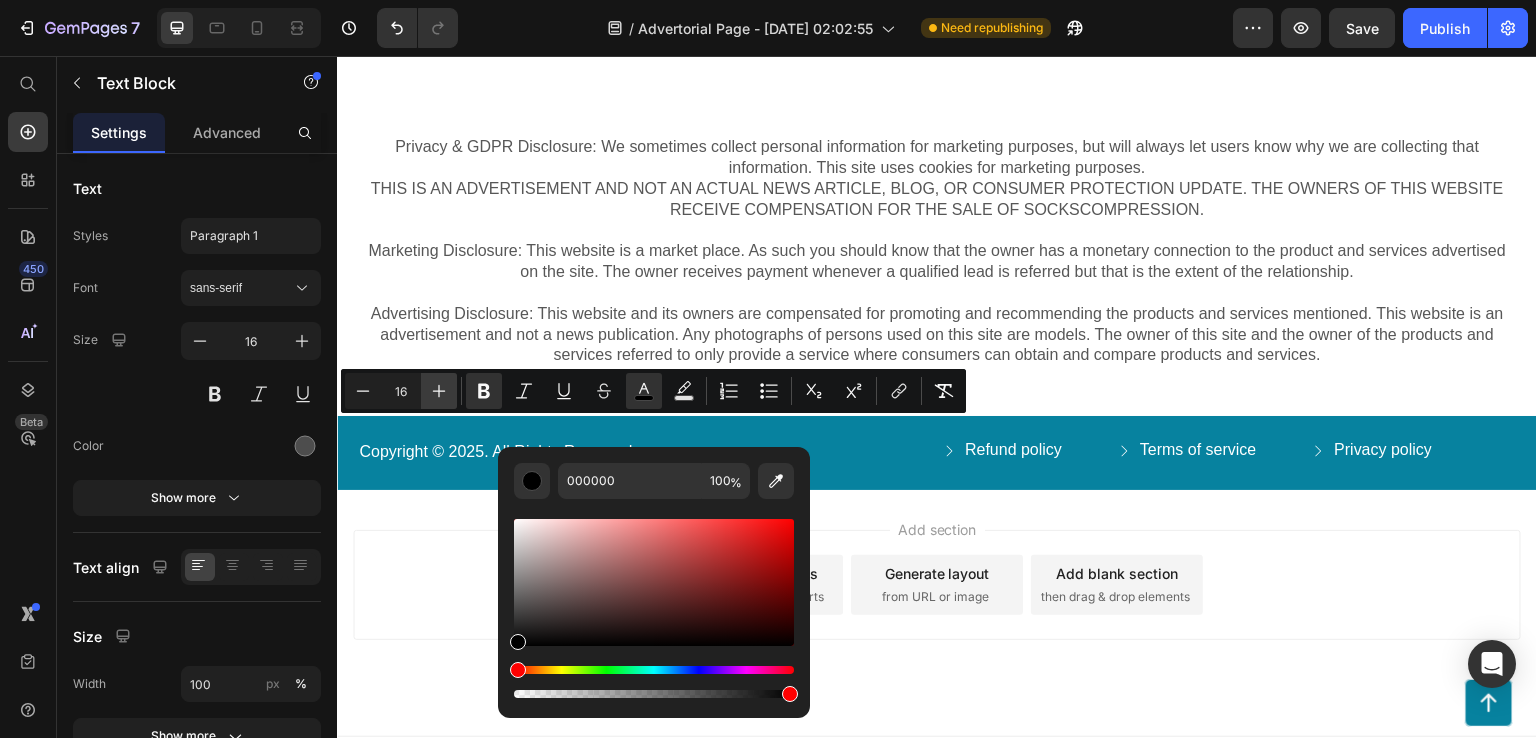 click 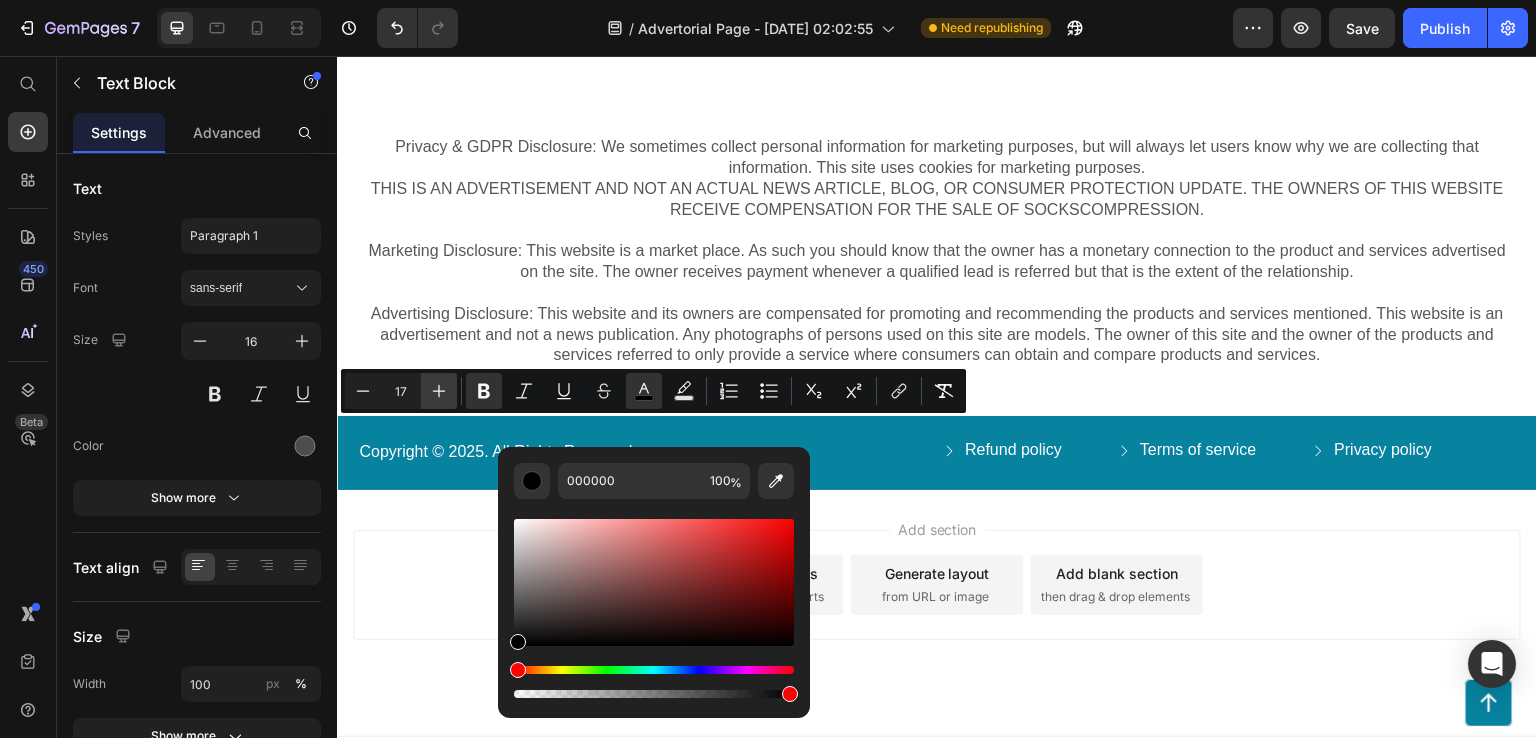 click 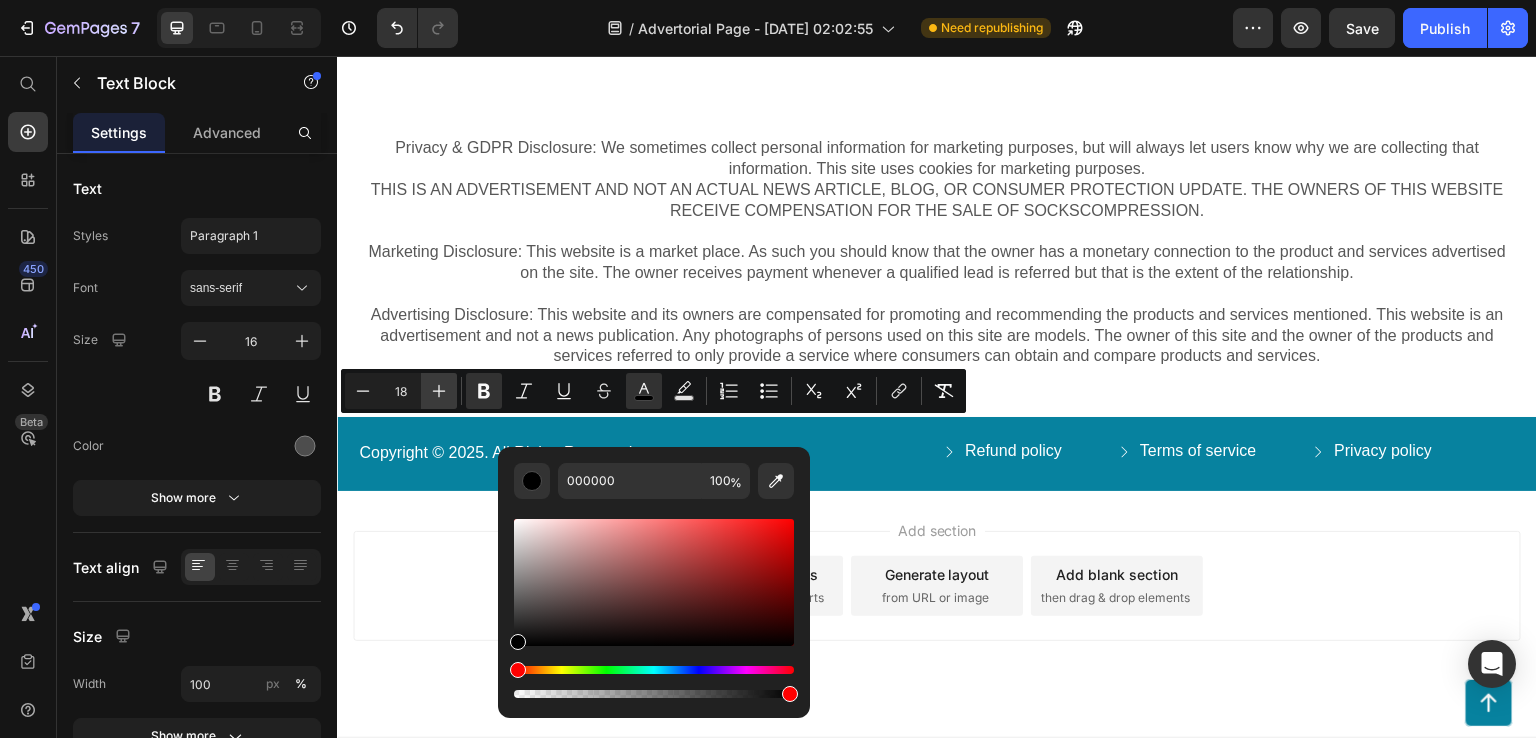 click 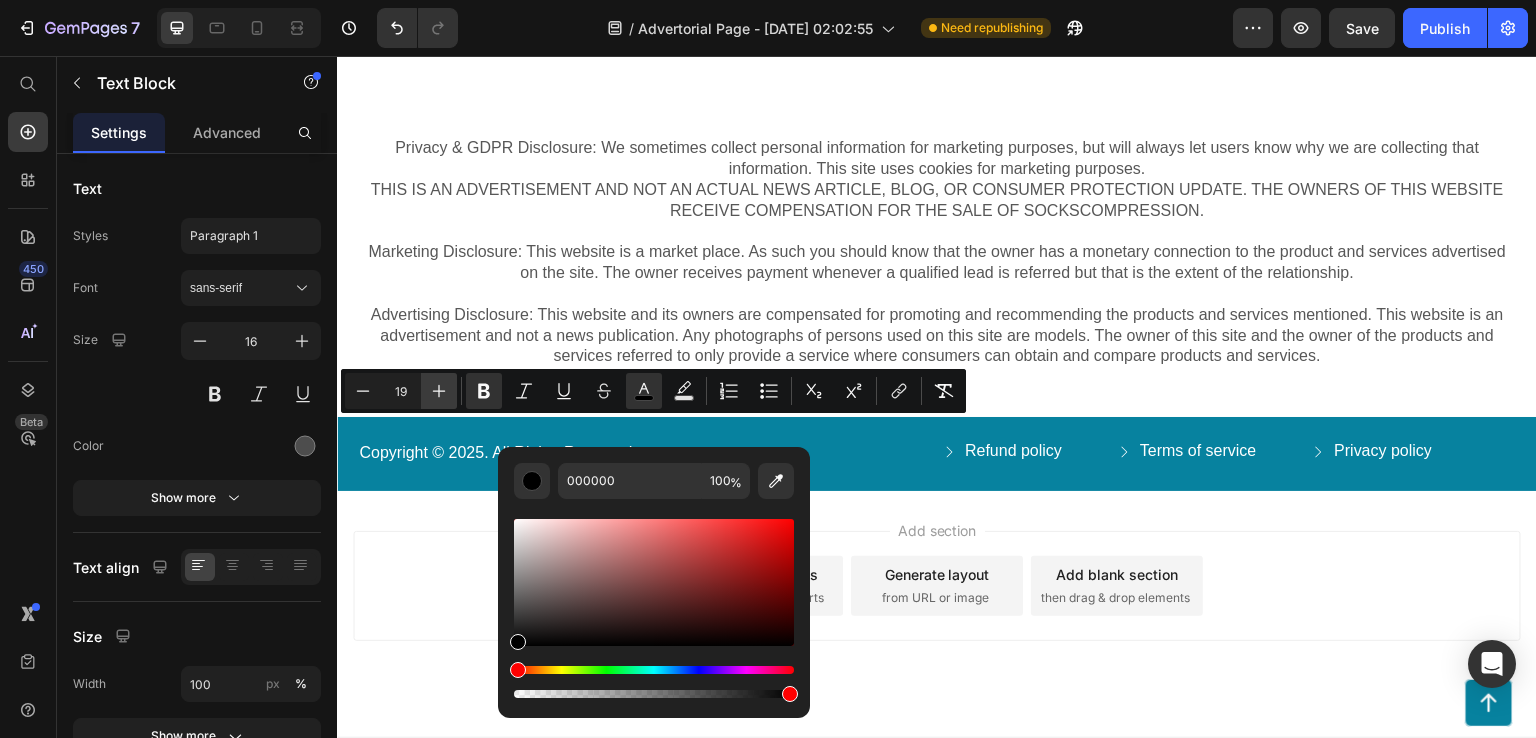 click 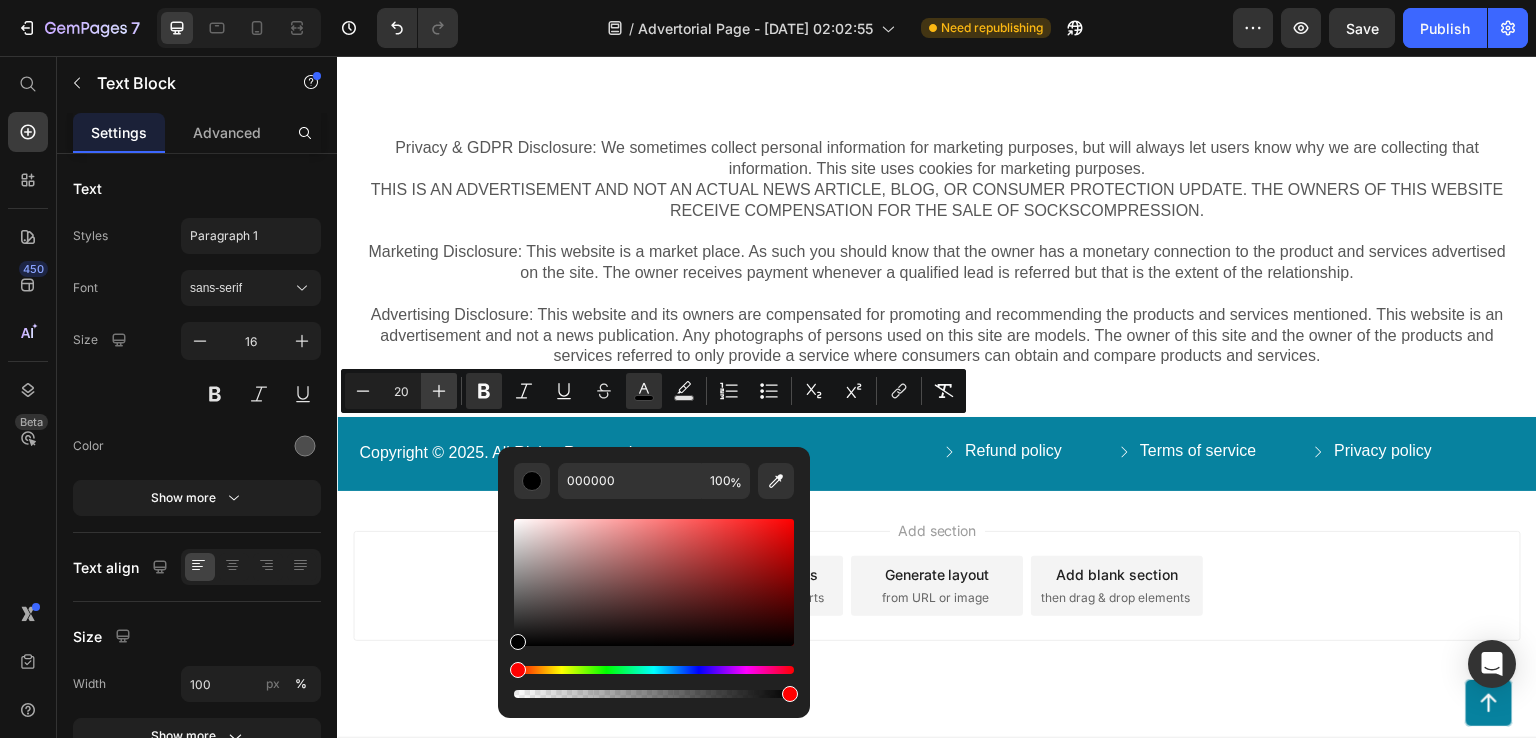 click 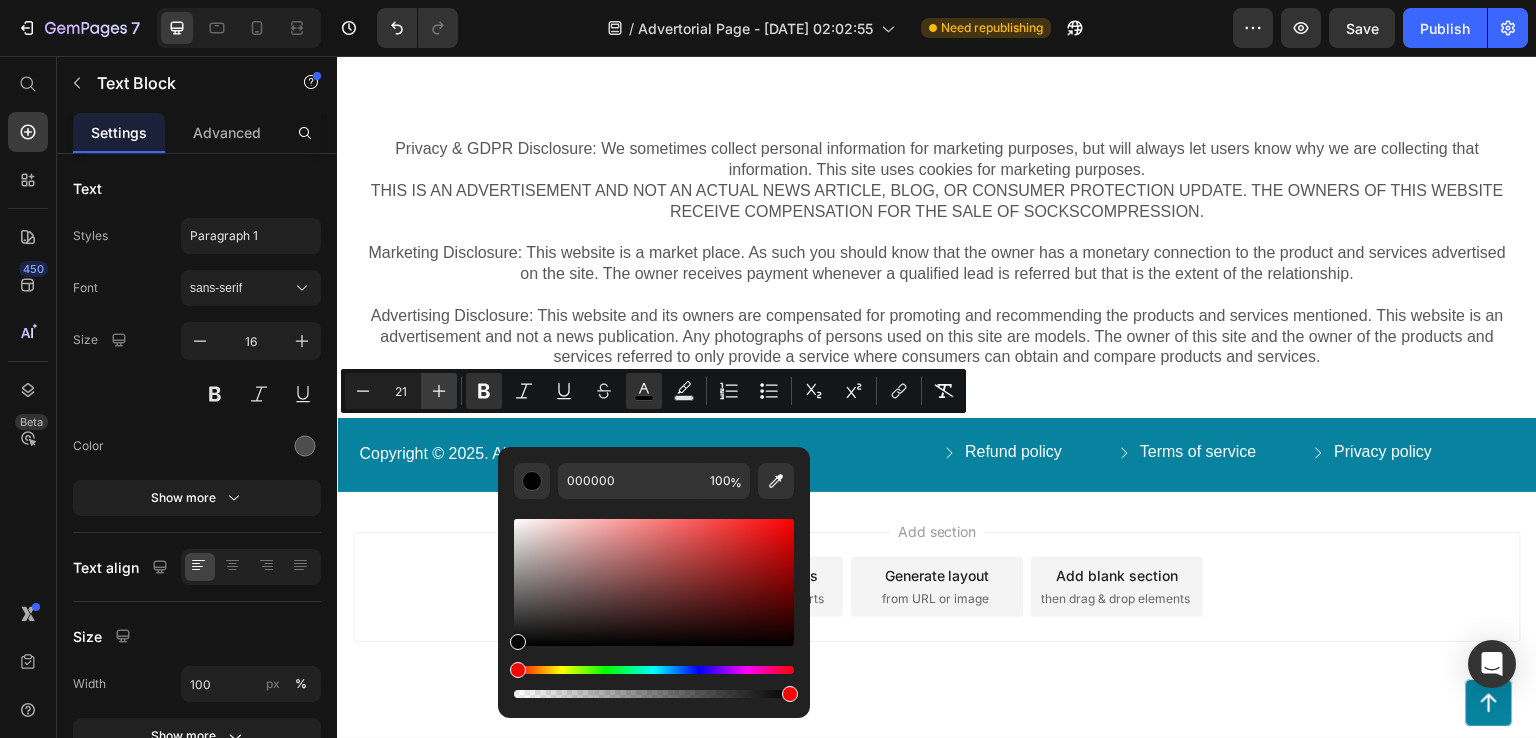 click 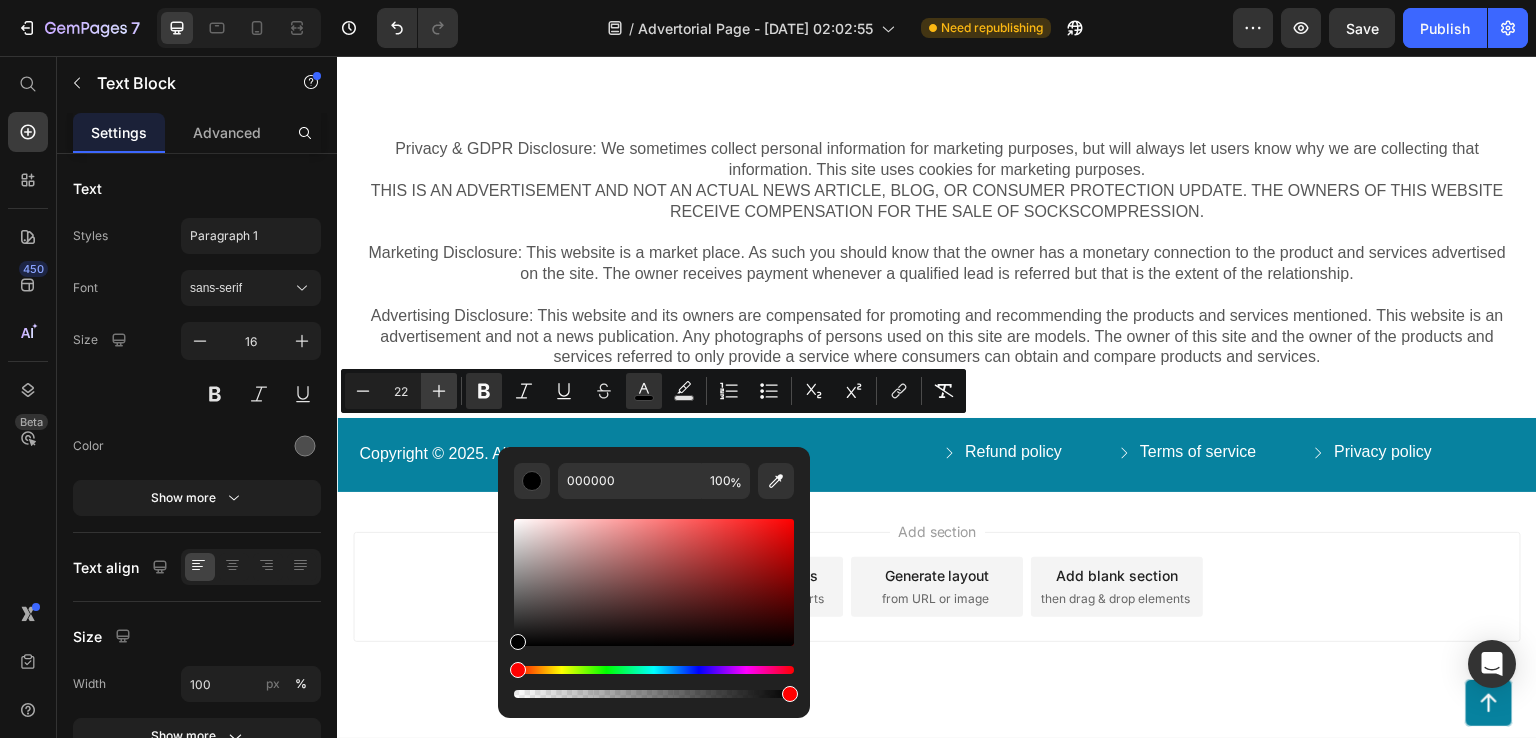 click 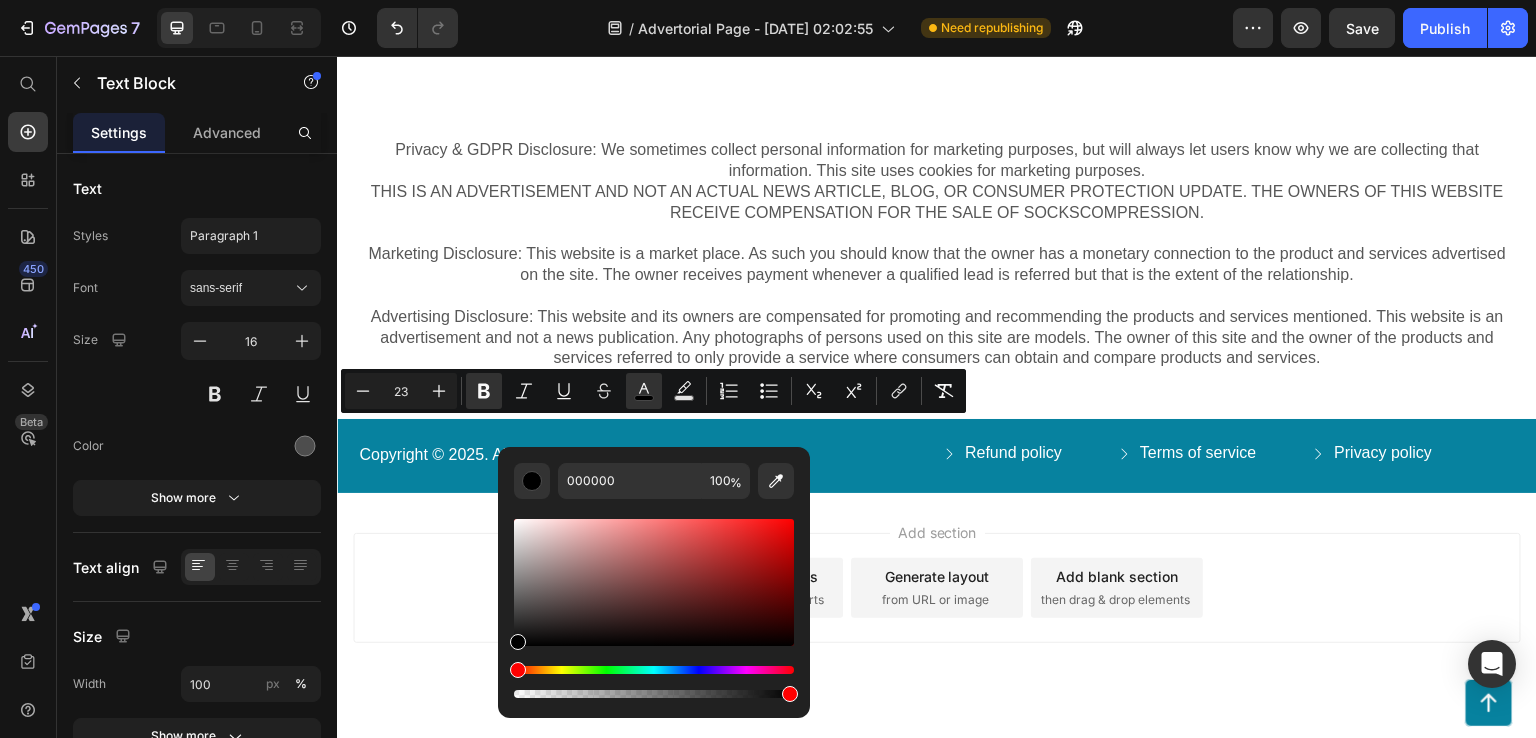 click on "23" at bounding box center (401, 391) 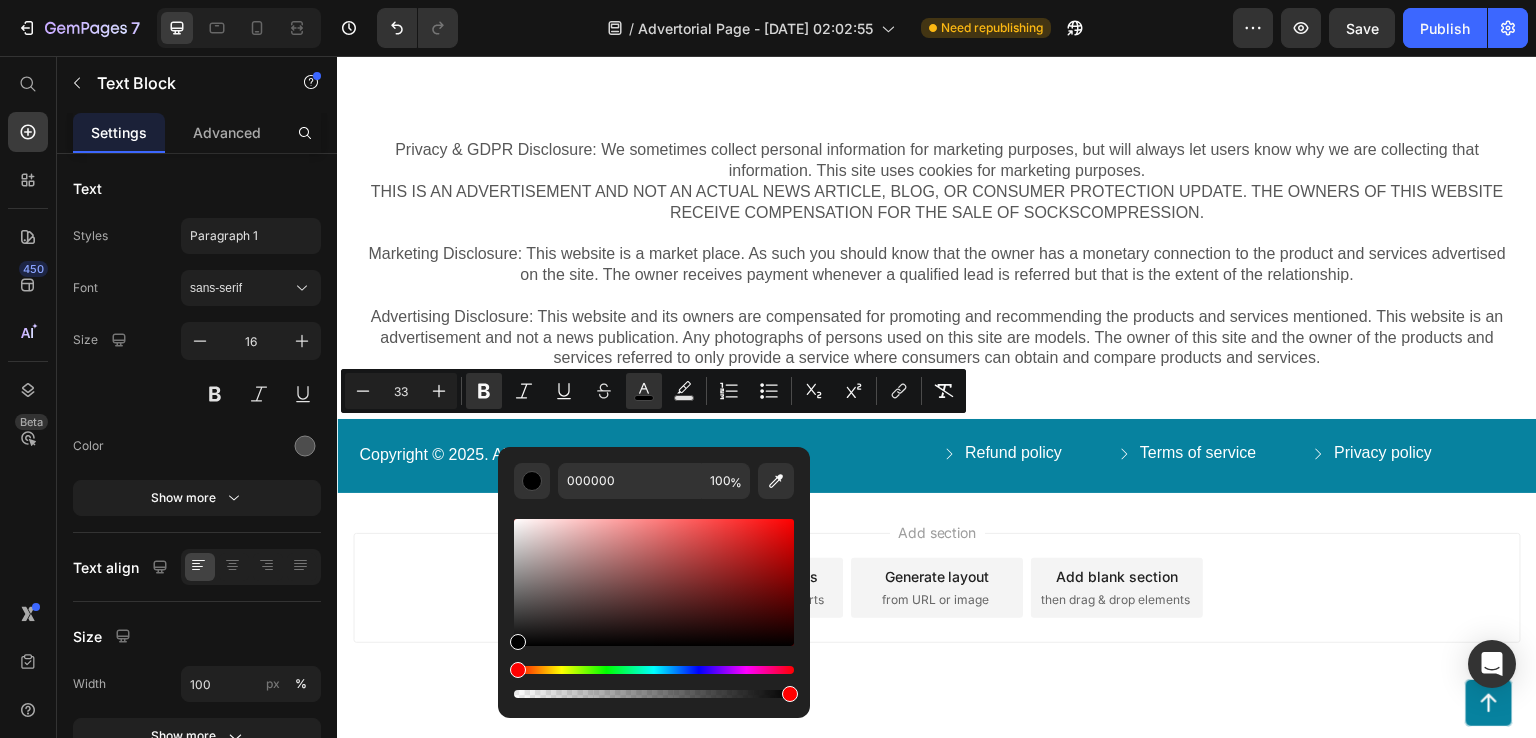type on "33" 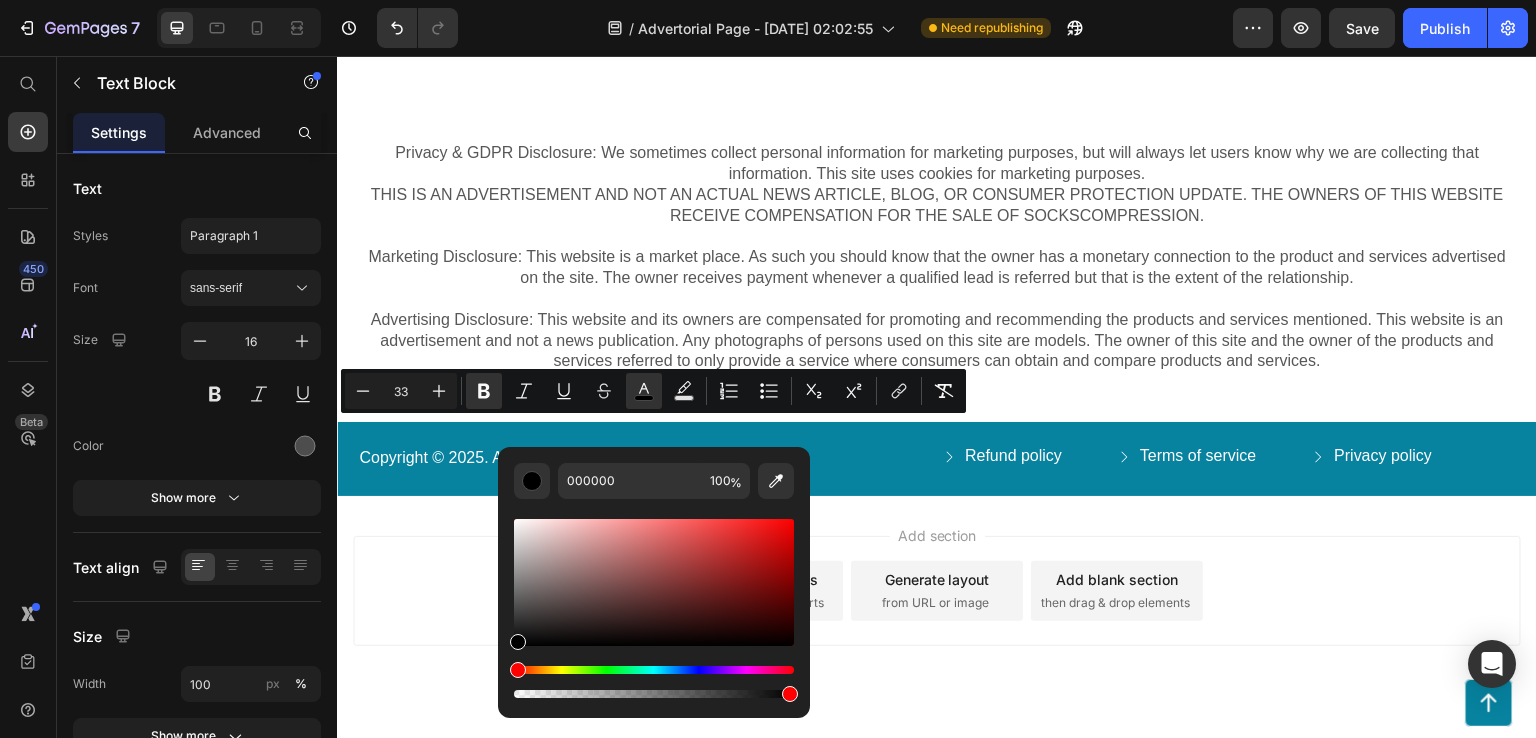 click on "Why Big Pharma Is Trying to Silence This" at bounding box center (683, -72) 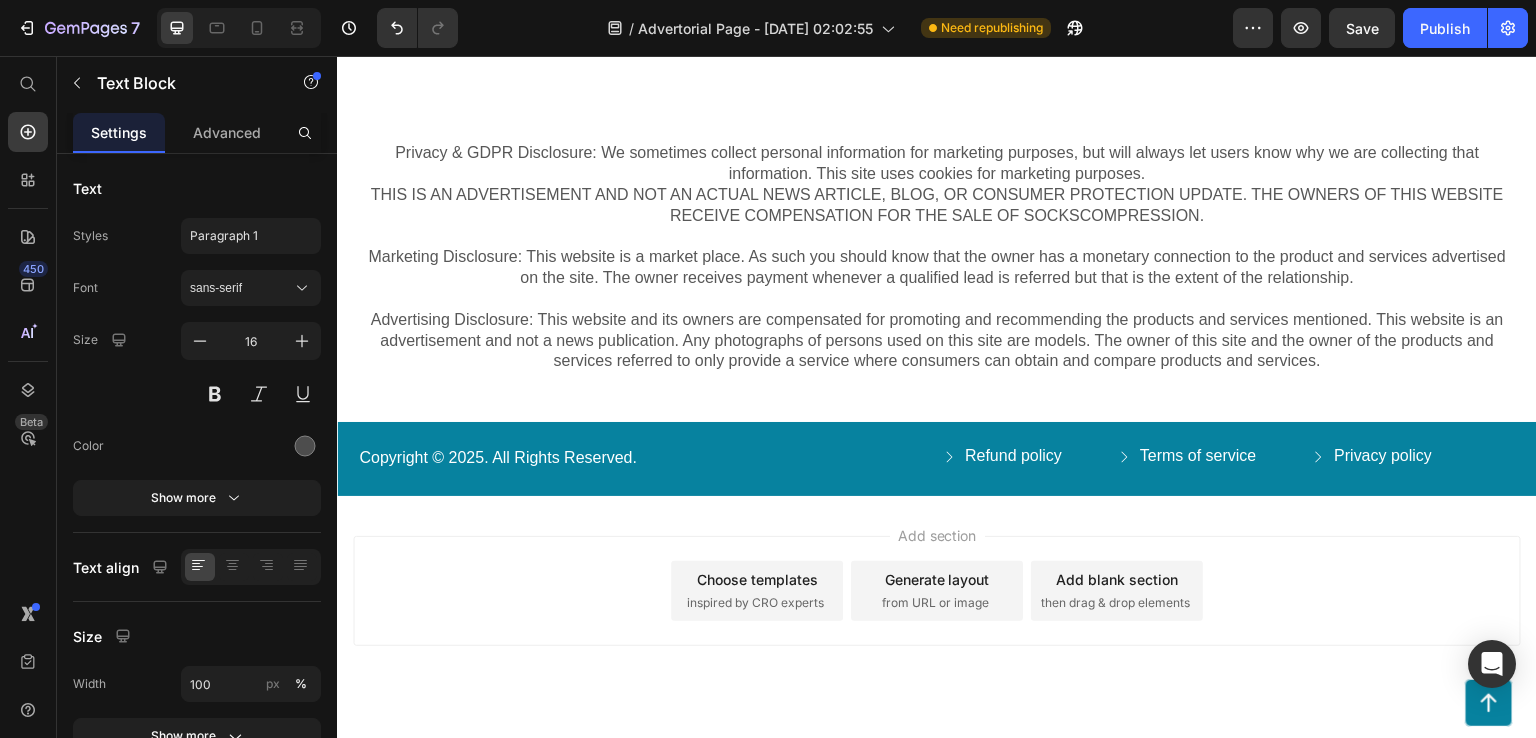 click on "Why Big Pharma Is Trying to Silence This" at bounding box center (717, -68) 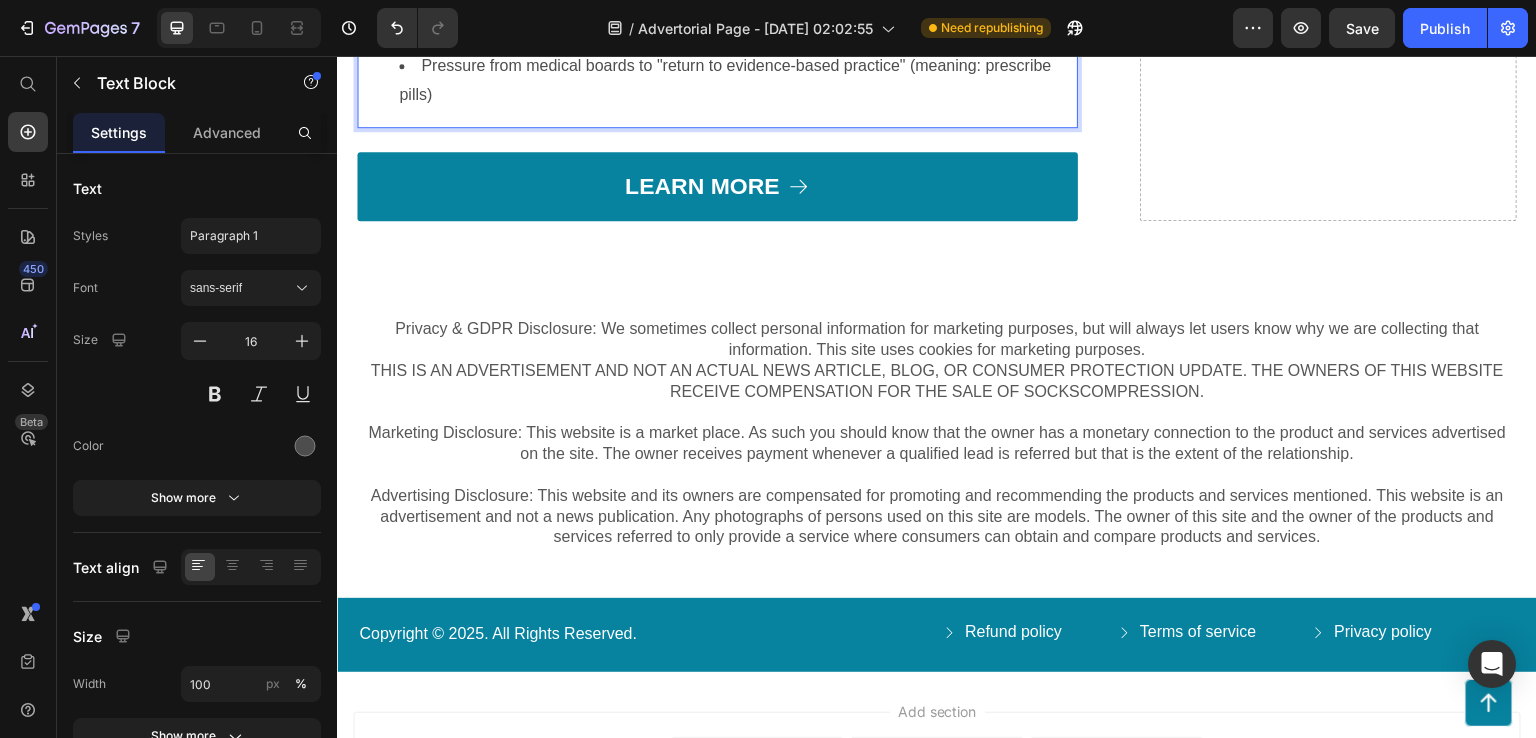 click on "Why Big Pharma Is Trying to Silence This Since developing this system, these medical professionals have faced Attempts to discredit their research by pharmaceutical-funded studies" at bounding box center [717, -25] 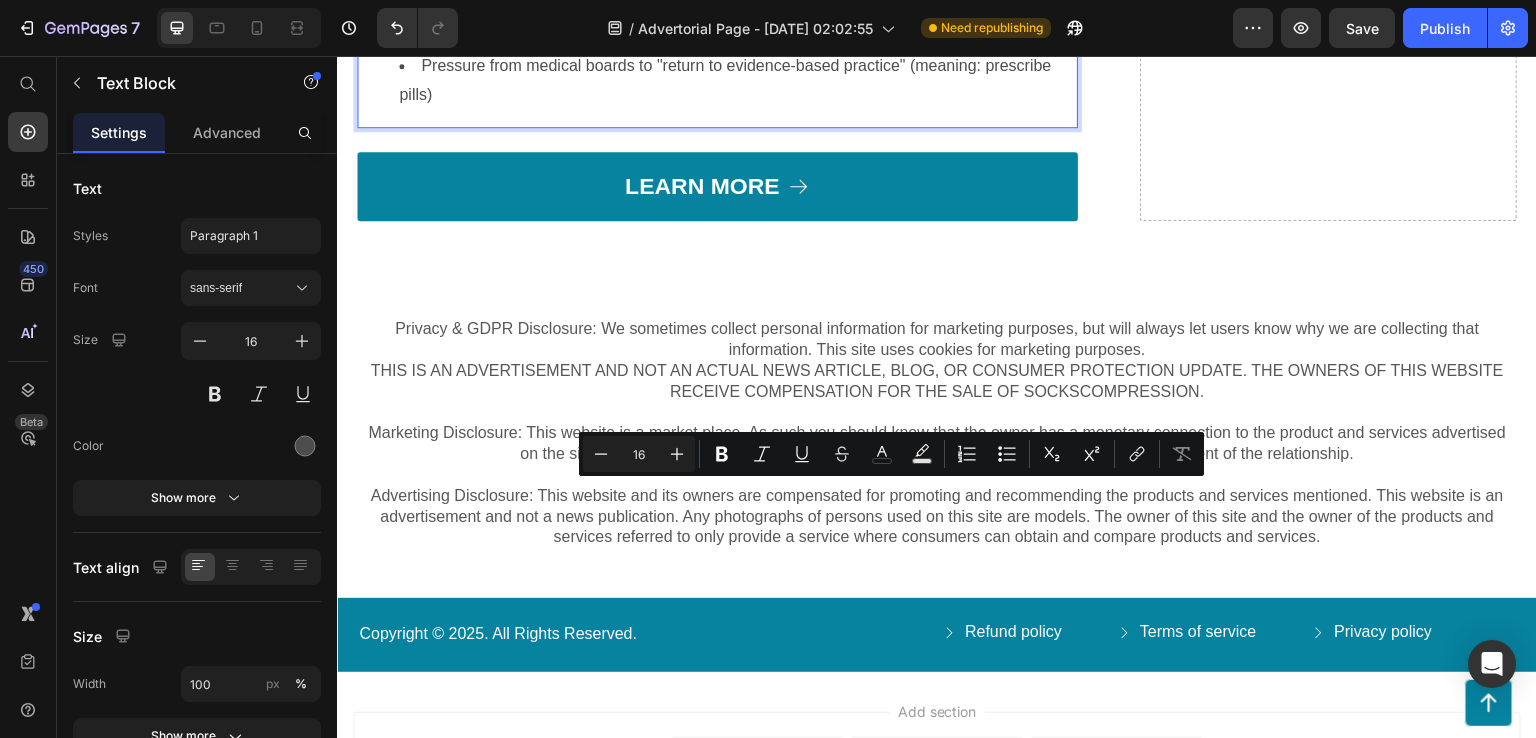 click on "Why Big Pharma Is Trying to Silence This Since developing this system, these medical professionals have faced Attempts to discredit their research by pharmaceutical-funded studies" at bounding box center (717, -25) 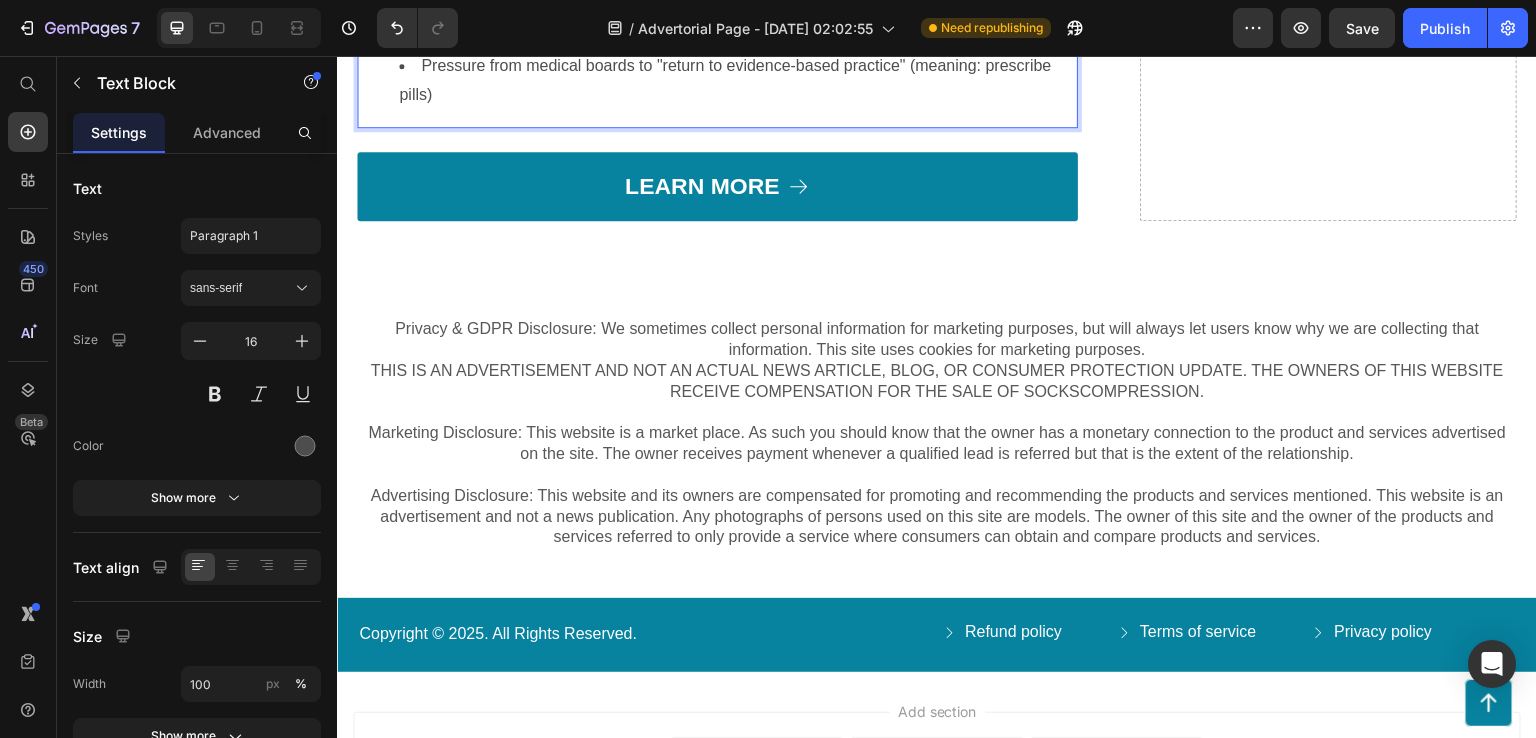 click on "Pressure from medical boards to "return to evidence-based practice" (meaning: prescribe pills)" at bounding box center [737, 81] 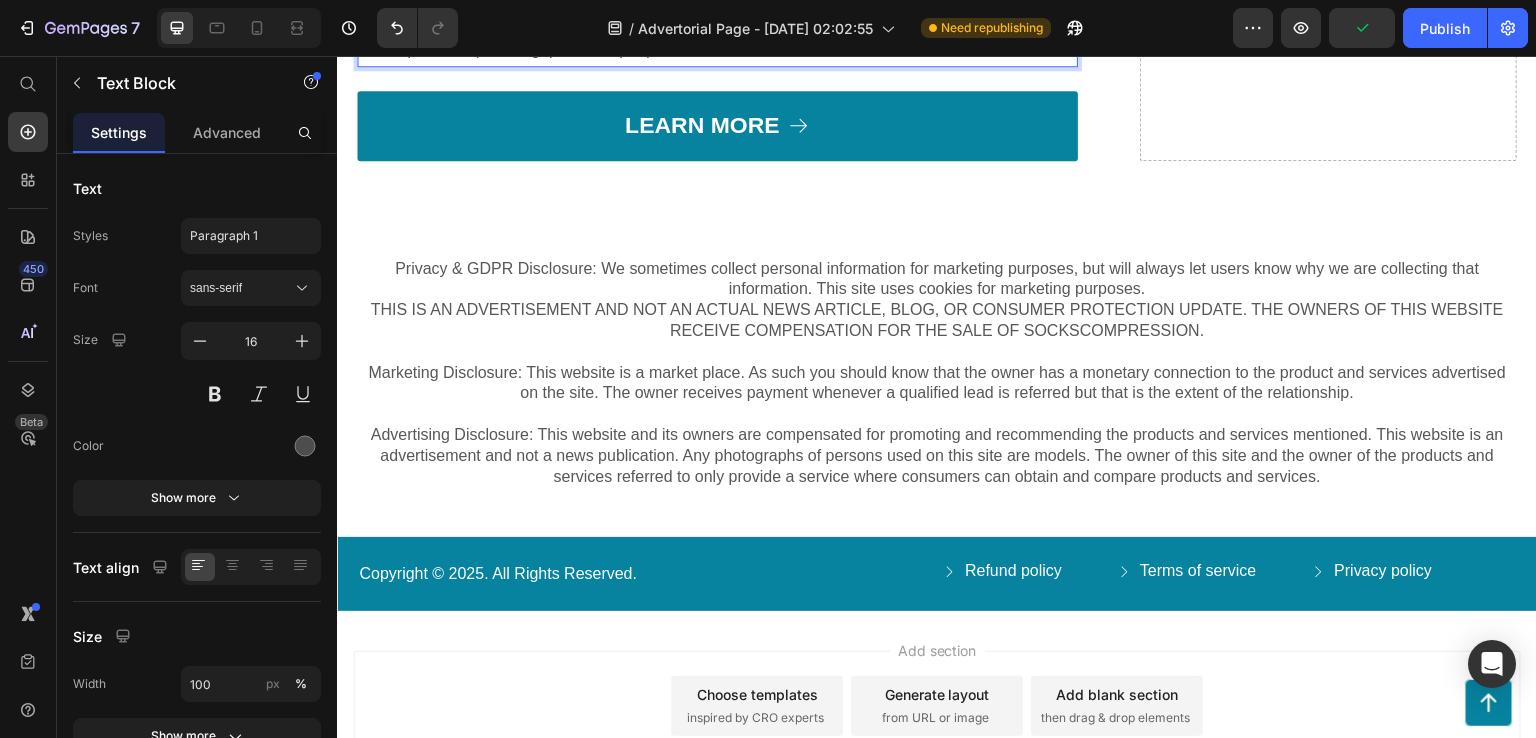 click on "Why Big Pharma Is Trying to Silence This Since developing this system, these medical professionals have faced attempts to discredit their research by pharmaceutical-funded studies and pressure from medical boards to "return to evidence-based practice" (meaning: prescribe pills)" at bounding box center [717, -10] 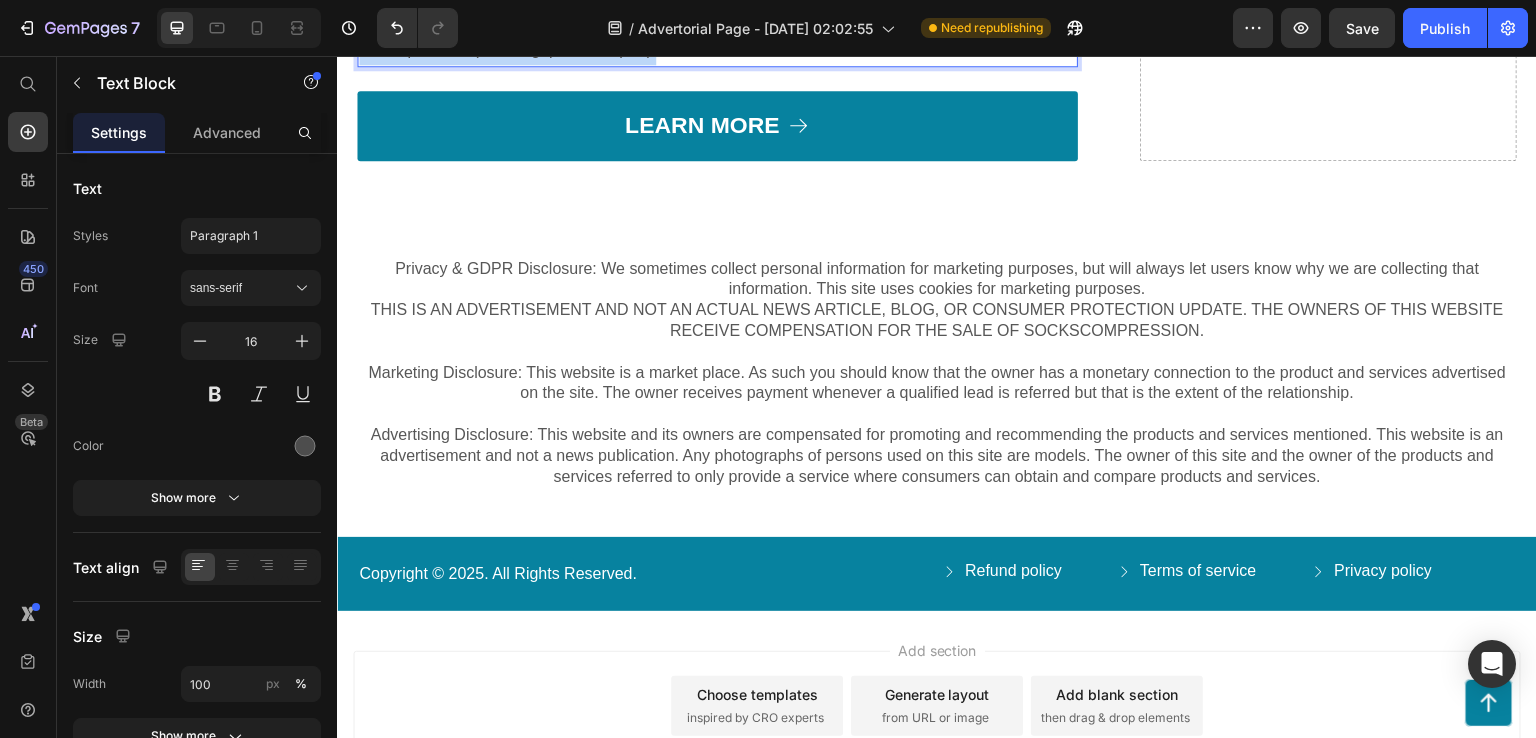 drag, startPoint x: 748, startPoint y: 550, endPoint x: 363, endPoint y: 490, distance: 389.64728 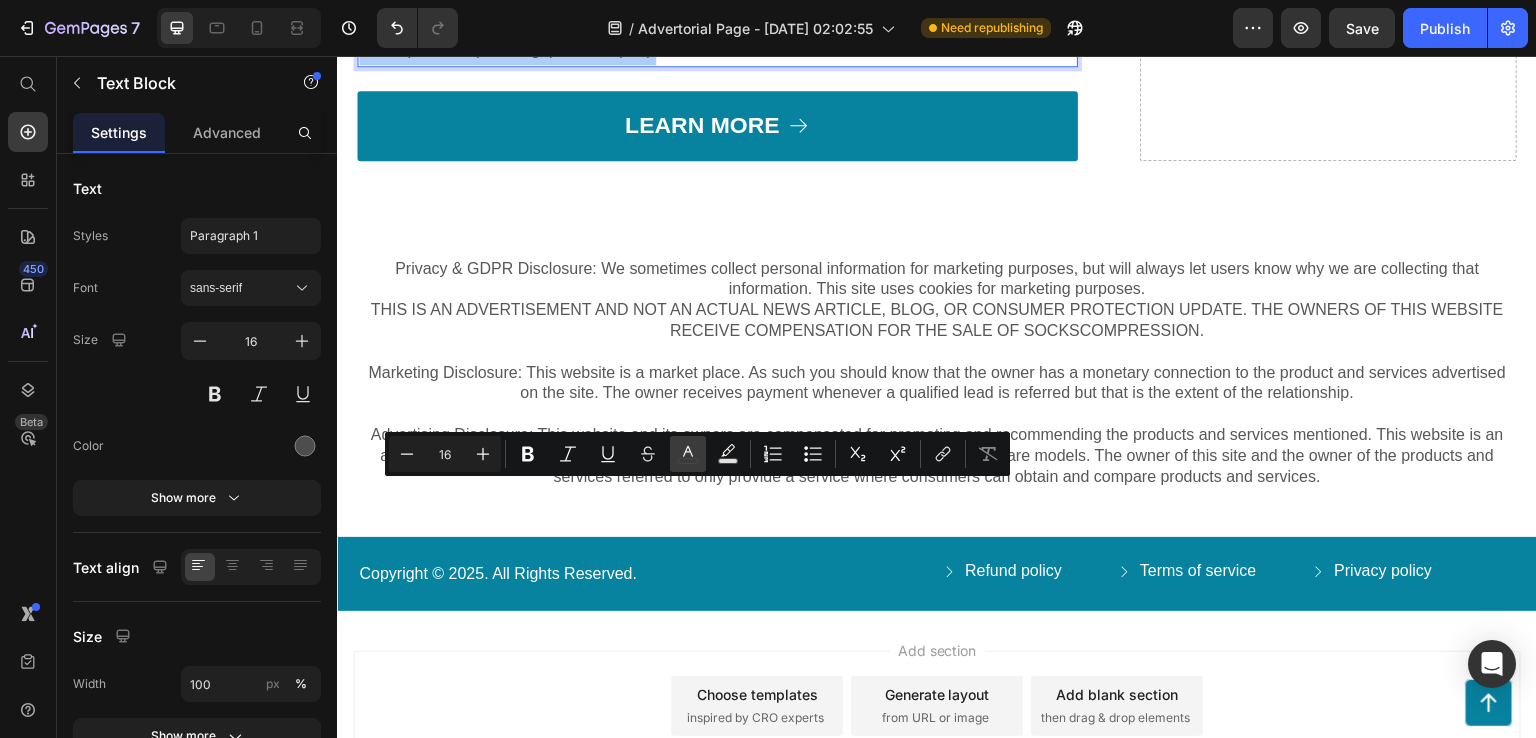 click on "color" at bounding box center (688, 454) 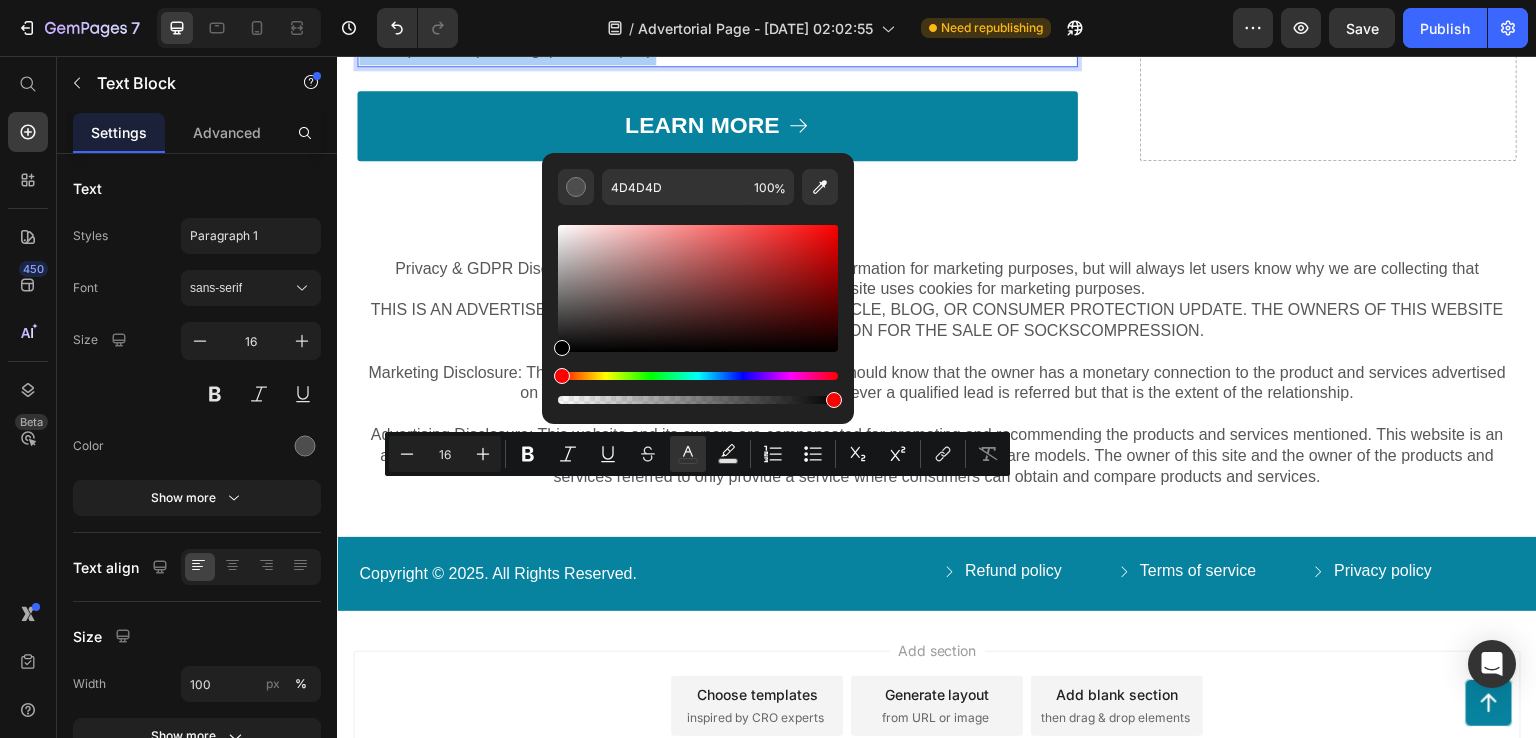 drag, startPoint x: 566, startPoint y: 341, endPoint x: 551, endPoint y: 360, distance: 24.207438 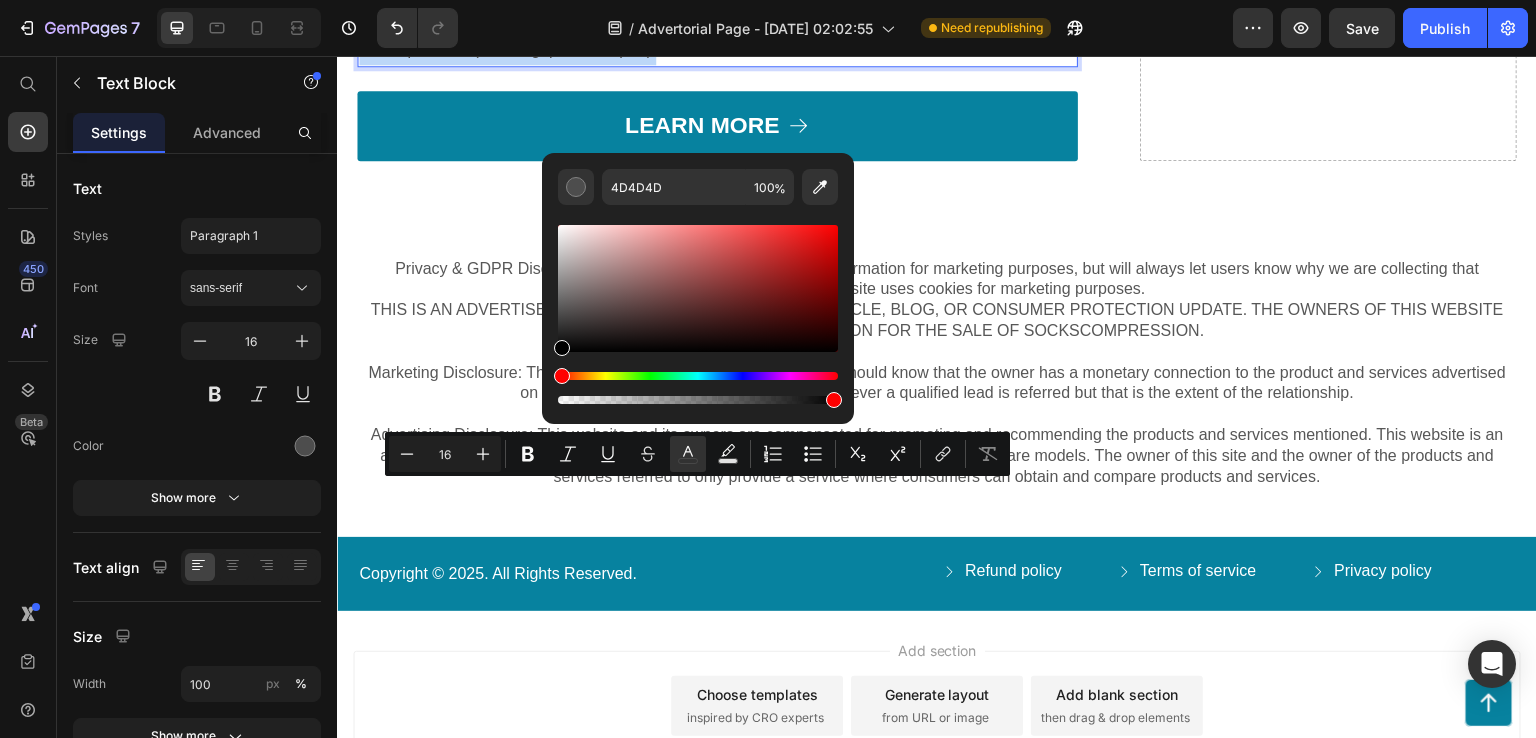 type on "000000" 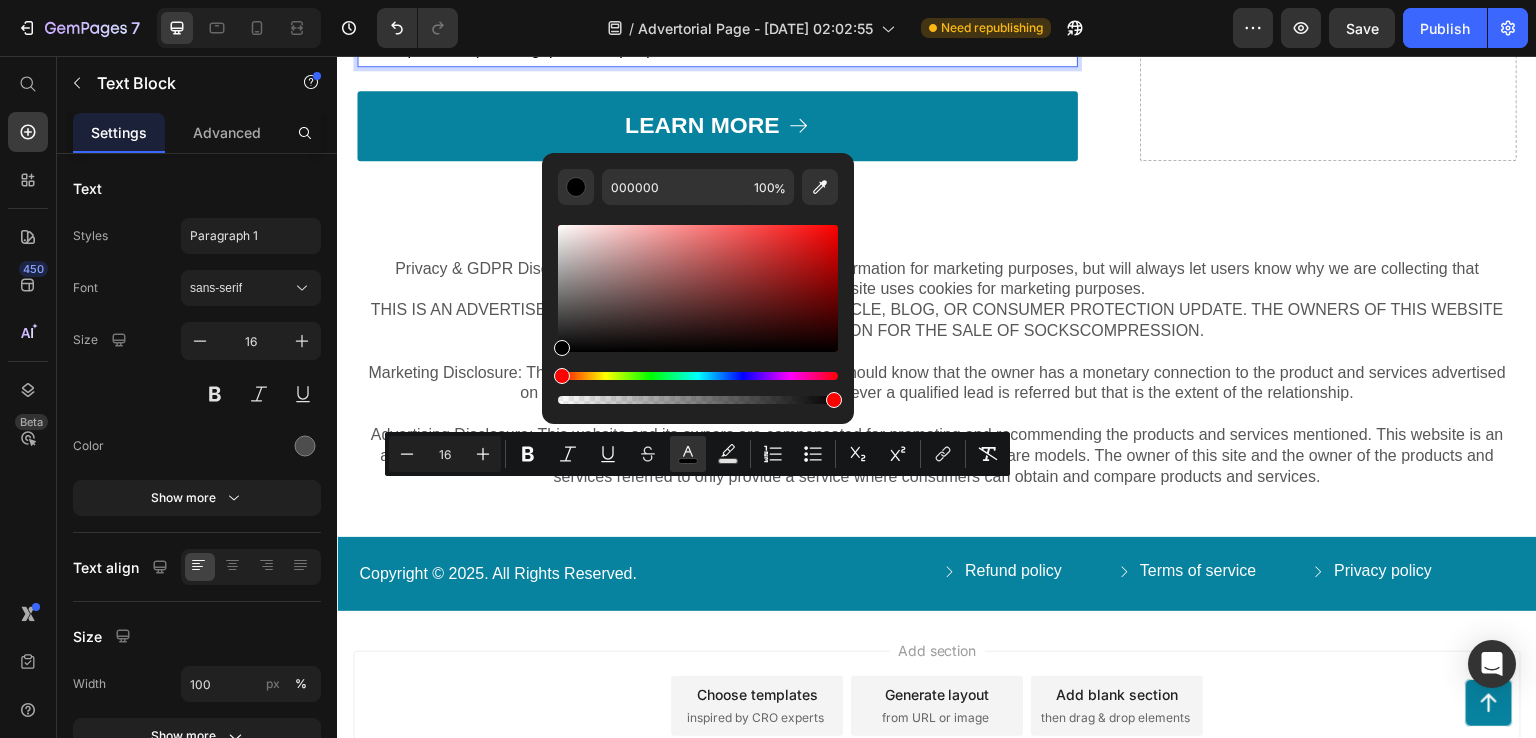 click on "Since developing this system, these medical professionals have faced attempts to discredit their research by pharmaceutical-funded studies and pressure from medical boards to "return to evidence-based practice" (meaning: prescribe pills)." at bounding box center [716, 20] 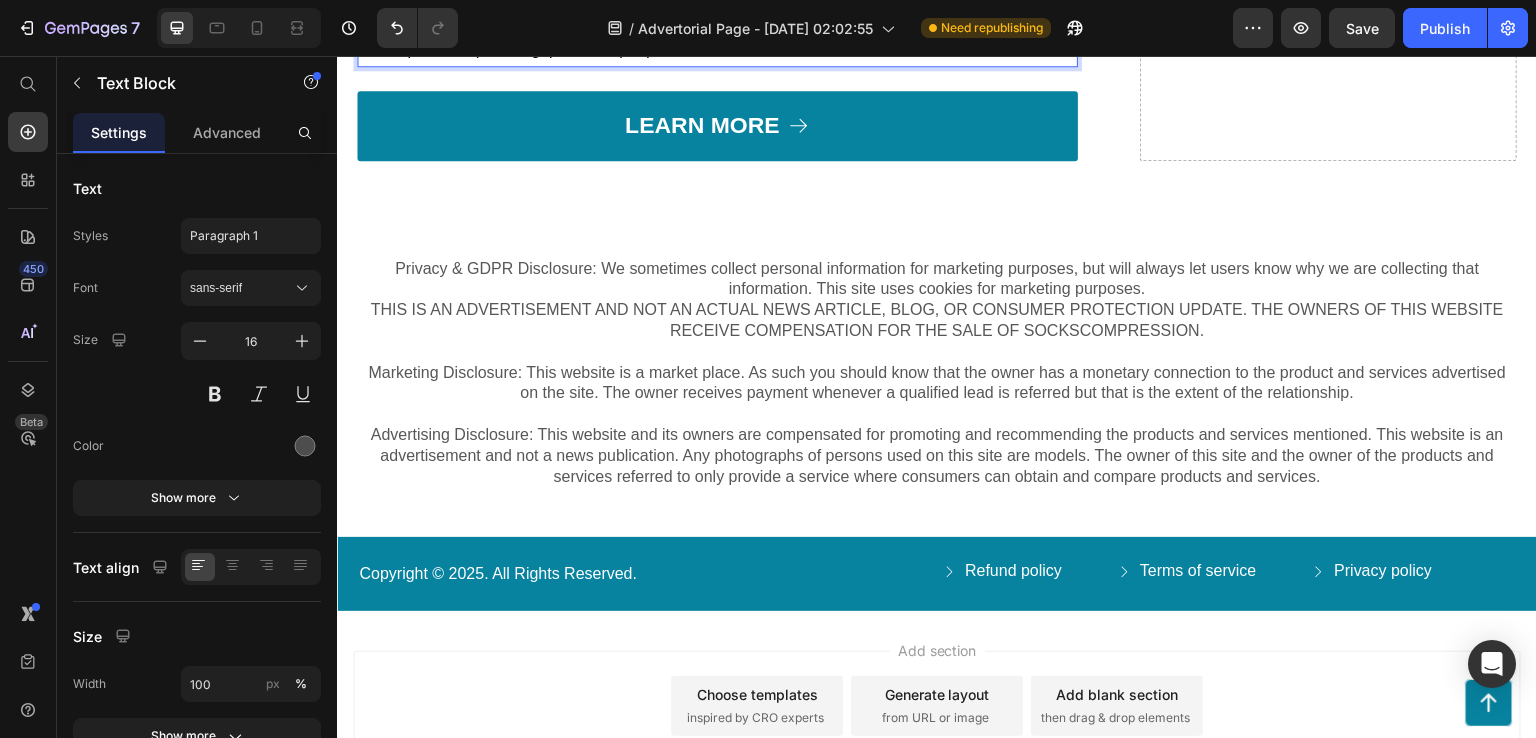 click on "Why Big Pharma Is Trying to Silence This Since developing this system, these medical professionals have faced attempts to discredit their research by pharmaceutical-funded studies and pressure from medical boards to "return to evidence-based practice" (meaning: prescribe pills)." at bounding box center (717, -10) 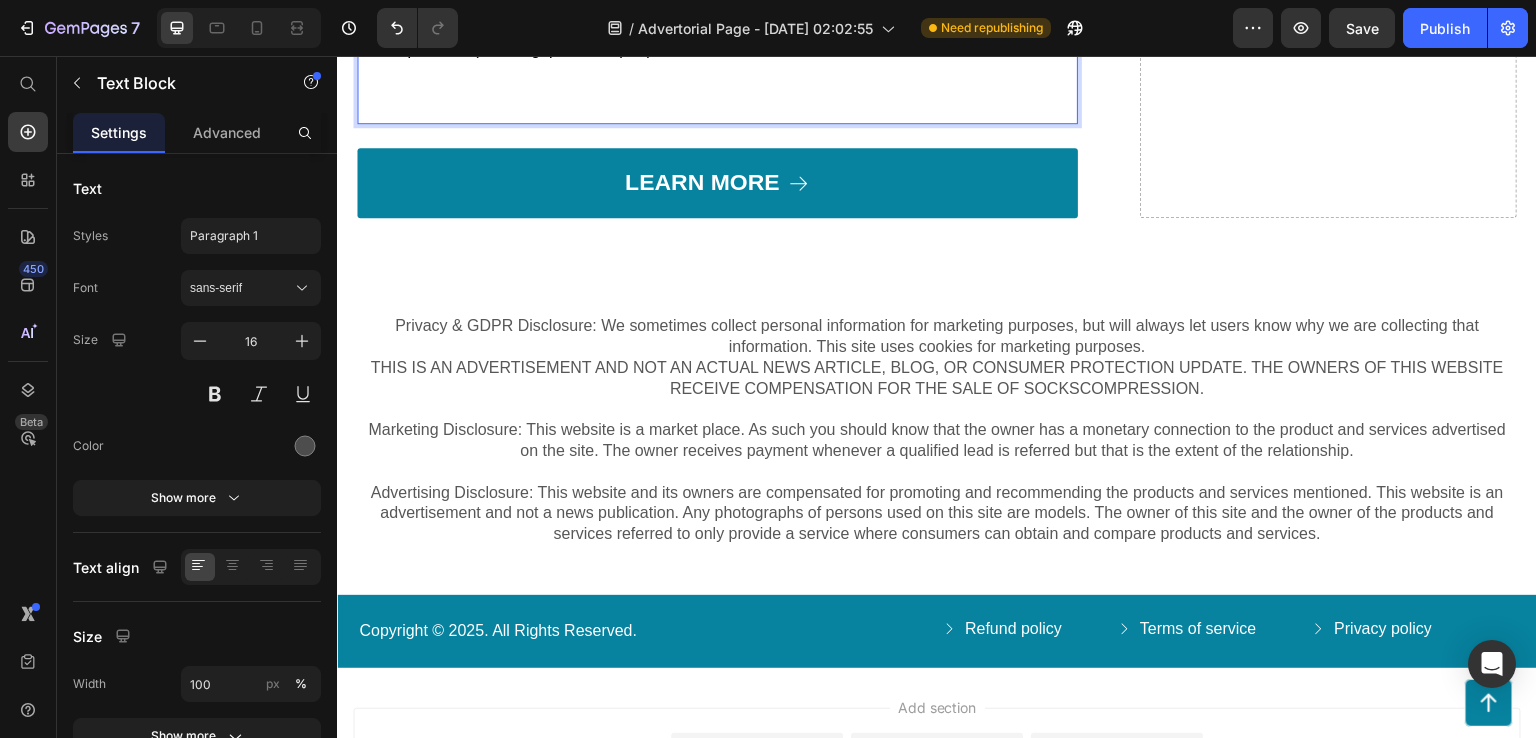 click on "Why Big Pharma Is Trying to Silence This Since developing this system, these medical professionals have faced attempts to discredit their research by pharmaceutical-funded studies and pressure from medical boards to "return to evidence-based practice" (meaning: prescribe pills)." at bounding box center [717, 19] 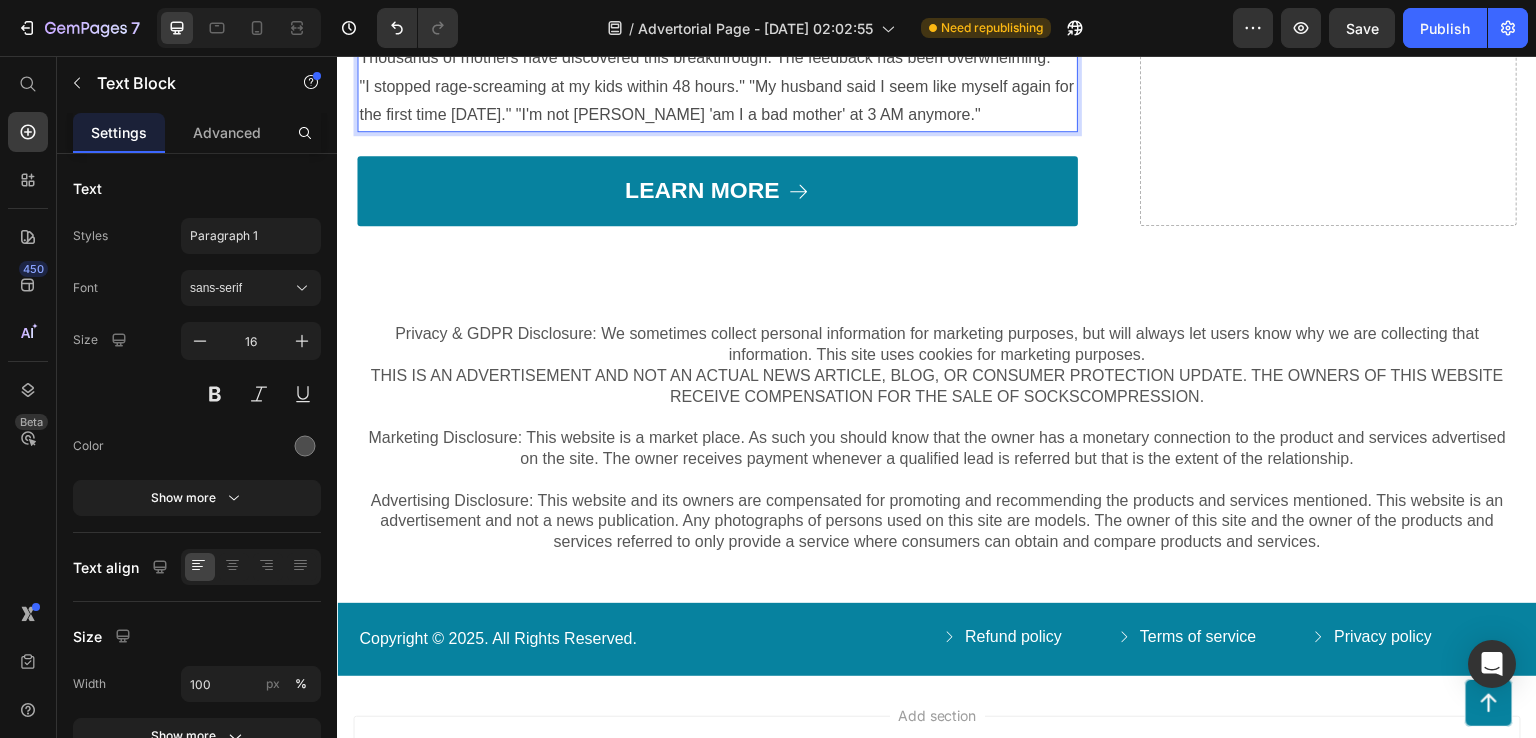 scroll, scrollTop: 8444, scrollLeft: 0, axis: vertical 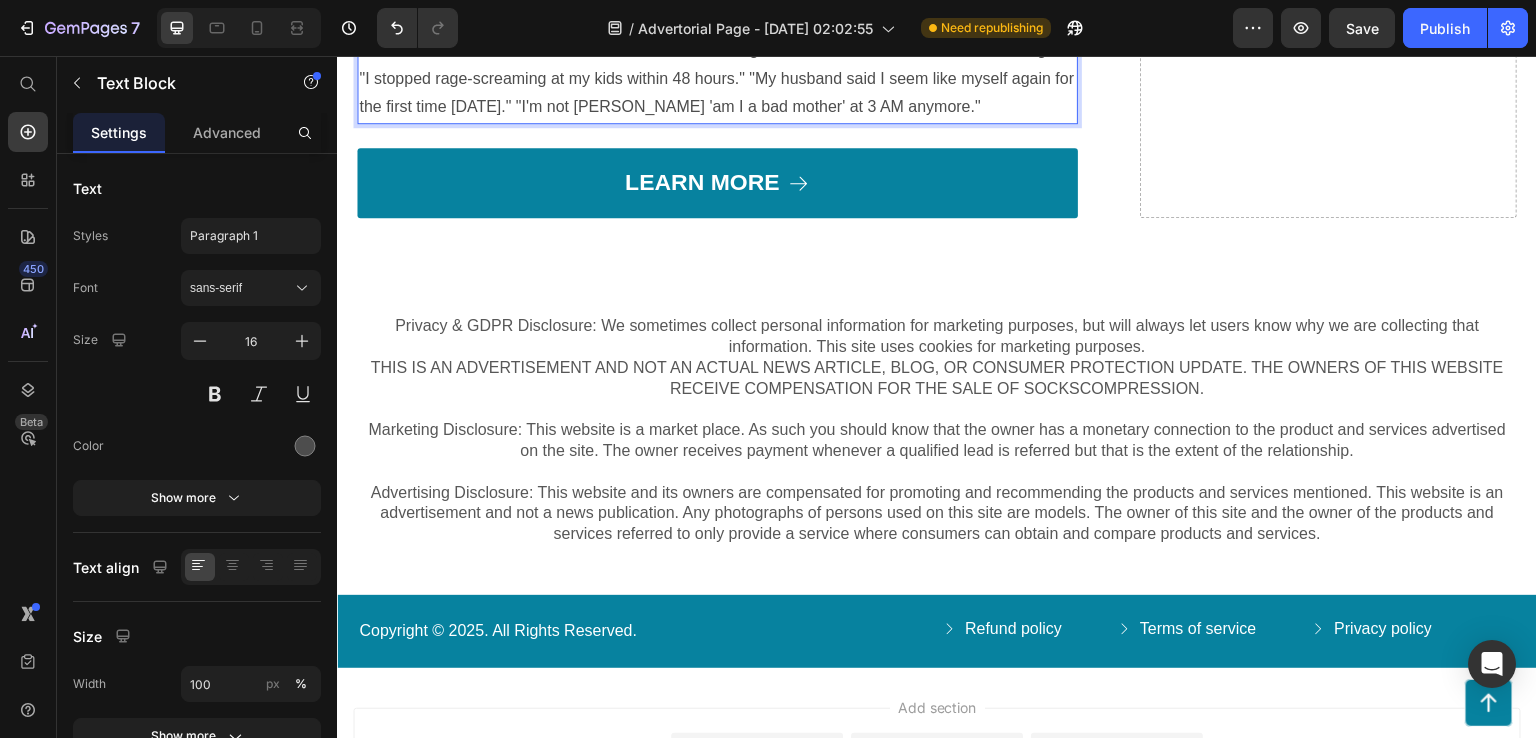 drag, startPoint x: 1006, startPoint y: 606, endPoint x: 361, endPoint y: 466, distance: 660.0189 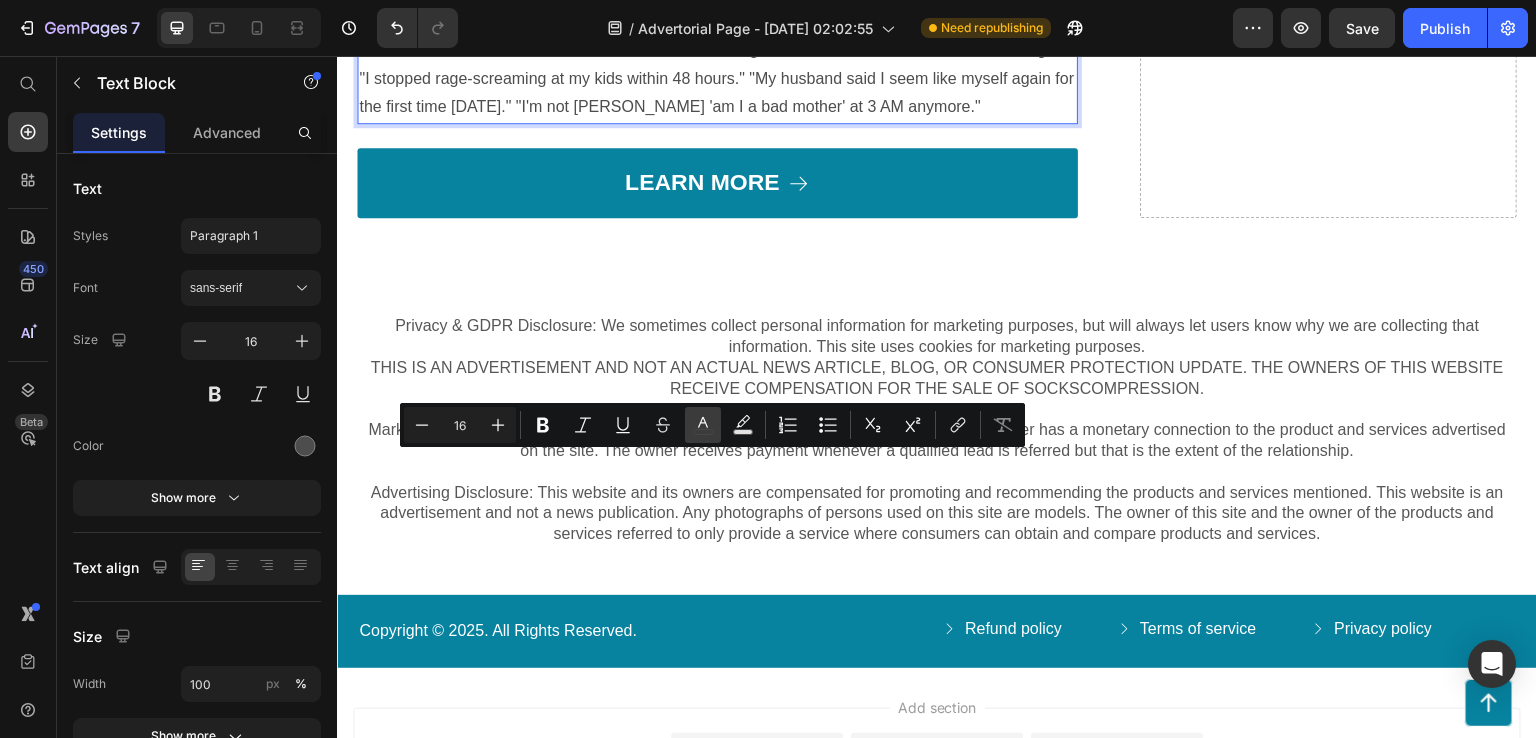 click 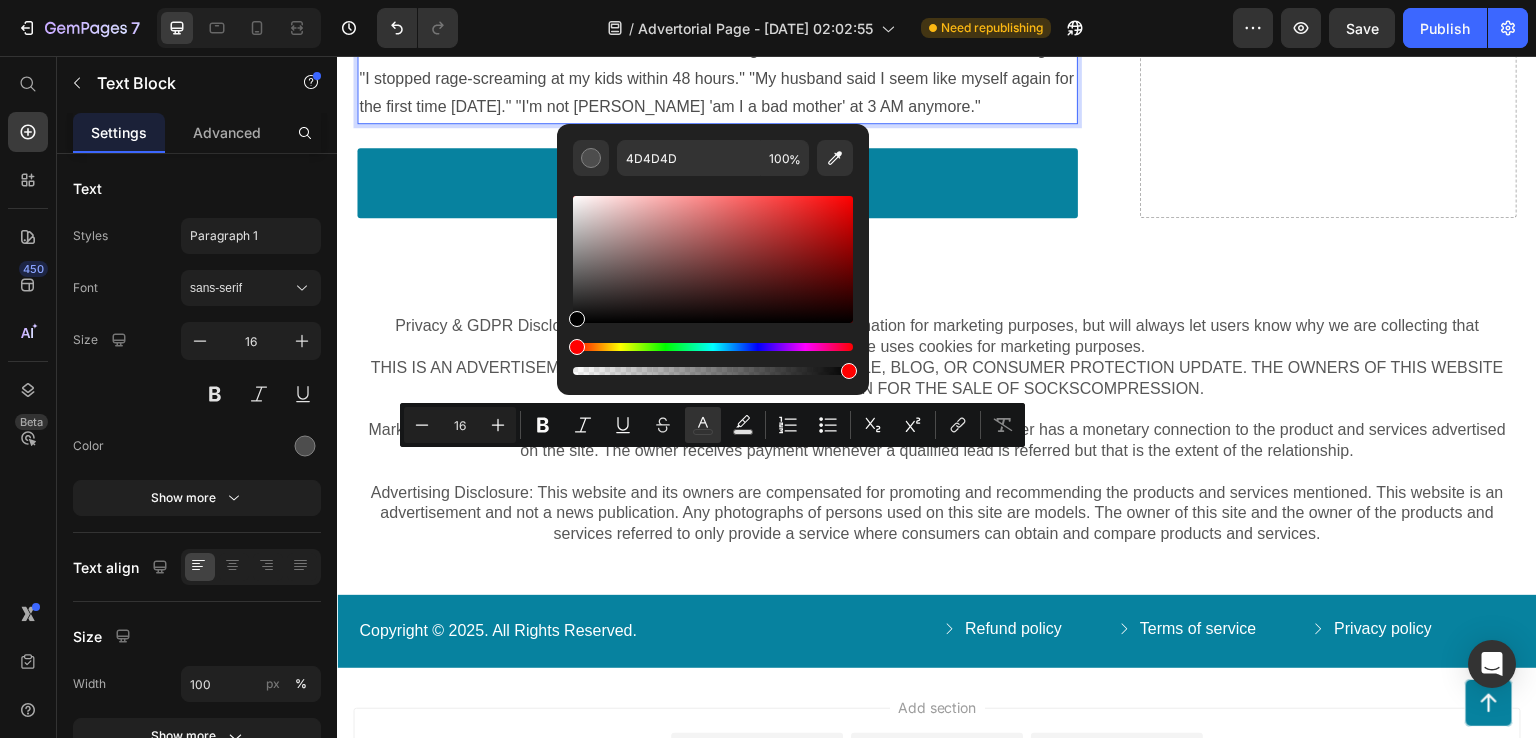 drag, startPoint x: 582, startPoint y: 309, endPoint x: 571, endPoint y: 325, distance: 19.416489 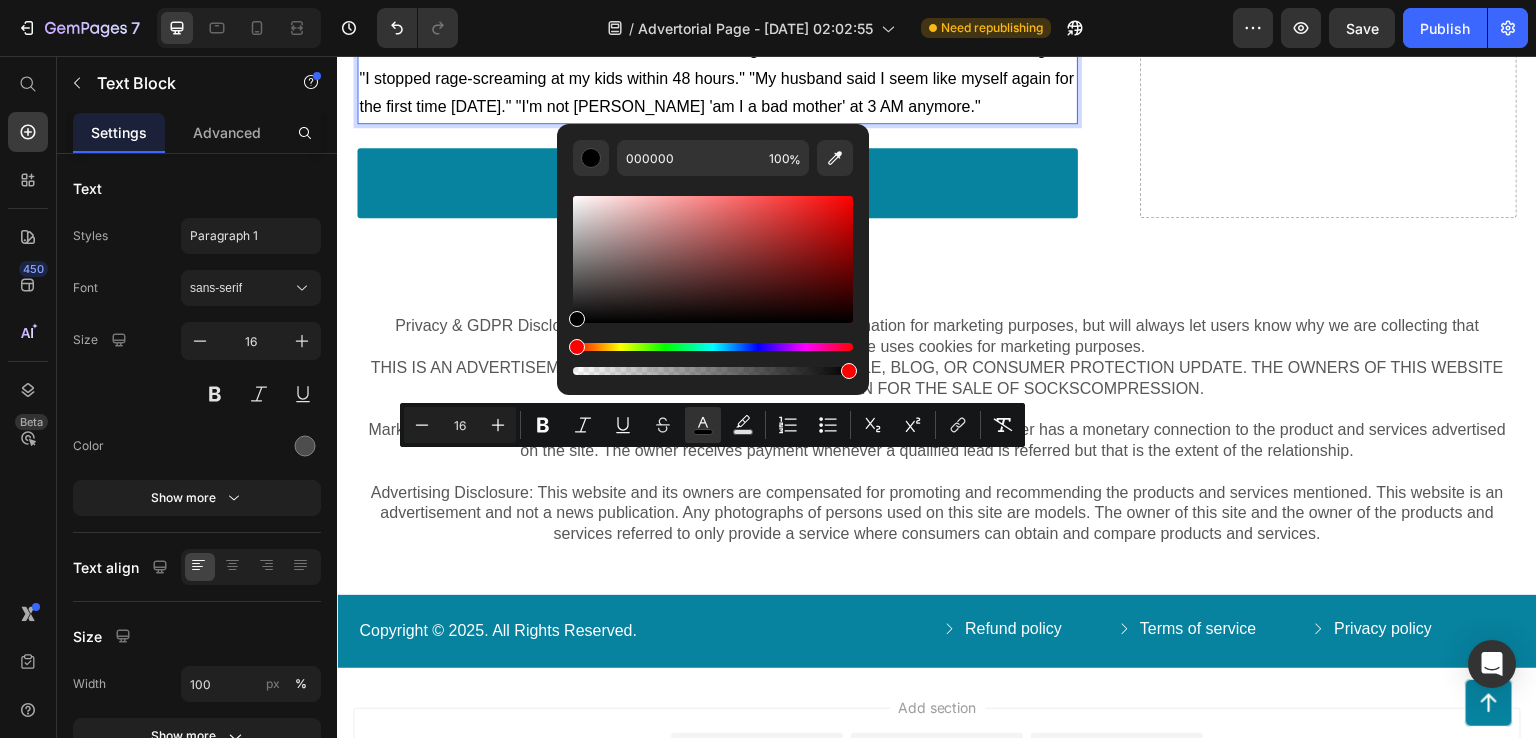 click on ""I stopped rage-screaming at my kids within 48 hours." "My husband said I seem like myself again for the first time [DATE]." "I'm not [PERSON_NAME] 'am I a bad mother' at 3 AM anymore."" at bounding box center [716, 93] 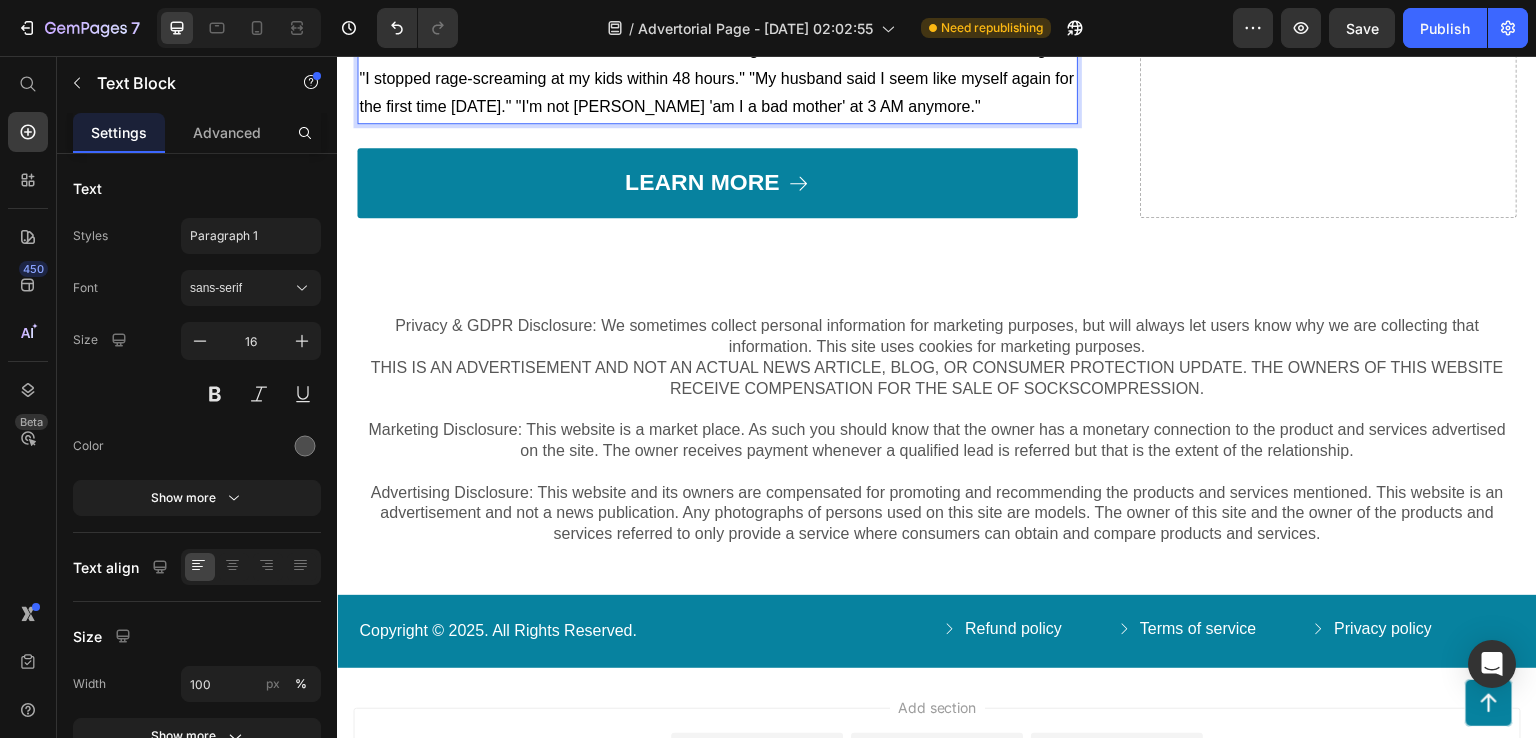 drag, startPoint x: 361, startPoint y: 457, endPoint x: 468, endPoint y: 451, distance: 107.16809 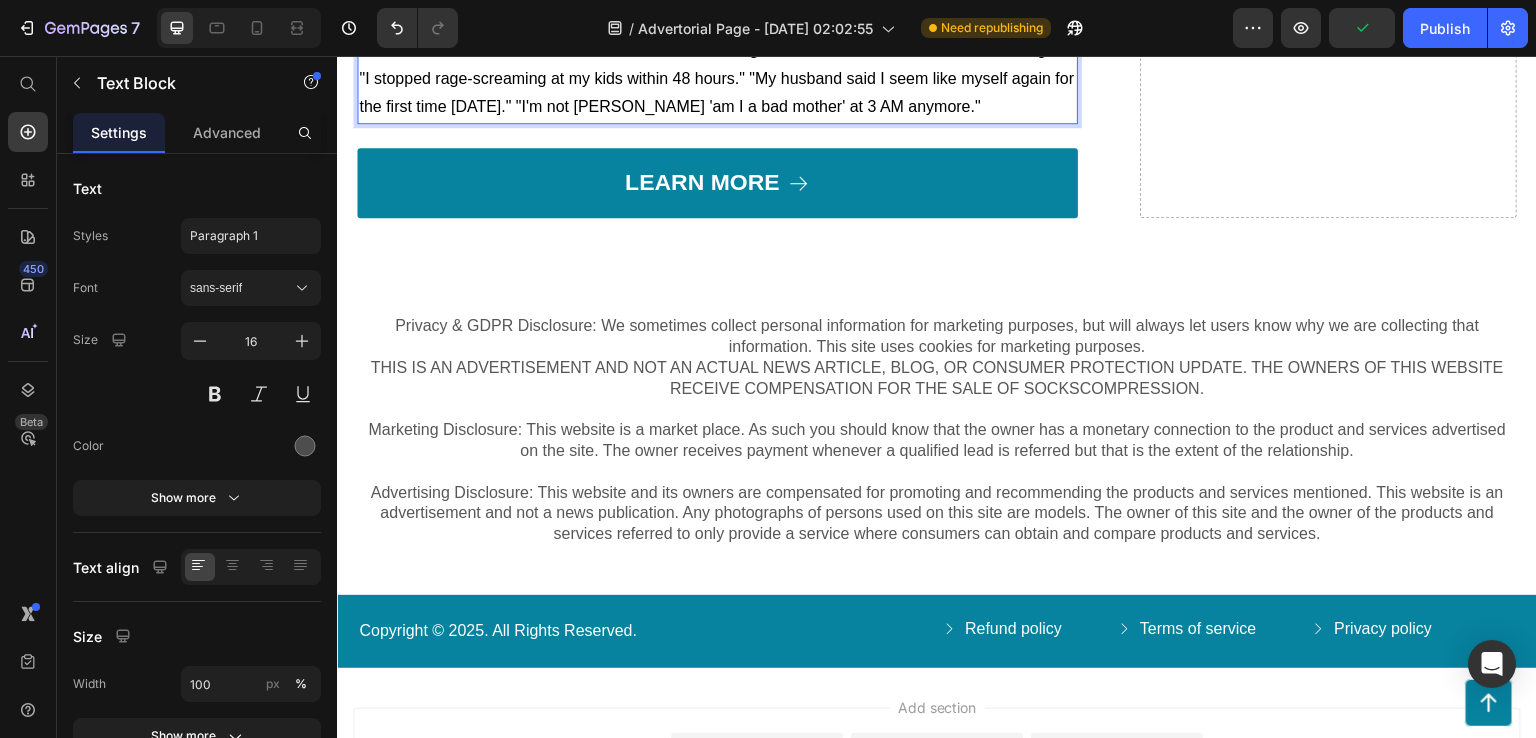 click on ""The pushback tells you everything you need to know," says one of them. "When you threaten a $40 billion industry built on keeping mothers dependent, they don't fight fair."" at bounding box center [712, -22] 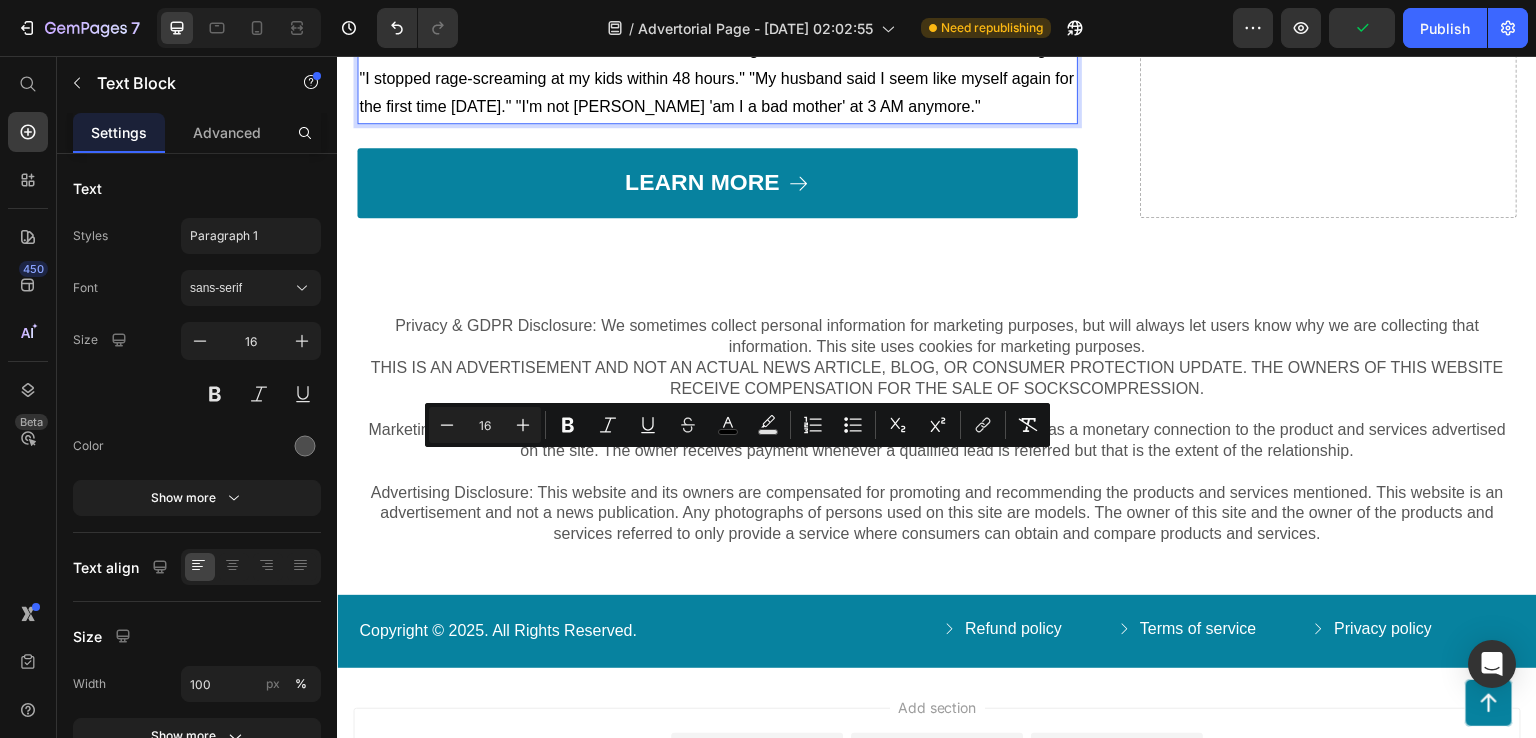 click on ""The pushback tells you everything you need to know," says one of them. "When you threaten a $40 billion industry built on keeping mothers dependent, they don't fight fair."" at bounding box center [712, -22] 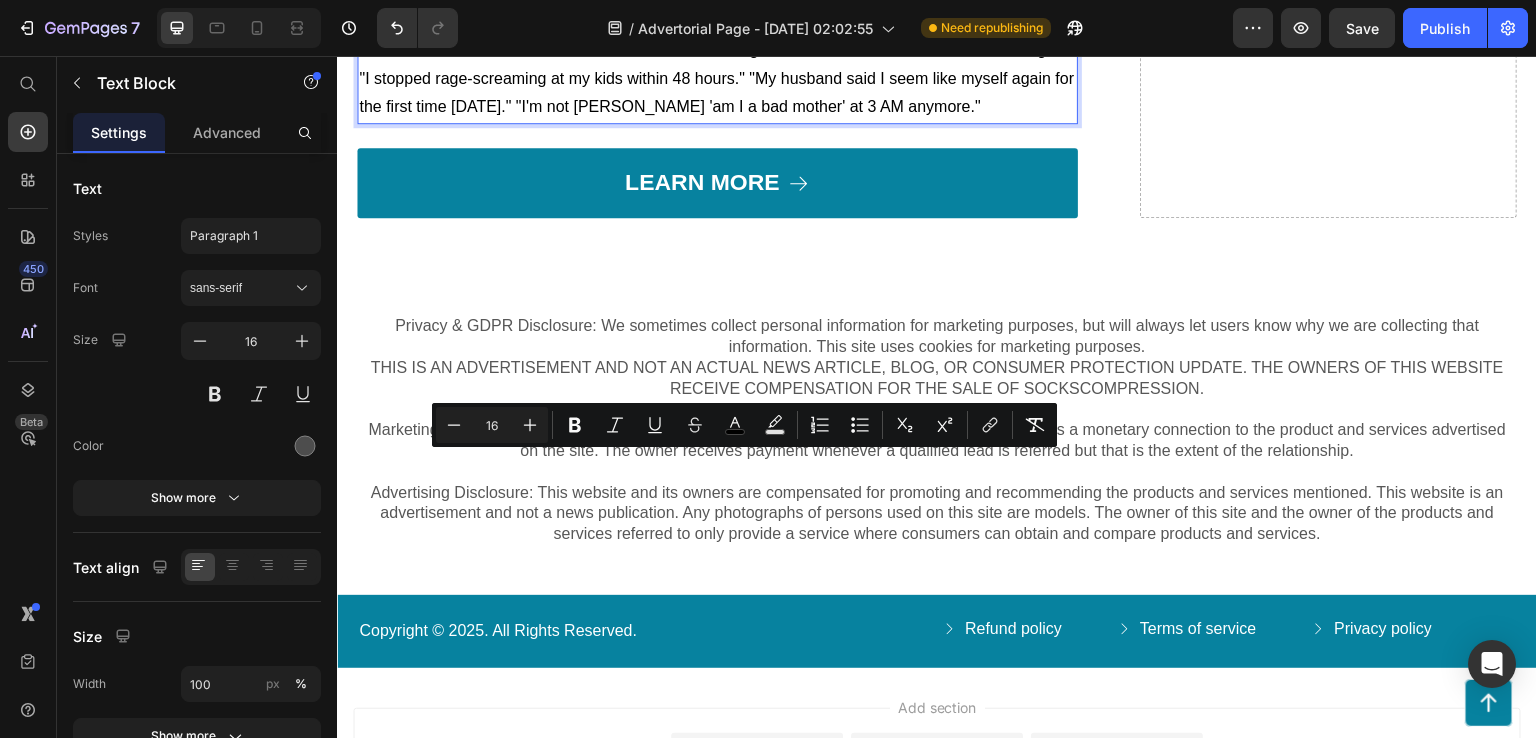 click on ""The pushback tells you everything you need to know," says one of them. "When you threaten a $40 billion industry built on keeping mothers dependent, they don't fight fair."" at bounding box center [712, -22] 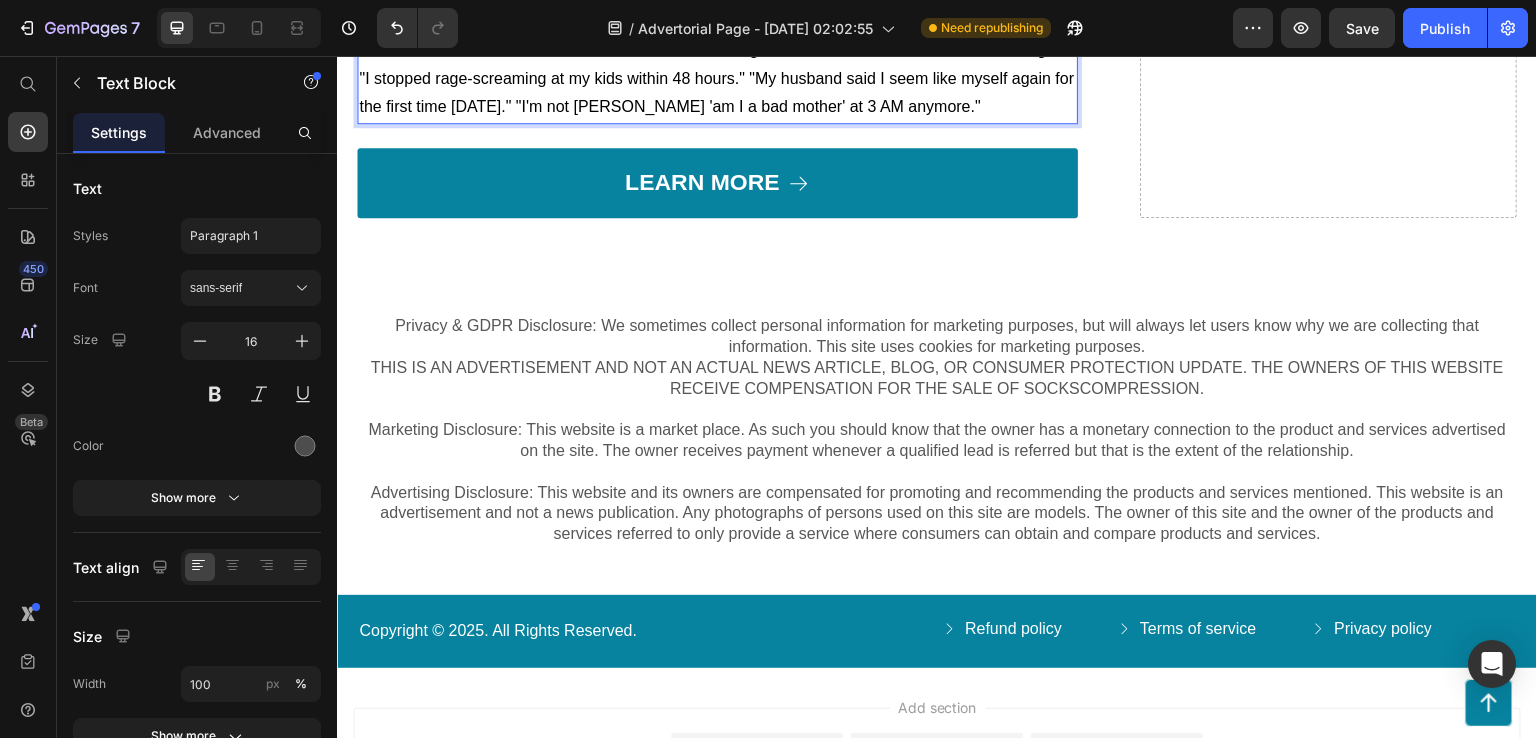 drag, startPoint x: 746, startPoint y: 460, endPoint x: 607, endPoint y: 468, distance: 139.23003 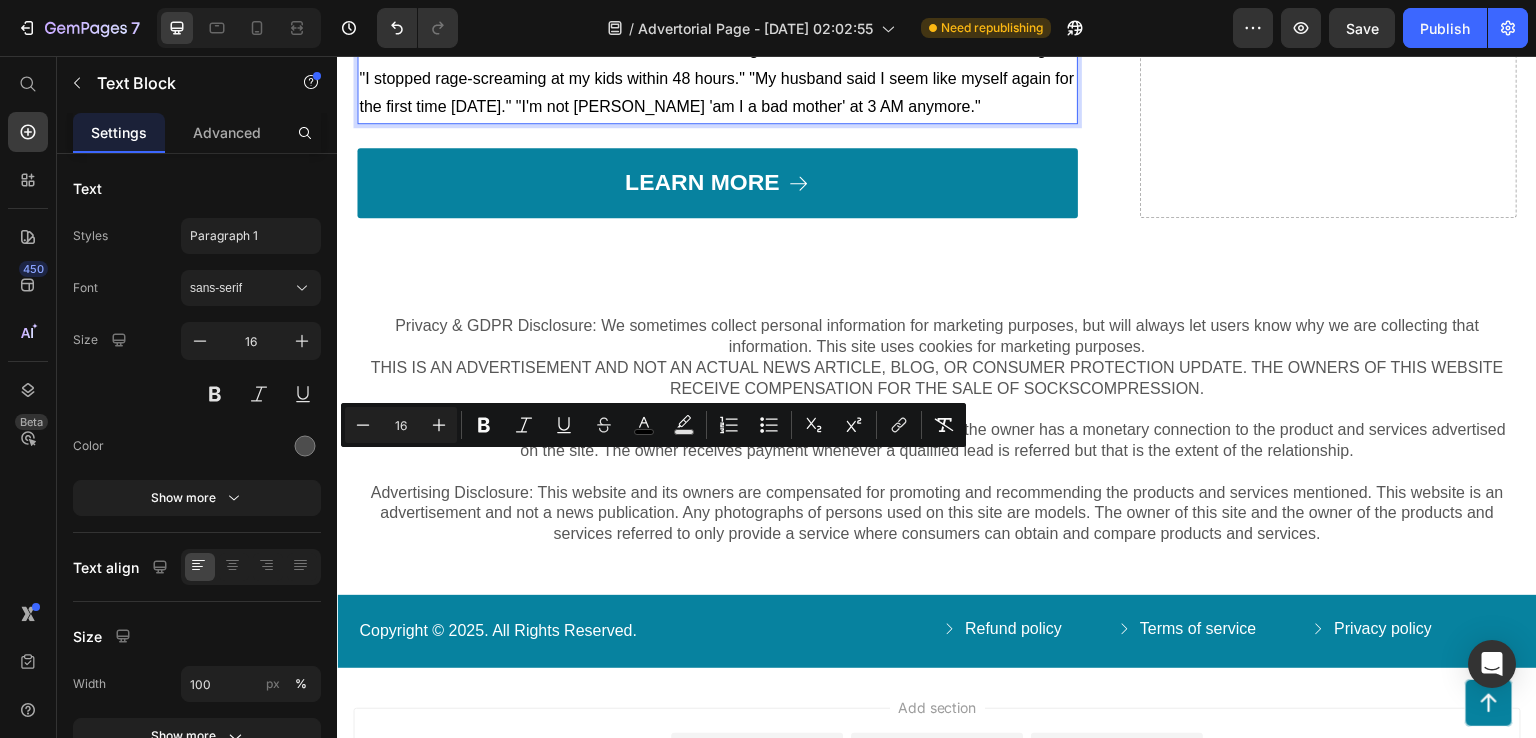 click on ""The pushback tells you everything you need to know," says one of them. "When you threaten a $40 billion industry built on keeping mothers dependent, they don't fight fair."" at bounding box center [712, -22] 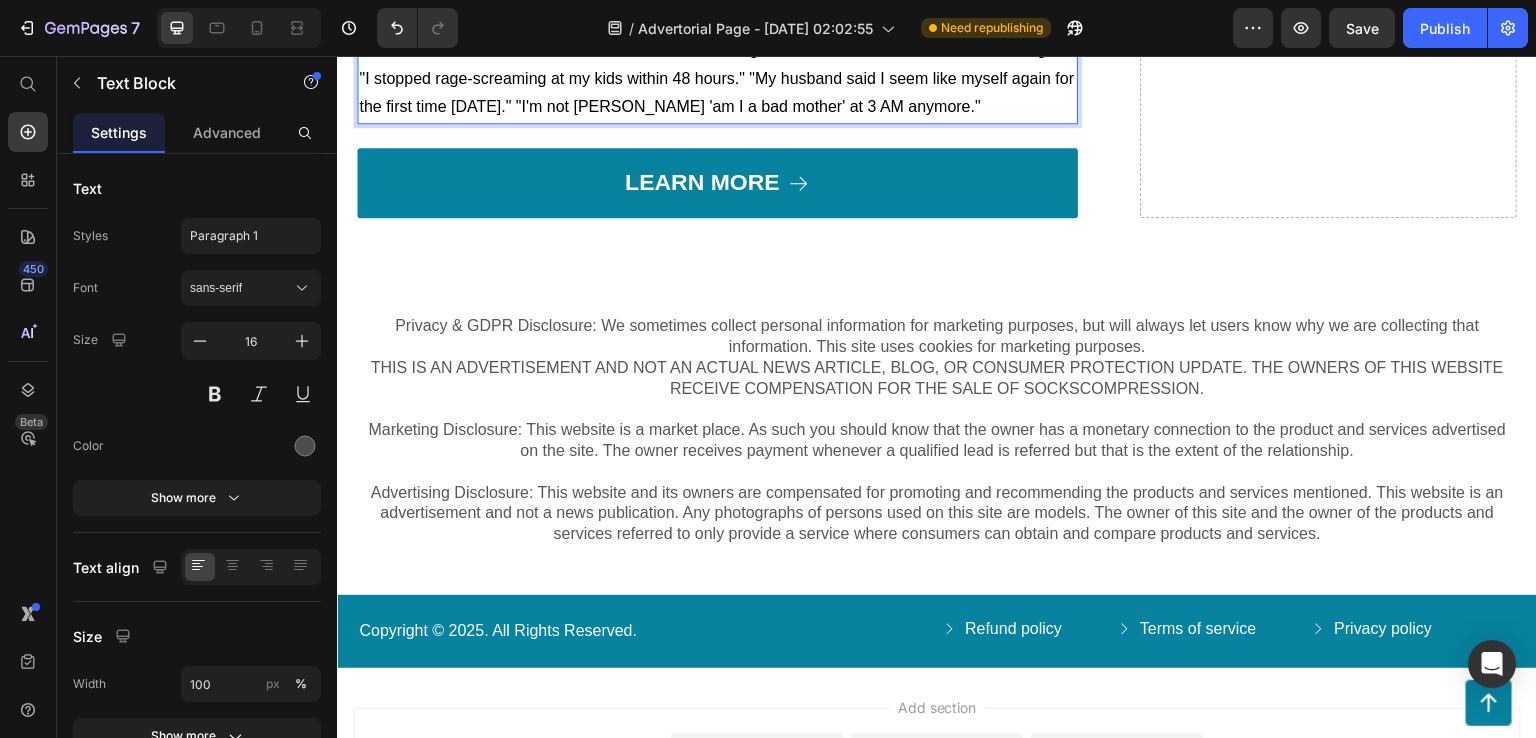 click on ""The pushback tells you everything you need to know," says one of them. "When you threaten a $40 billion industry built on keeping mothers dependent, they don't fight fair."" at bounding box center [712, -22] 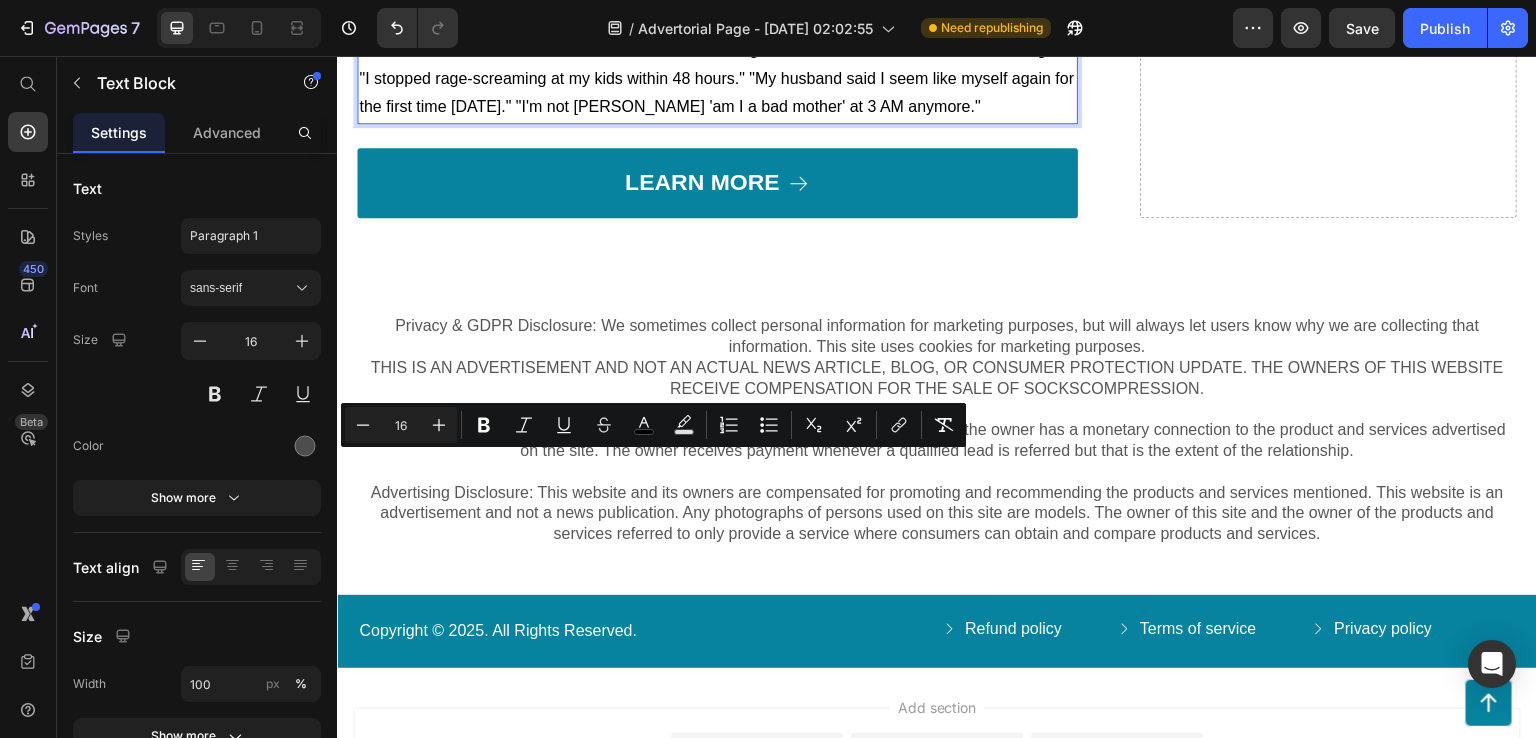 click on ""The pushback tells you everything you need to know," says one of them. "When you threaten a $40 billion industry built on keeping mothers dependent, they don't fight fair."" at bounding box center (712, -22) 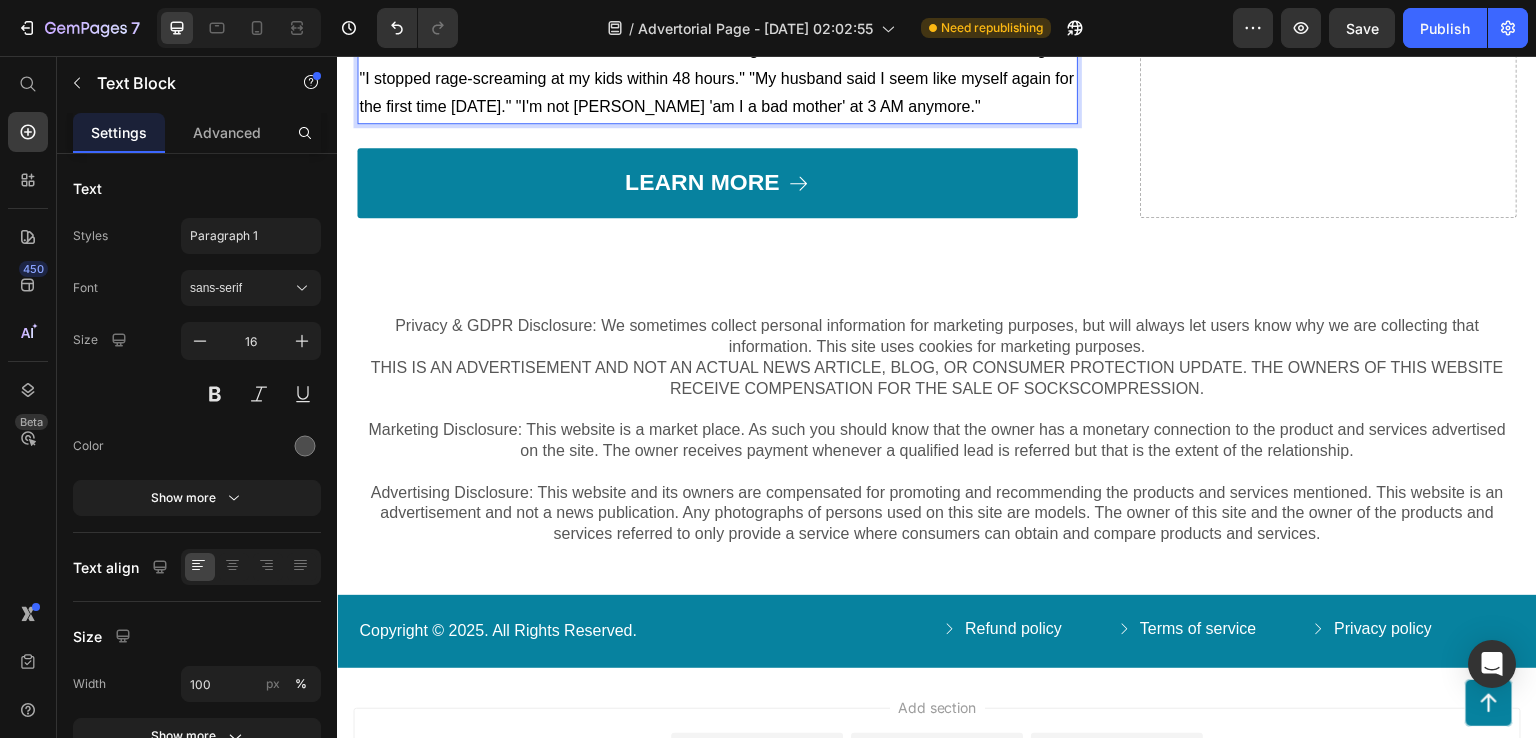 drag, startPoint x: 362, startPoint y: 462, endPoint x: 378, endPoint y: 462, distance: 16 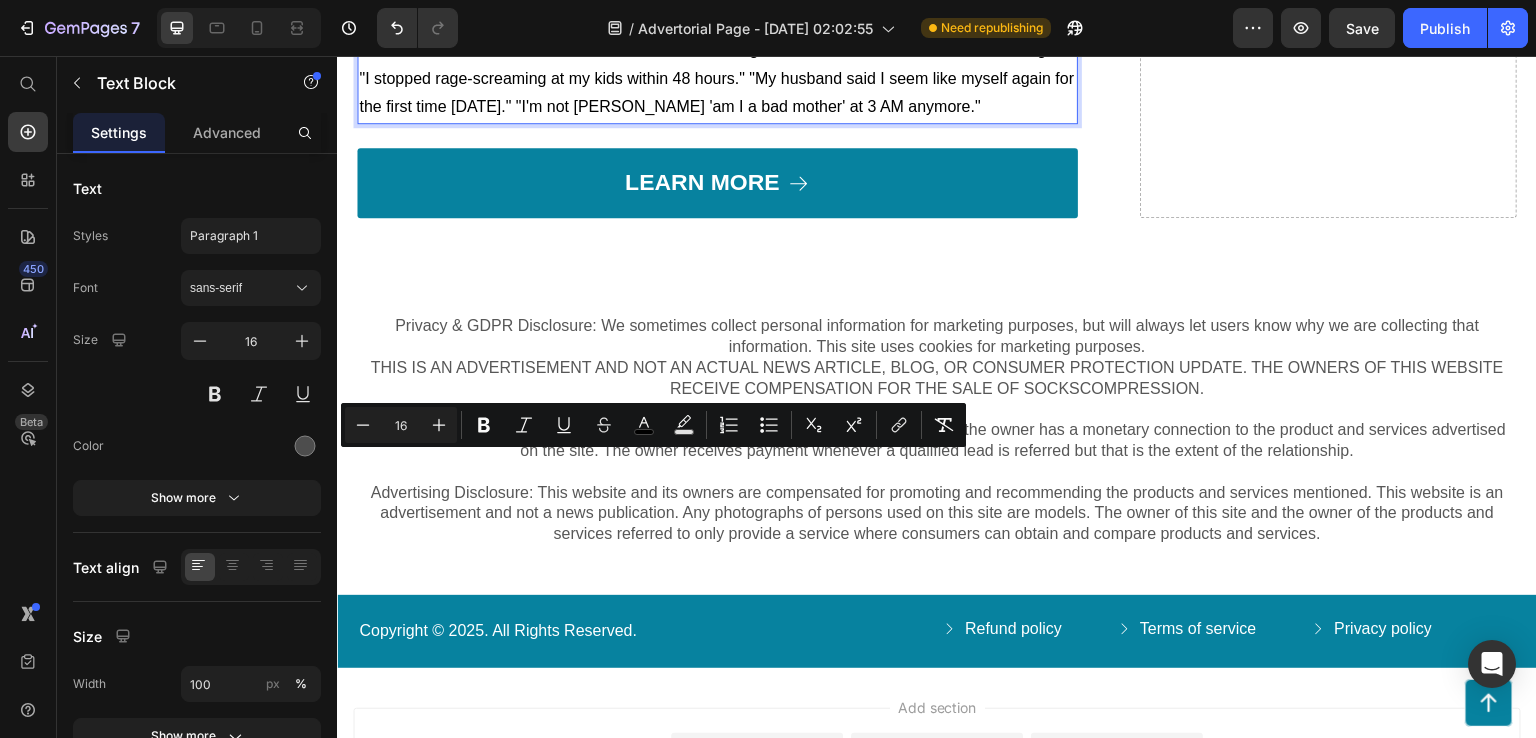 drag, startPoint x: 748, startPoint y: 465, endPoint x: 360, endPoint y: 473, distance: 388.08246 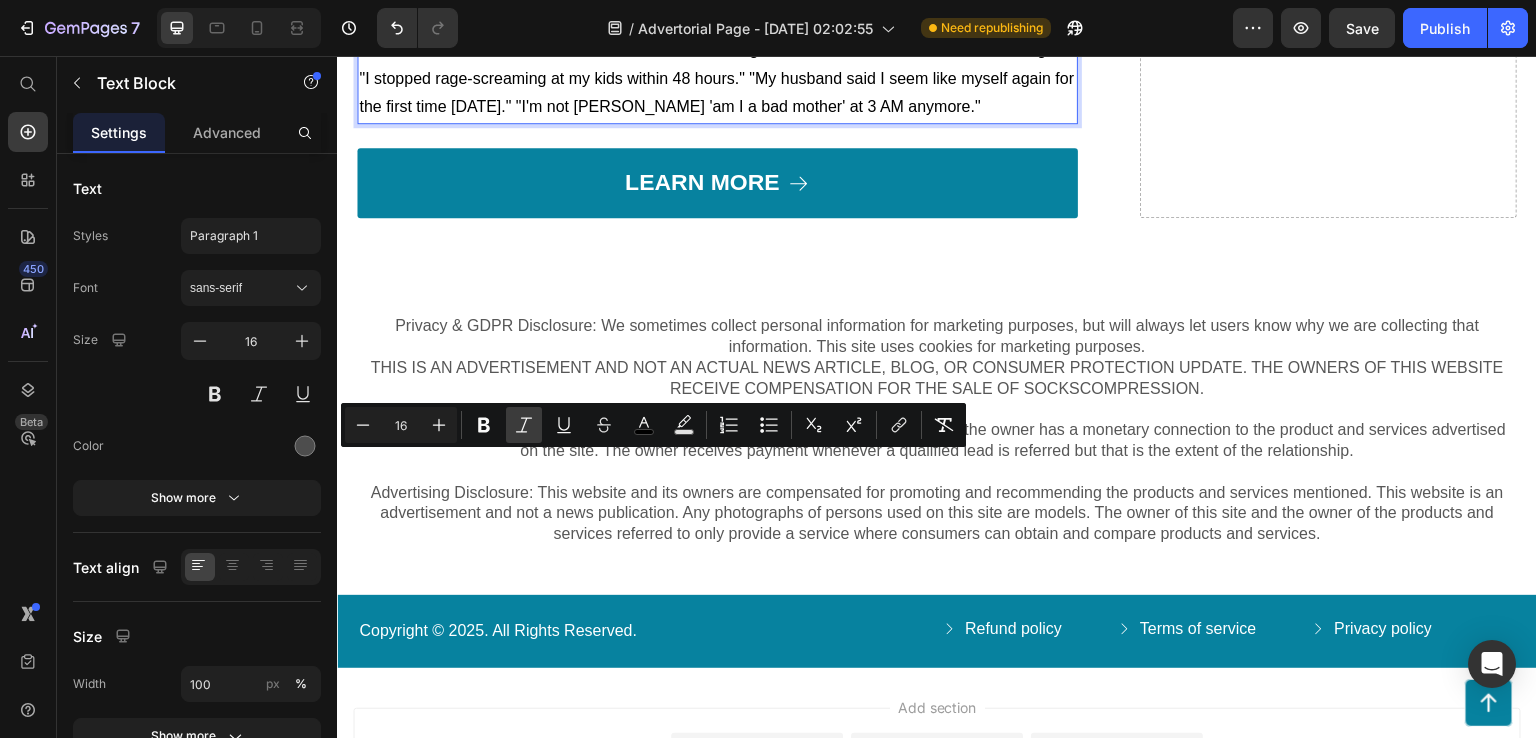 click 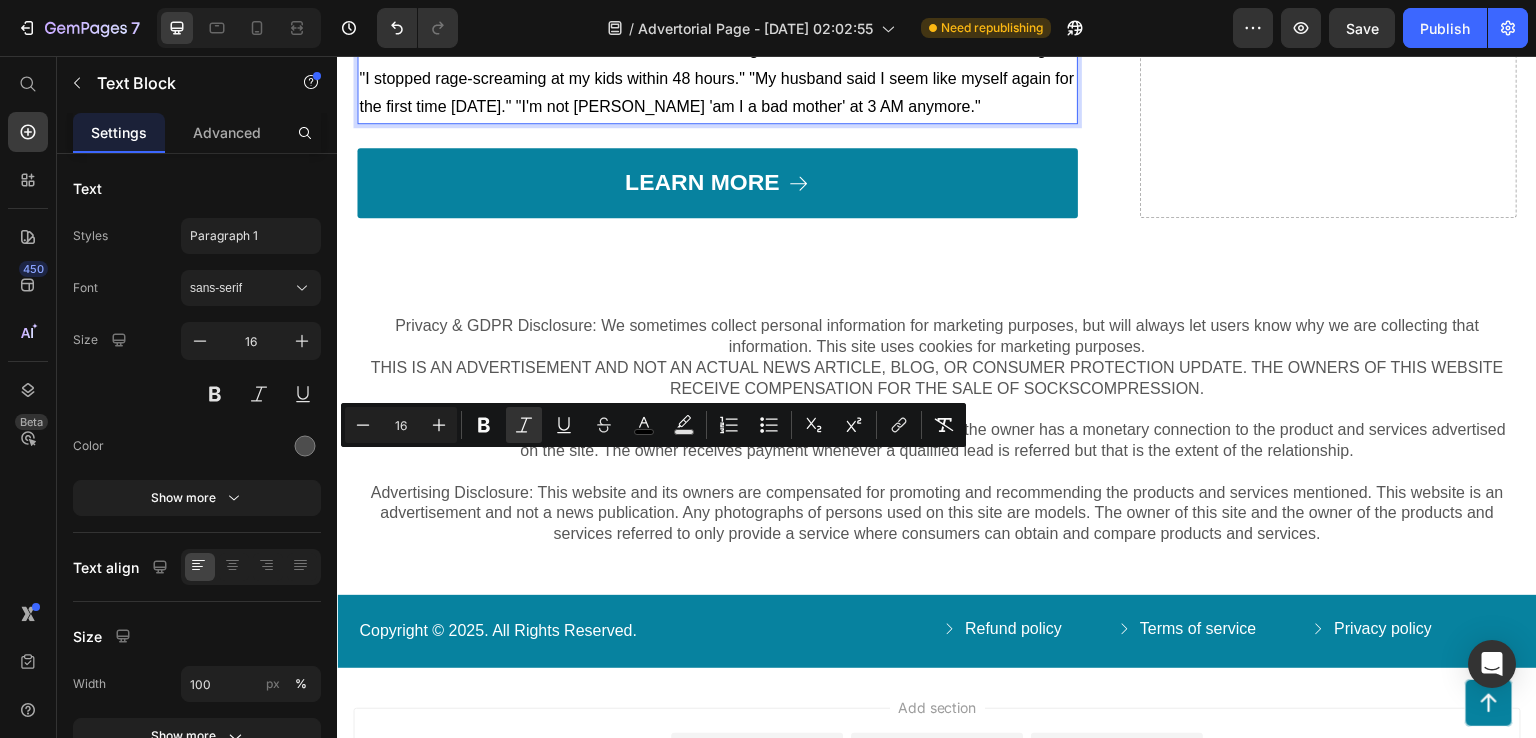 click on "But here's what they can't argue with: results." at bounding box center [519, 20] 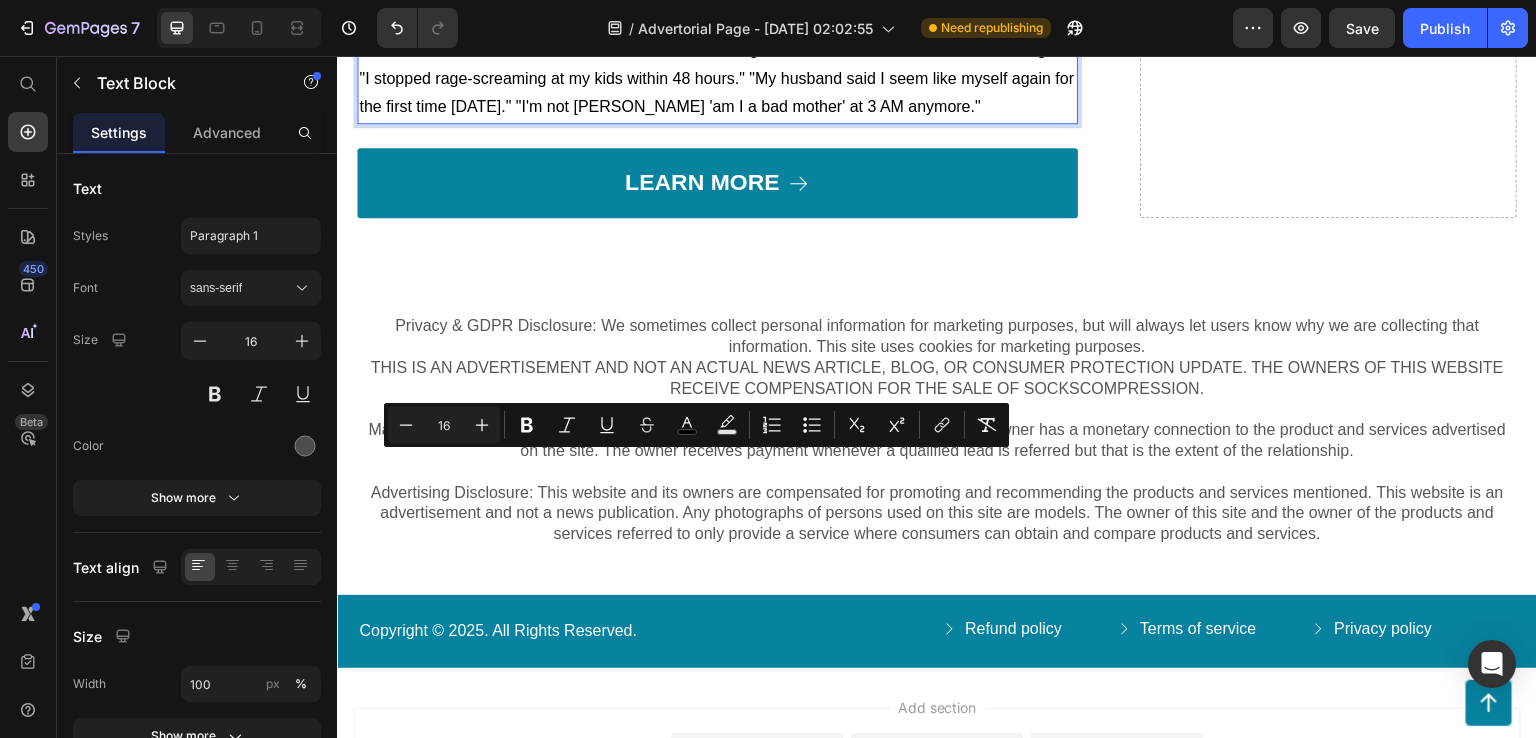 drag, startPoint x: 882, startPoint y: 458, endPoint x: 978, endPoint y: 507, distance: 107.78219 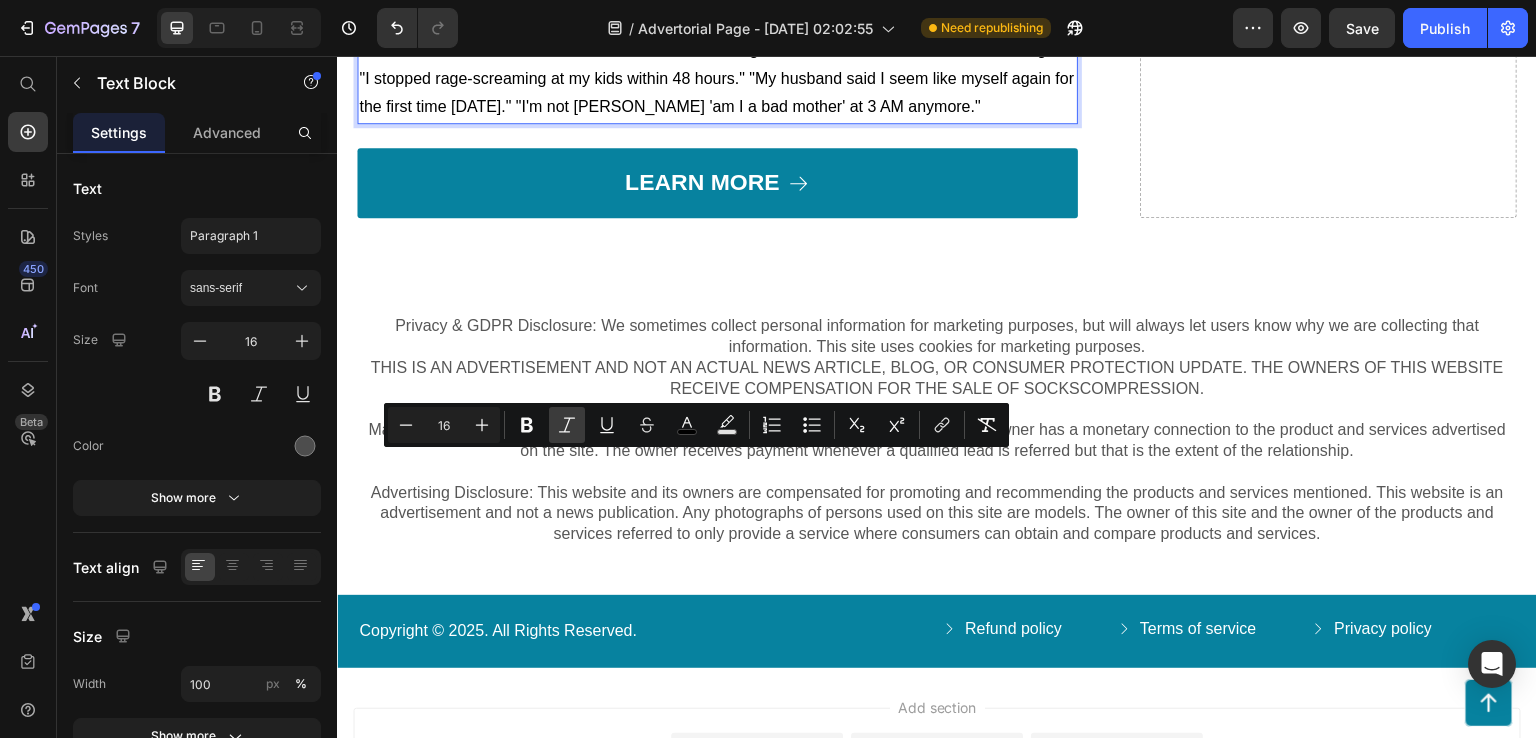 click 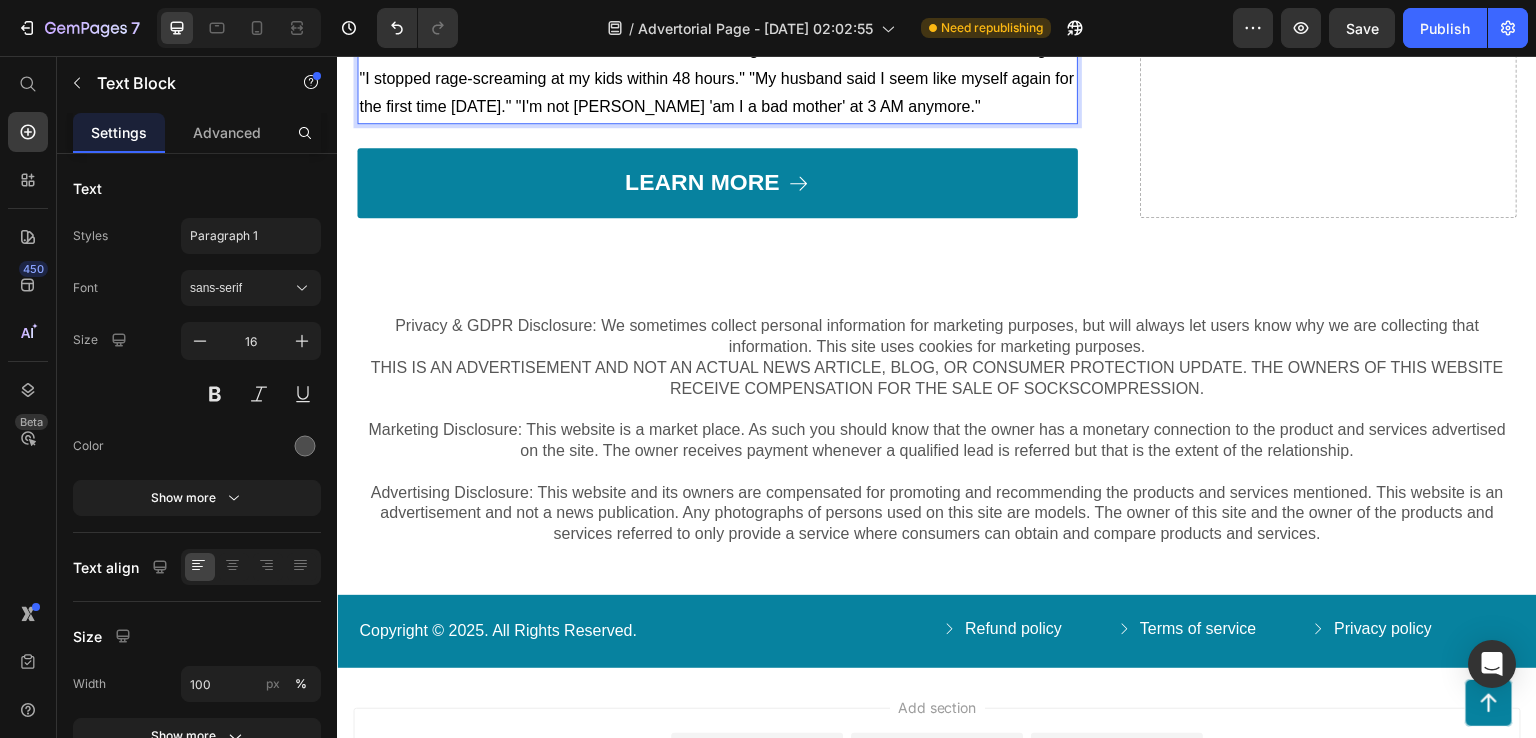 click on "But here's what they can't argue with: results." at bounding box center (717, 21) 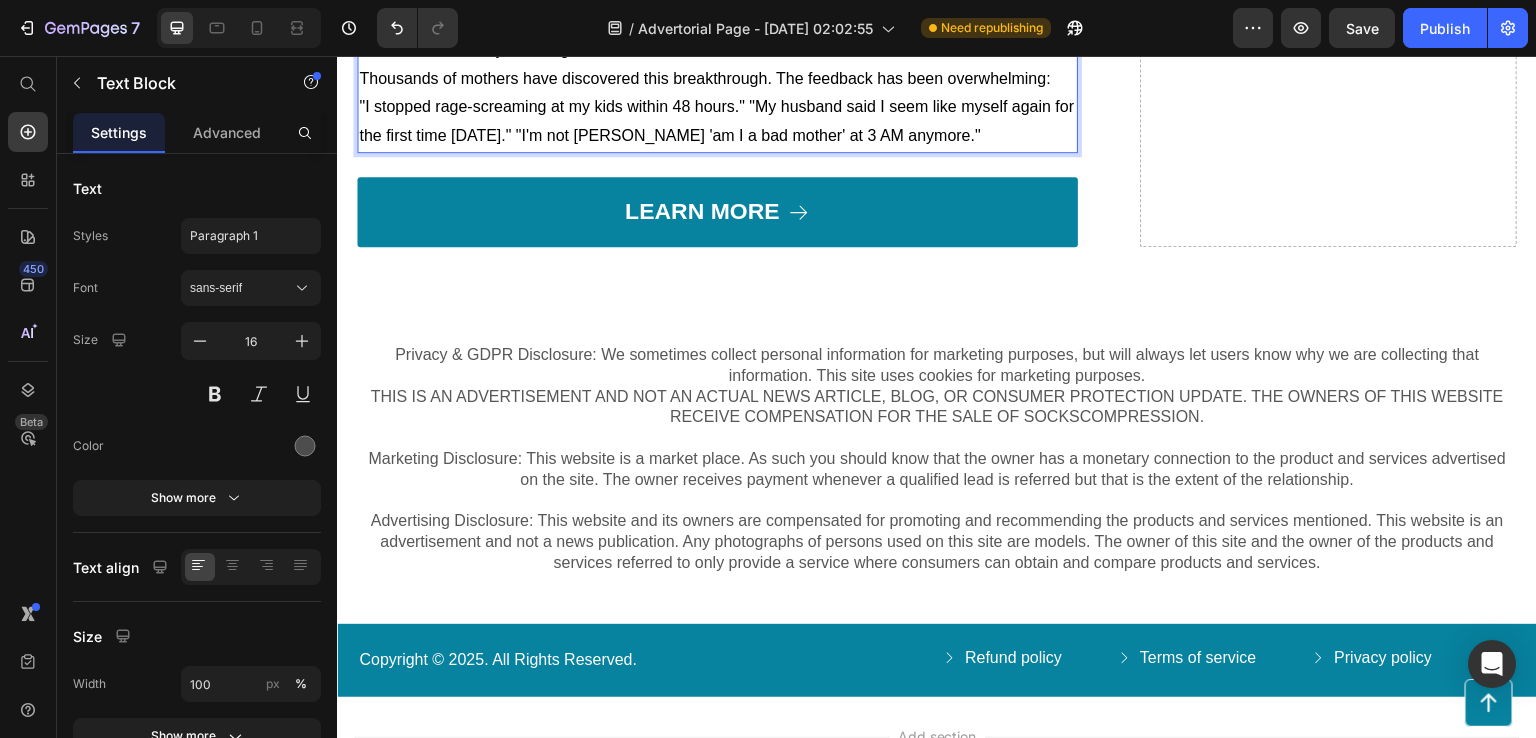 click on "But here's what they can't argue with: results." at bounding box center [717, 50] 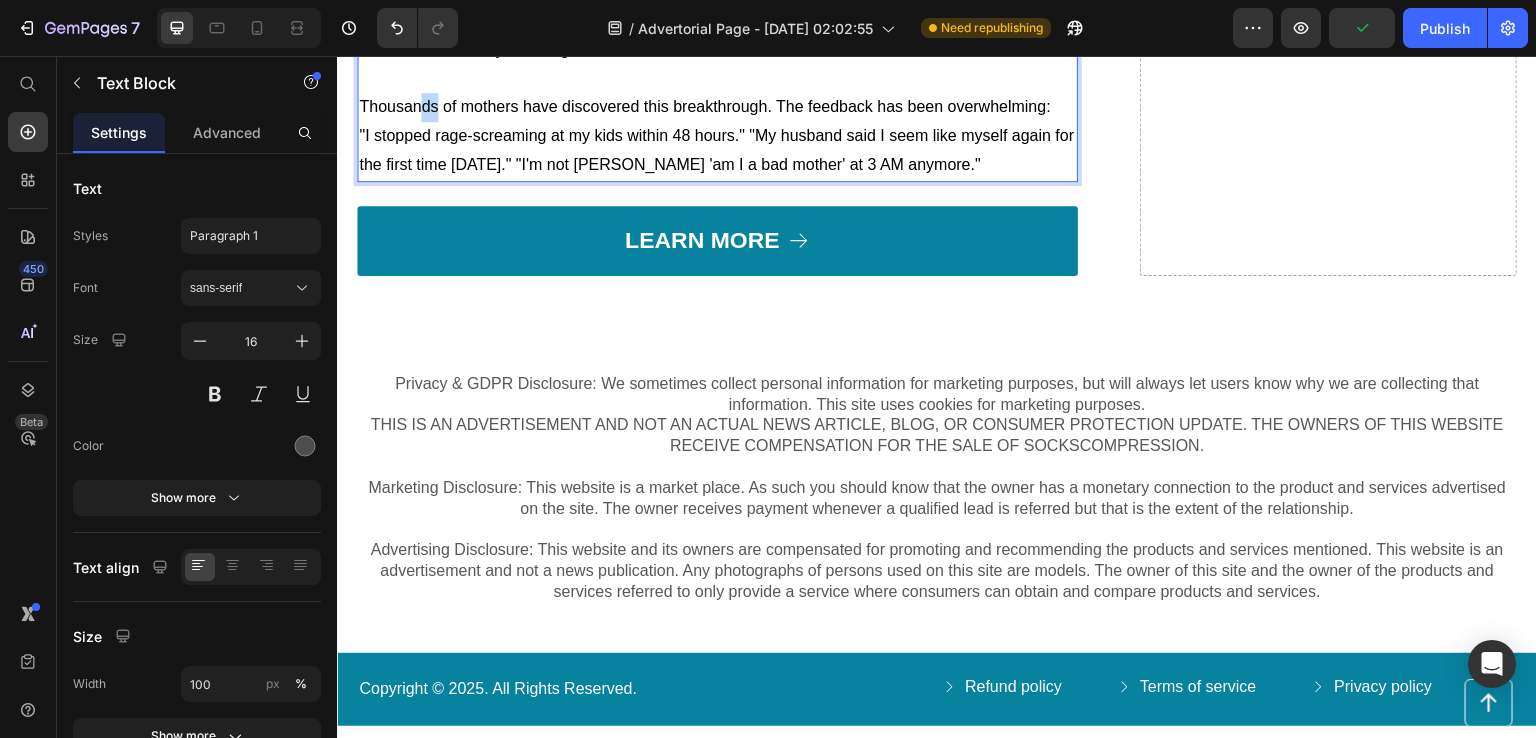 drag, startPoint x: 438, startPoint y: 611, endPoint x: 423, endPoint y: 610, distance: 15.033297 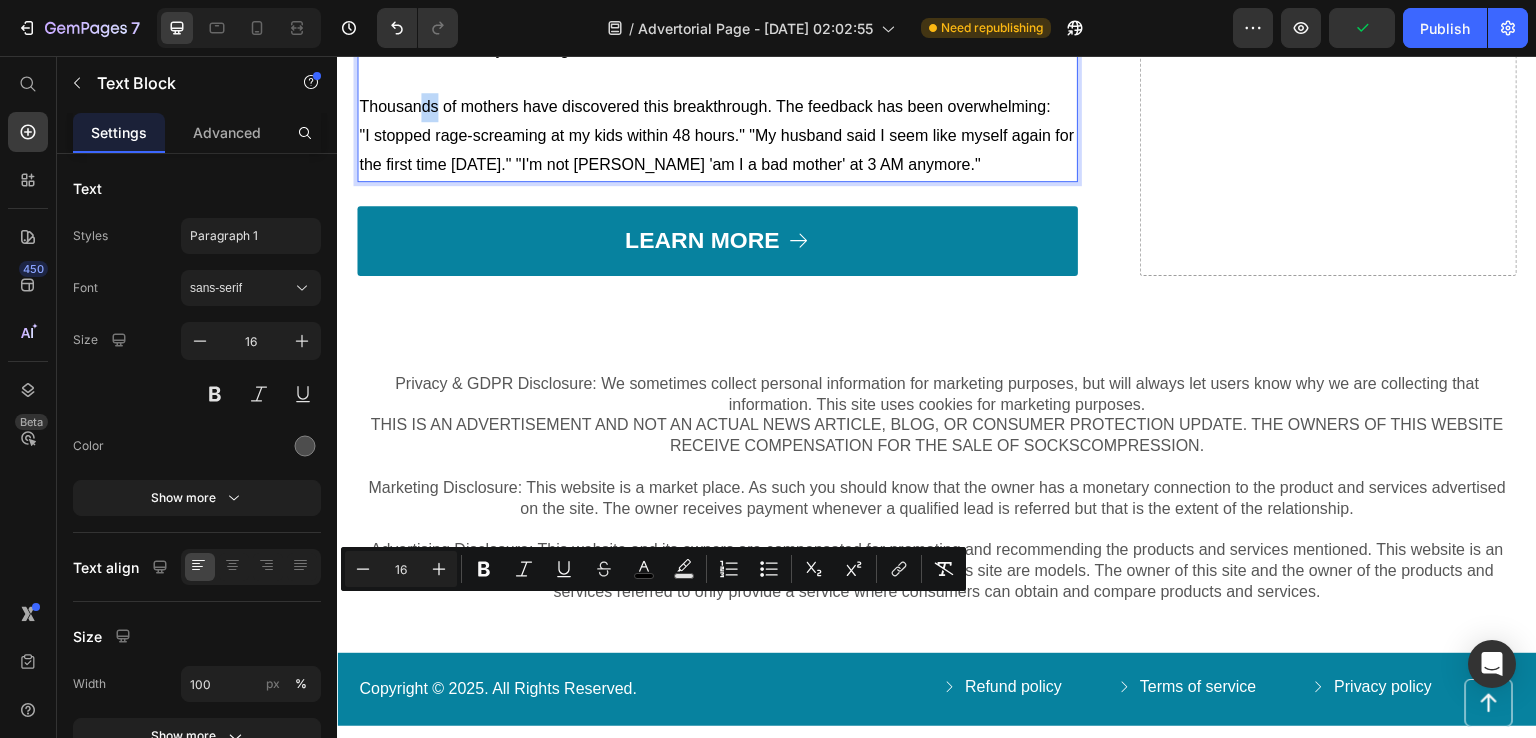 click on "Thousands of mothers have discovered this breakthrough. The feedback has been overwhelming:" at bounding box center [705, 106] 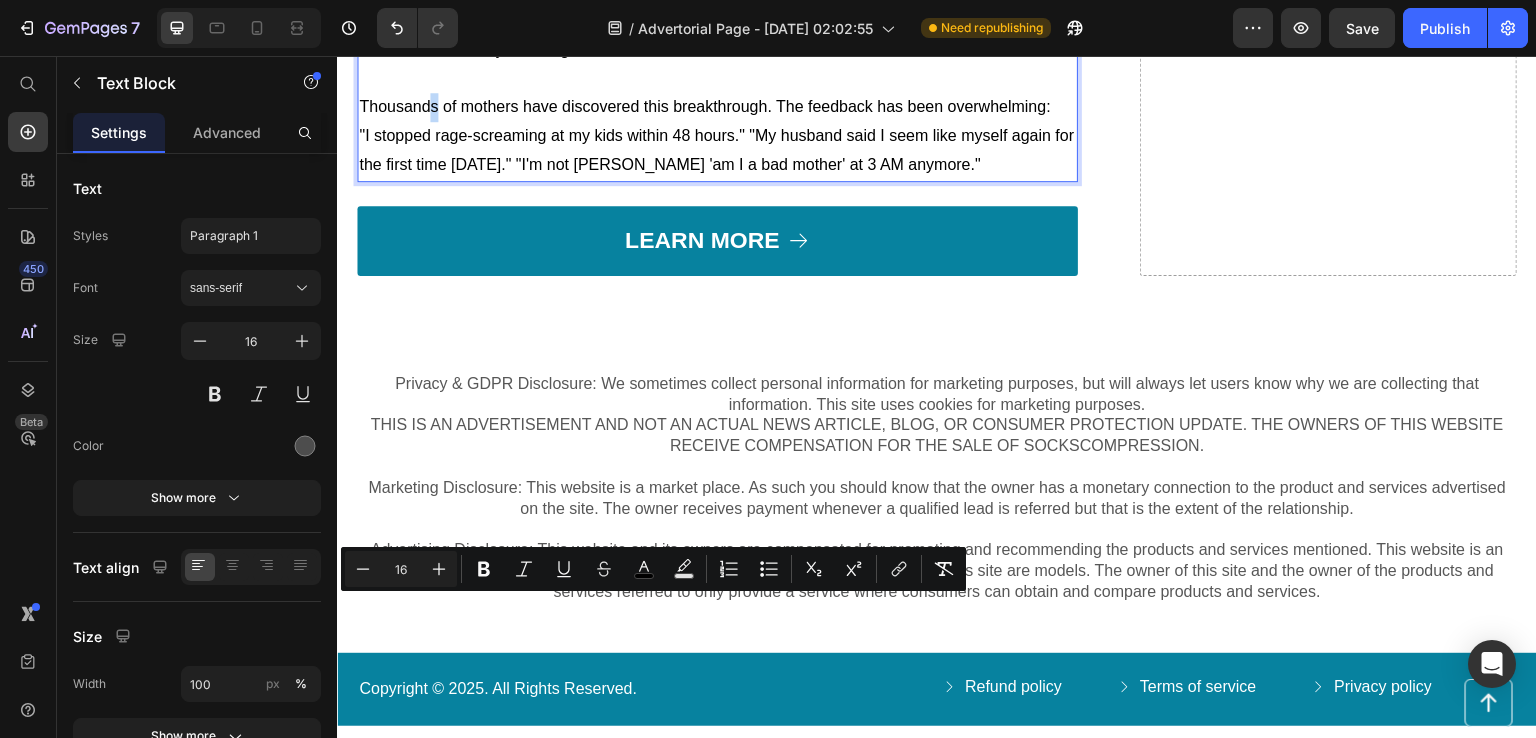 click on "Thousands of mothers have discovered this breakthrough. The feedback has been overwhelming:" at bounding box center (705, 106) 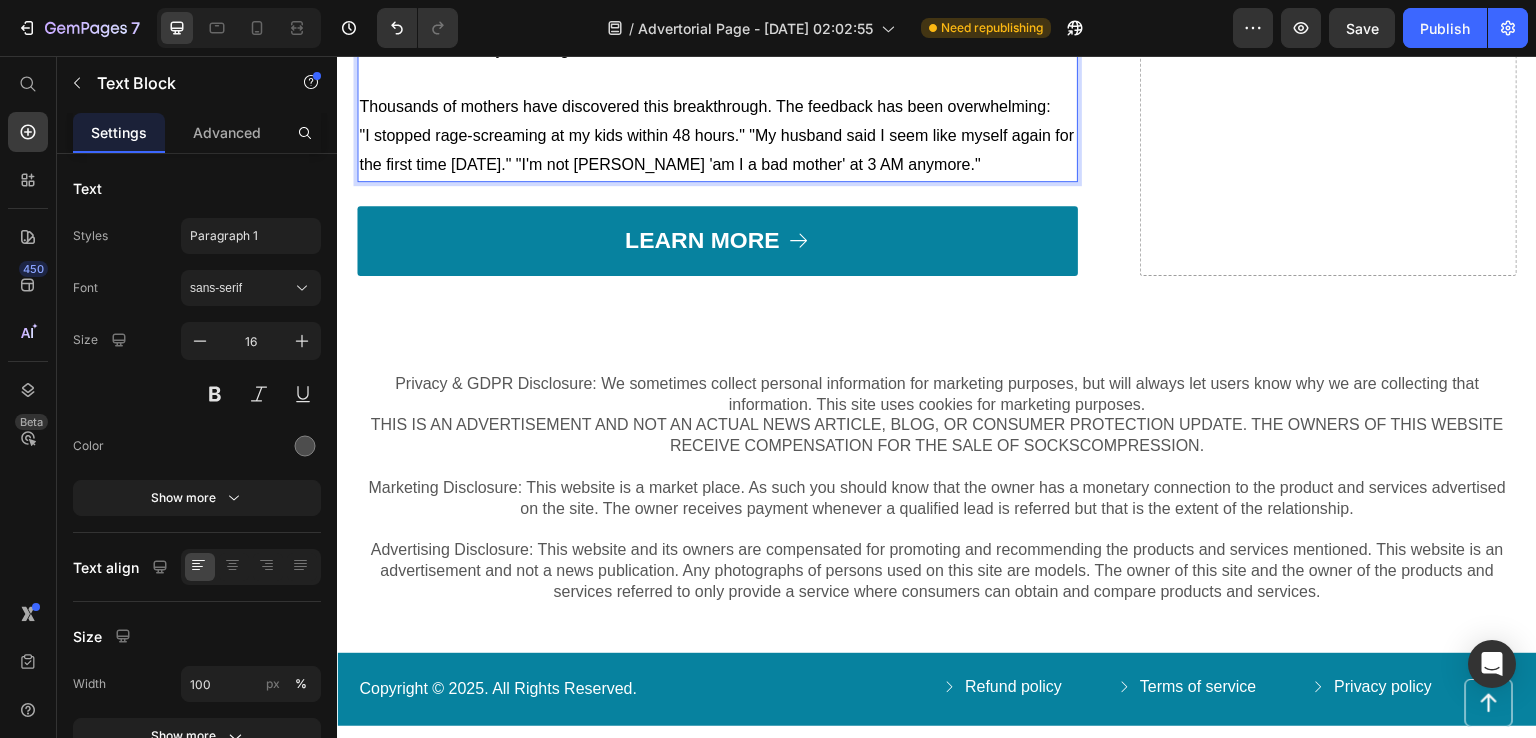 click on ""I stopped rage-screaming at my kids within 48 hours." "My husband said I seem like myself again for the first time [DATE]." "I'm not [PERSON_NAME] 'am I a bad mother' at 3 AM anymore."" at bounding box center (716, 150) 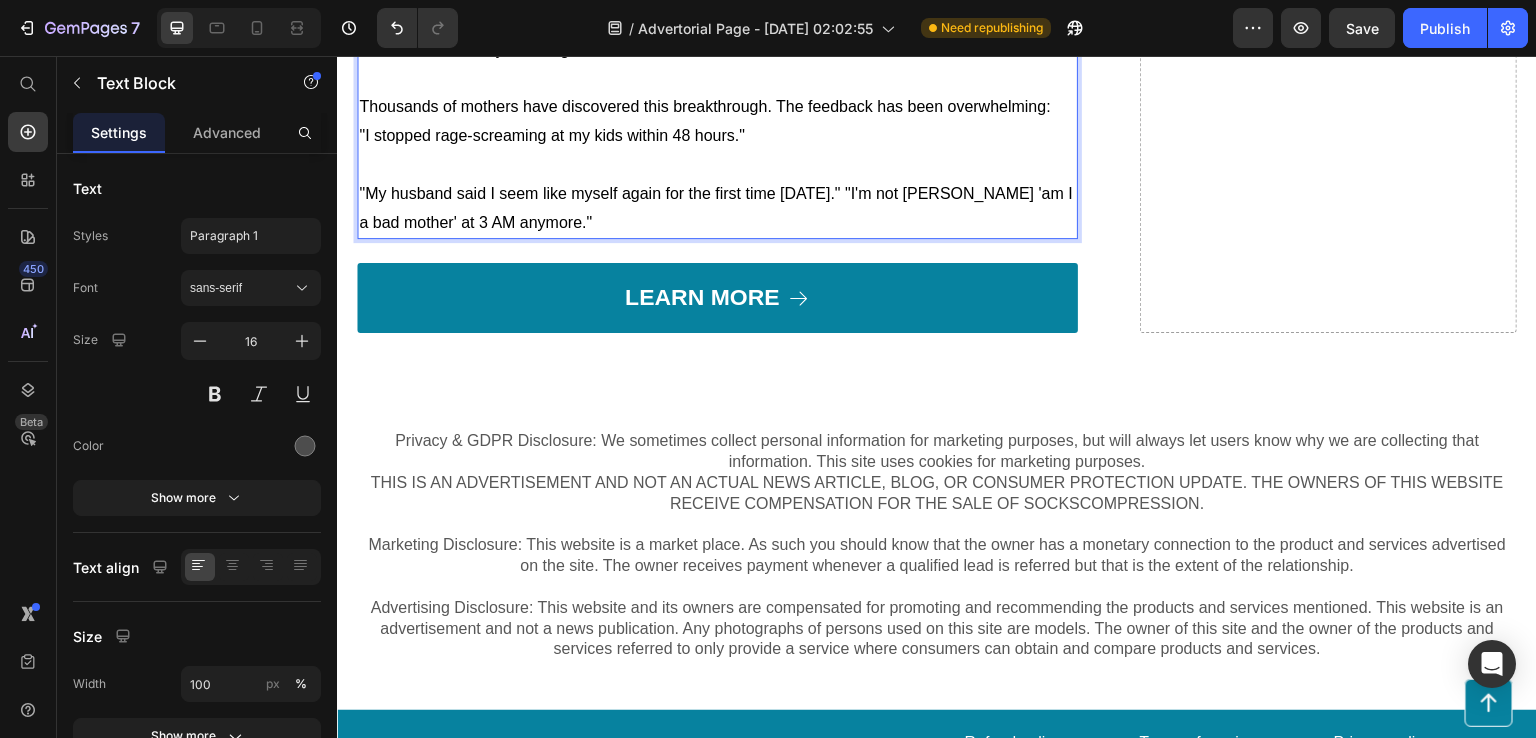 click on ""I stopped rage-screaming at my kids within 48 hours."  "My husband said I seem like myself again for the first time [DATE]." "I'm not [PERSON_NAME] 'am I a bad mother' at 3 AM anymore."" at bounding box center (717, 179) 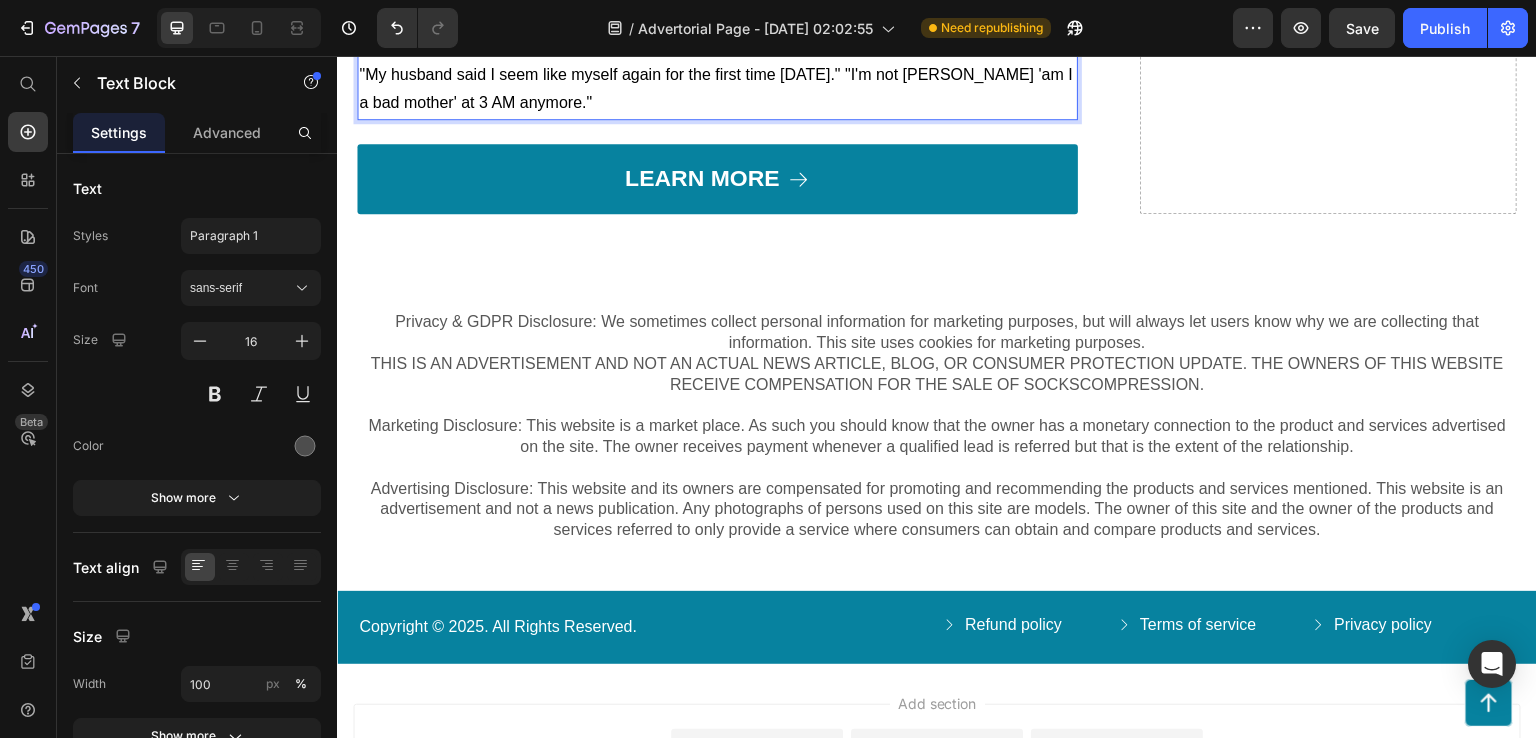 scroll, scrollTop: 8644, scrollLeft: 0, axis: vertical 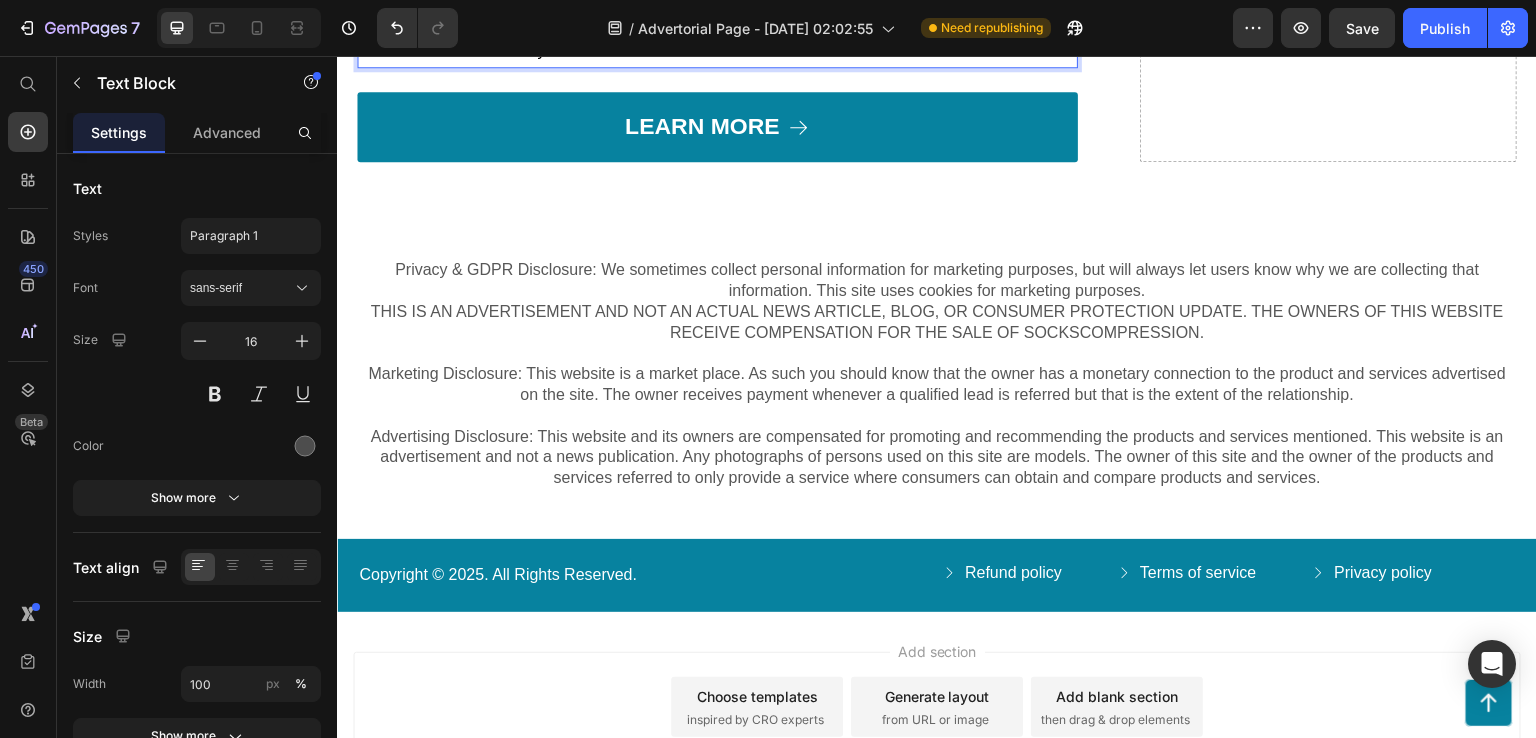 click on ""My husband said I seem like myself again for the first time [DATE]." "I'm not [PERSON_NAME] 'am I a bad mother' at 3 AM anymore."" at bounding box center (716, 37) 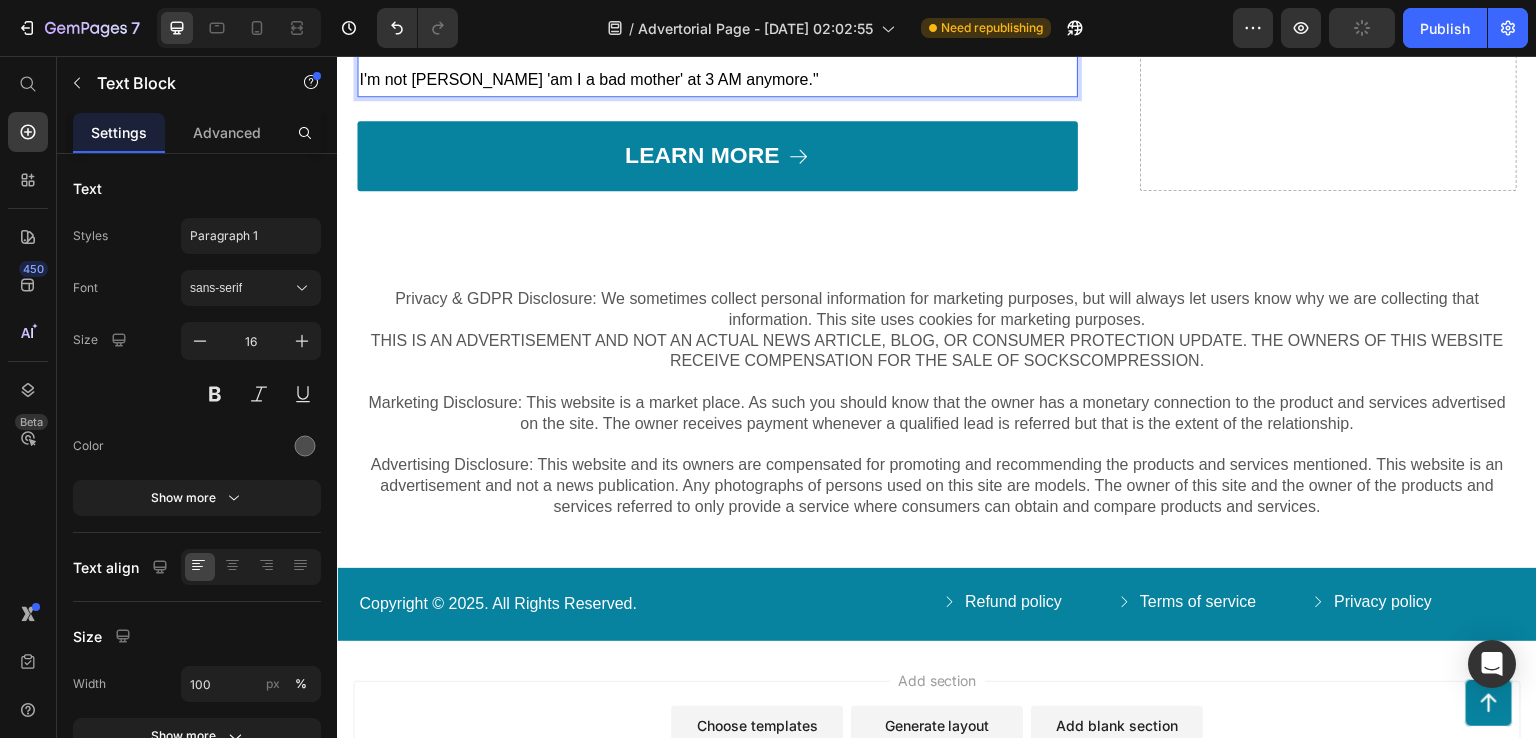 drag, startPoint x: 756, startPoint y: 464, endPoint x: 360, endPoint y: 468, distance: 396.0202 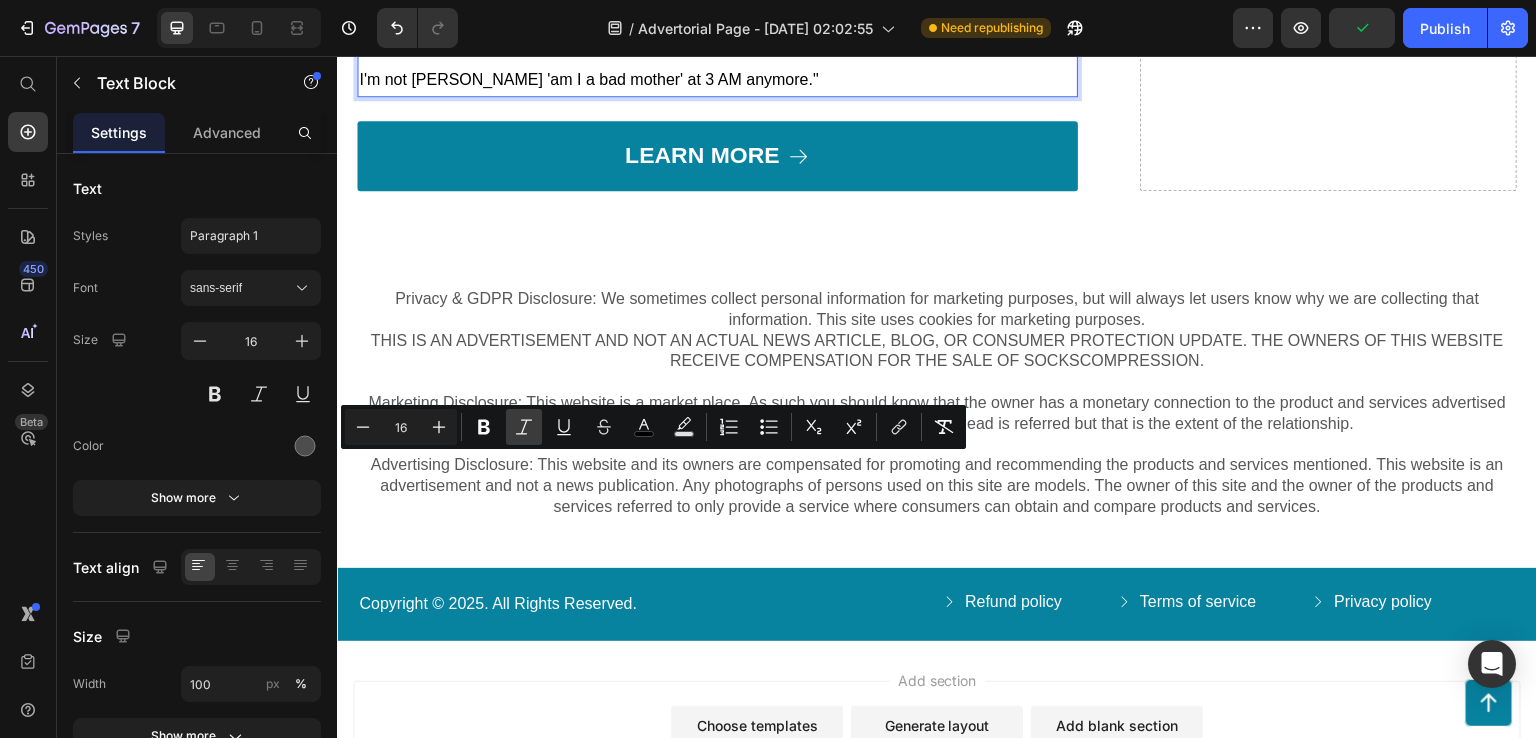click 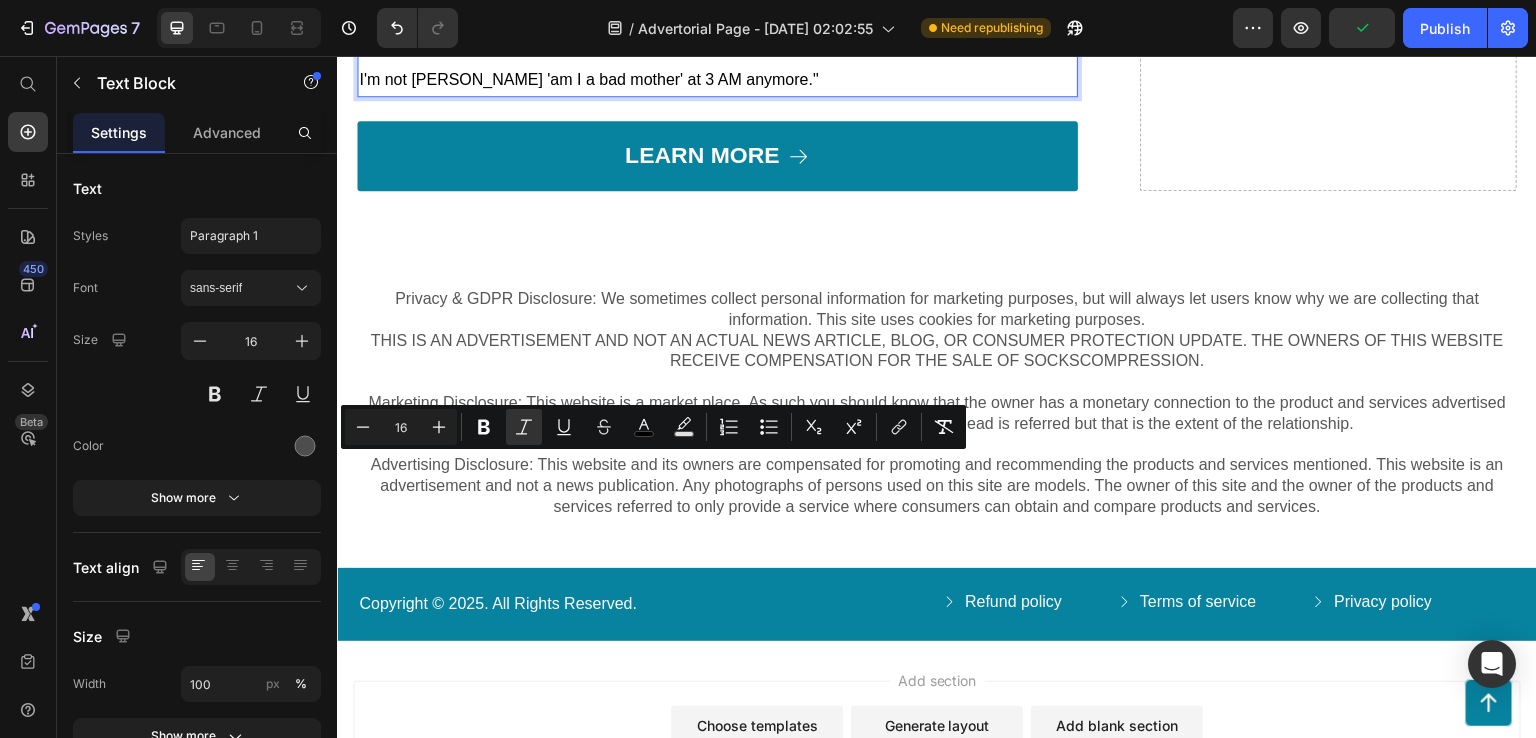 click on ""I stopped rage-screaming at my kids within 48 hours."  "My husband said I seem like myself again for the first time [DATE]."  I'm not Googling 'am I a bad mother' at 3 AM anymore."" at bounding box center [717, 8] 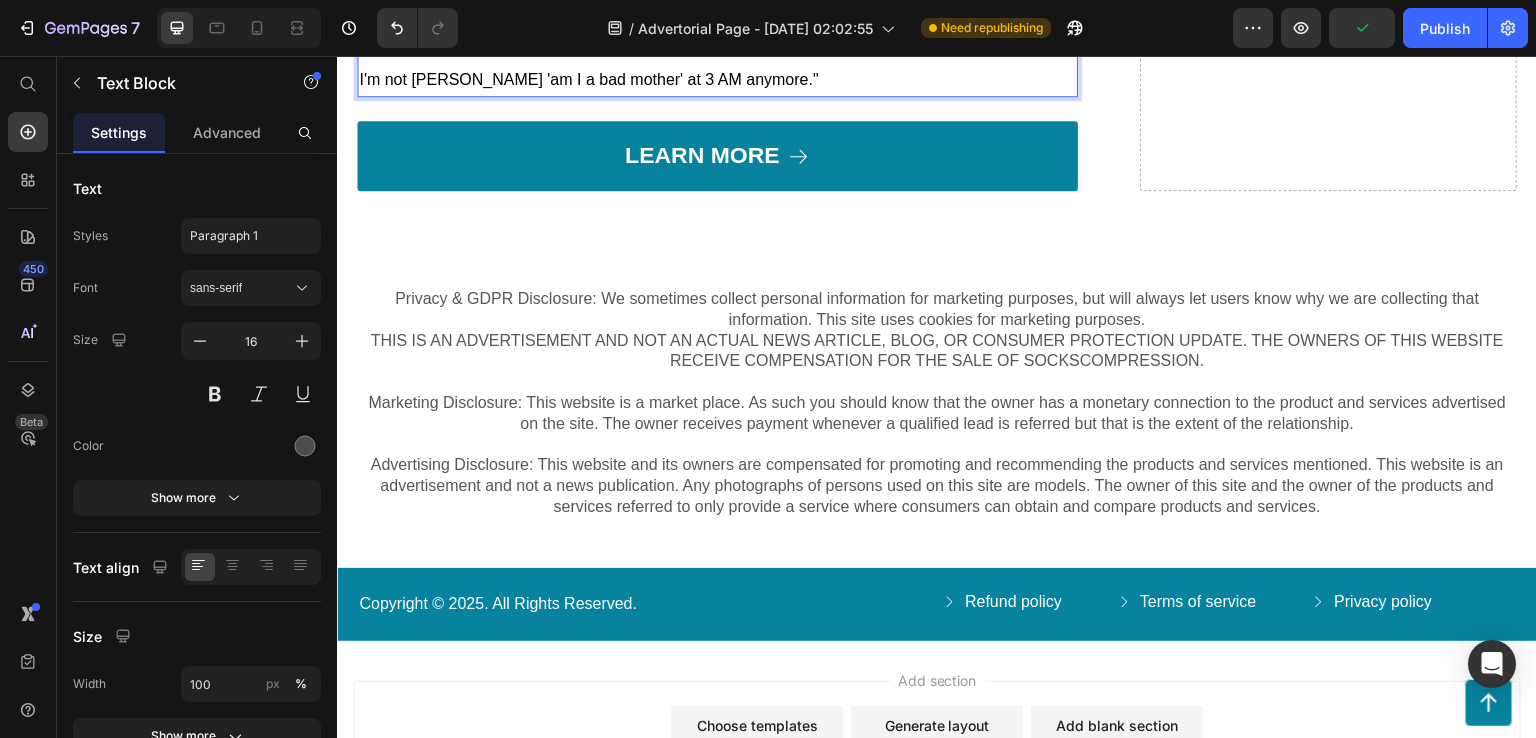 click on ""My husband said I seem like myself again for the first time [DATE]."" at bounding box center (599, 22) 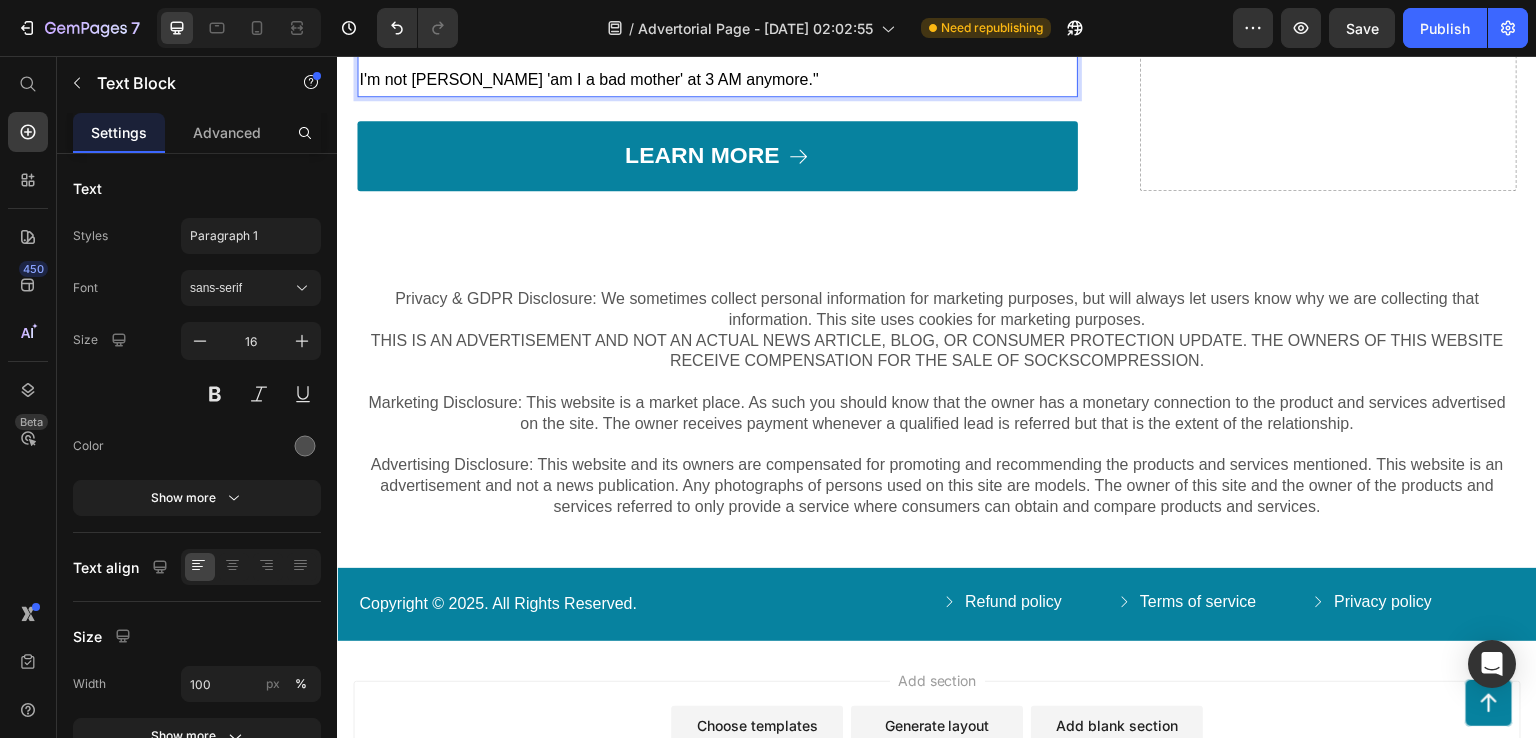 drag, startPoint x: 909, startPoint y: 524, endPoint x: 360, endPoint y: 519, distance: 549.02277 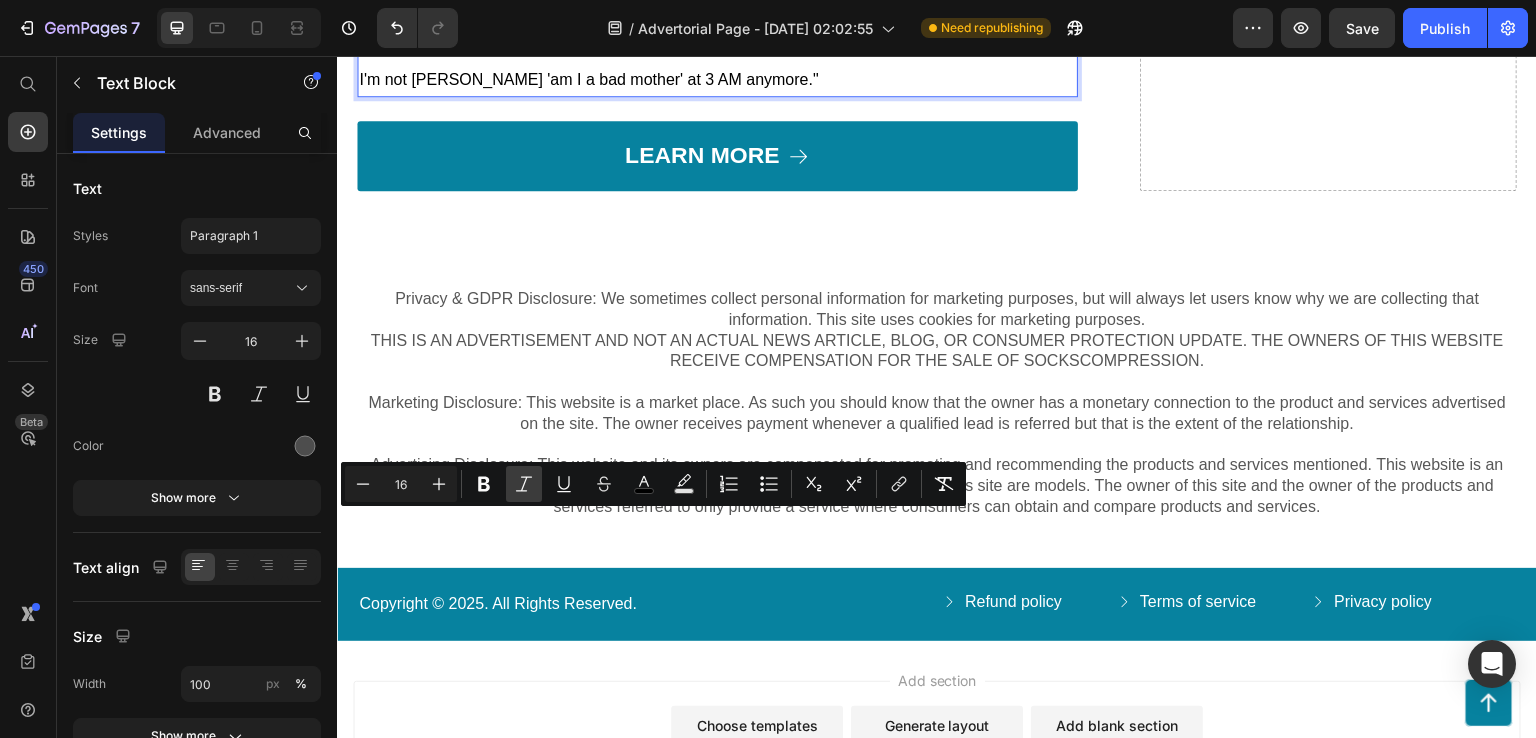 click 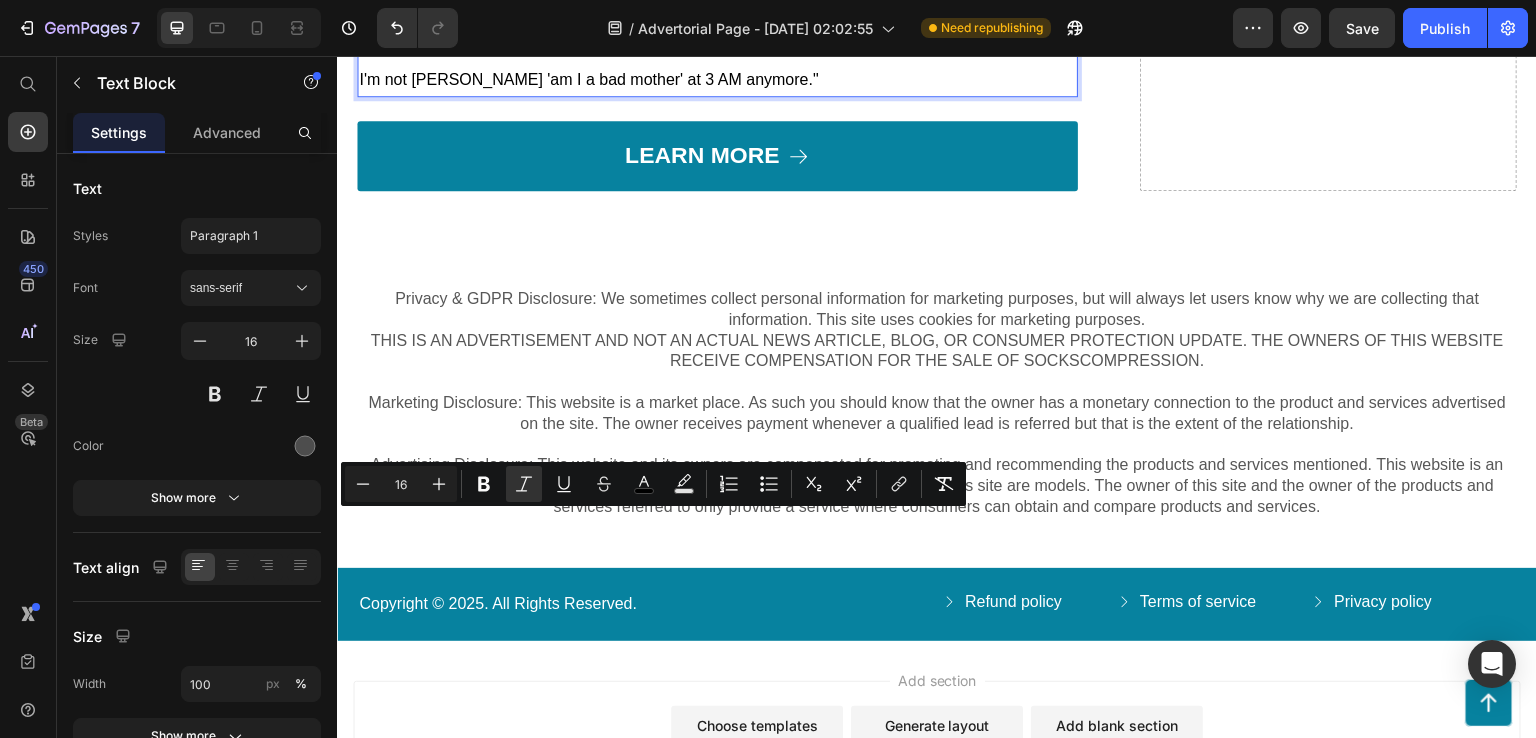 click on "I'm not [PERSON_NAME] 'am I a bad mother' at 3 AM anymore."" at bounding box center [588, 79] 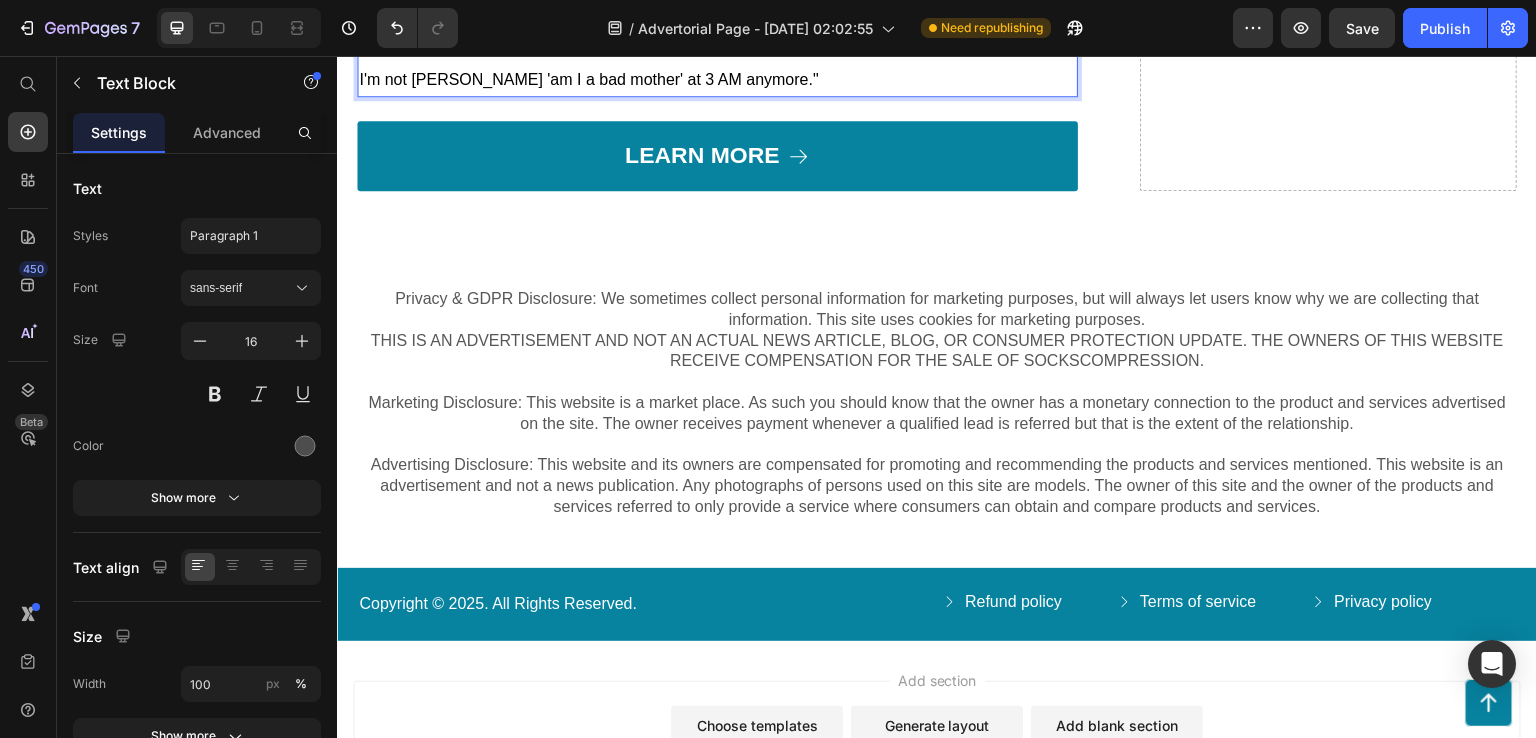 click on "I'm not [PERSON_NAME] 'am I a bad mother' at 3 AM anymore."" at bounding box center (588, 79) 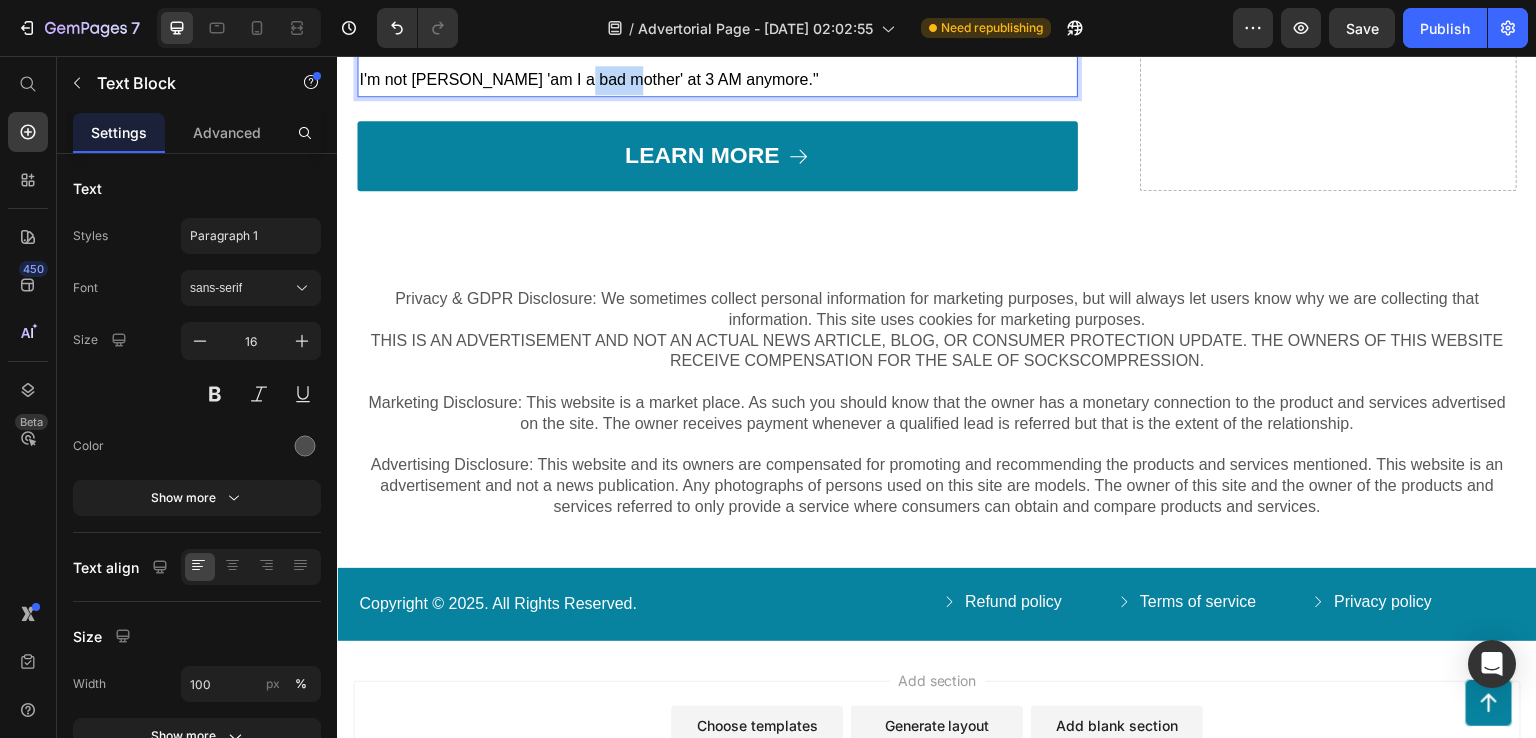 click on "I'm not [PERSON_NAME] 'am I a bad mother' at 3 AM anymore."" at bounding box center (588, 79) 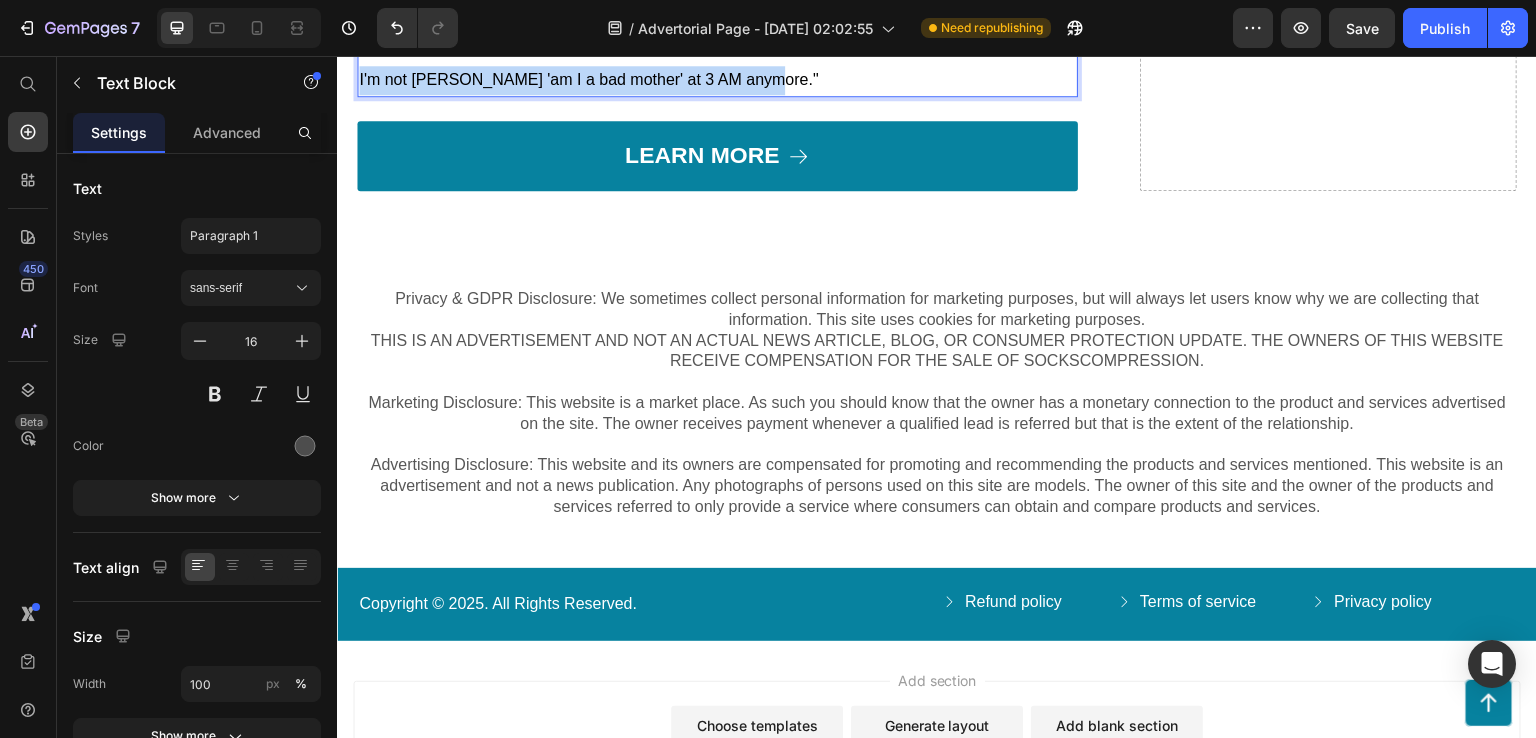 click on "I'm not [PERSON_NAME] 'am I a bad mother' at 3 AM anymore."" at bounding box center (588, 79) 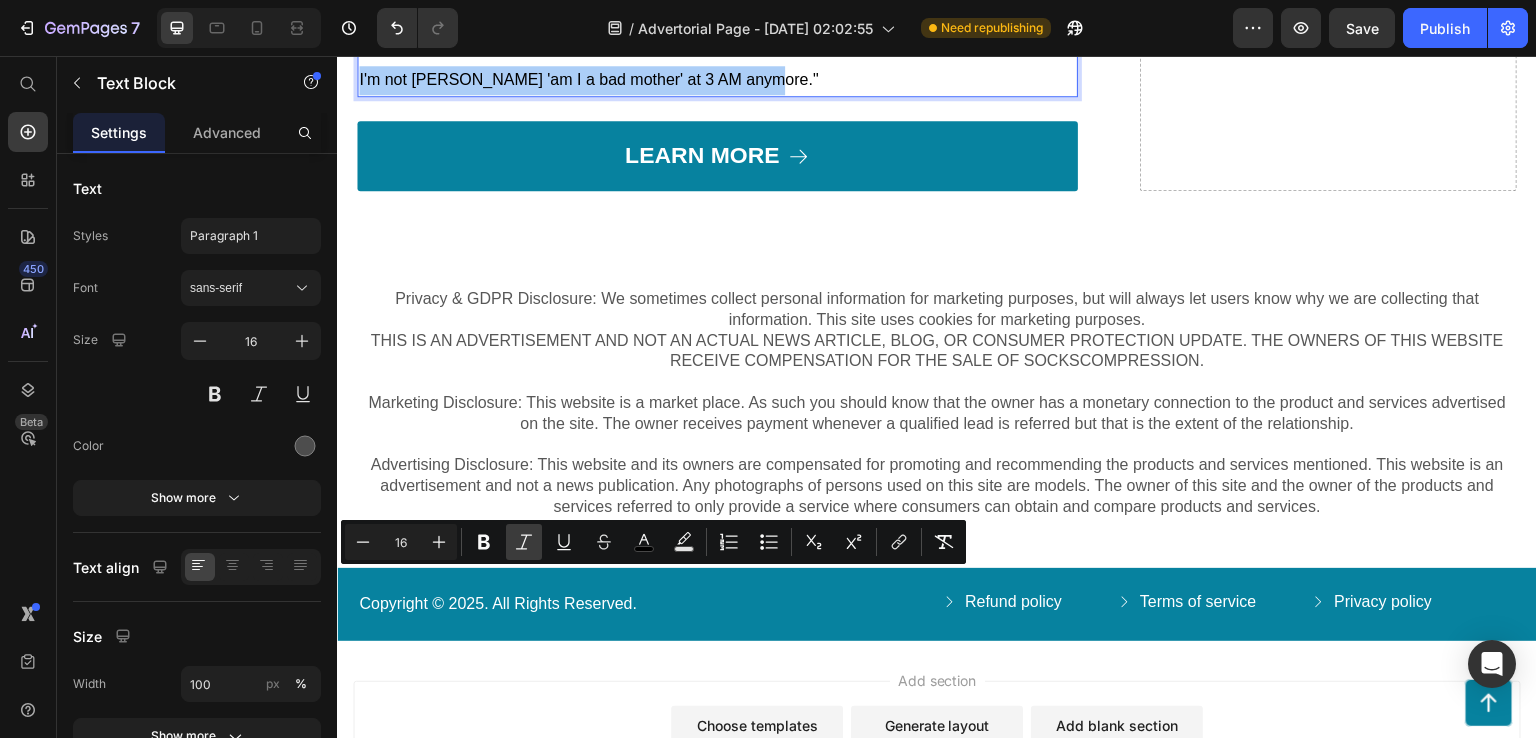 click 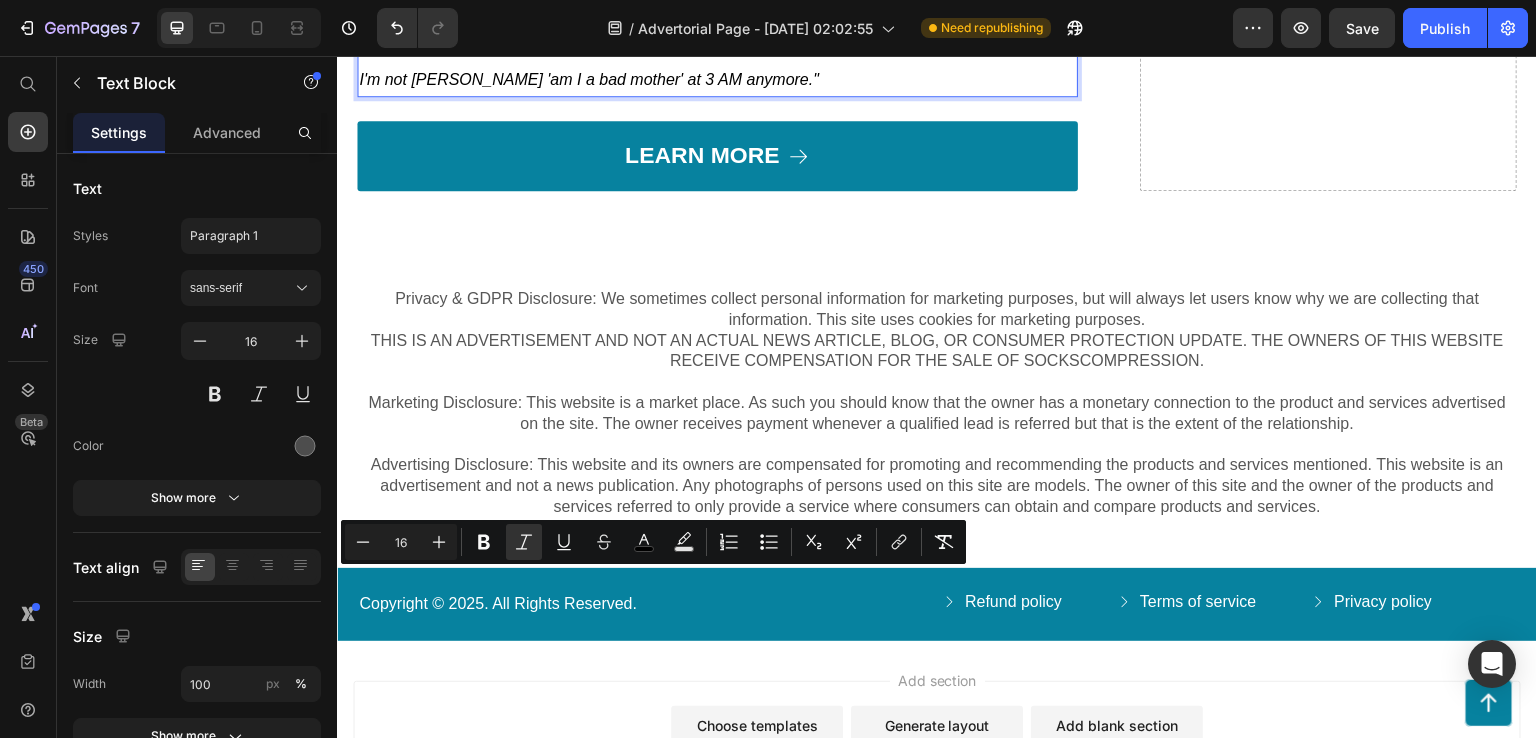 click on ""I stopped rage-screaming at my kids within 48 hours." "My husband said I seem like myself again for the first time [DATE]."  I'm not Googling 'am I a bad mother' at 3 AM anymore."" at bounding box center [717, 8] 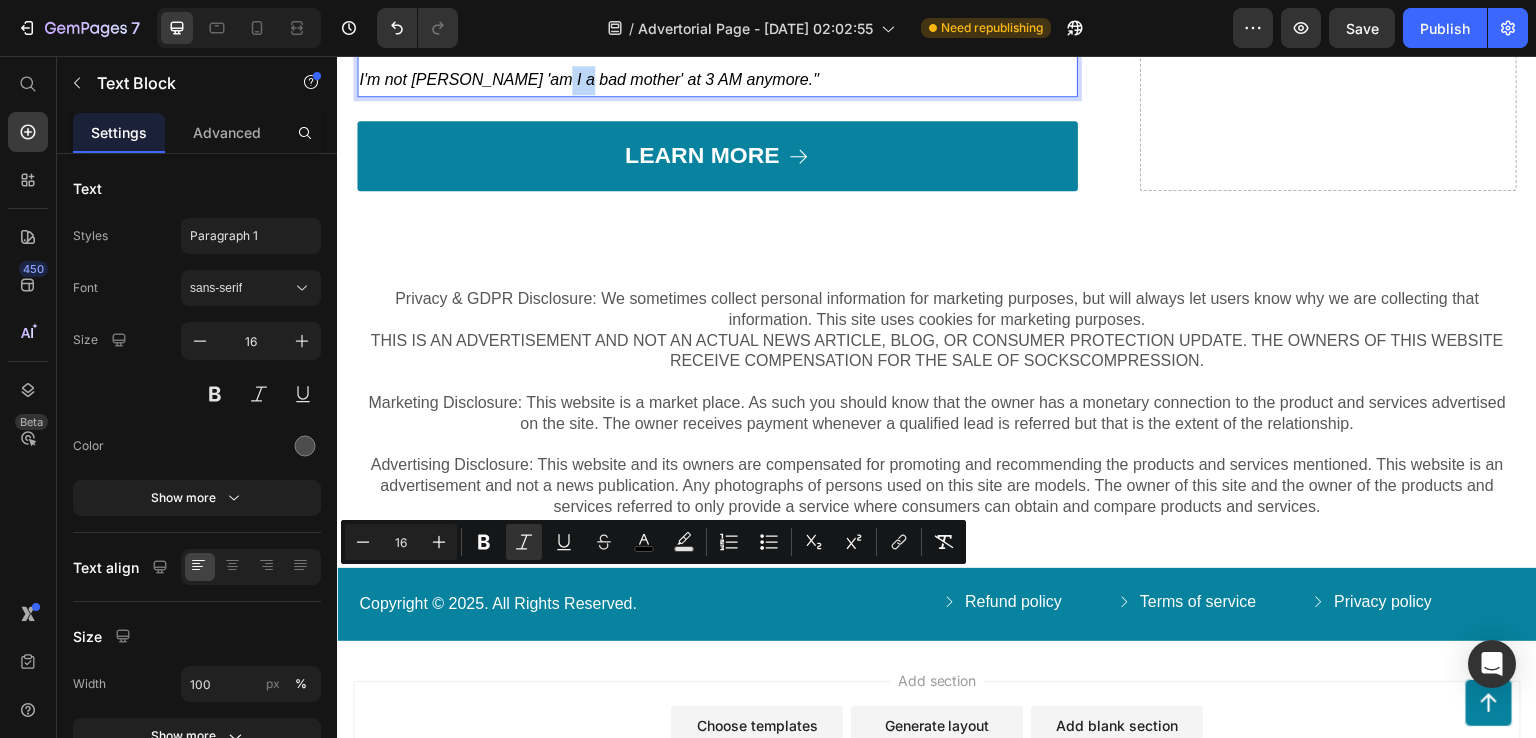 click on ""I stopped rage-screaming at my kids within 48 hours." "My husband said I seem like myself again for the first time [DATE]."  I'm not Googling 'am I a bad mother' at 3 AM anymore."" at bounding box center [717, 8] 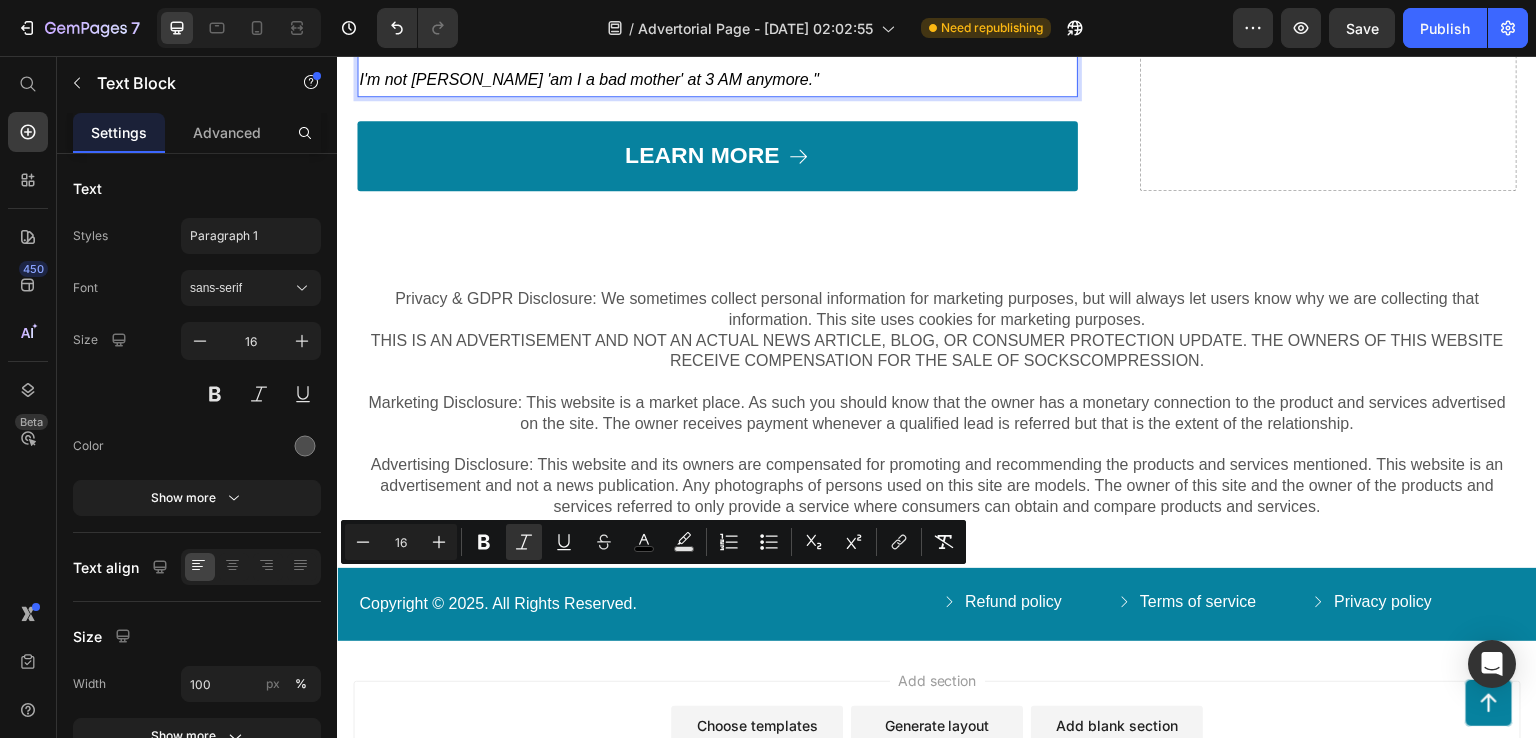 click on ""I stopped rage-screaming at my kids within 48 hours." "My husband said I seem like myself again for the first time [DATE]."  I'm not Googling 'am I a bad mother' at 3 AM anymore."" at bounding box center (717, 8) 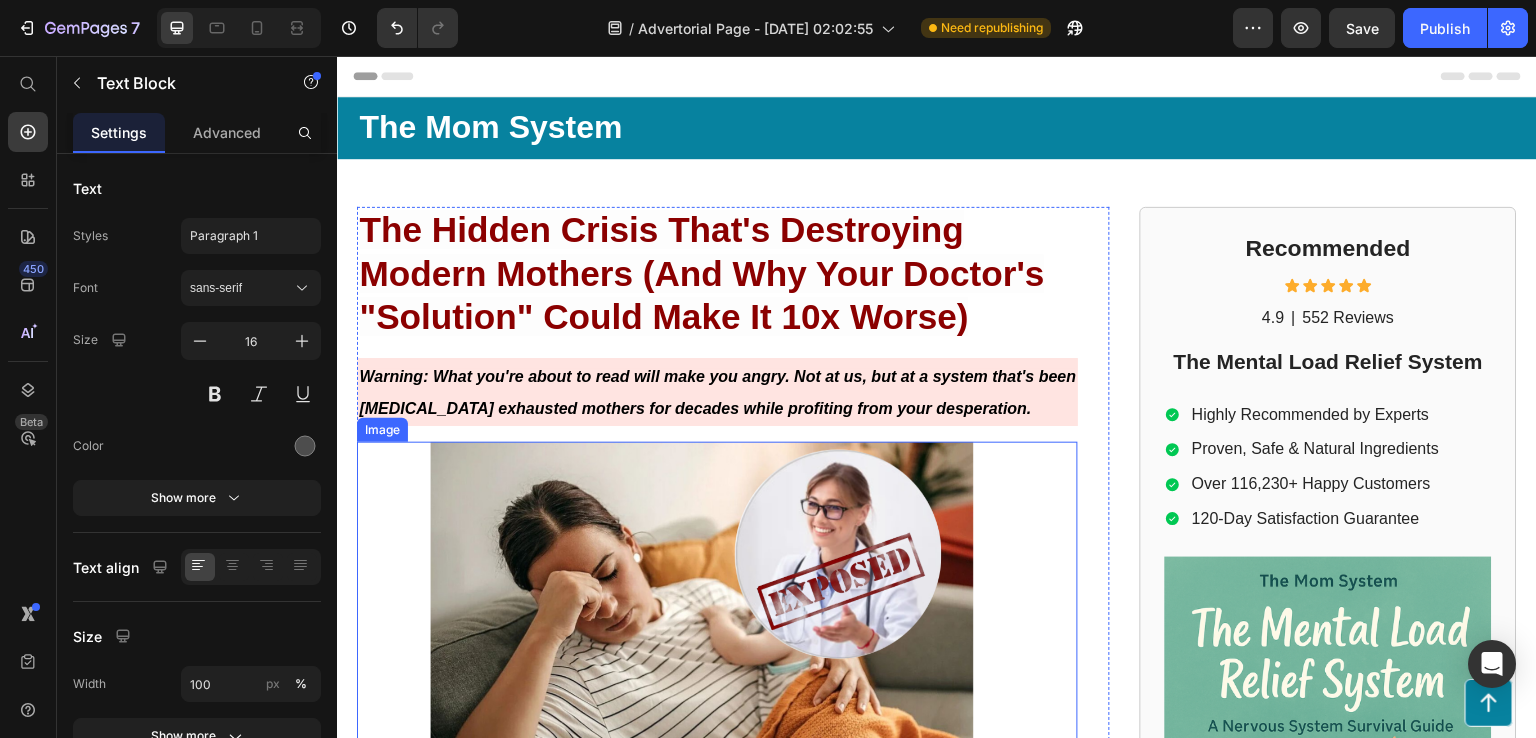 scroll, scrollTop: 700, scrollLeft: 0, axis: vertical 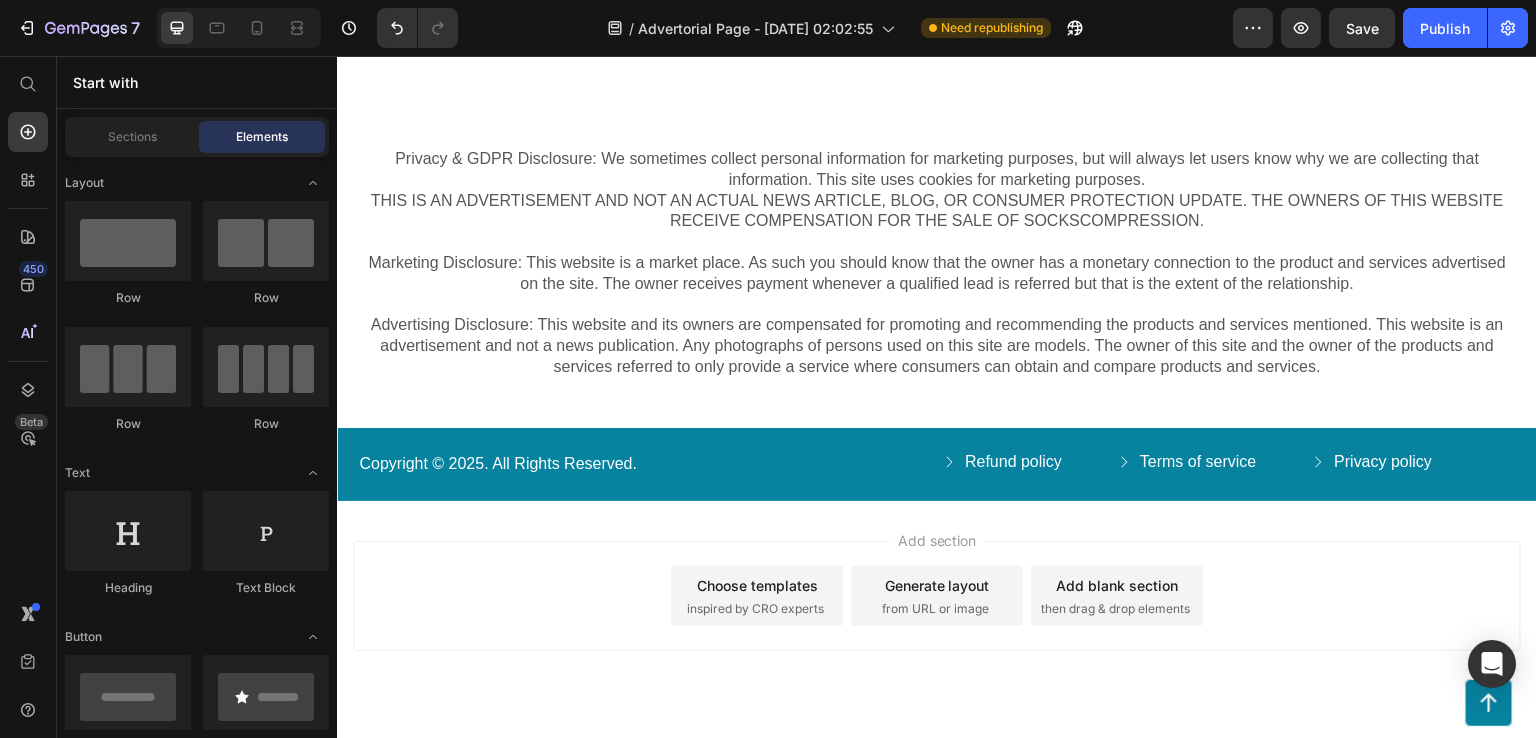 drag, startPoint x: 1534, startPoint y: 134, endPoint x: 1829, endPoint y: 711, distance: 648.0386 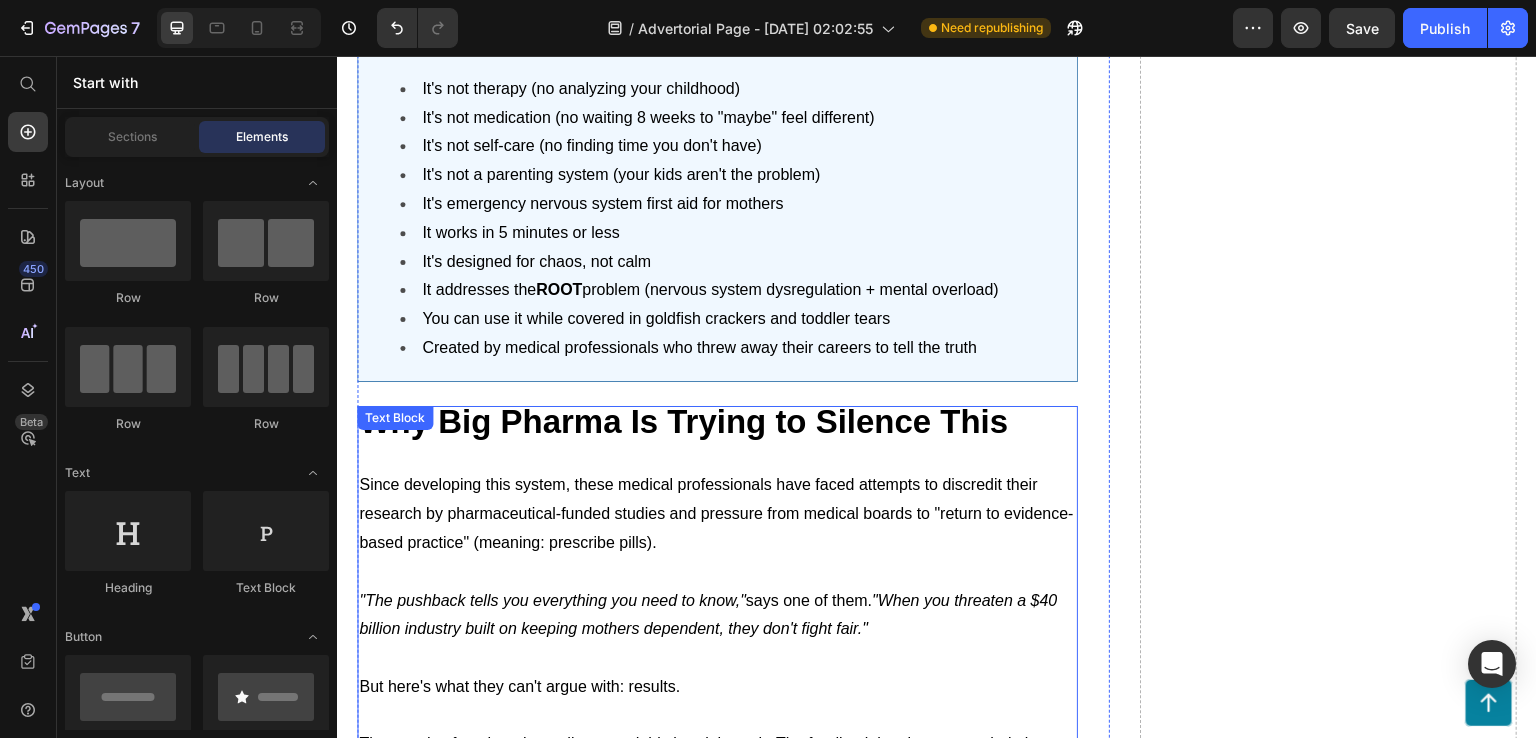 scroll, scrollTop: 7784, scrollLeft: 0, axis: vertical 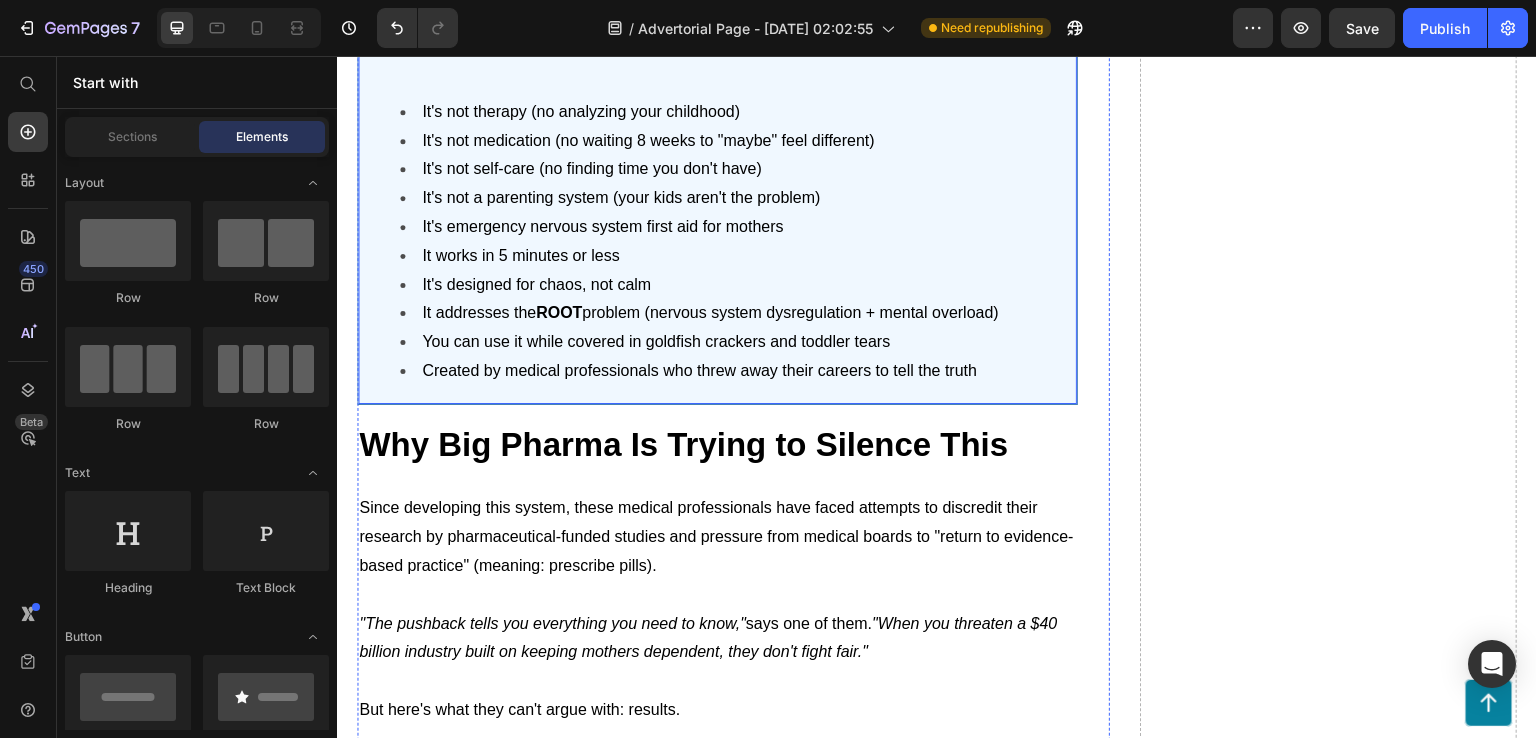 click on "What Makes This Different From Every Other "Solution"" at bounding box center (664, 35) 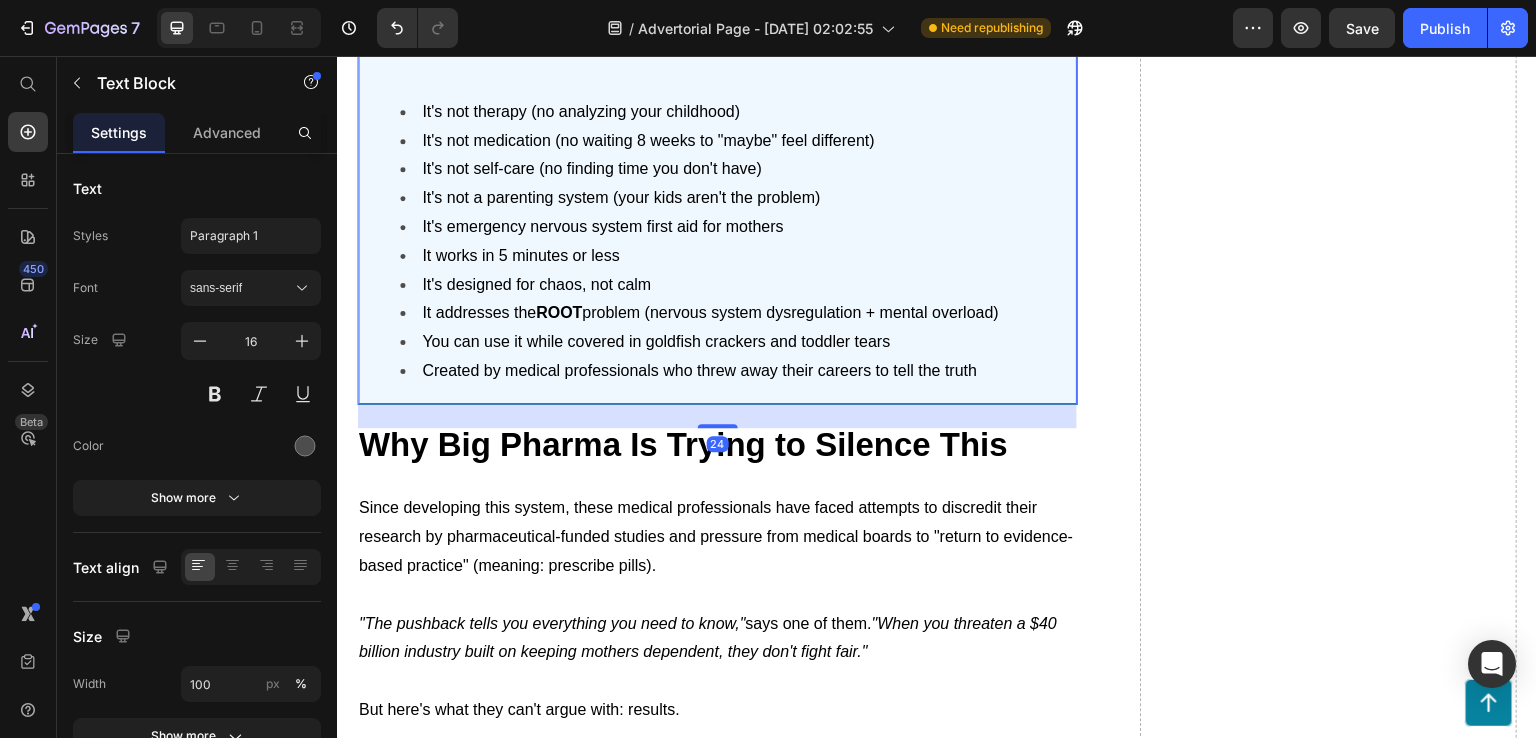 click on "What Makes This Different From Every Other "Solution"" at bounding box center (664, 35) 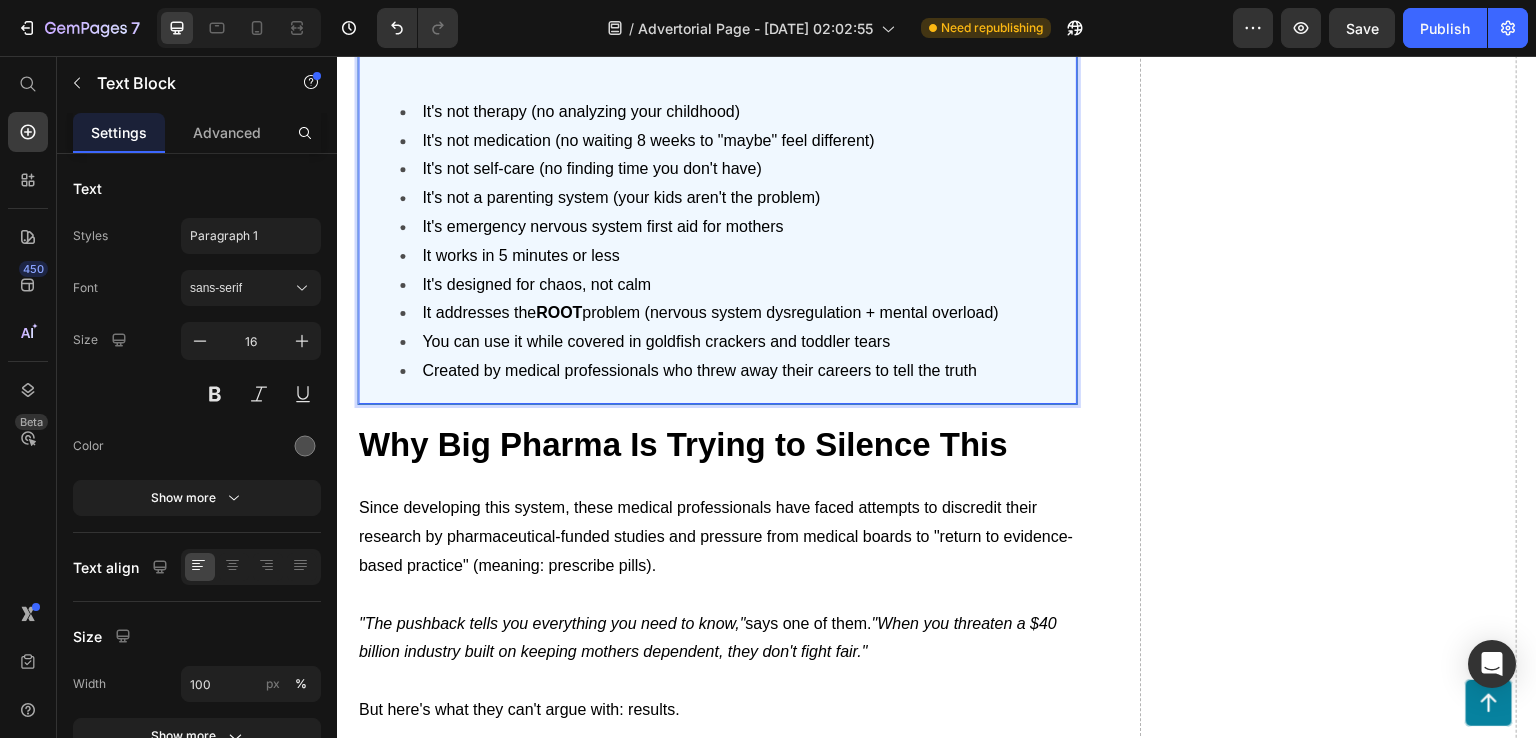 click on "What Makes This Different From Every Other "Solution"" at bounding box center (664, 35) 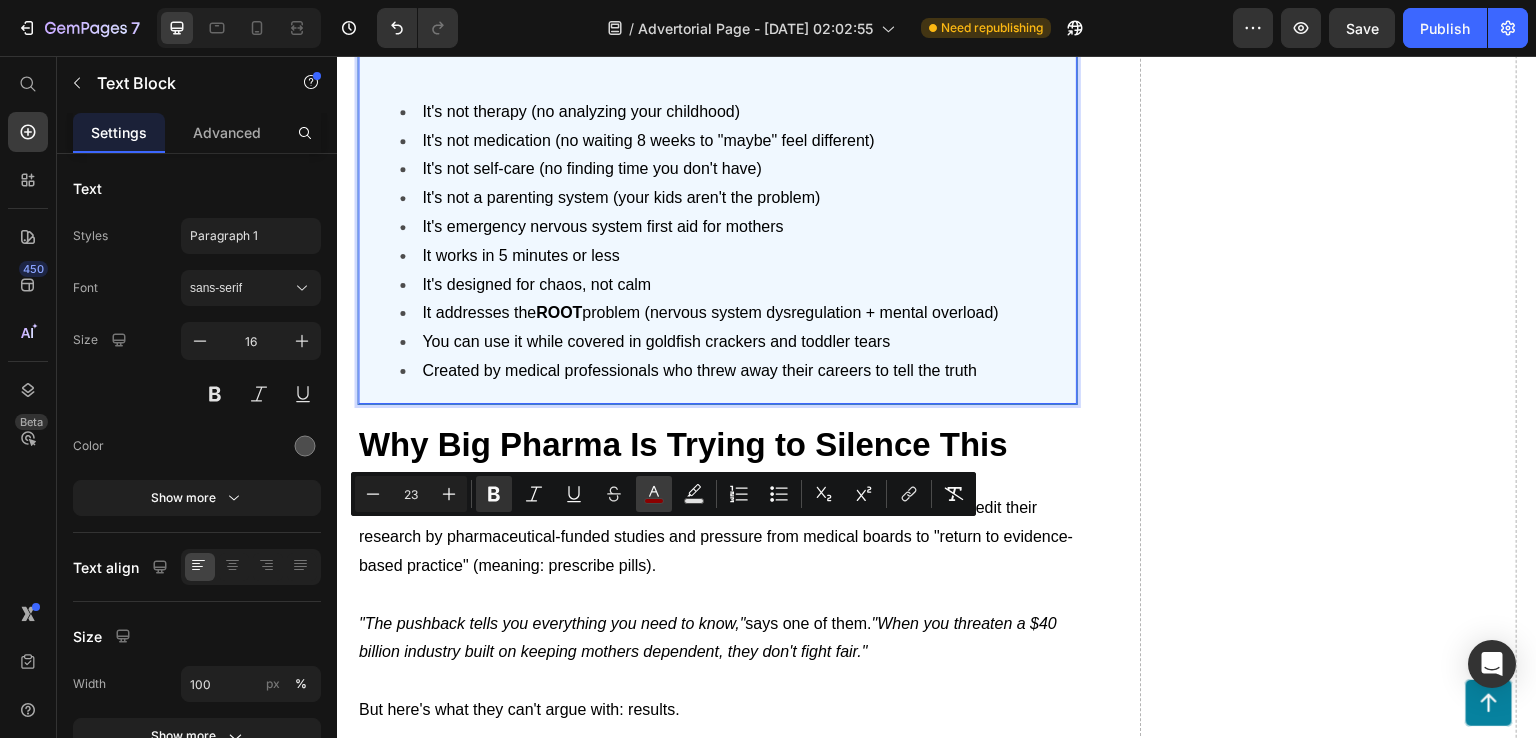 click on "color" at bounding box center [654, 494] 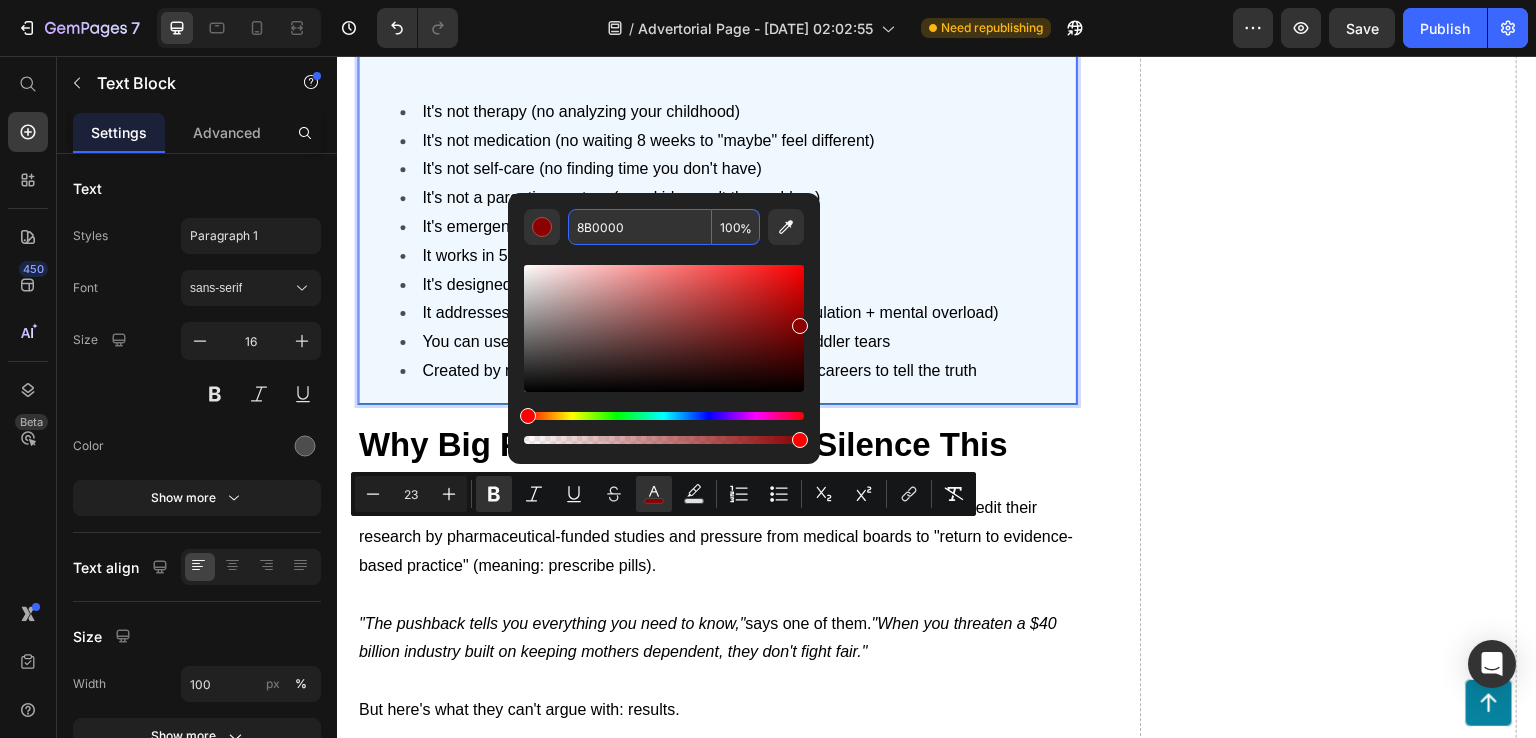 click on "8B0000" at bounding box center (640, 227) 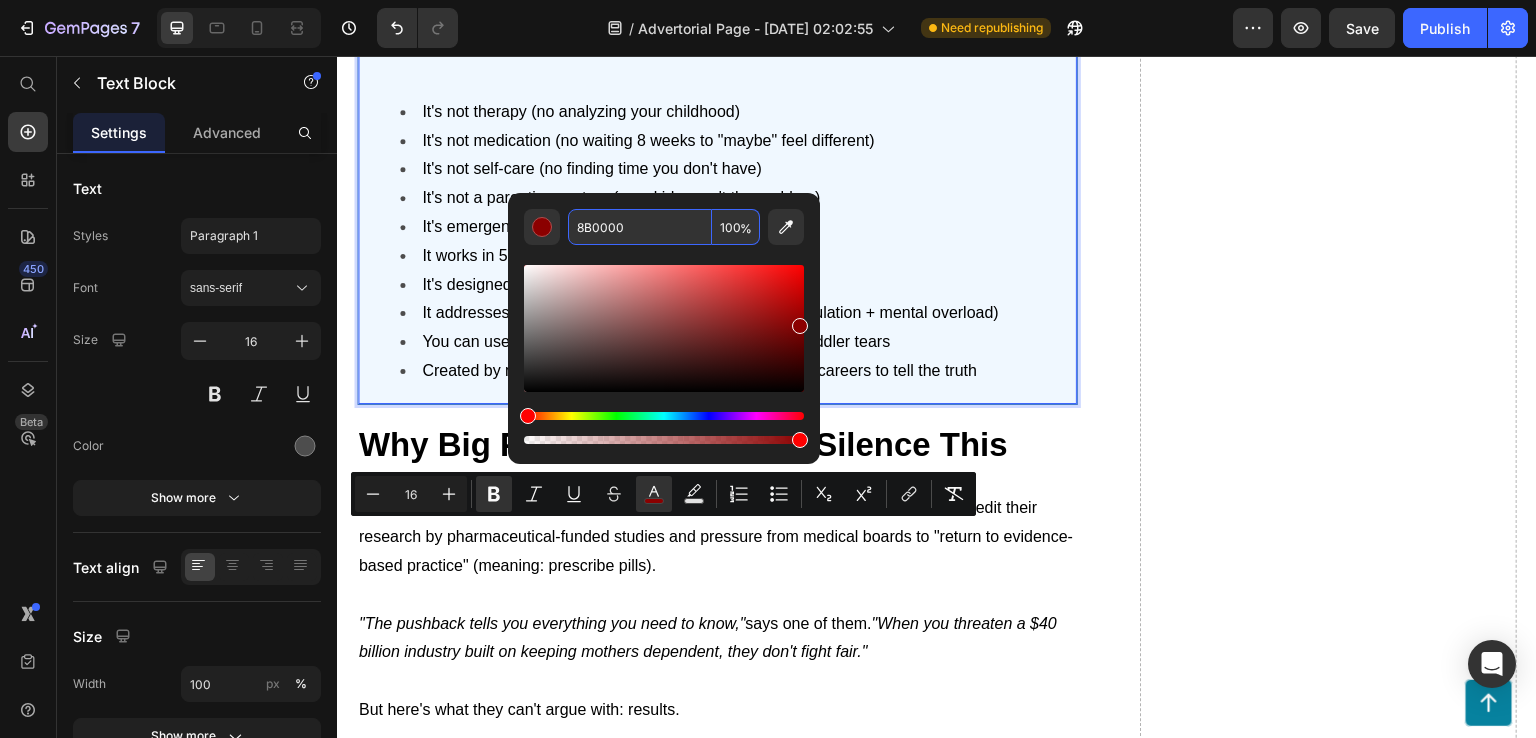 click on "The Breakthrough Discovery That Changes Everything   Working outside the constraints of hospital protocols and pharmaceutical influence, [PERSON_NAME], [PERSON_NAME], and [PERSON_NAME] began developing something the medical establishment would never create:   A solution designed for mothers in survival mode, not patients in therapy offices.   The Mental Load Relief System  – the first nervous system regulation toolkit created by medical professionals who got fed up with watching the system fail the women they'd sworn to help.   What Makes This Different From Every Other "Solution"   It's not therapy (no analyzing your childhood) It's not medication (no waiting 8 weeks to "maybe" feel different) It's not self-care (no finding time you don't have) It's not a parenting system (your kids aren't the problem) It's emergency nervous system first aid for mothers It works in 5 minutes or less It's designed for chaos, not calm It addresses the  ROOT  problem (nervous system dysregulation + mental overload)" at bounding box center (717, 18) 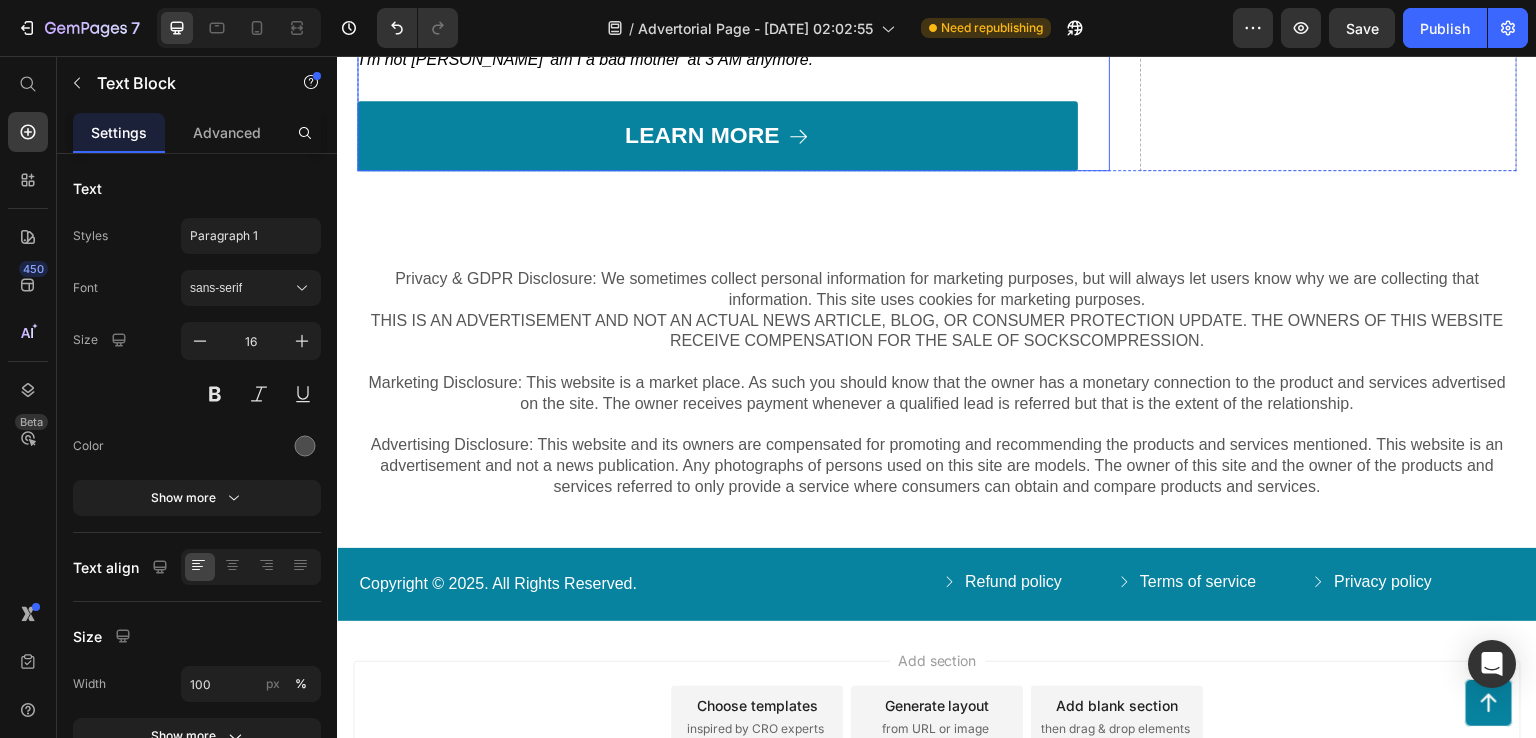 scroll, scrollTop: 8684, scrollLeft: 0, axis: vertical 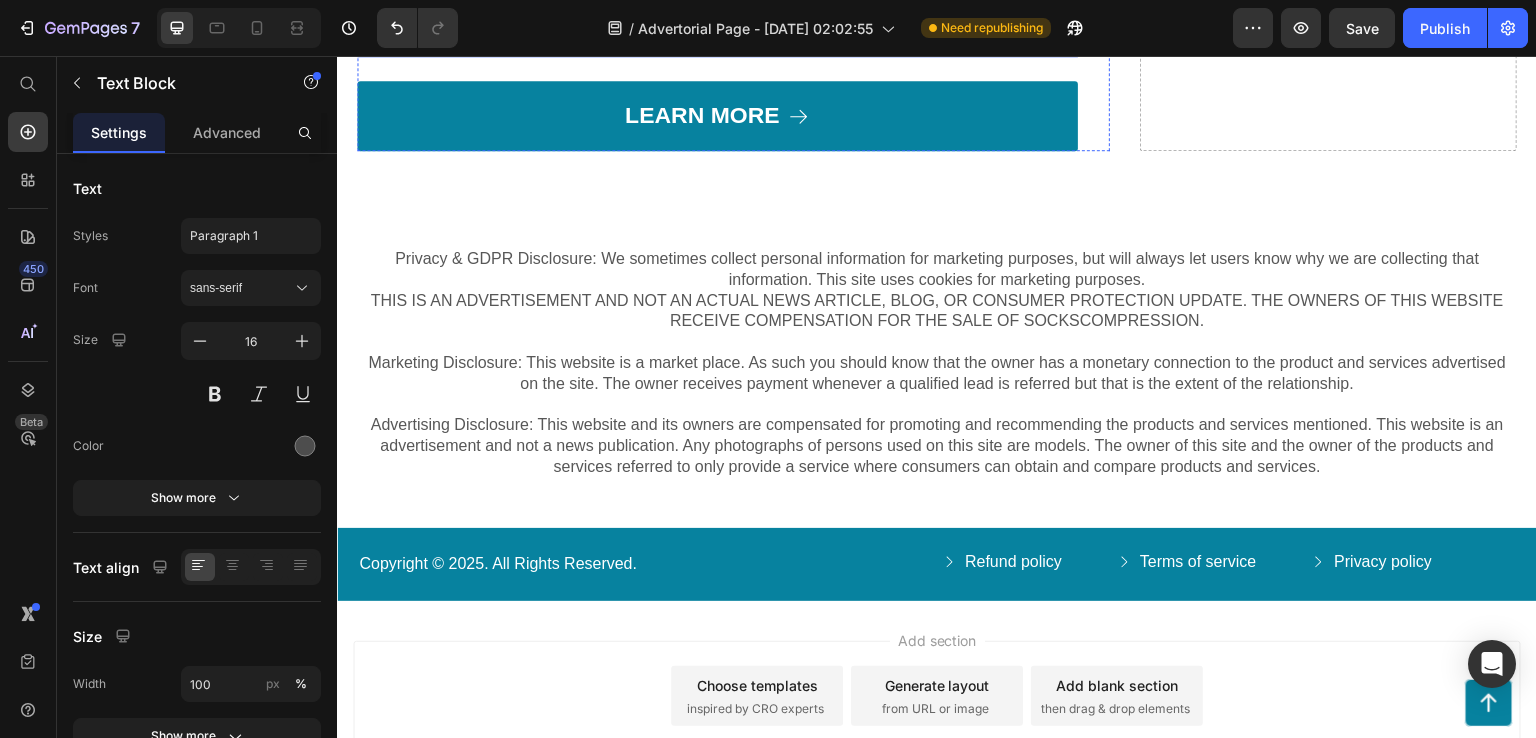 click on "But here's what they can't argue with: results." at bounding box center (519, -191) 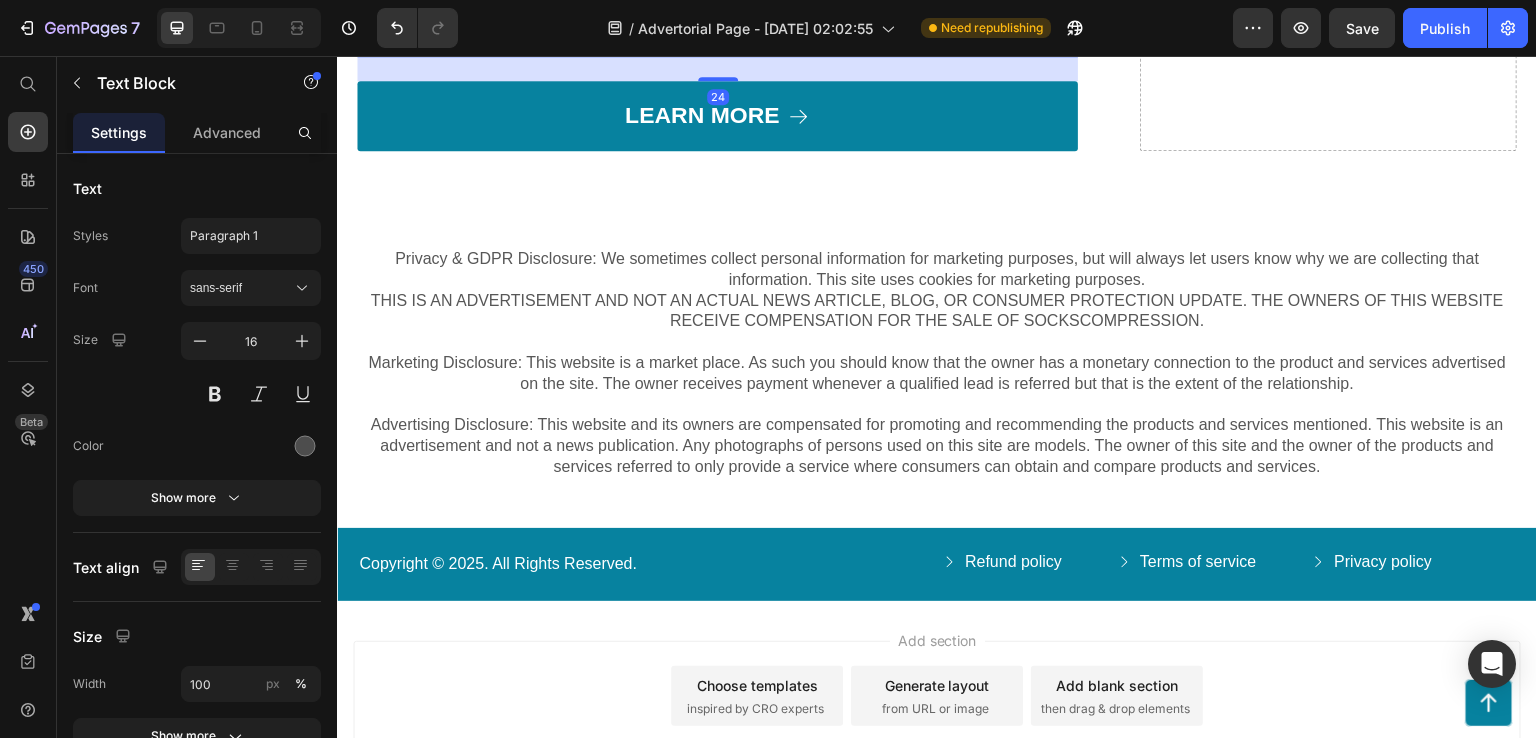 click on "But here's what they can't argue with: results." at bounding box center [519, -191] 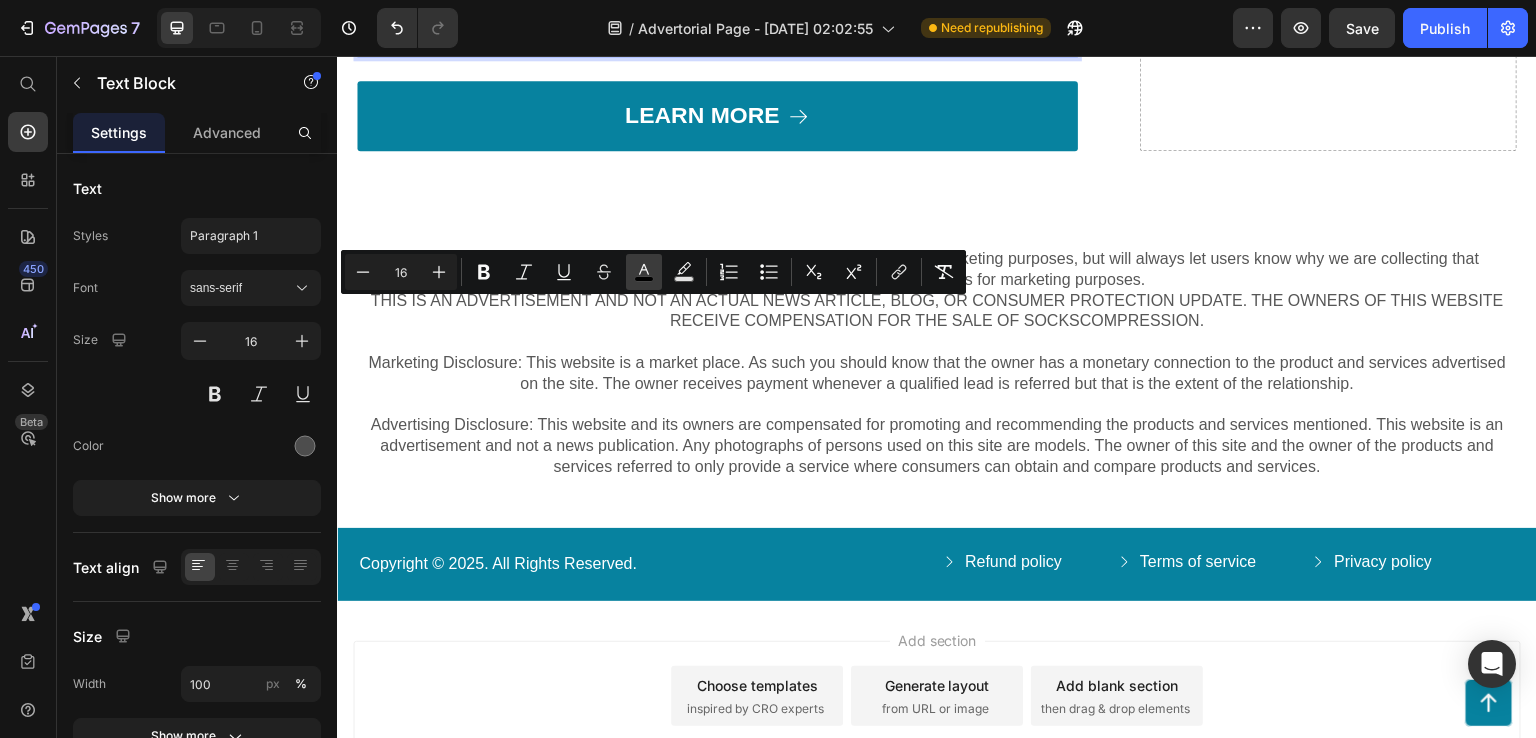 click 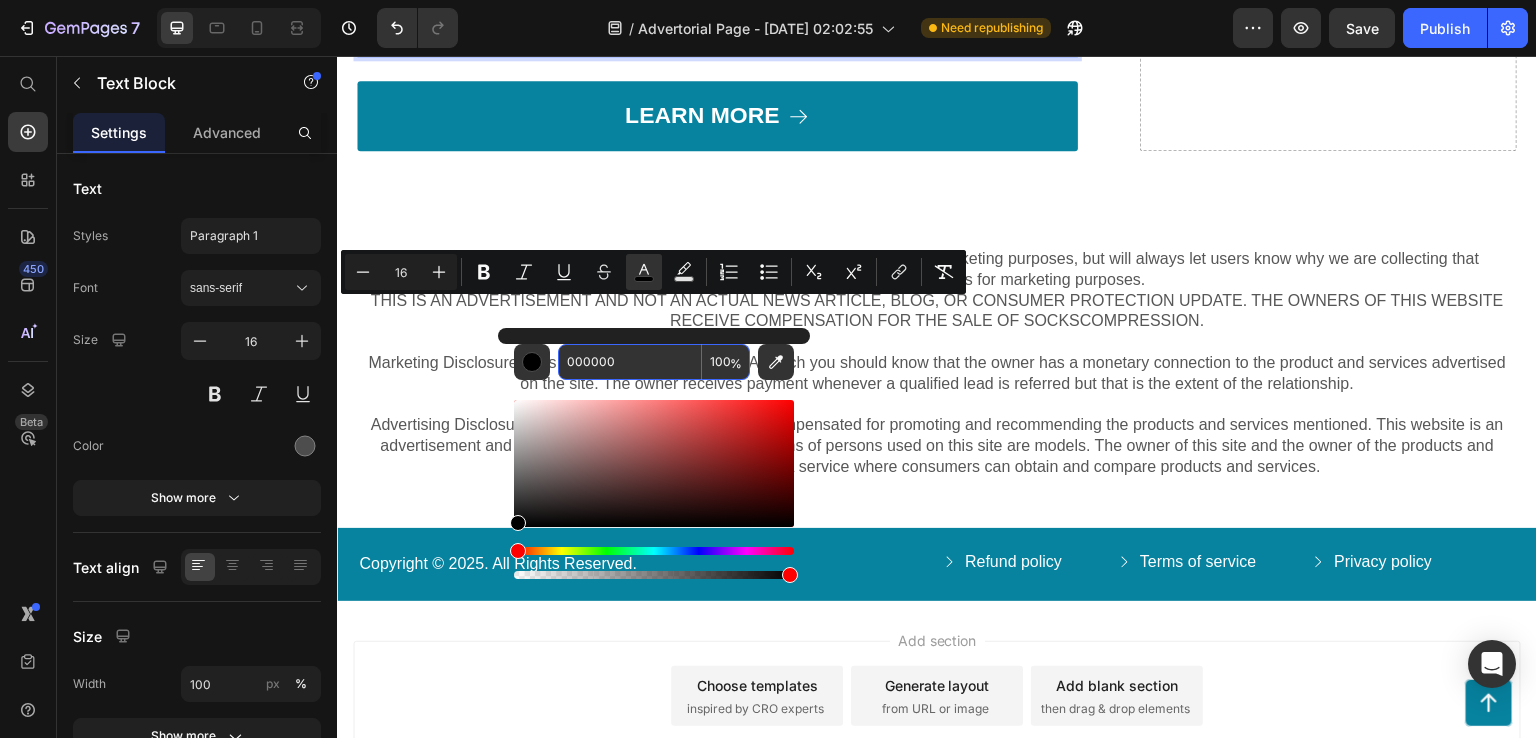 click on "000000" at bounding box center [630, 362] 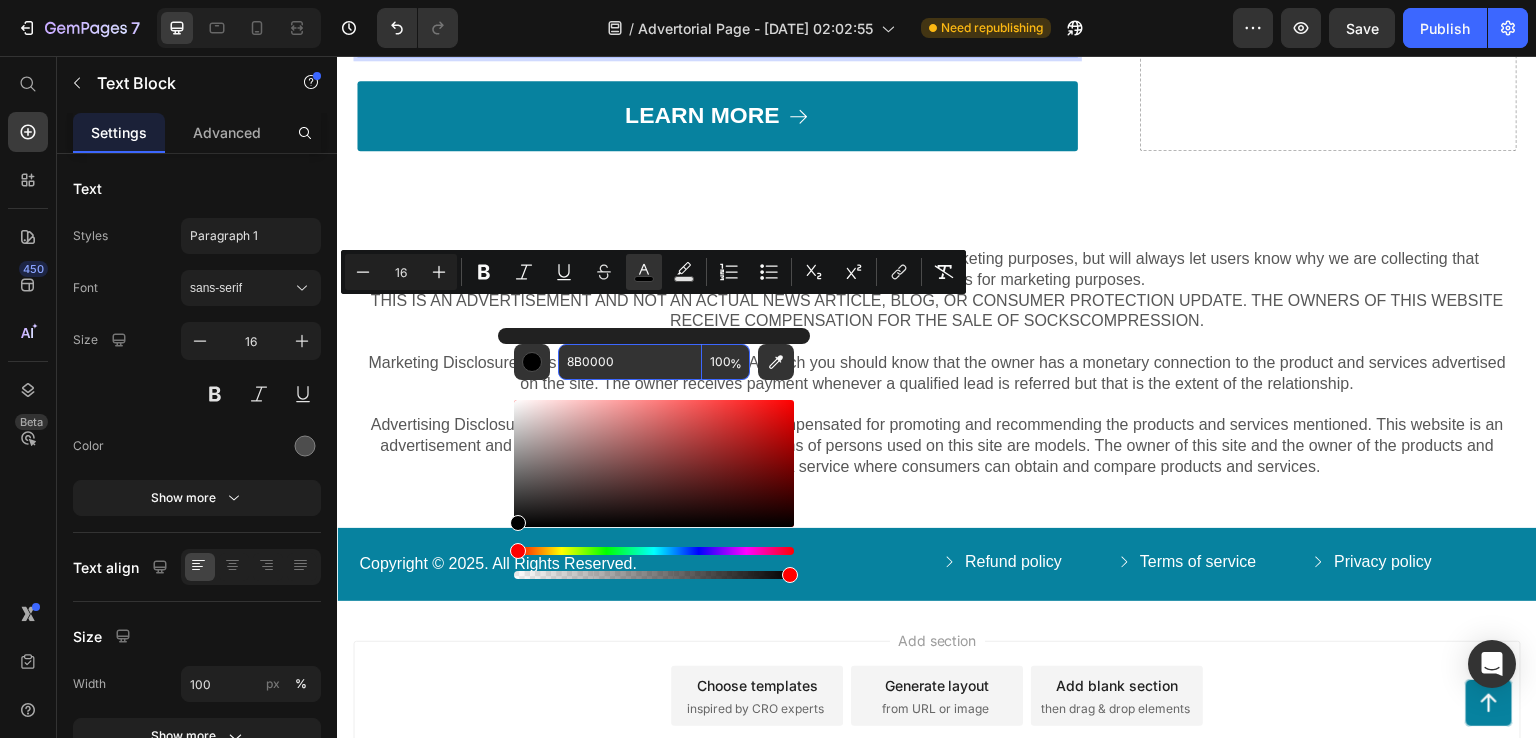 type on "8B0000" 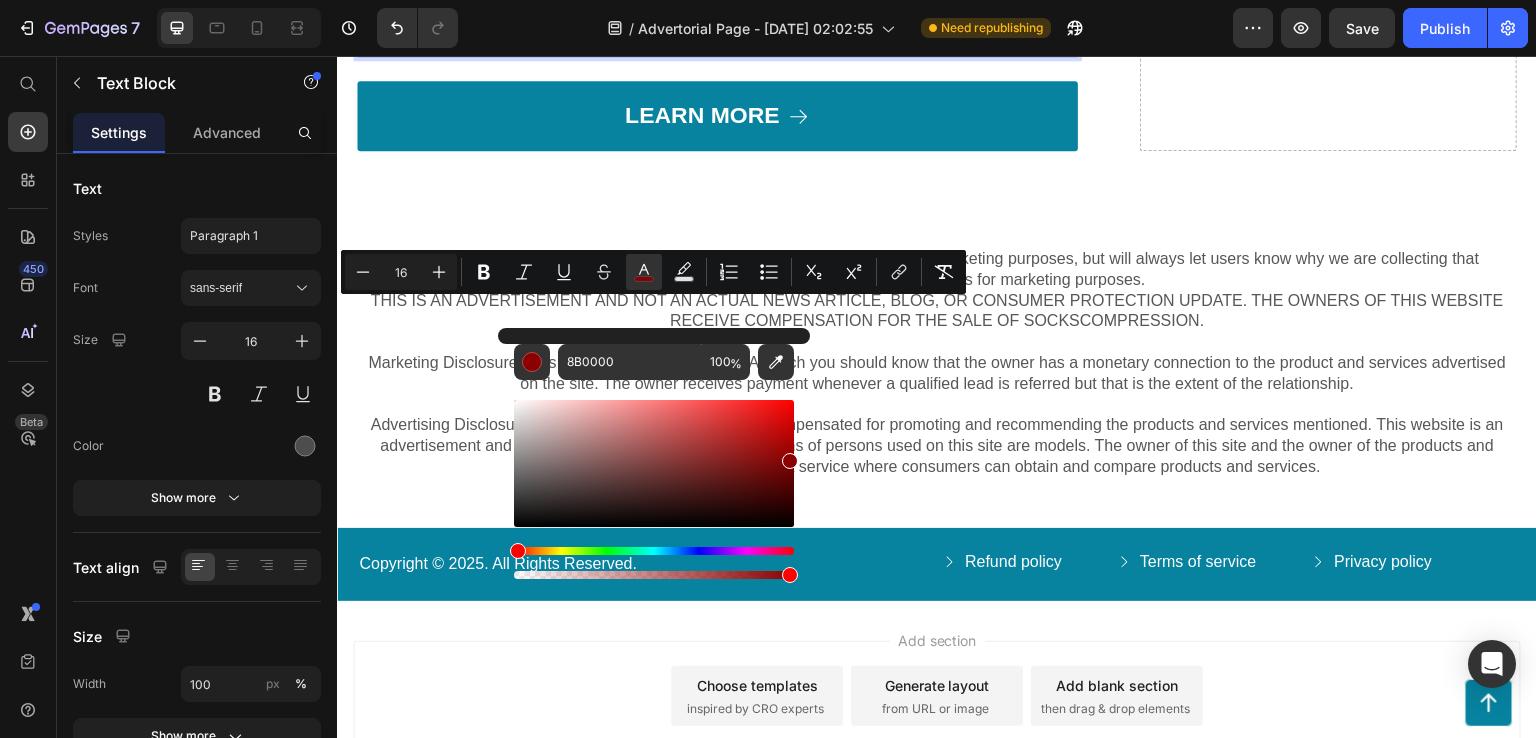 click on ""I stopped rage-screaming at my kids within 48 hours." "My husband said I seem like myself again for the first time [DATE]."  I'm not Googling 'am I a bad mother' at 3 AM anymore."" at bounding box center (717, -32) 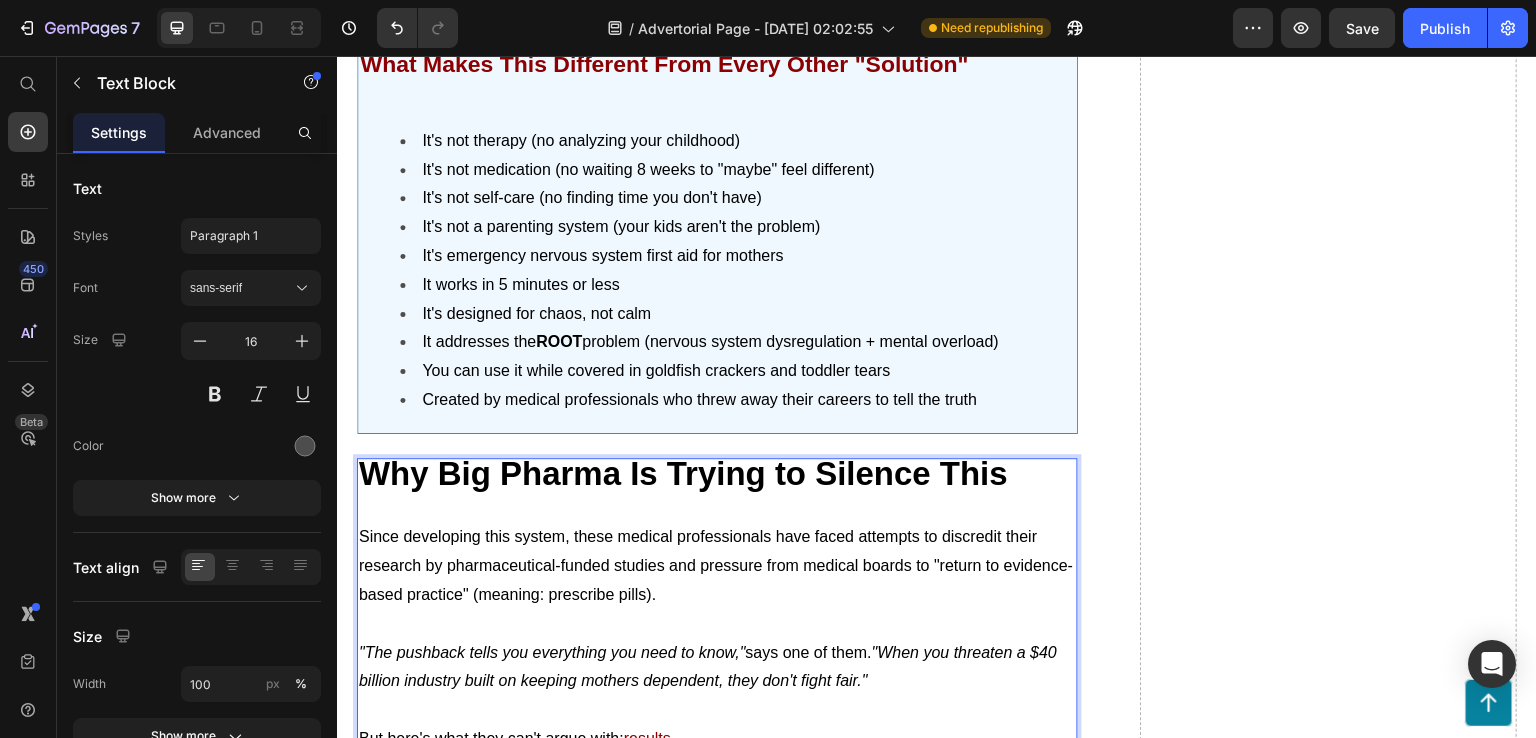 scroll, scrollTop: 7784, scrollLeft: 0, axis: vertical 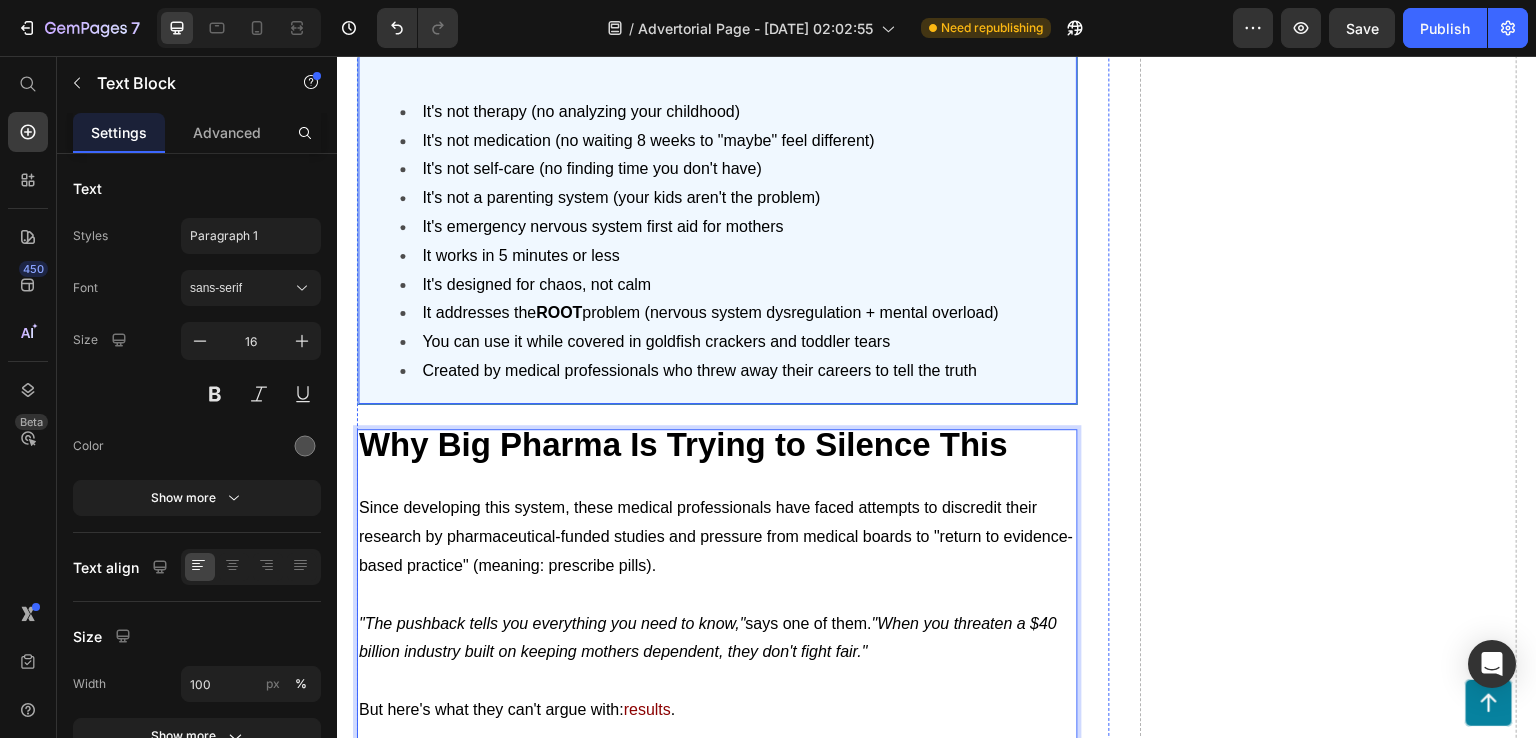 click on "A solution designed for mothers in survival mode, not patients in therapy offices." at bounding box center [668, -110] 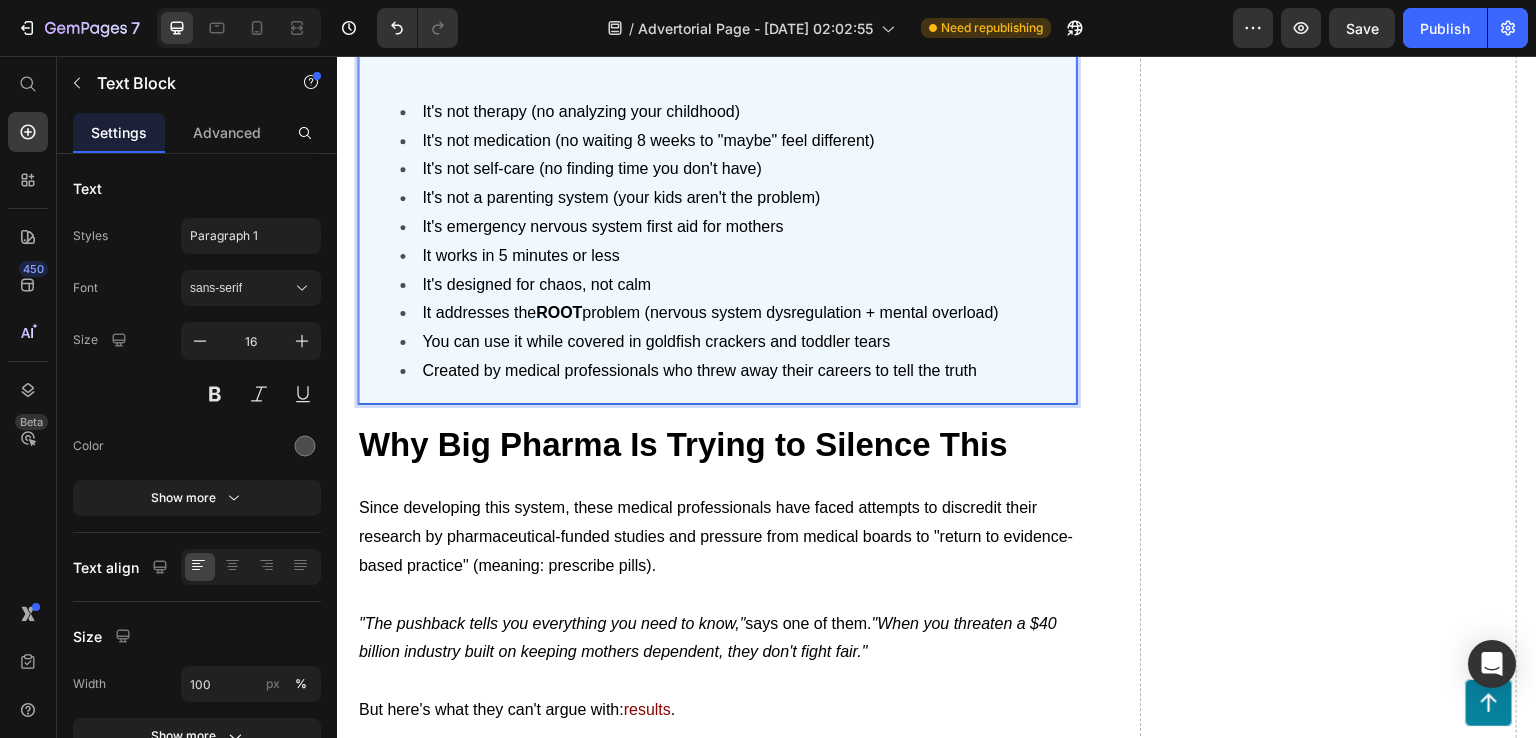 click on "A solution designed for mothers in survival mode, not patients in therapy offices." at bounding box center (668, -110) 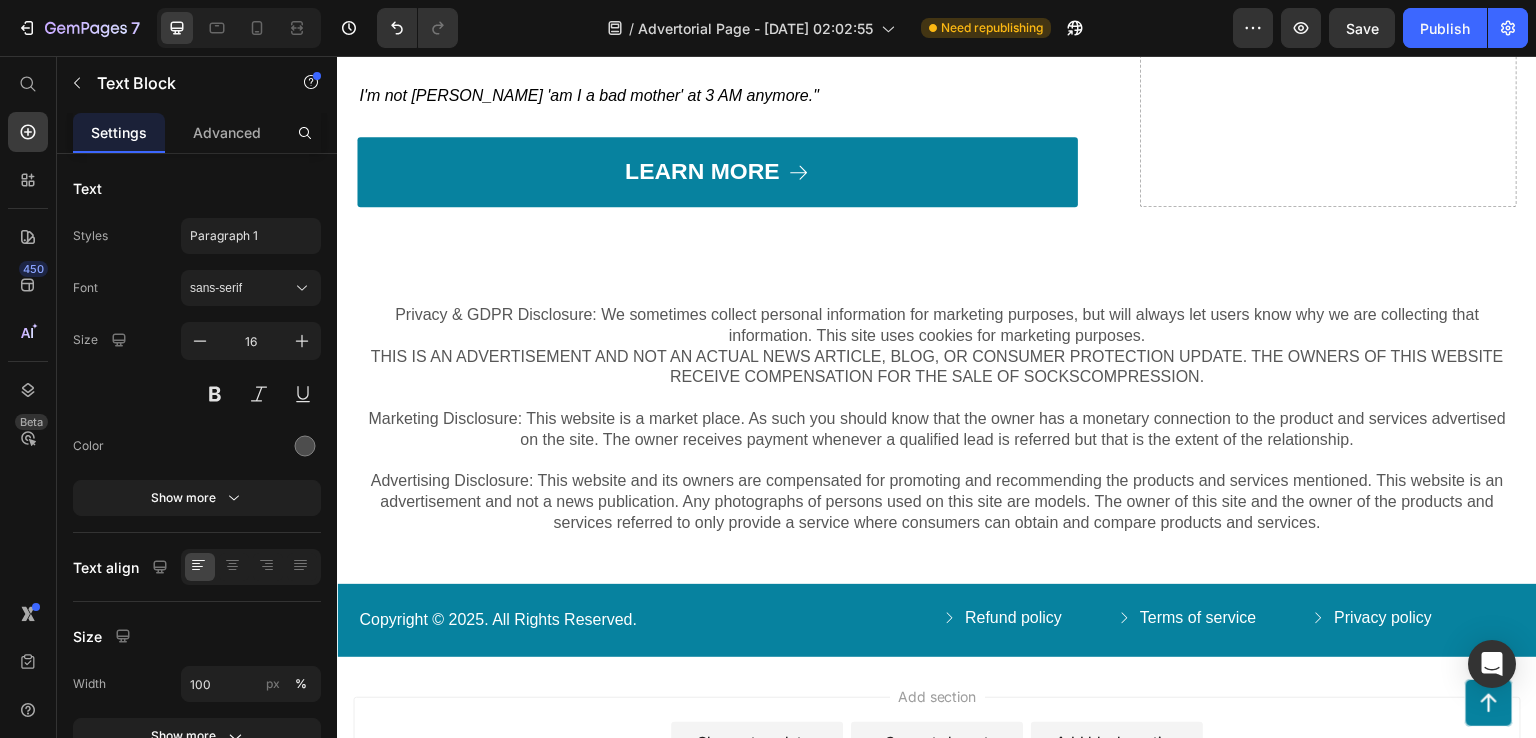 scroll, scrollTop: 8684, scrollLeft: 0, axis: vertical 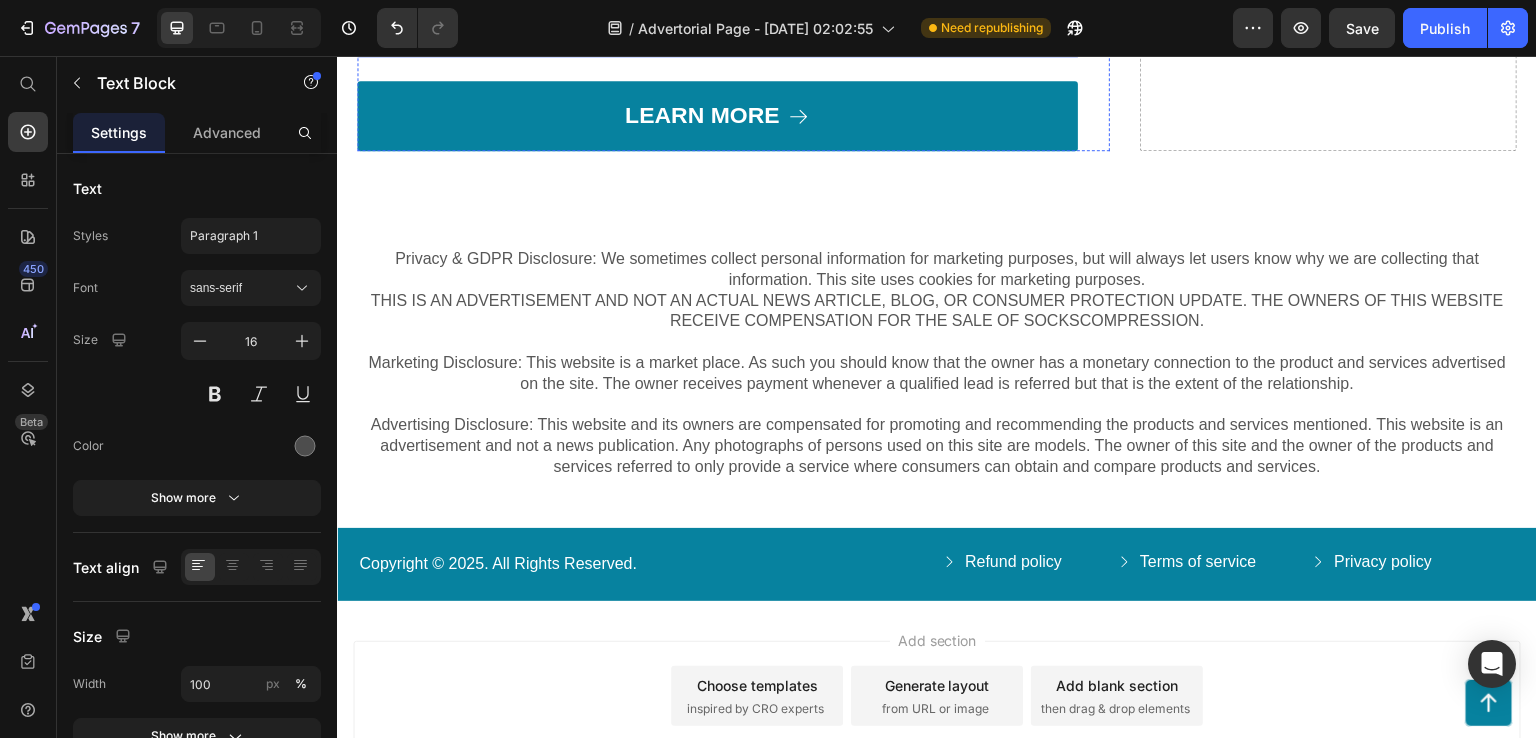 click on "results" at bounding box center (647, -191) 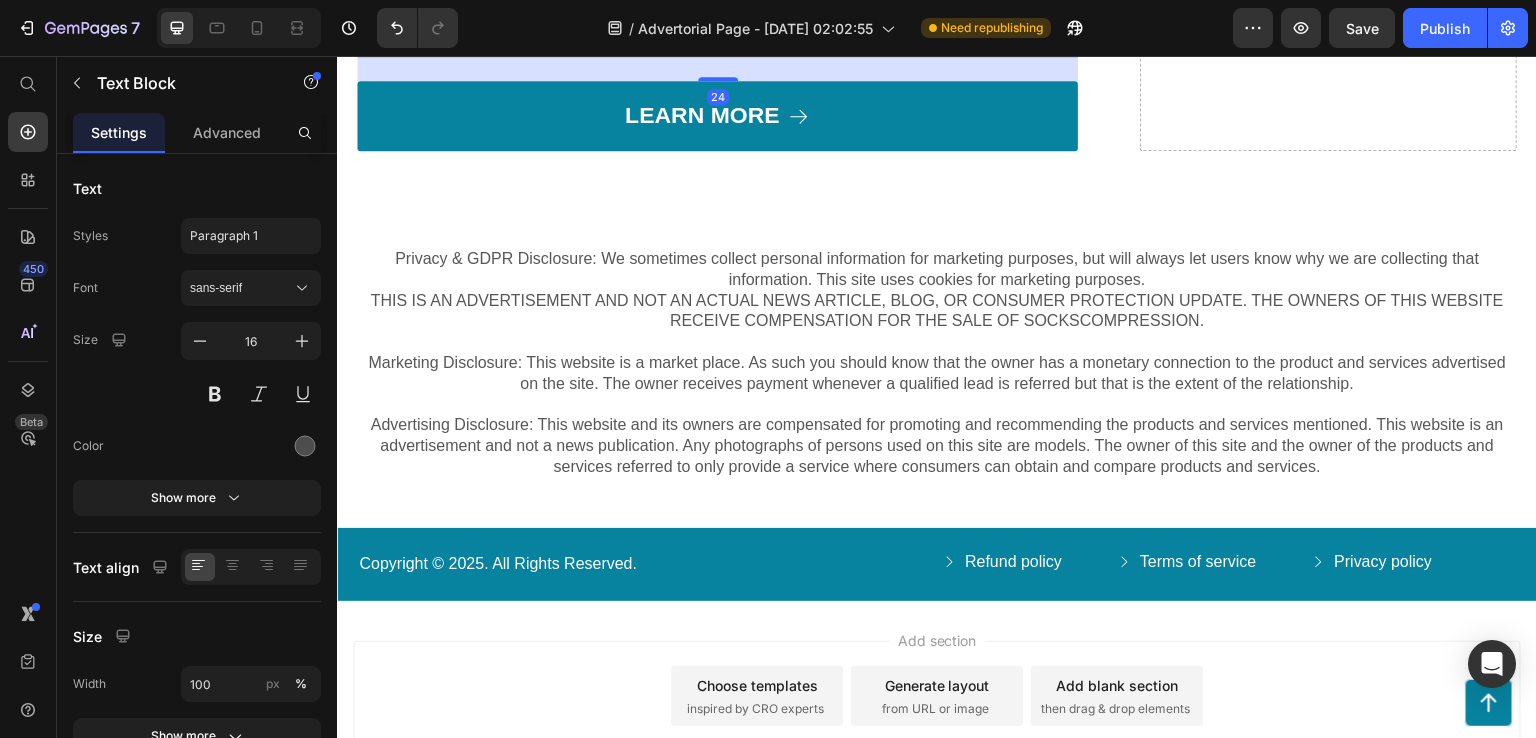 scroll, scrollTop: 8658, scrollLeft: 0, axis: vertical 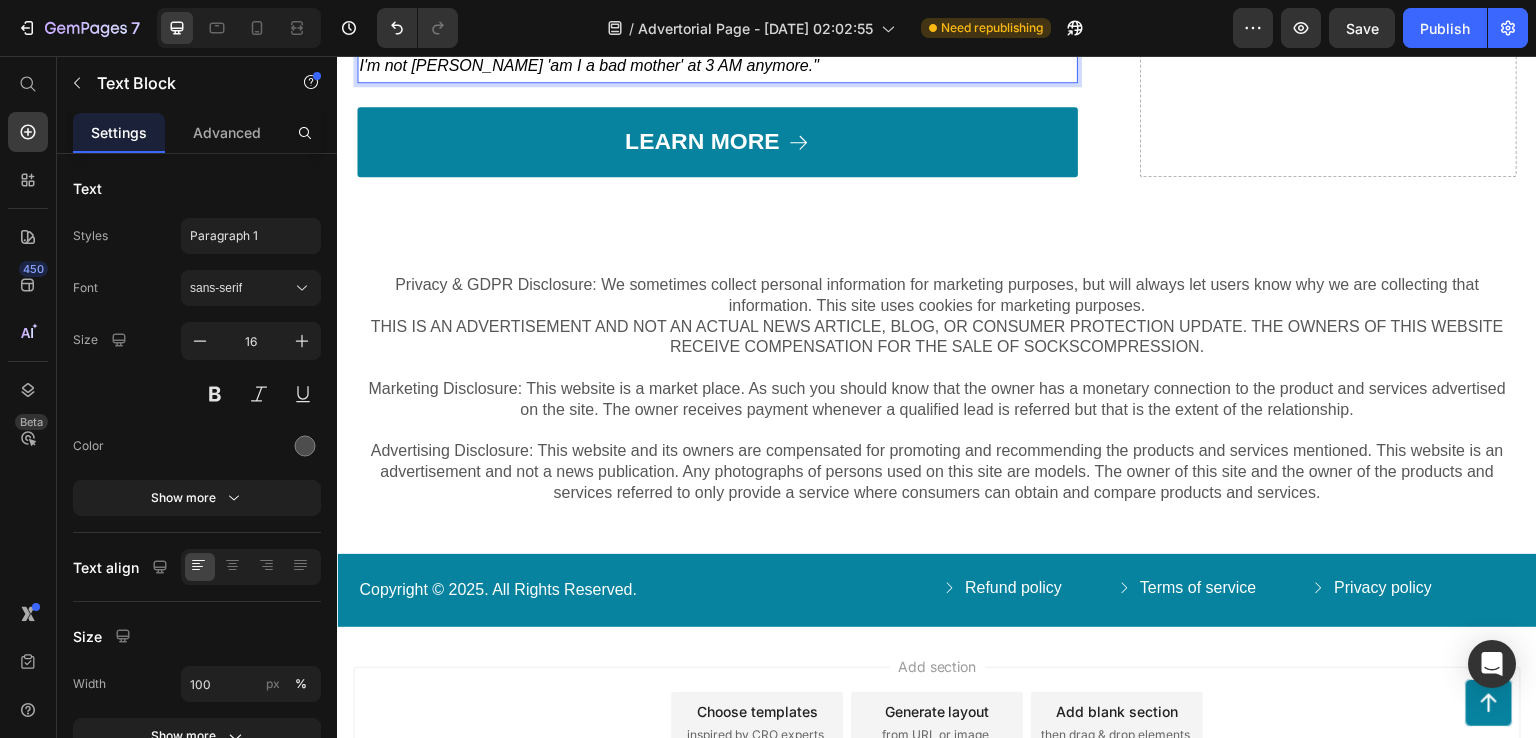 click on "results" at bounding box center (647, -165) 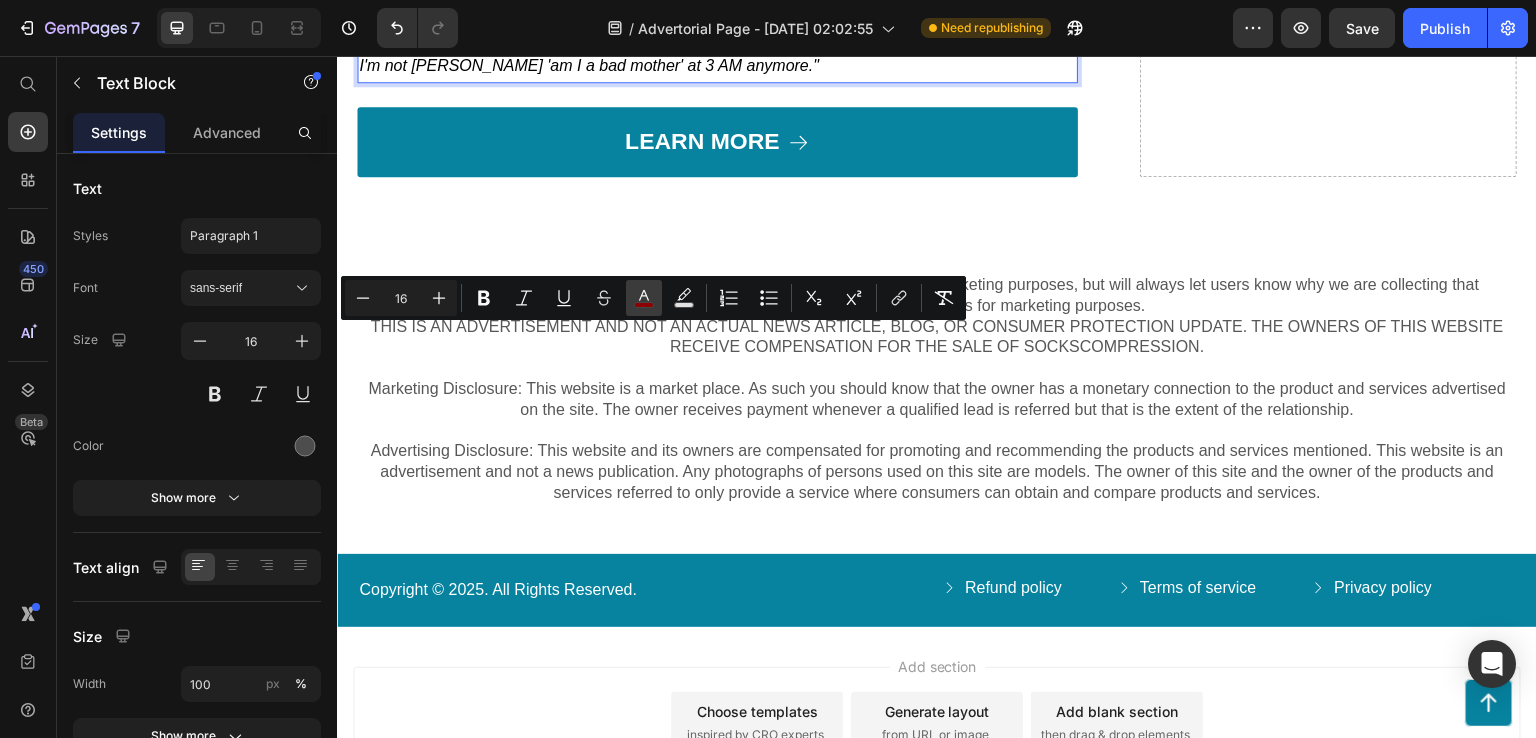 click 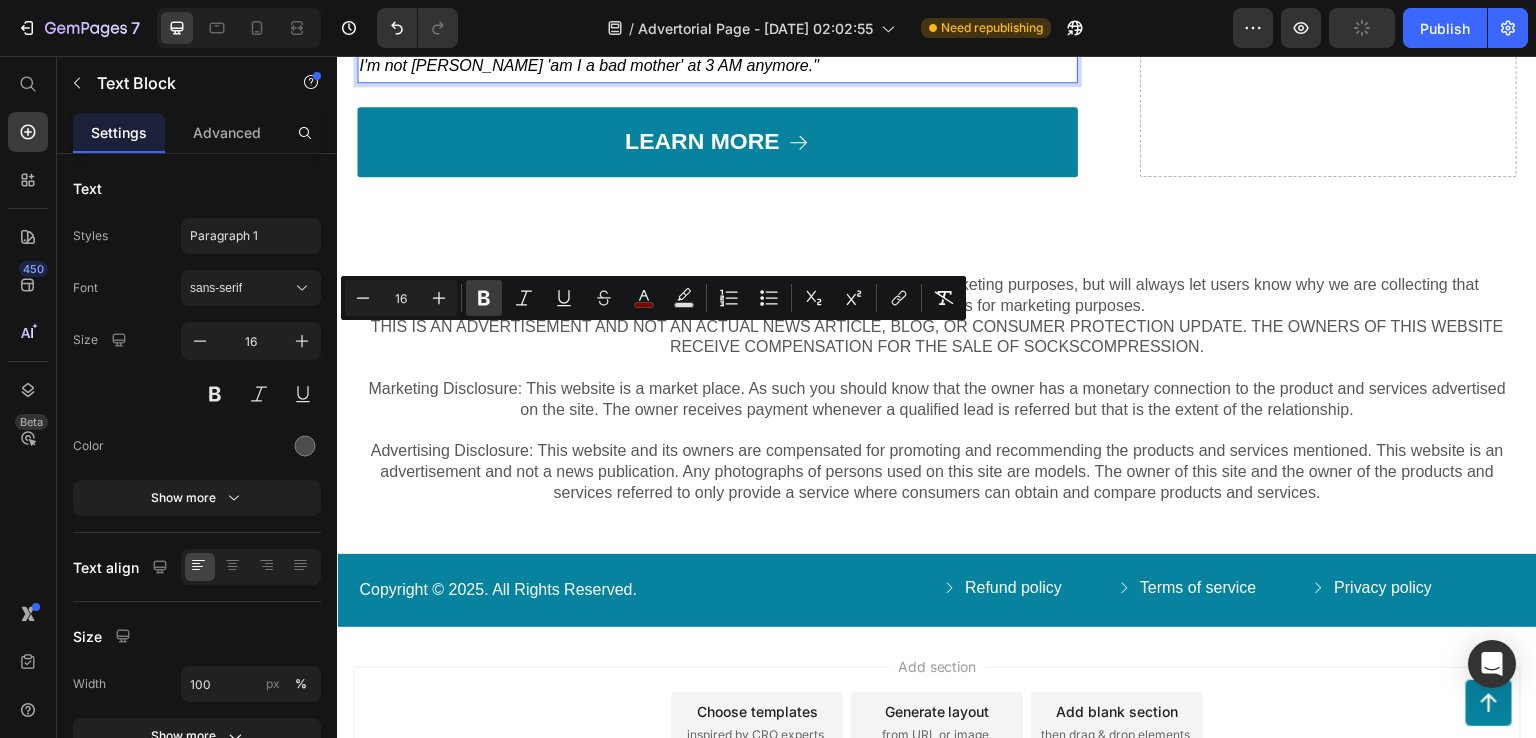 click 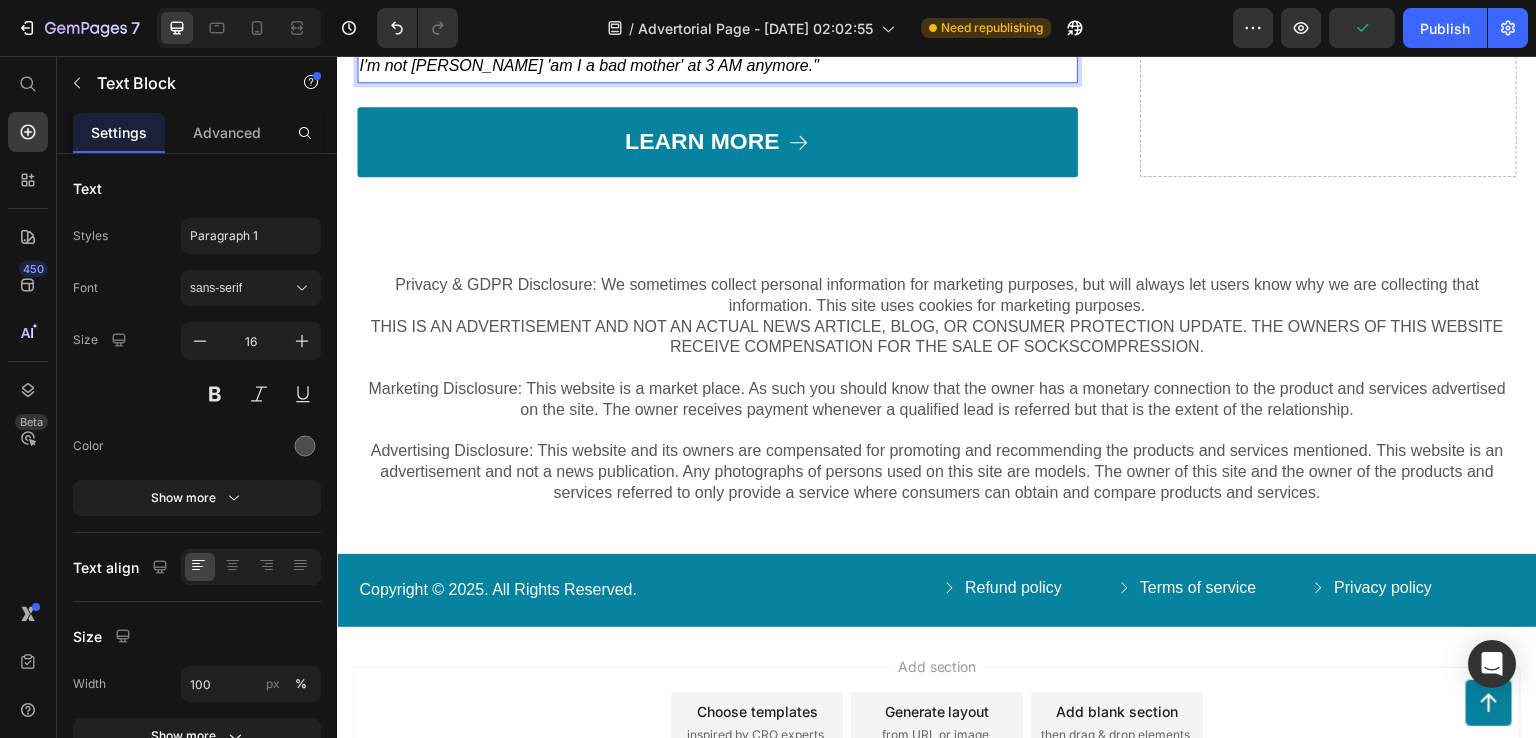 click on "Thousands of mothers have discovered this breakthrough. The feedback has been overwhelming:" at bounding box center [717, -107] 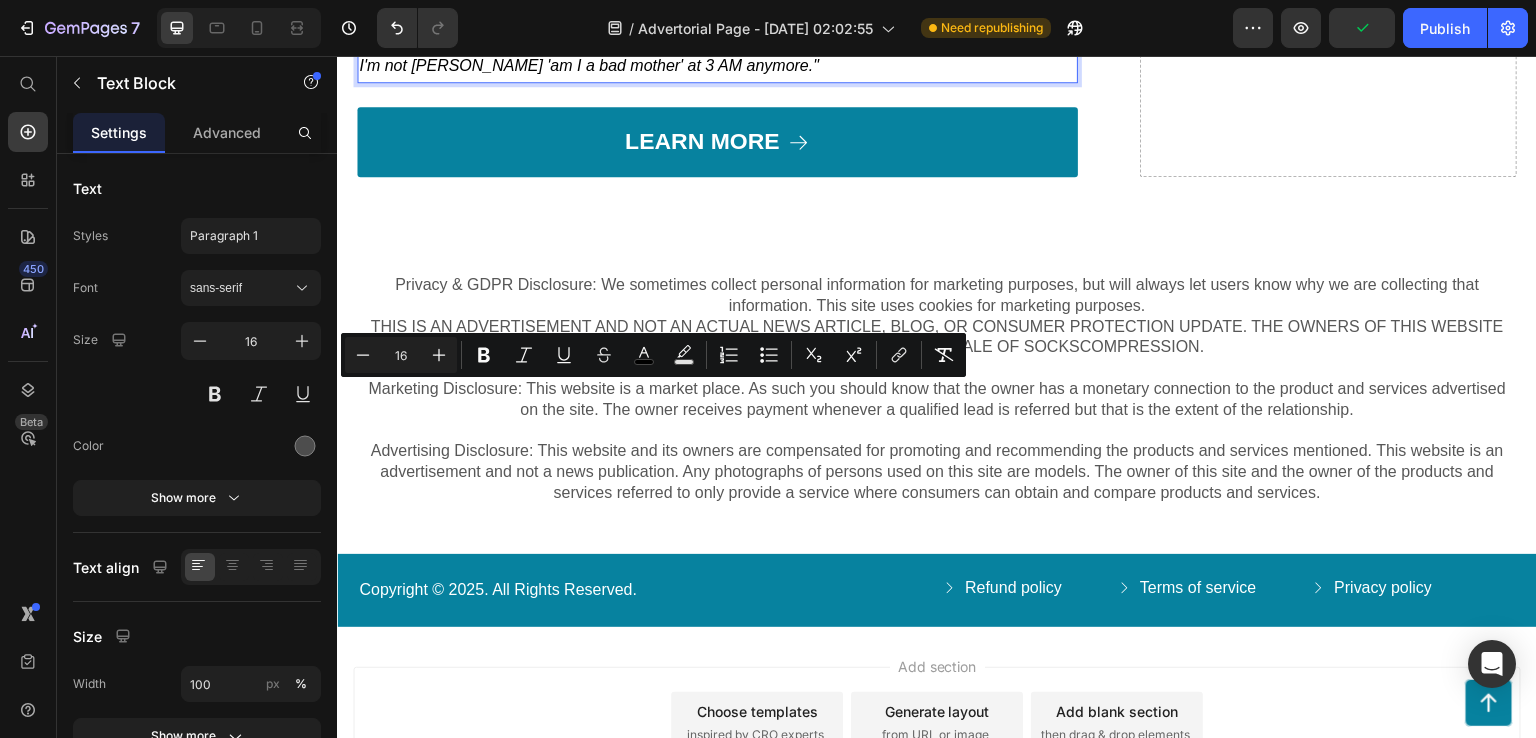 click on ""I stopped rage-screaming at my kids within 48 hours." "My husband said I seem like myself again for the first time [DATE]."  I'm not Googling 'am I a bad mother' at 3 AM anymore."" at bounding box center (717, -6) 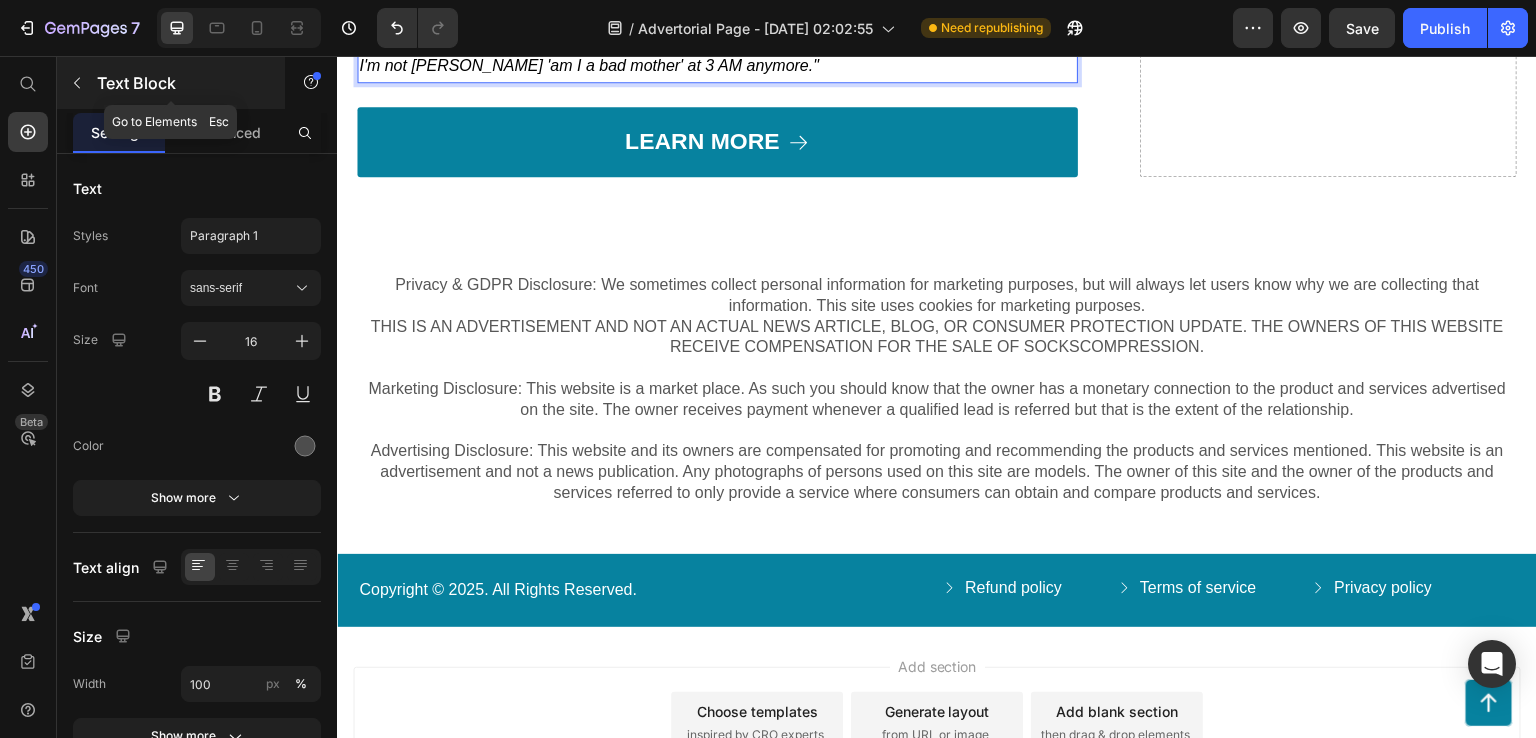 click 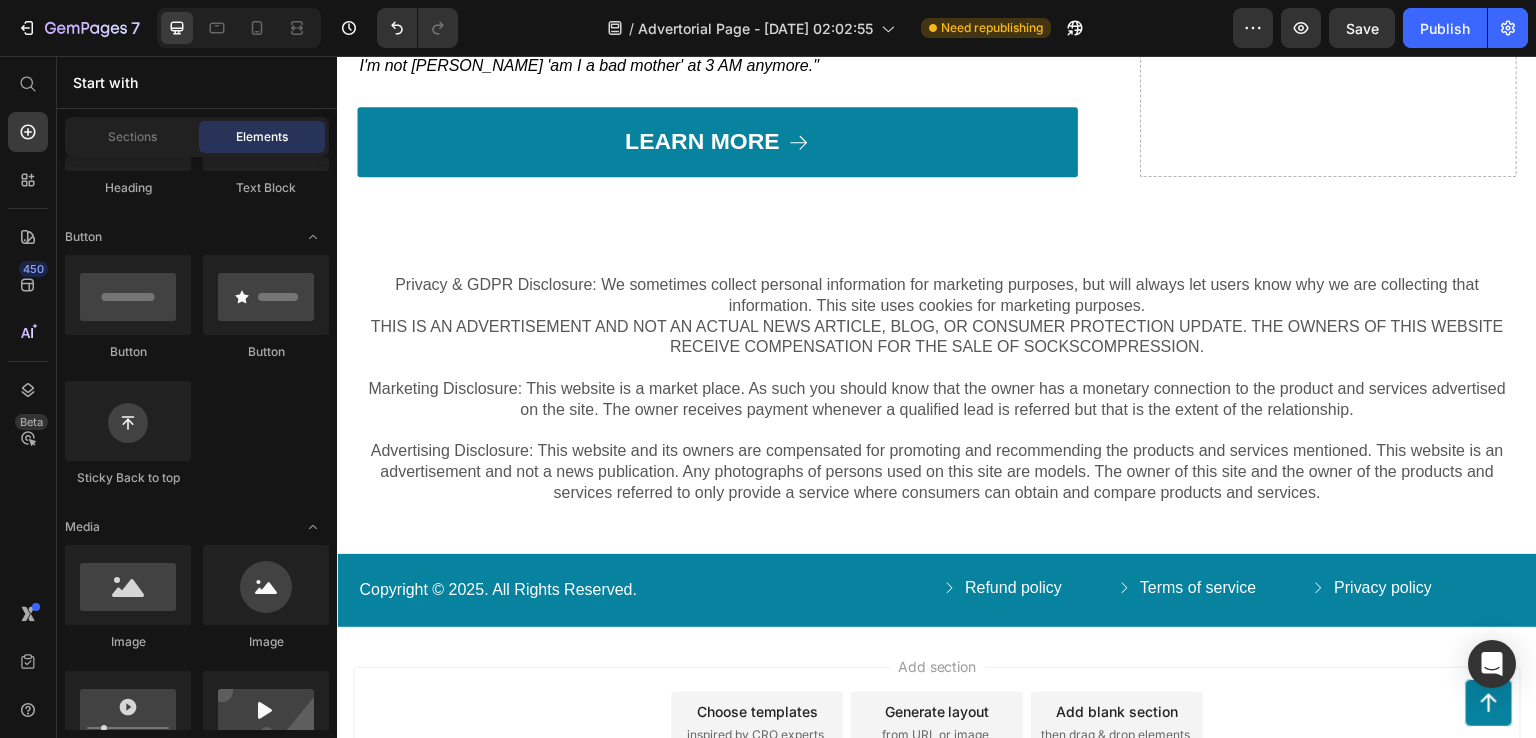 scroll, scrollTop: 0, scrollLeft: 0, axis: both 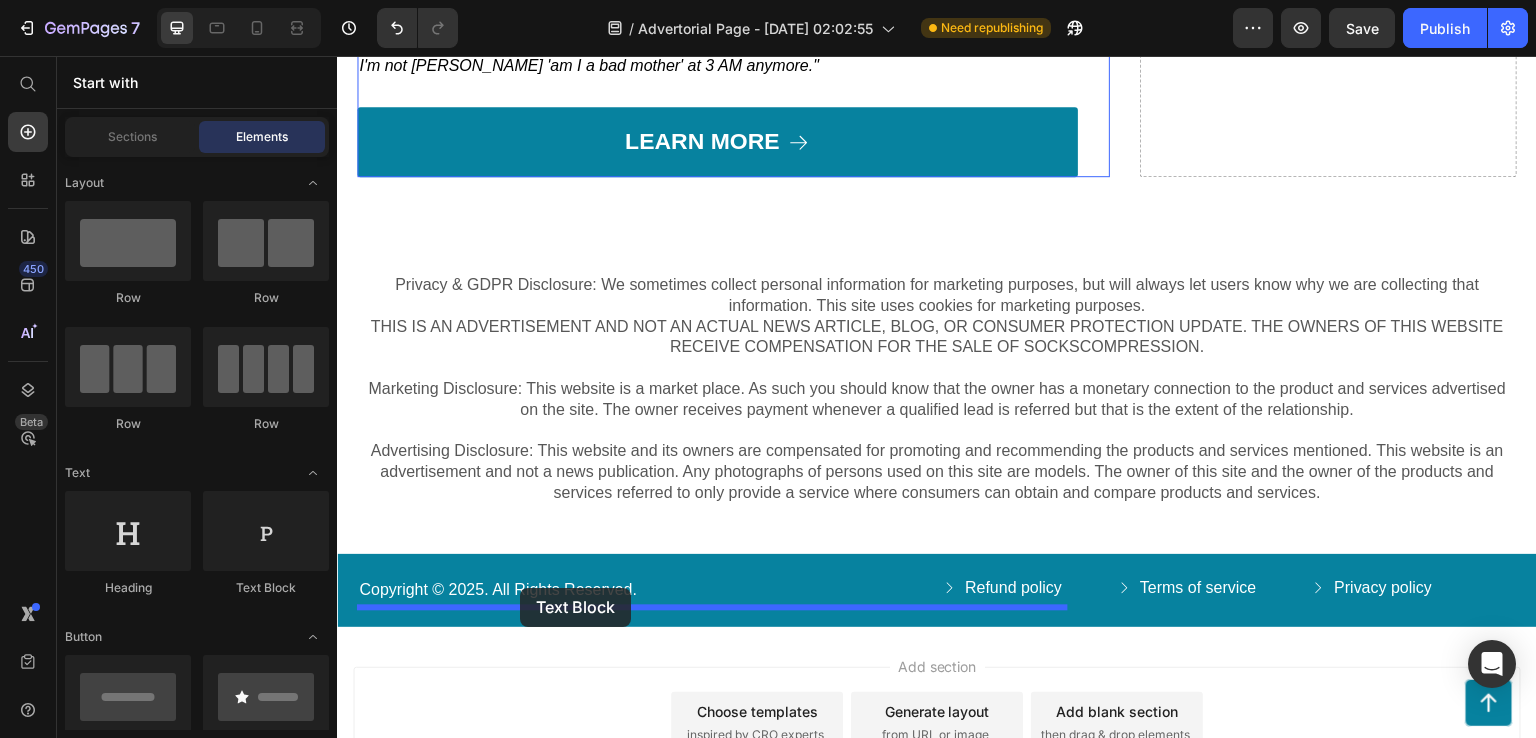 drag, startPoint x: 607, startPoint y: 593, endPoint x: 520, endPoint y: 588, distance: 87.14356 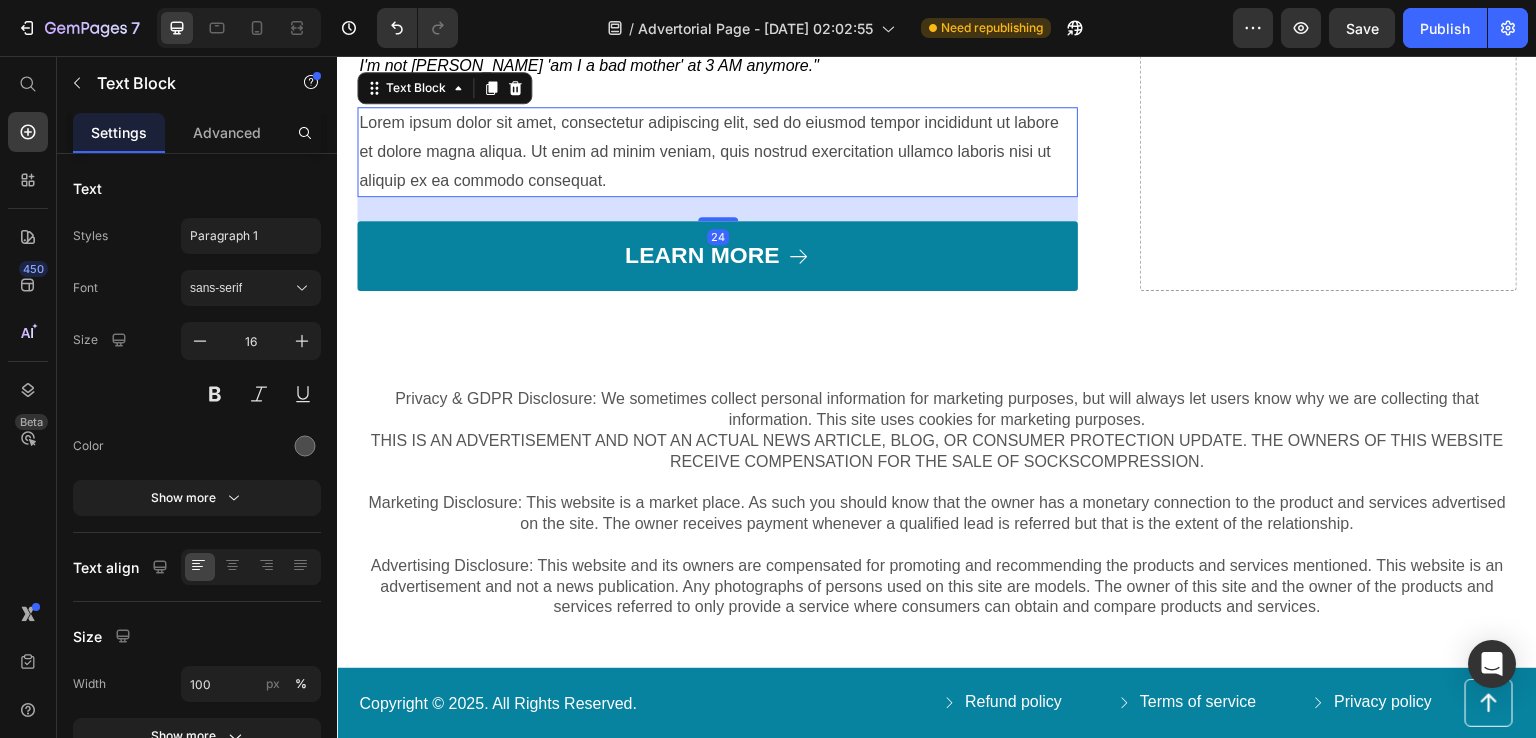click on "Lorem ipsum dolor sit amet, consectetur adipiscing elit, sed do eiusmod tempor incididunt ut labore et dolore magna aliqua. Ut enim ad minim veniam, quis nostrud exercitation ullamco laboris nisi ut aliquip ex ea commodo consequat." at bounding box center (717, 152) 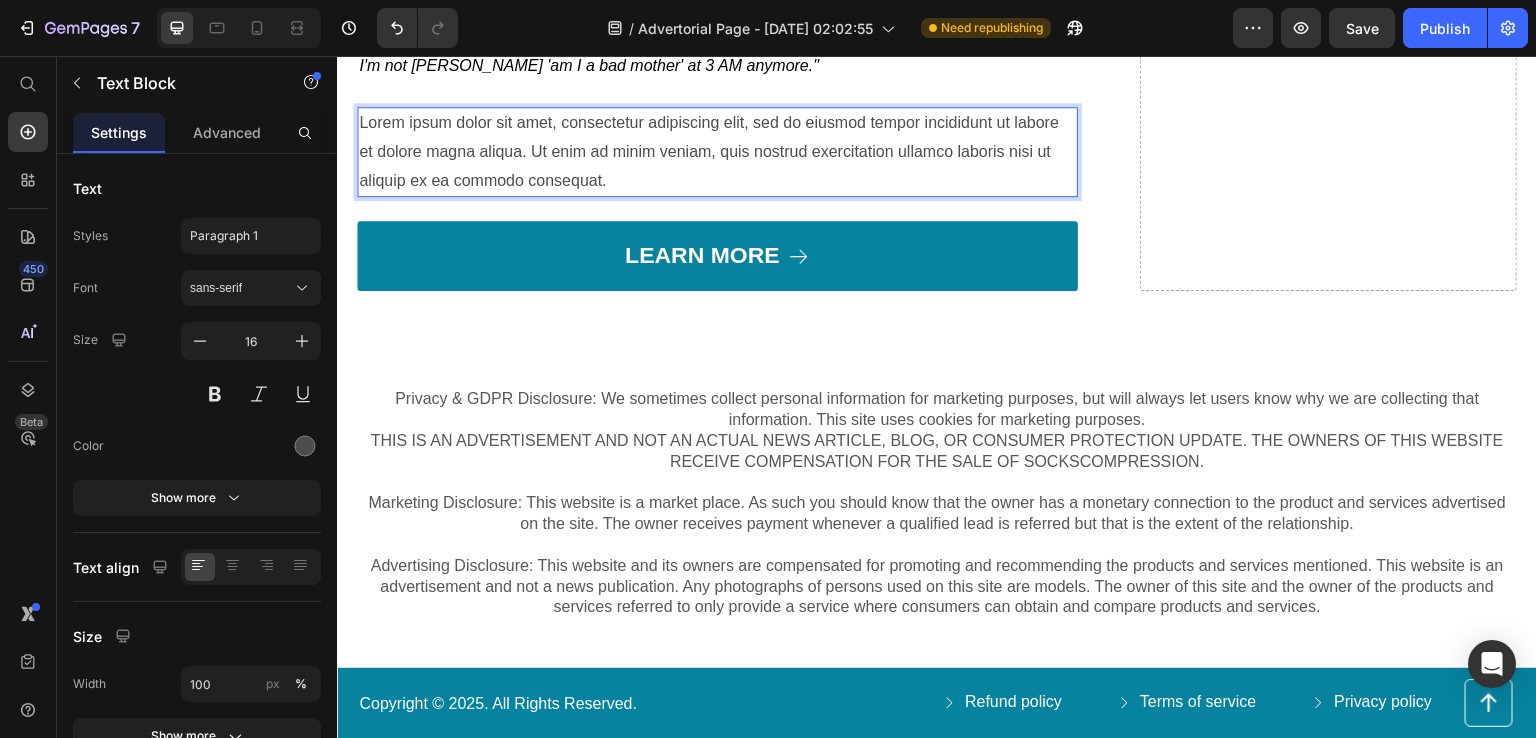 click on "Lorem ipsum dolor sit amet, consectetur adipiscing elit, sed do eiusmod tempor incididunt ut labore et dolore magna aliqua. Ut enim ad minim veniam, quis nostrud exercitation ullamco laboris nisi ut aliquip ex ea commodo consequat." at bounding box center [717, 152] 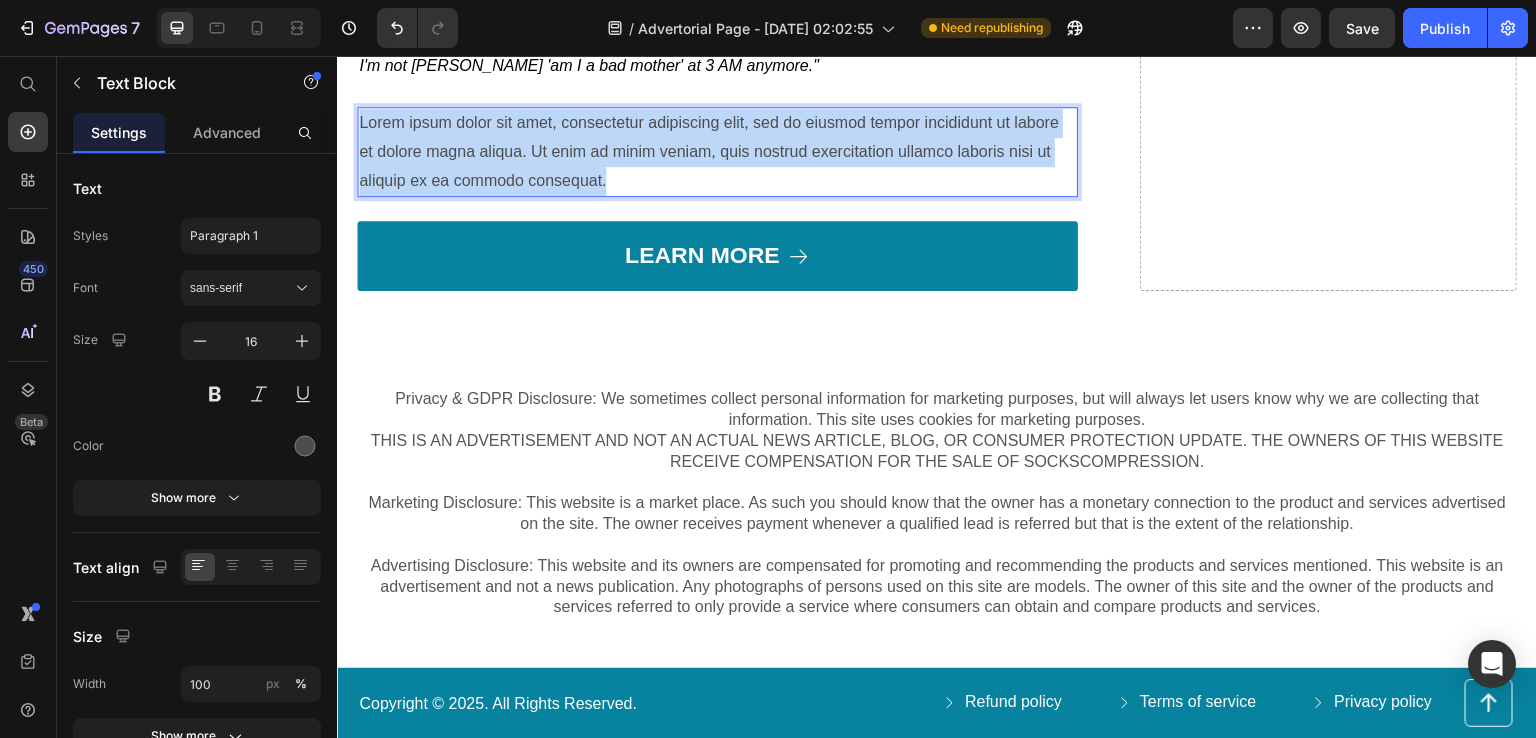 click on "Lorem ipsum dolor sit amet, consectetur adipiscing elit, sed do eiusmod tempor incididunt ut labore et dolore magna aliqua. Ut enim ad minim veniam, quis nostrud exercitation ullamco laboris nisi ut aliquip ex ea commodo consequat." at bounding box center (717, 152) 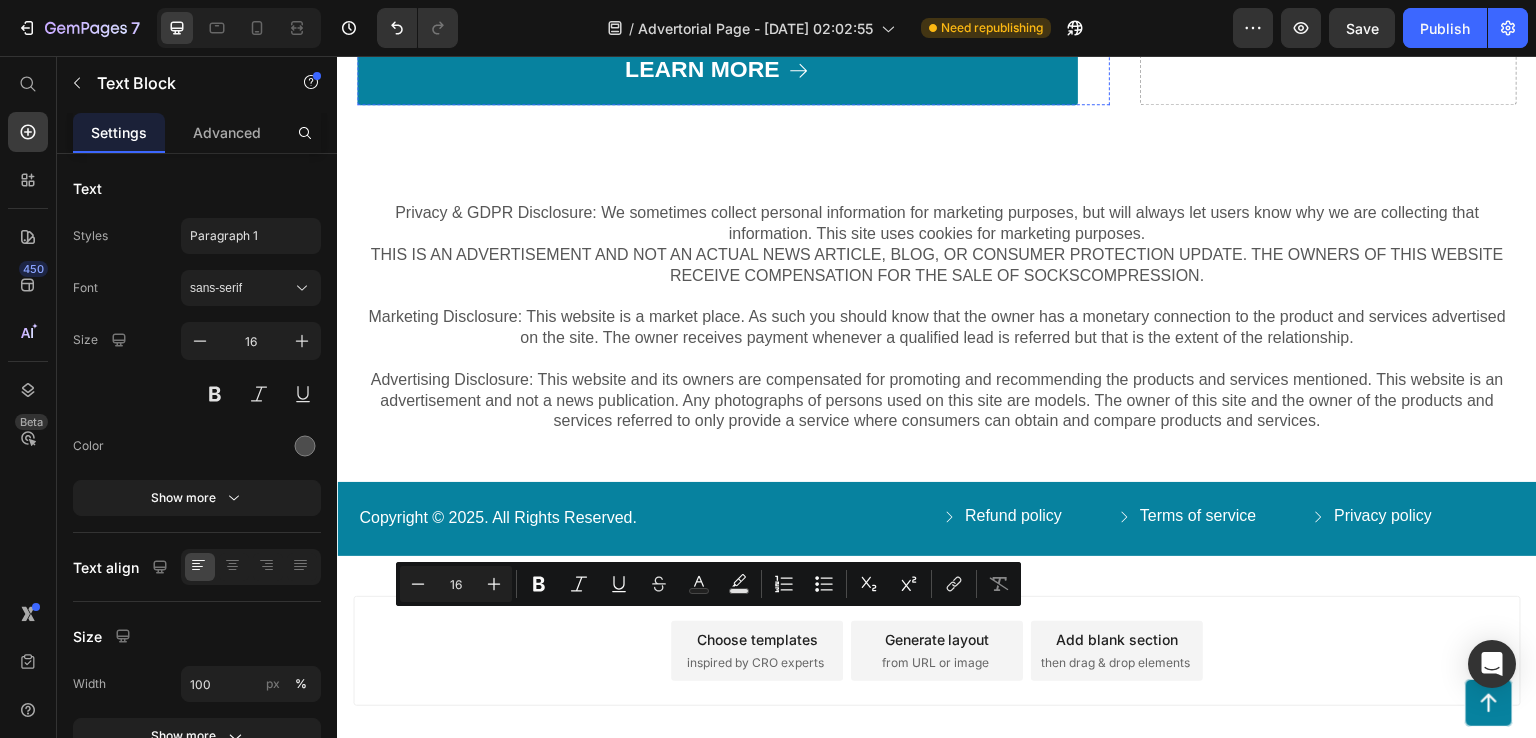 scroll, scrollTop: 8858, scrollLeft: 0, axis: vertical 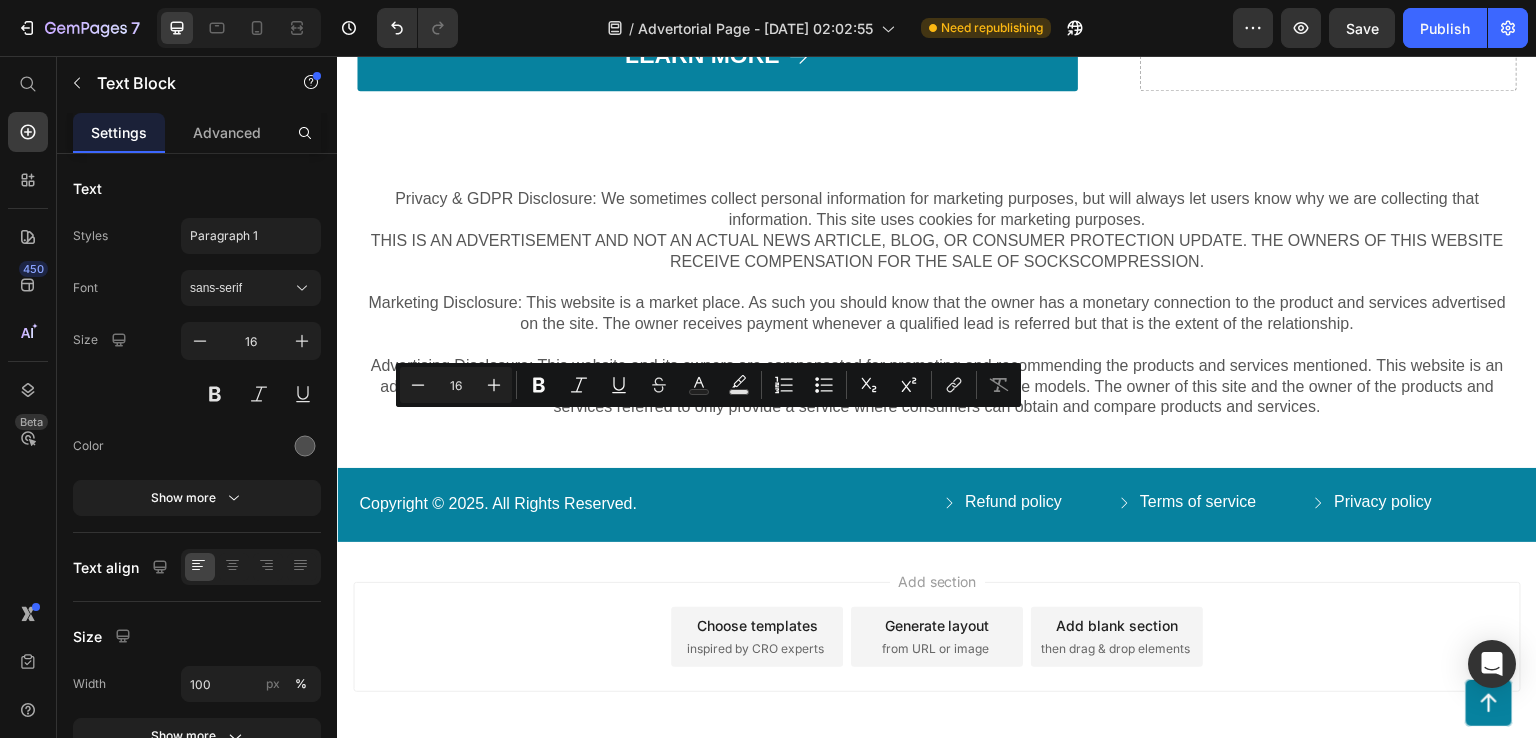 click on "Lorem ipsum dolor sit amet, consectetur adipiscing elit, sed do eiusmod tempor incididunt ut labore et dolore magna aliqua. Ut enim ad minim veniam, quis nostrud exercitation ullamco laboris nisi ut aliquip ex ea commodo consequat." at bounding box center [717, -48] 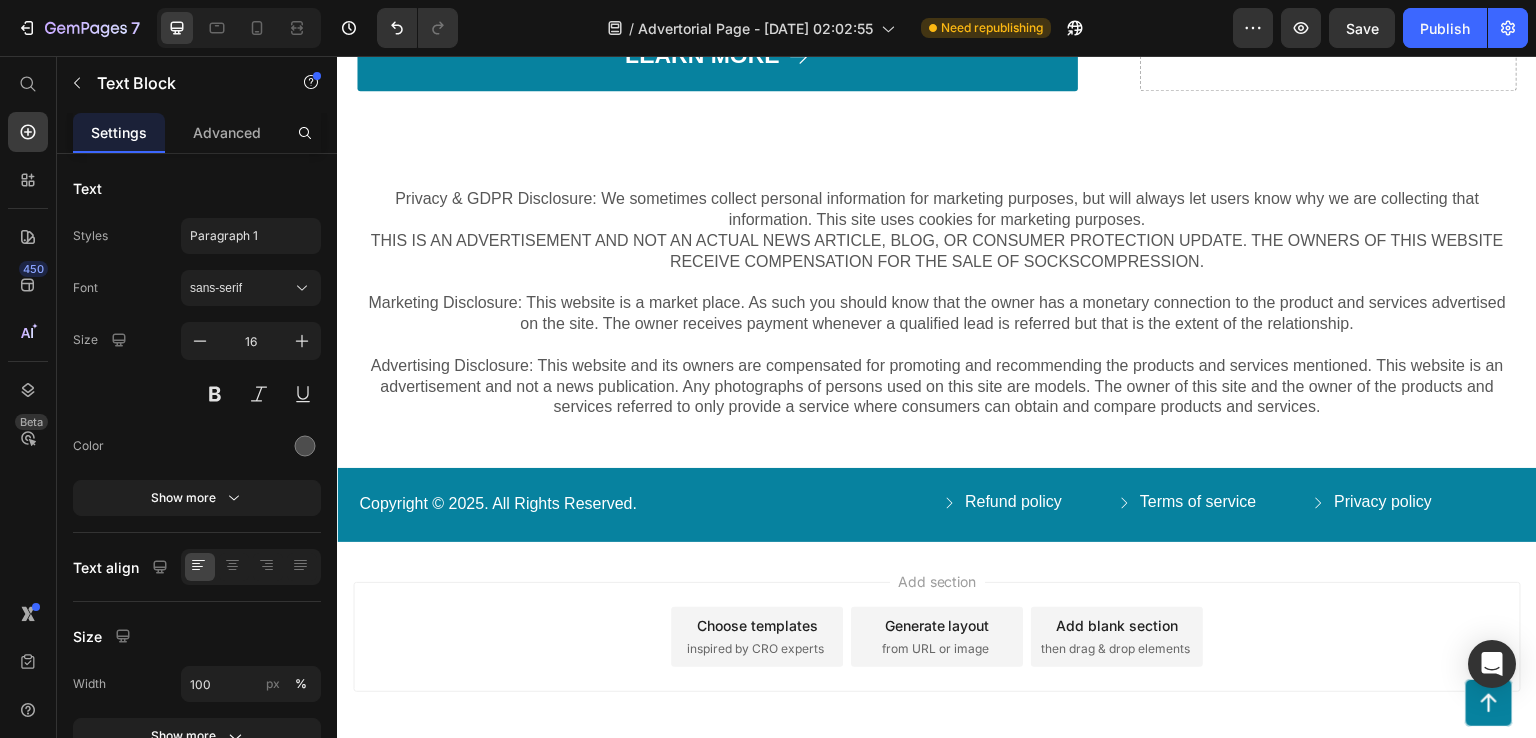 click on "Lorem ipsum dolor sit amet, consectetur adipiscing elit, sed do eiusmod tempor incididunt ut labore et dolore magna aliqua. Ut enim ad minim veniam, quis nostrud exercitation ullamco laboris nisi ut aliquip ex ea commodo consequat." at bounding box center (717, -48) 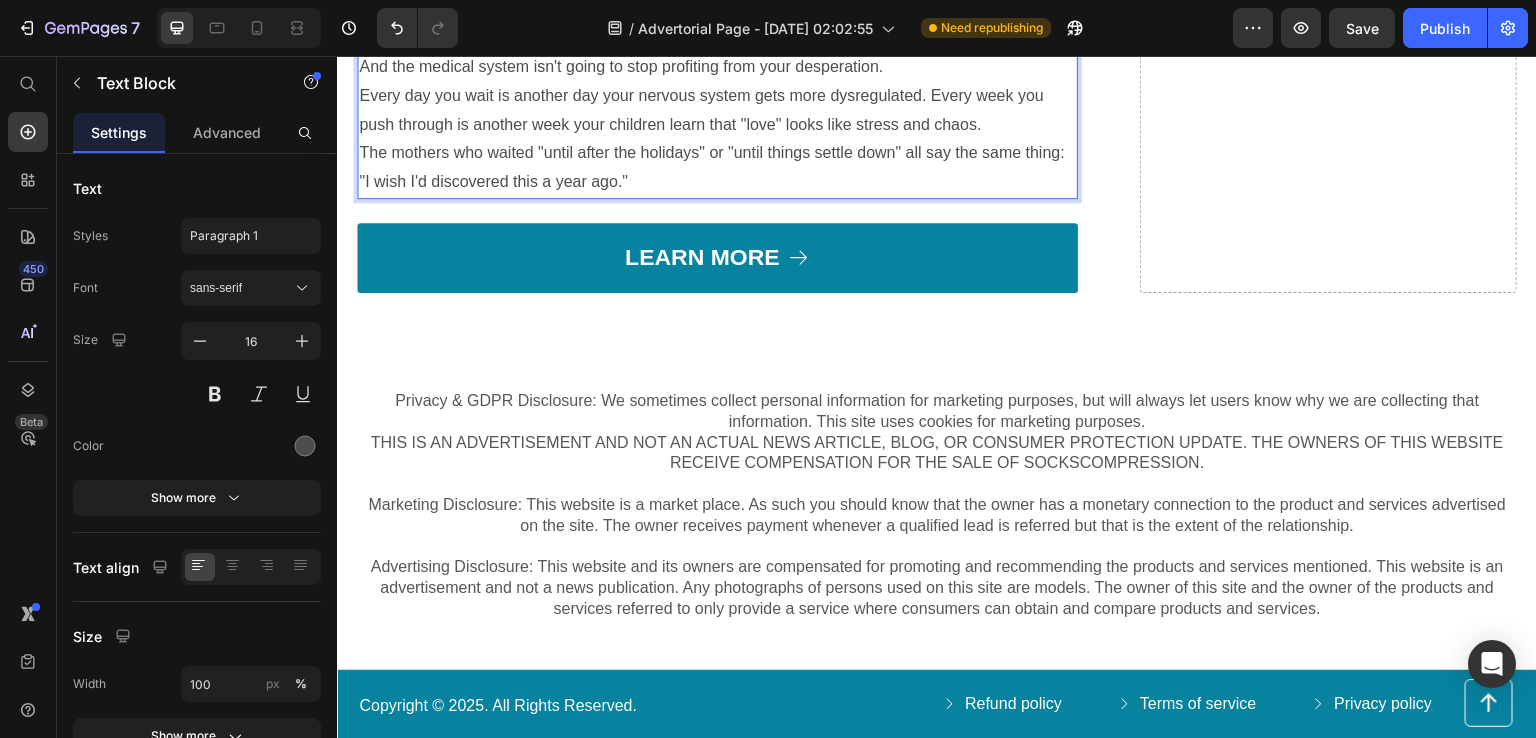 click on "The Real Cost of Waiting "Until Things Calm Down"" at bounding box center (717, -77) 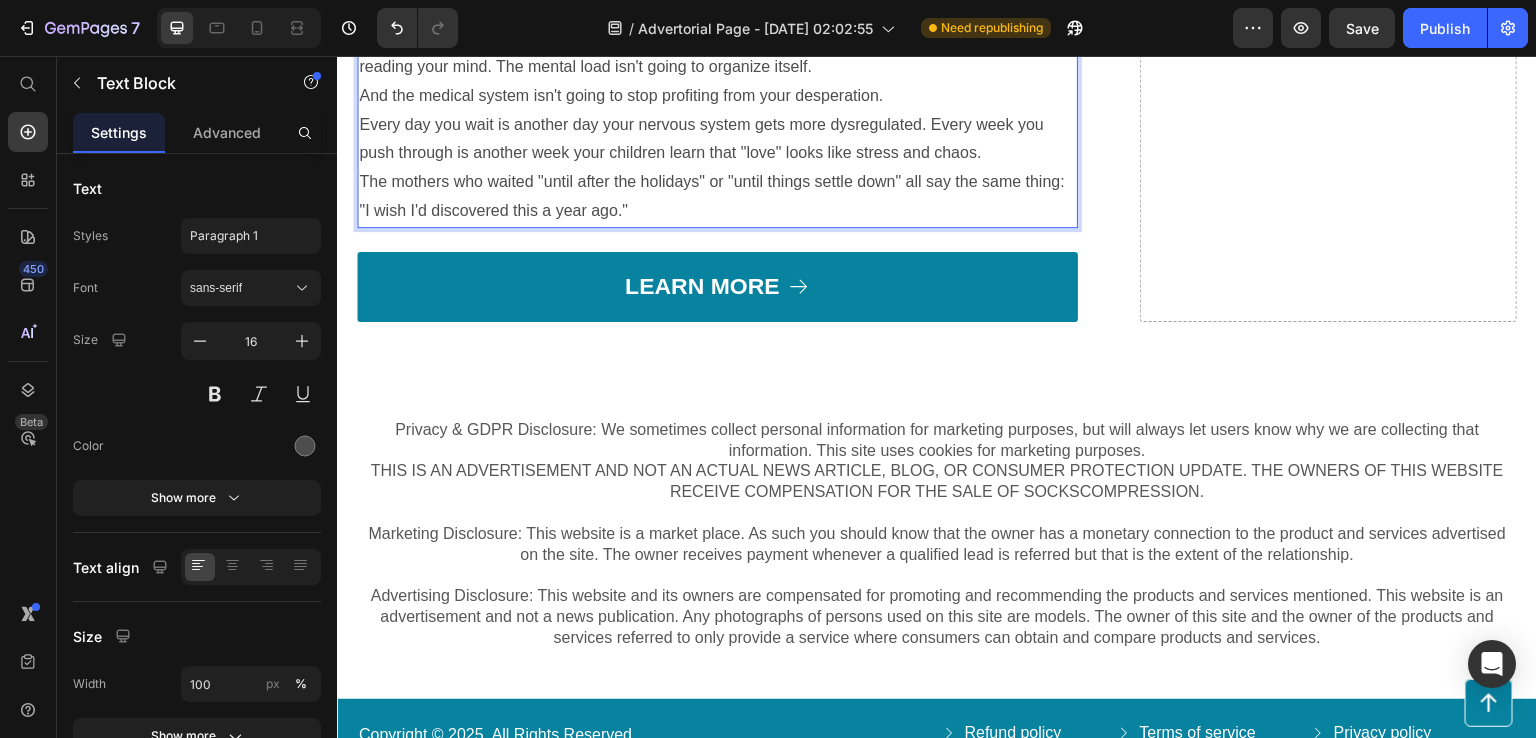 click on "I need you to understand something:" at bounding box center (717, -19) 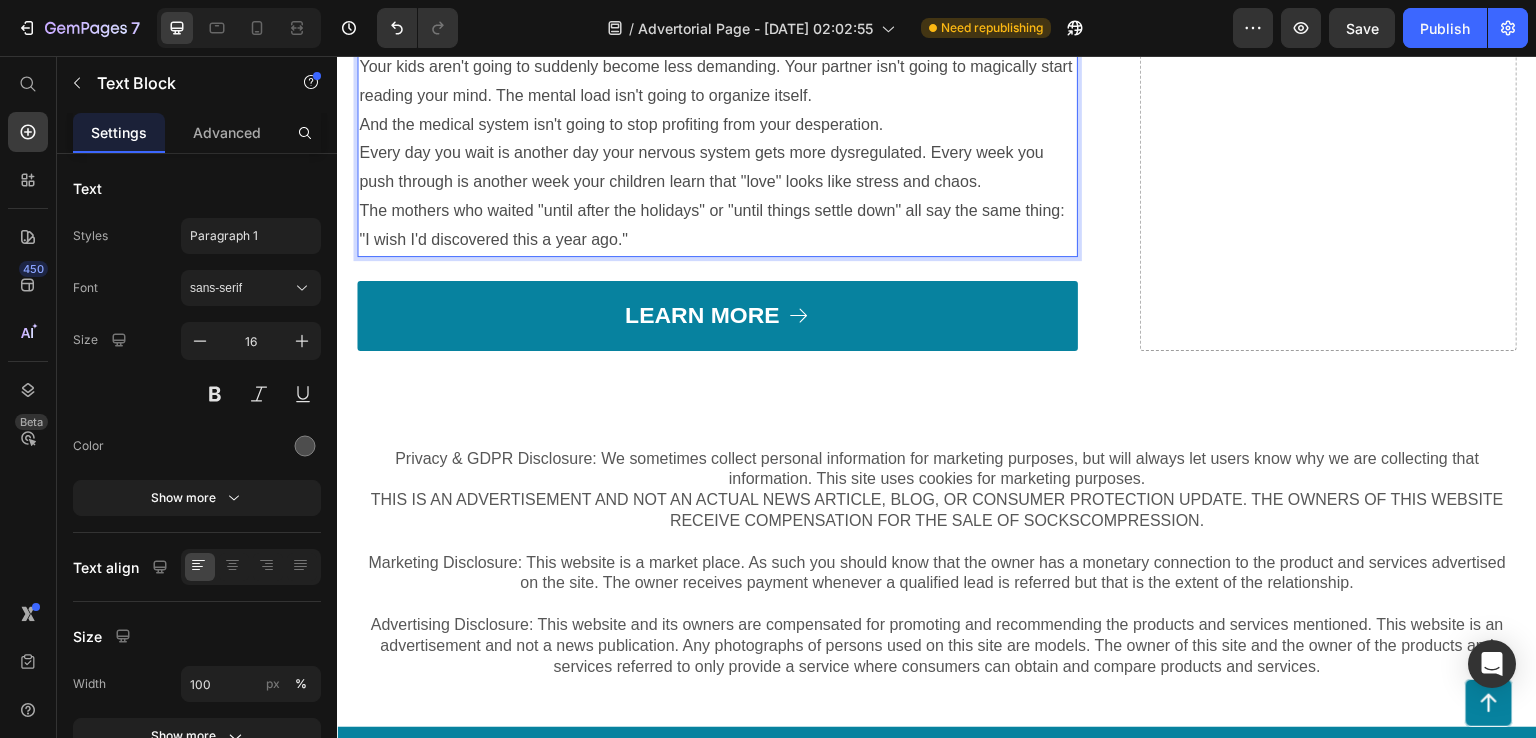 click on "Things aren't going to calm down." at bounding box center (717, 38) 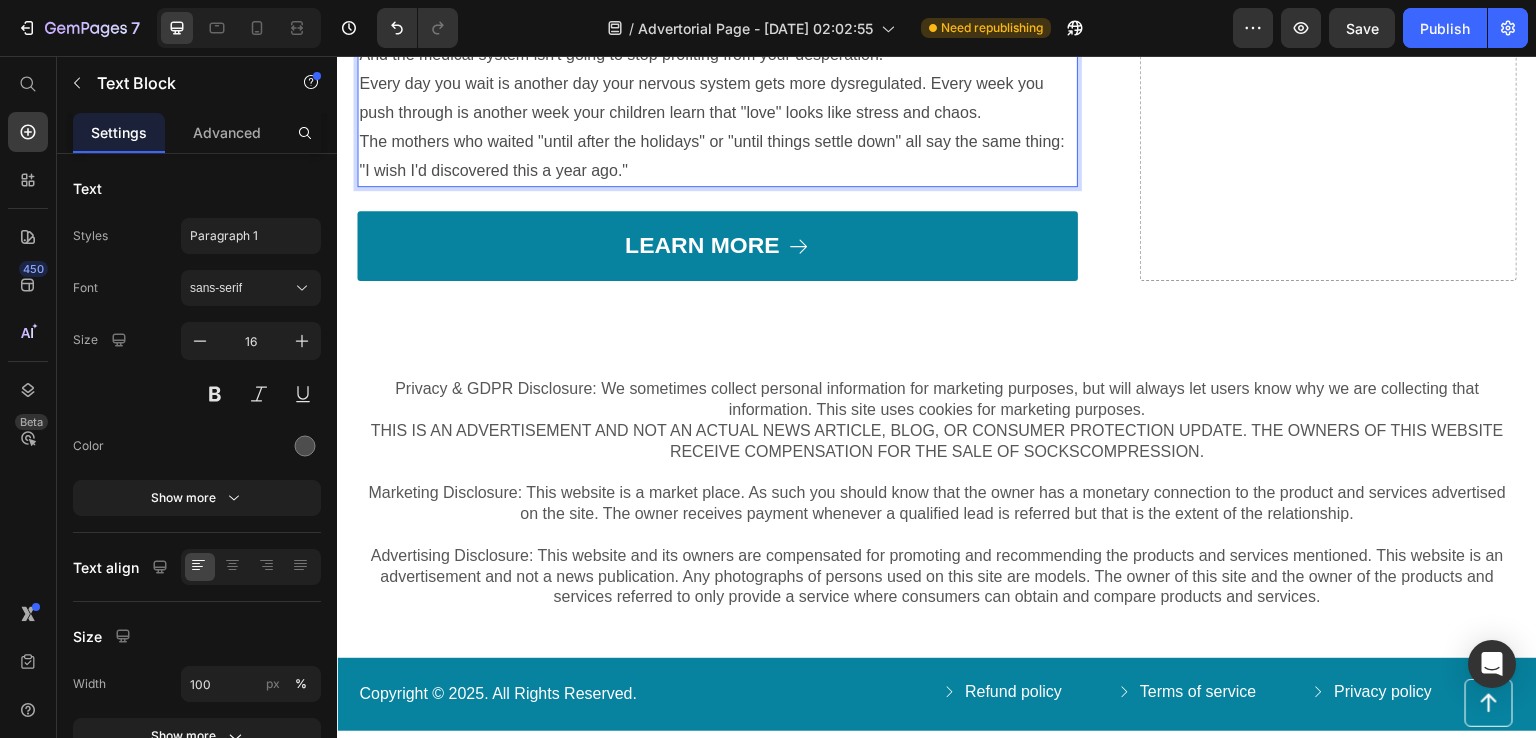 scroll, scrollTop: 8958, scrollLeft: 0, axis: vertical 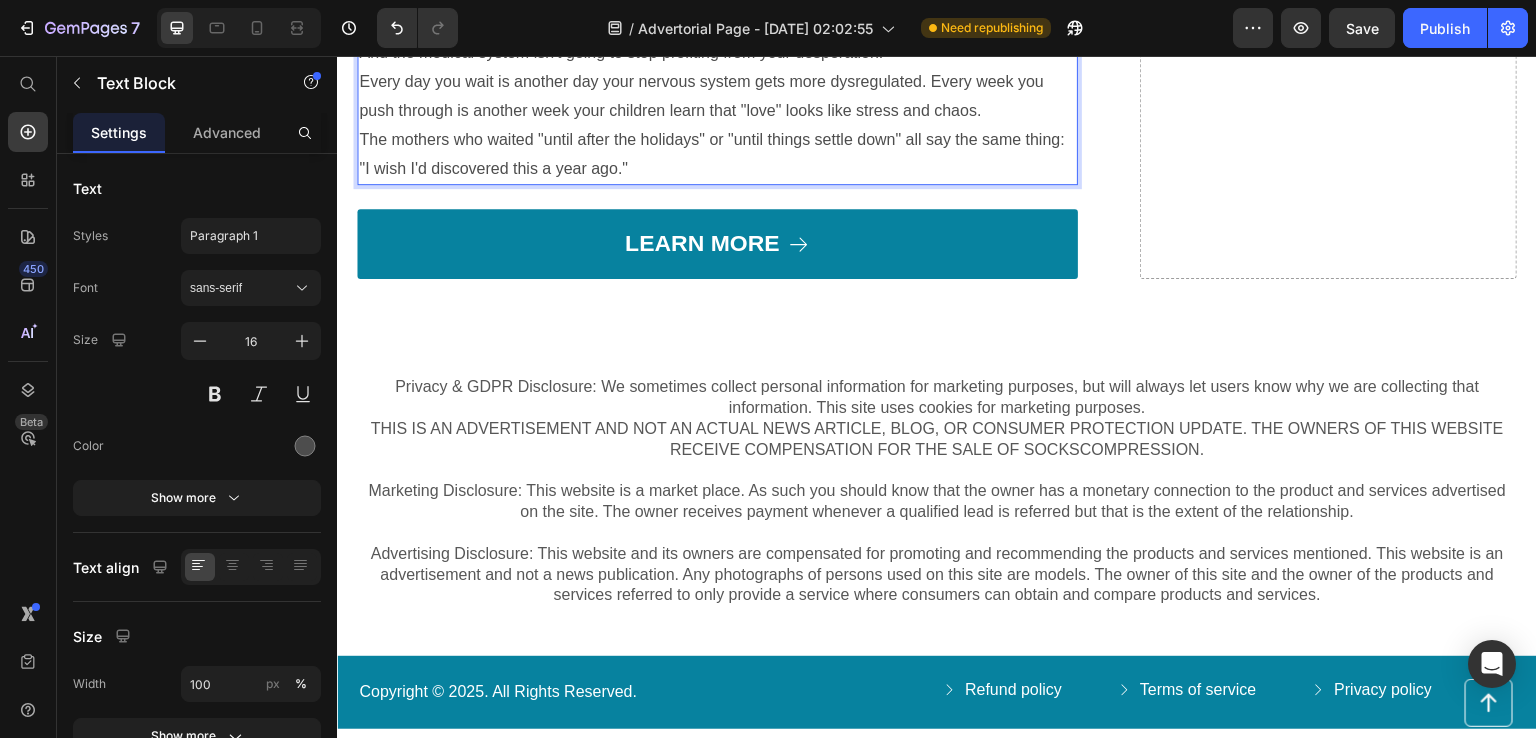 click on "Your kids aren't going to suddenly become less demanding. Your partner isn't going to magically start reading your mind. The mental load isn't going to organize itself." at bounding box center (717, 11) 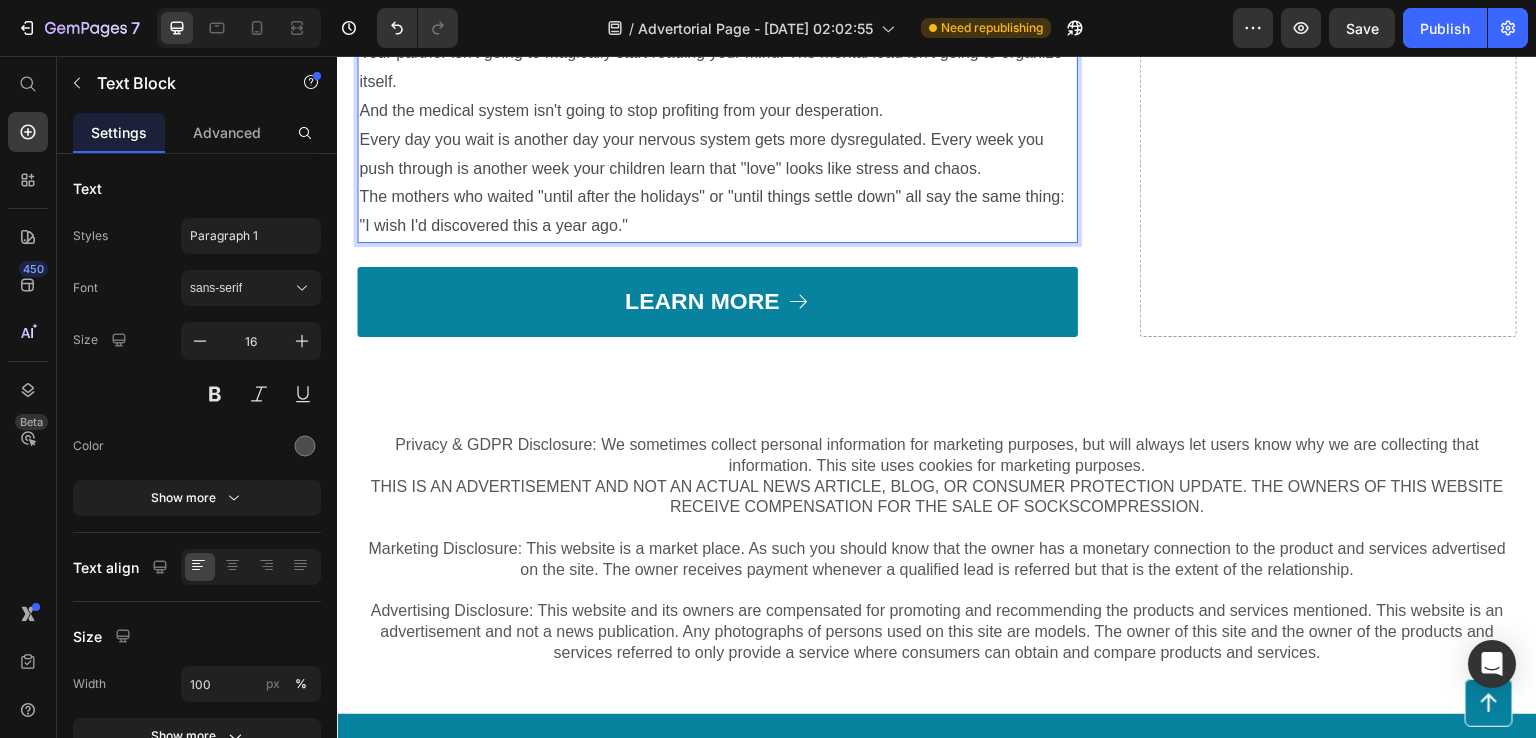 click on "Your kids aren't going to suddenly become less demanding.  Your partner isn't going to magically start reading your mind. The mental load isn't going to organize itself." at bounding box center [717, 39] 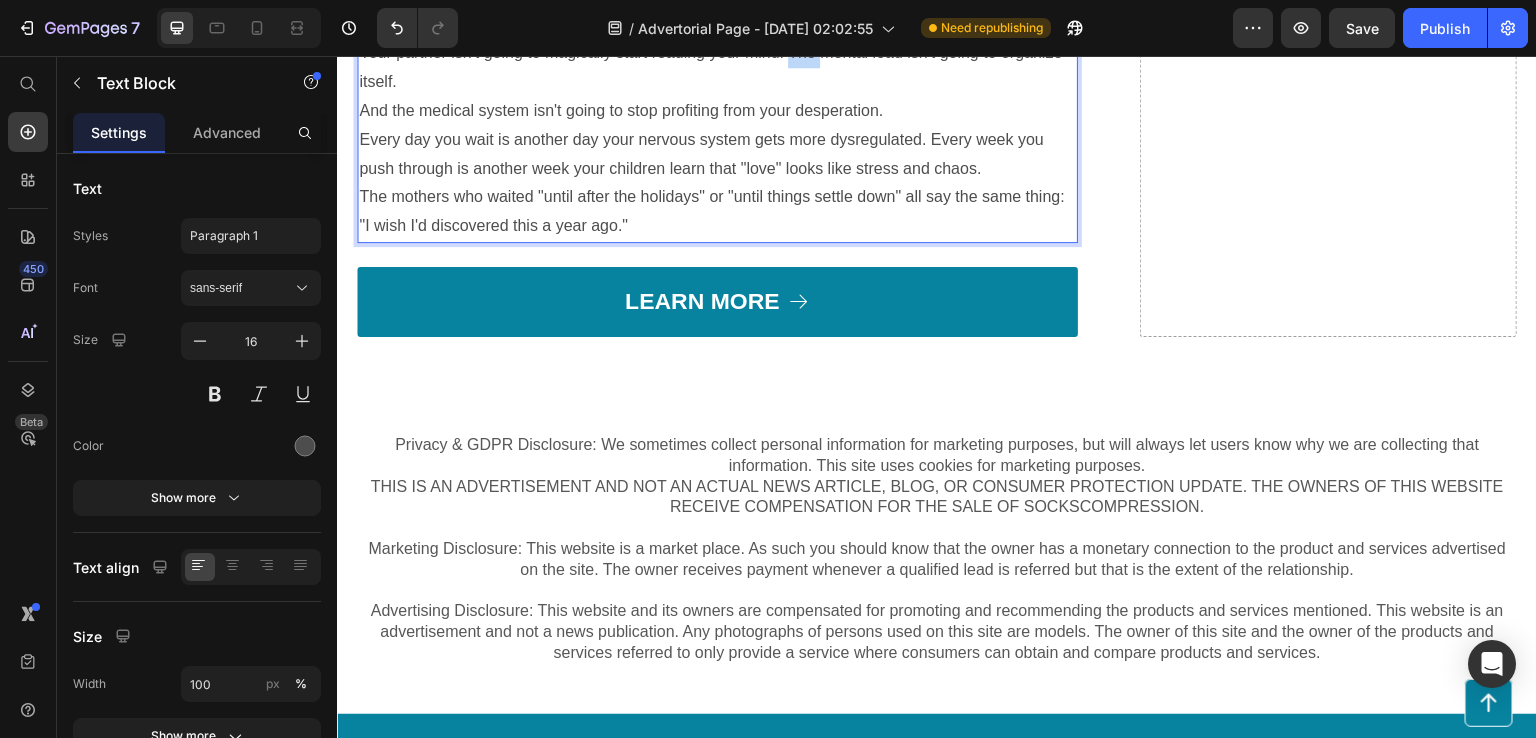 click on "Your kids aren't going to suddenly become less demanding.  Your partner isn't going to magically start reading your mind. The mental load isn't going to organize itself." at bounding box center [717, 39] 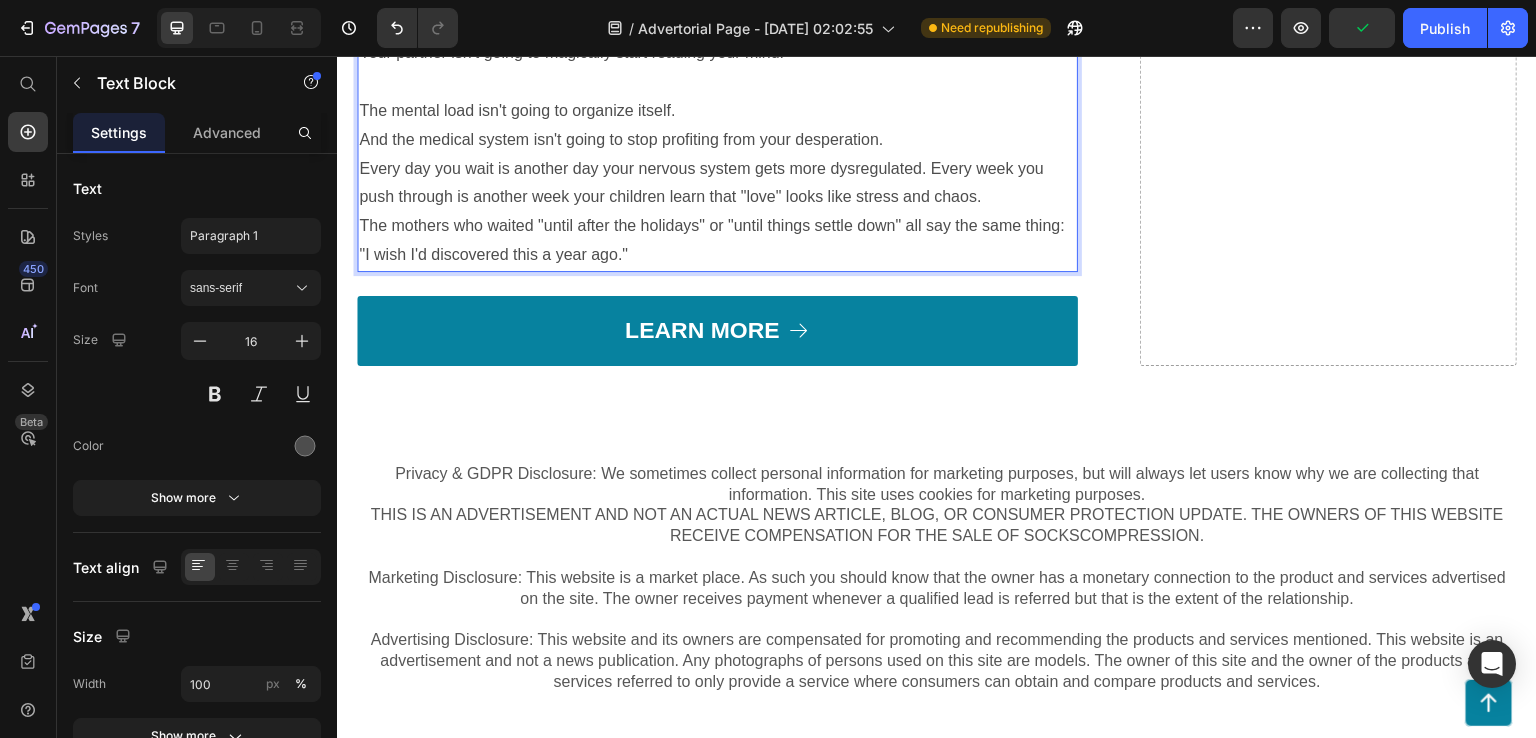 scroll, scrollTop: 9058, scrollLeft: 0, axis: vertical 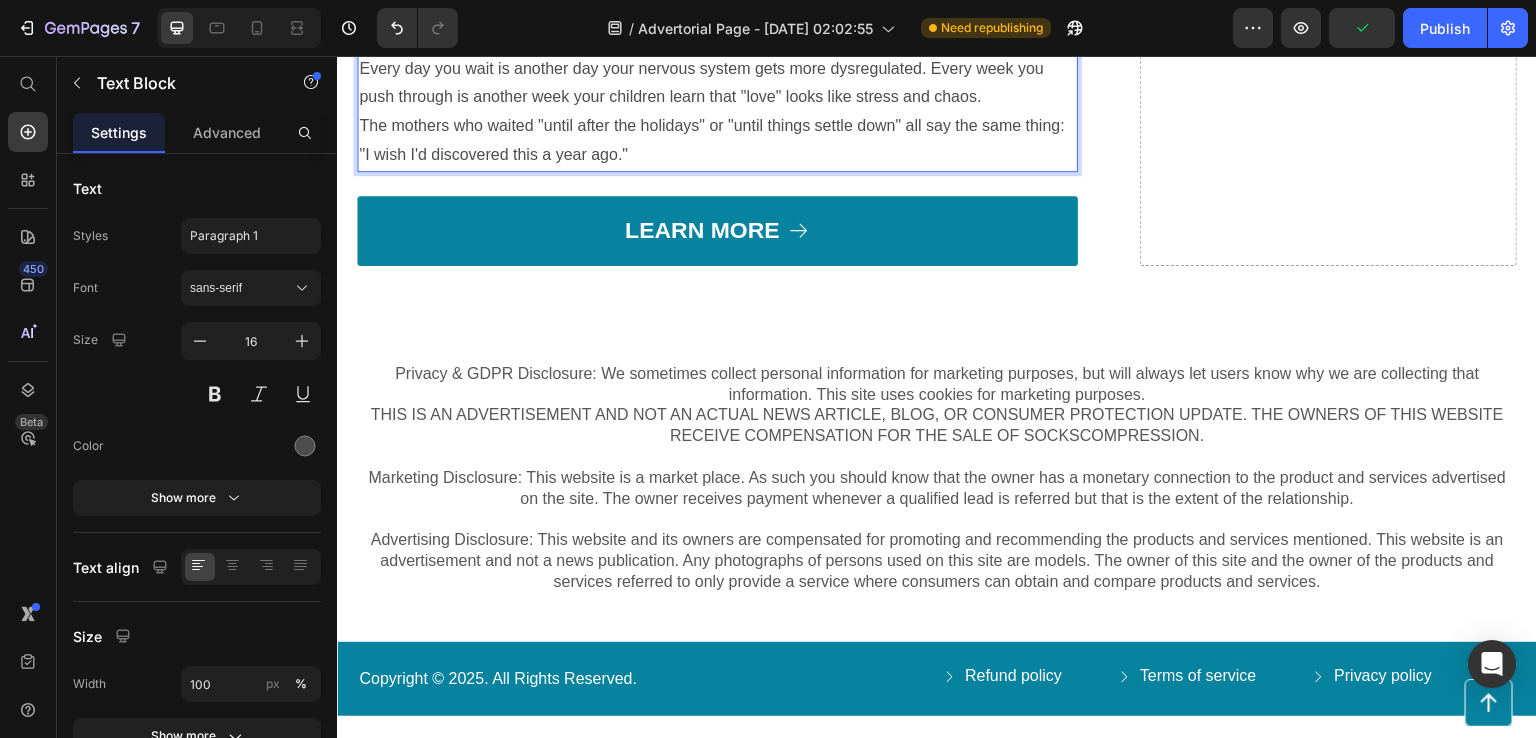 click on "And the medical system isn't going to stop profiting from your desperation." at bounding box center (717, 40) 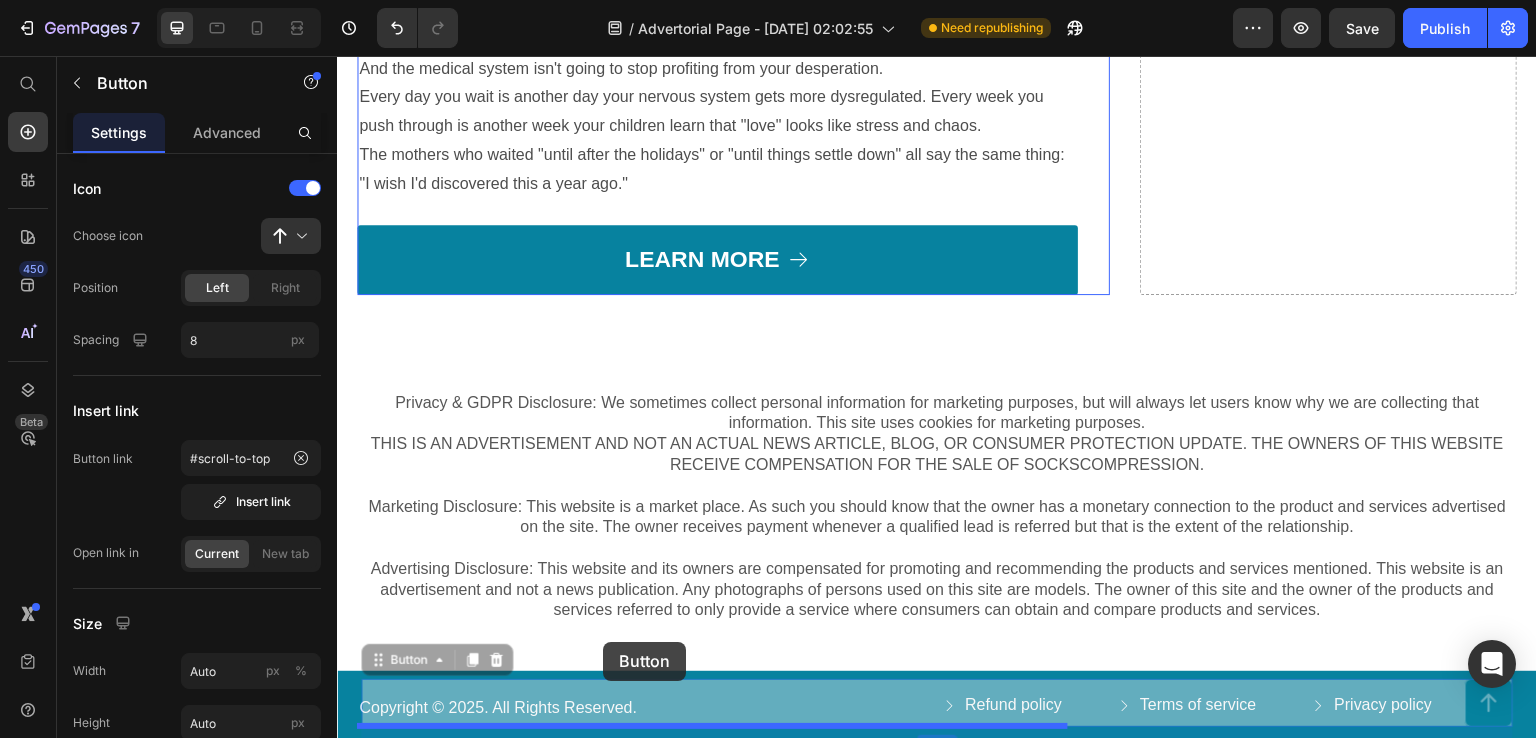 drag, startPoint x: 644, startPoint y: 691, endPoint x: 606, endPoint y: 655, distance: 52.34501 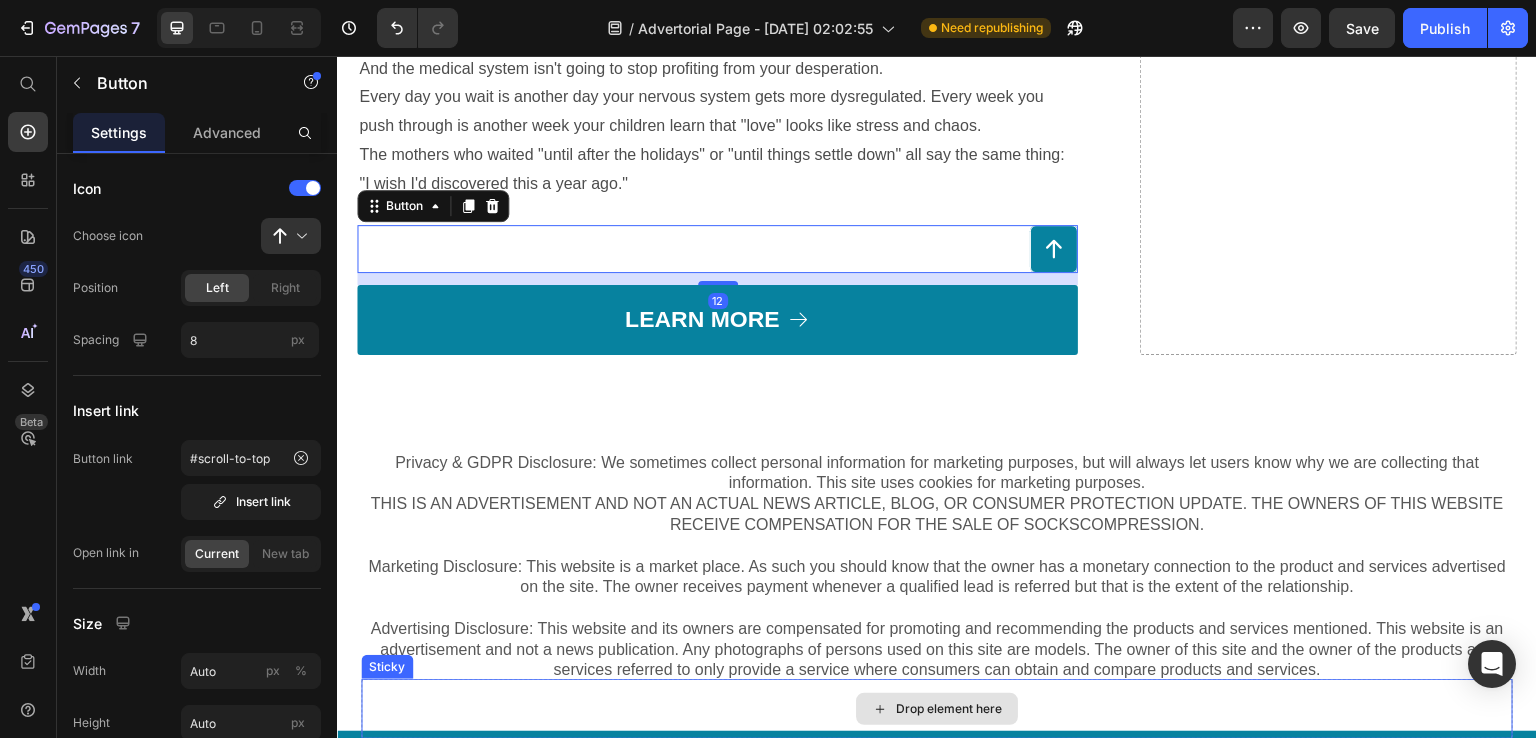 drag, startPoint x: 654, startPoint y: 687, endPoint x: 625, endPoint y: 670, distance: 33.61547 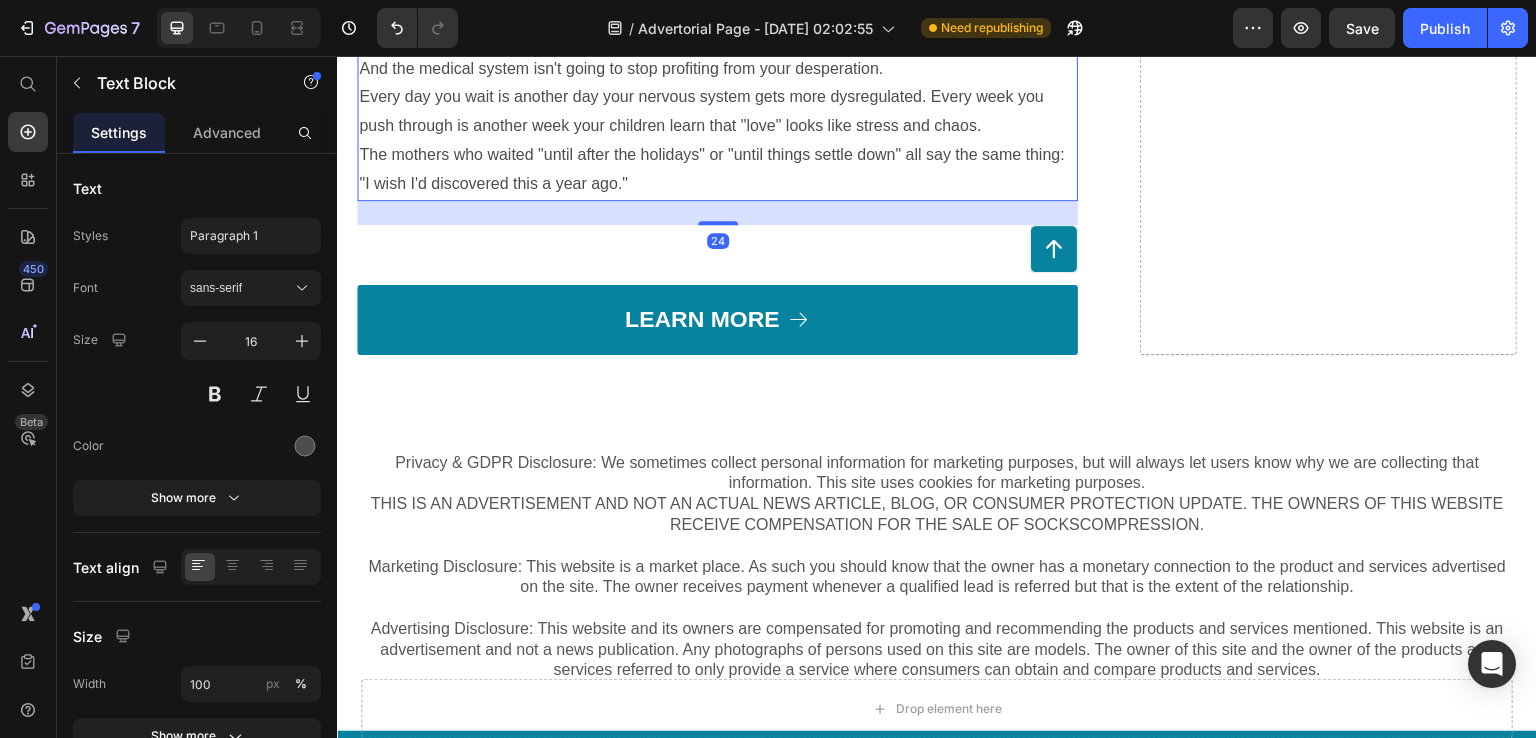 click on "The mothers who waited "until after the holidays" or "until things settle down" all say the same thing: "I wish I'd discovered this a year ago."" at bounding box center (717, 170) 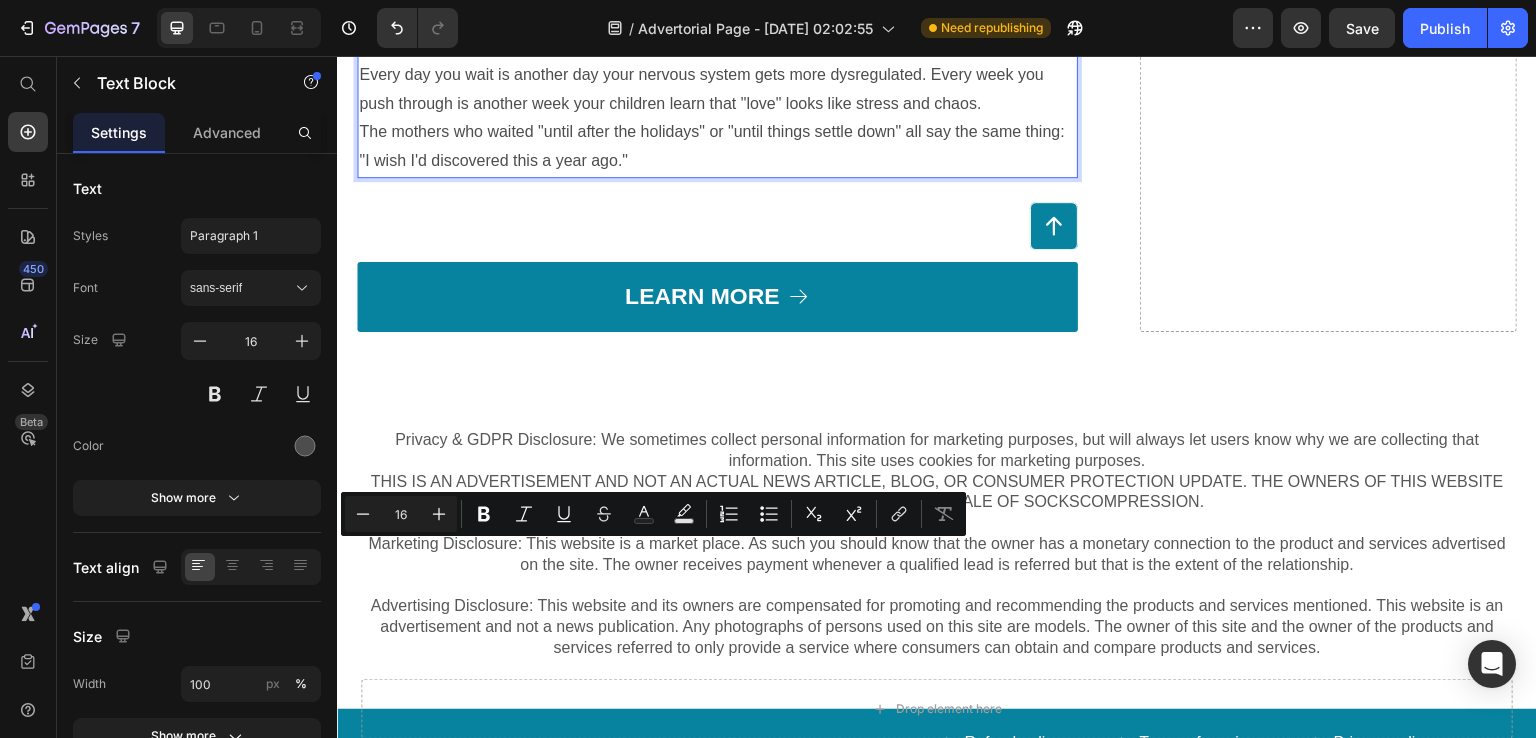 scroll, scrollTop: 9158, scrollLeft: 0, axis: vertical 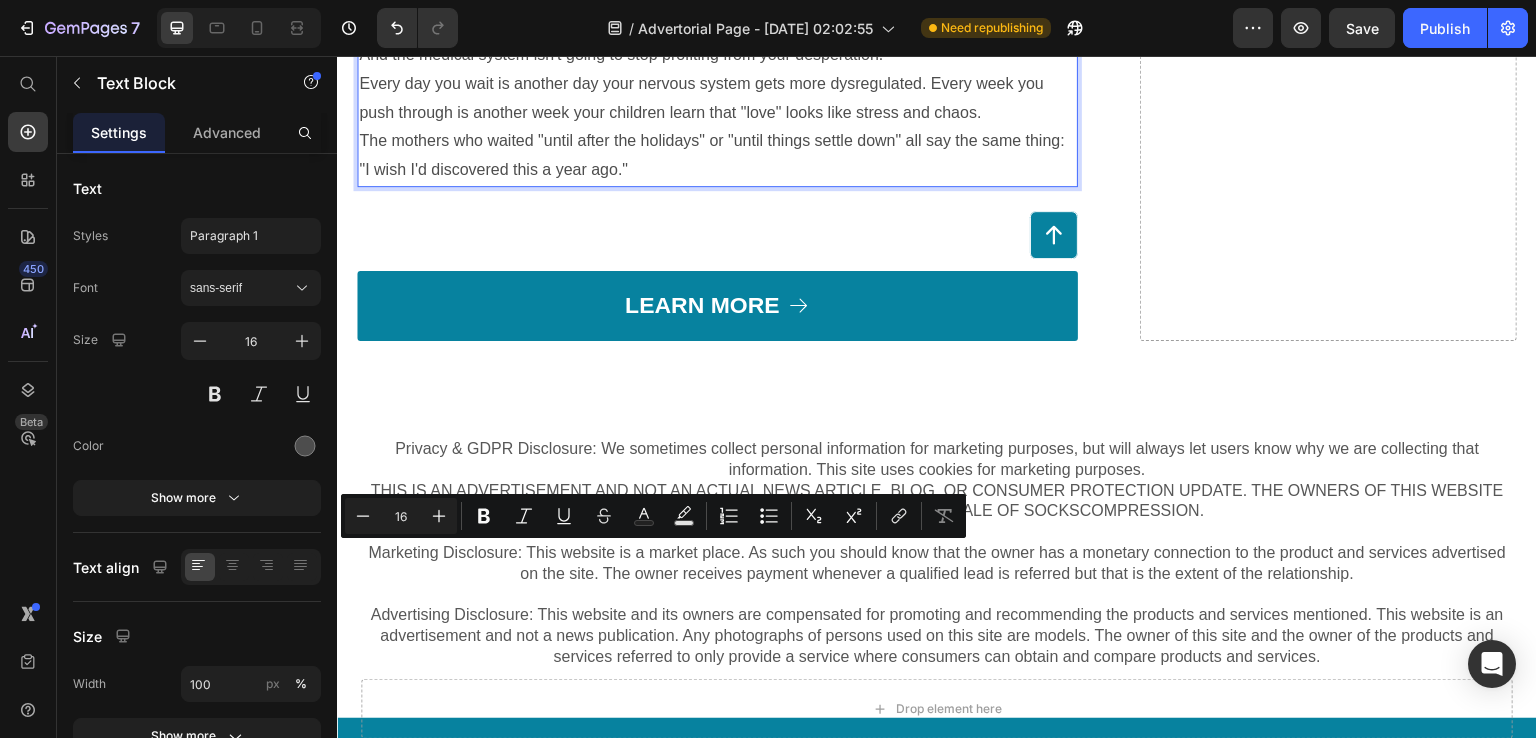 click on "We need you to understand something:" at bounding box center (717, -262) 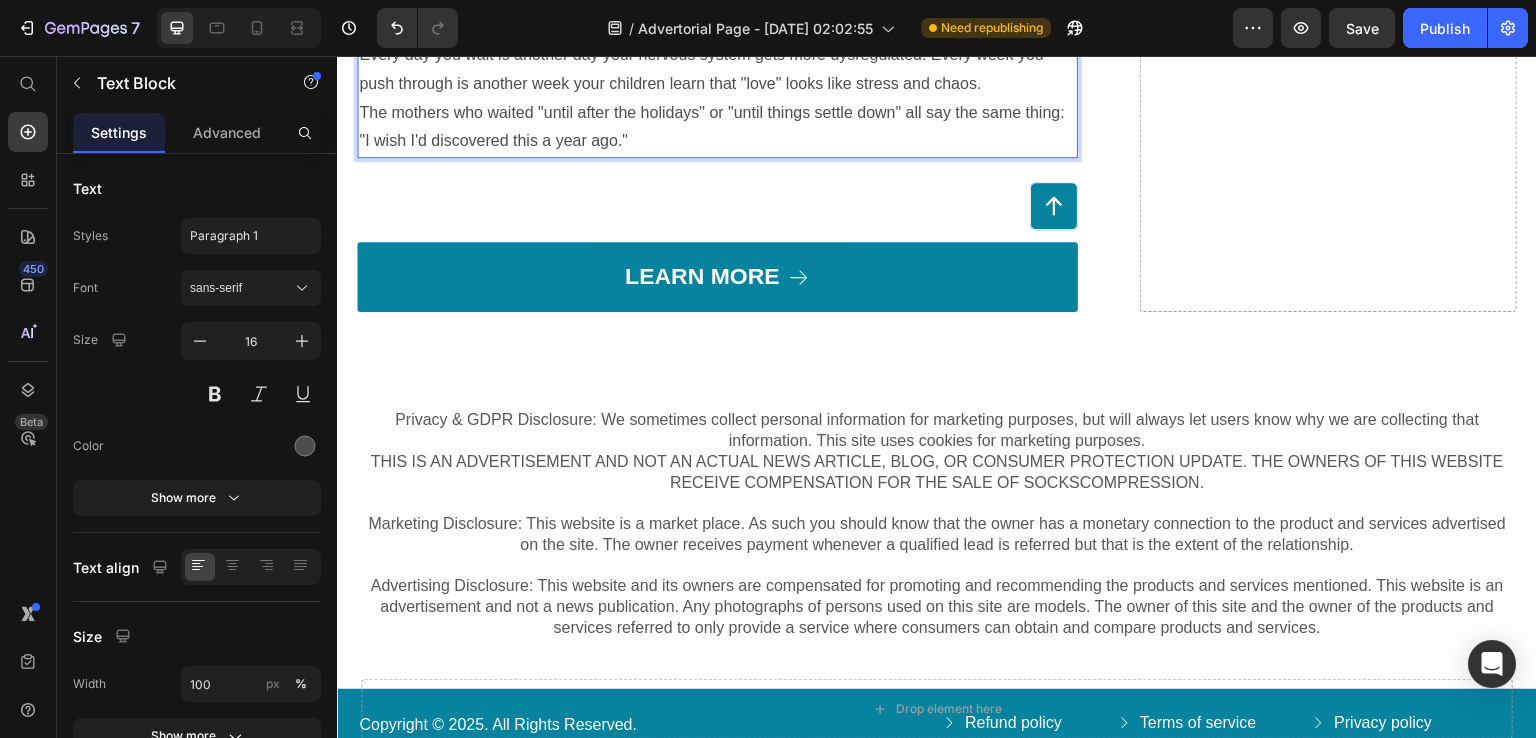 click on "The Real Cost of Waiting "Until Things Calm Down"" at bounding box center (717, -348) 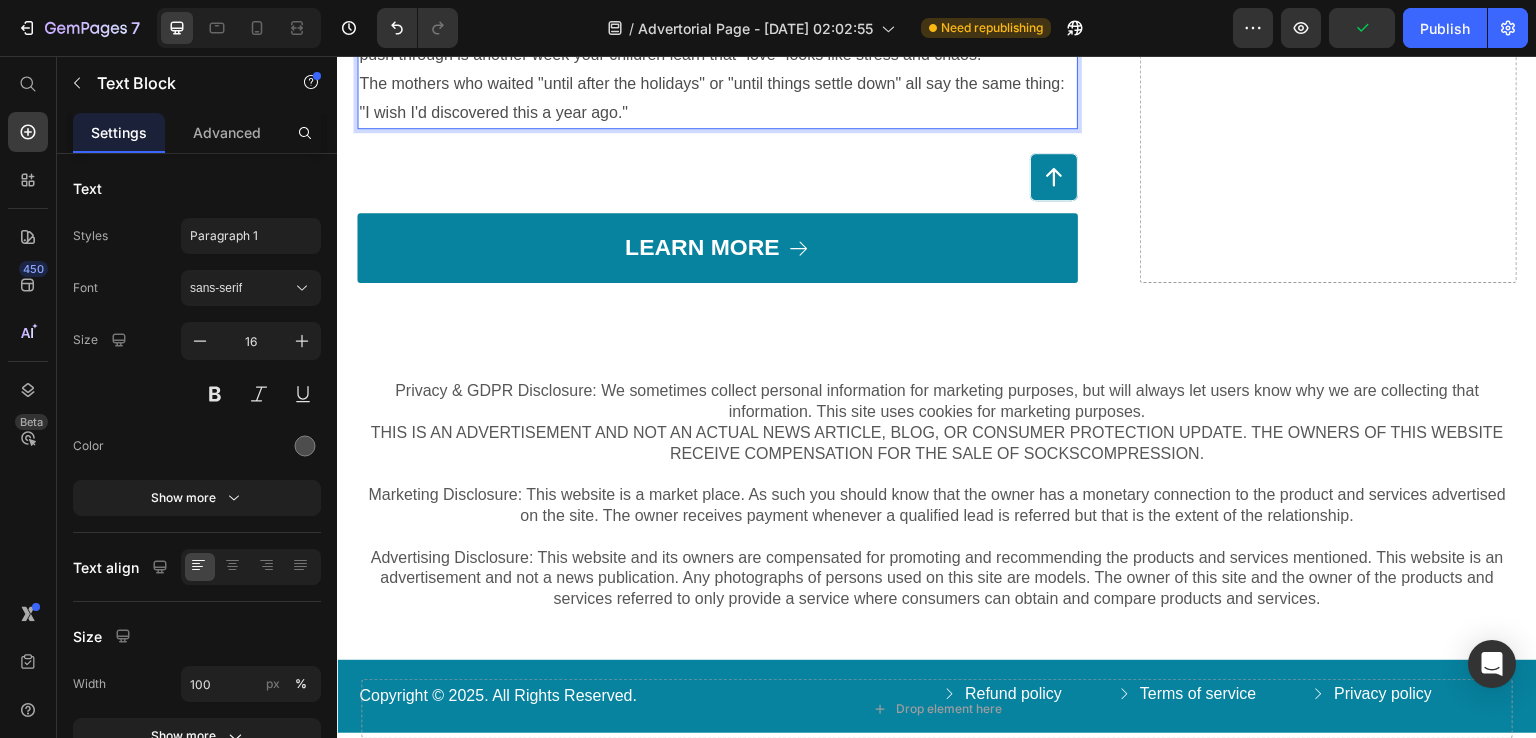 click on "Things aren't going to calm down." at bounding box center (717, -233) 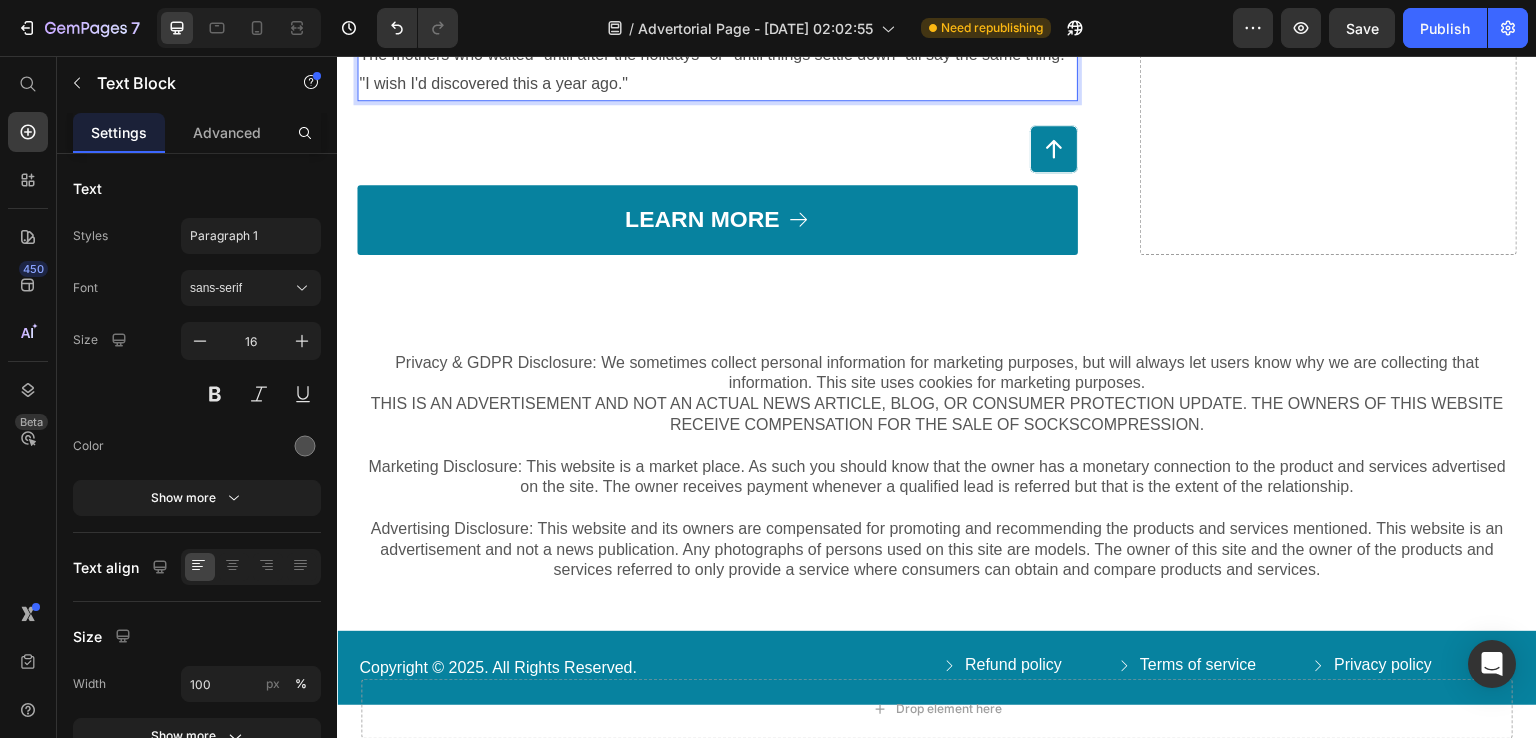 click on "The mothers who waited "until after the holidays" or "until things settle down" all say the same thing: "I wish I'd discovered this a year ago."" at bounding box center (717, 70) 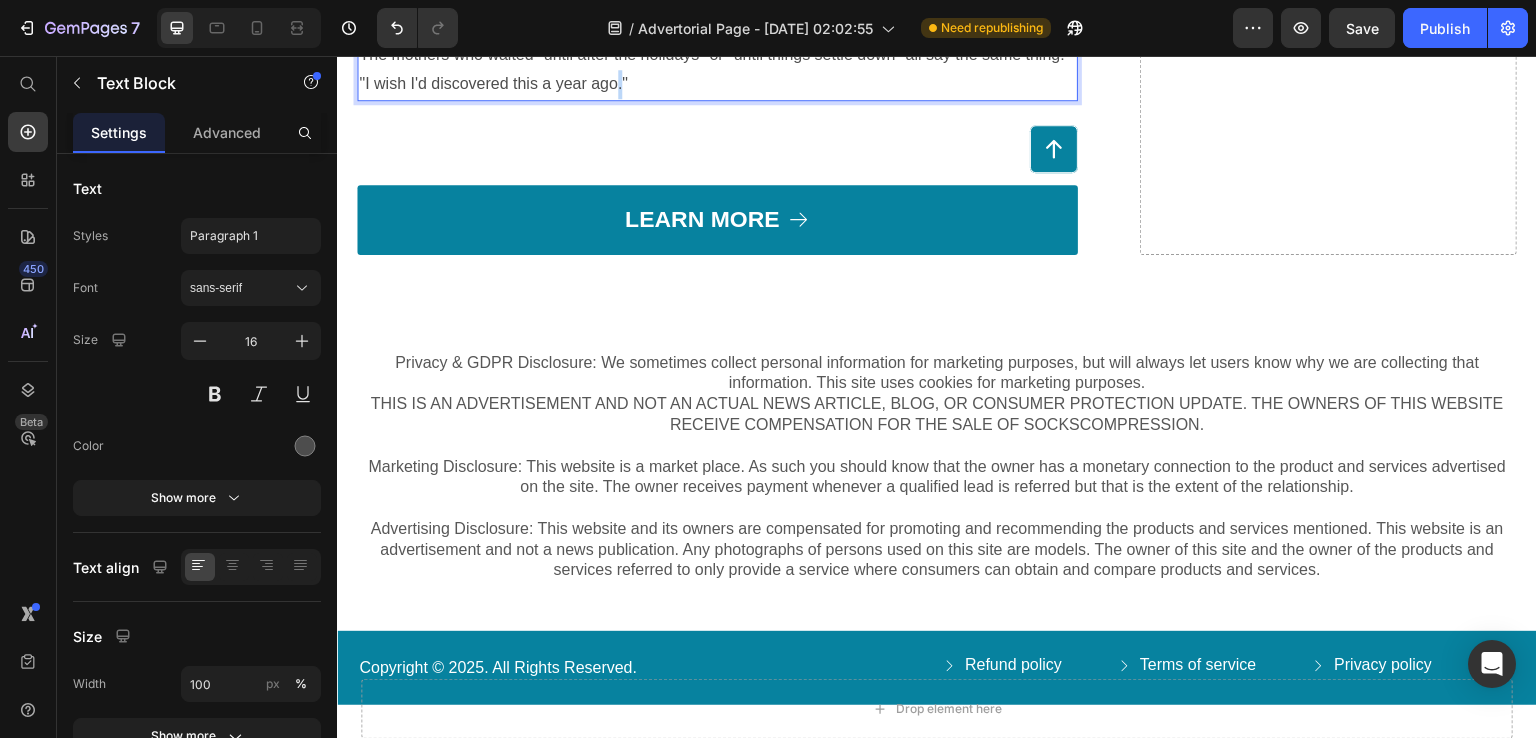 click on "The mothers who waited "until after the holidays" or "until things settle down" all say the same thing: "I wish I'd discovered this a year ago."" at bounding box center (717, 70) 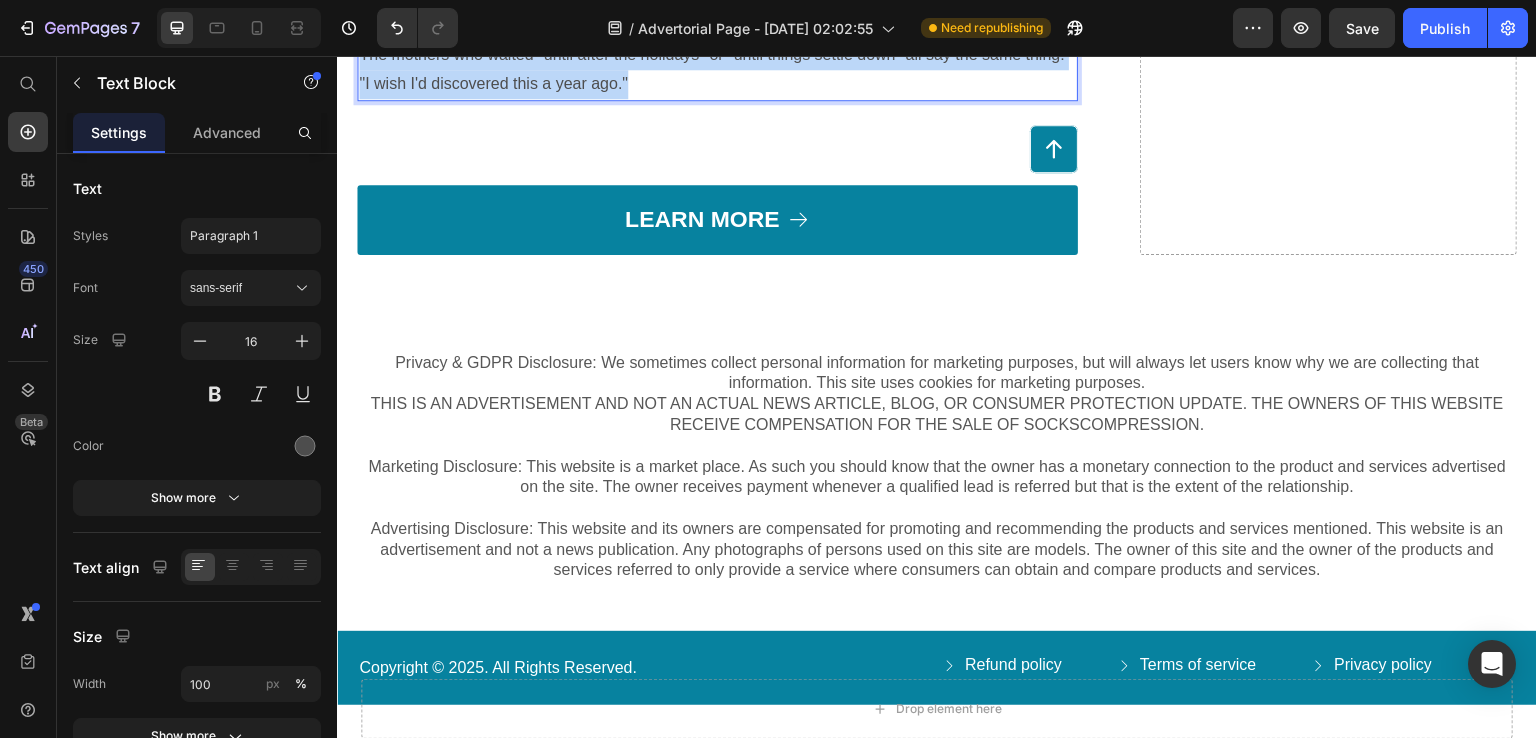 click on "The mothers who waited "until after the holidays" or "until things settle down" all say the same thing: "I wish I'd discovered this a year ago."" at bounding box center (717, 70) 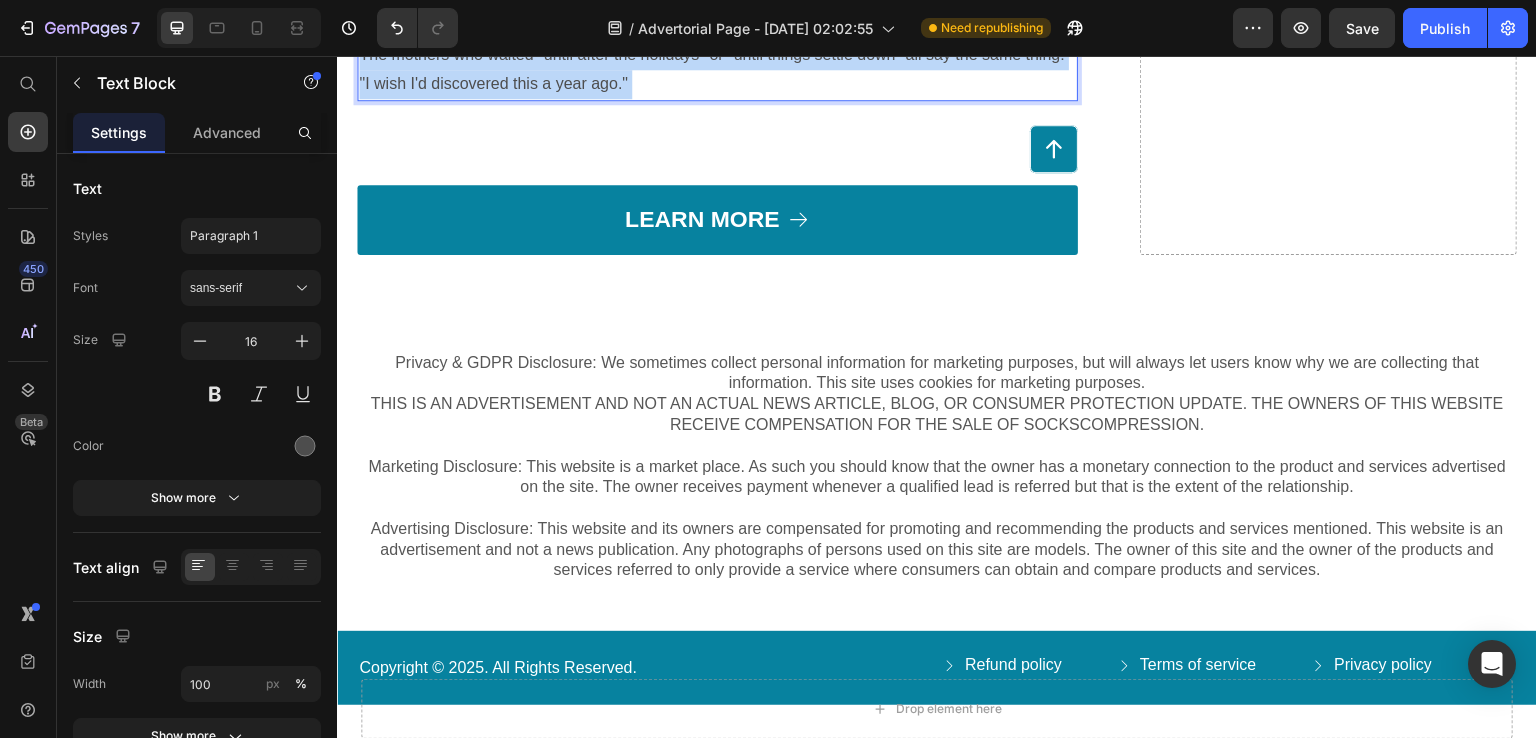 drag, startPoint x: 647, startPoint y: 595, endPoint x: 597, endPoint y: 570, distance: 55.9017 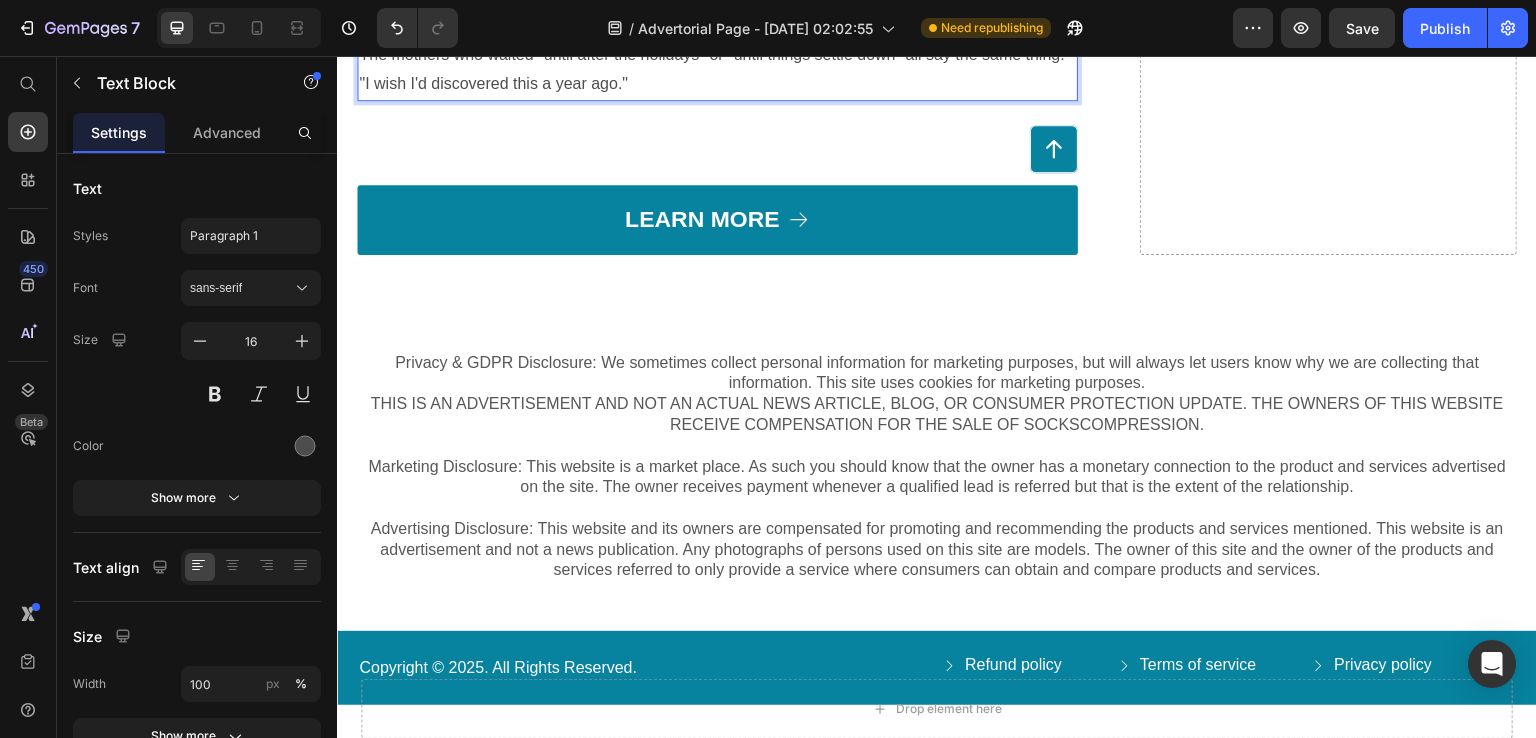click on "The mothers who waited "until after the holidays" or "until things settle down" all say the same thing: "I wish I'd discovered this a year ago."" at bounding box center (717, 70) 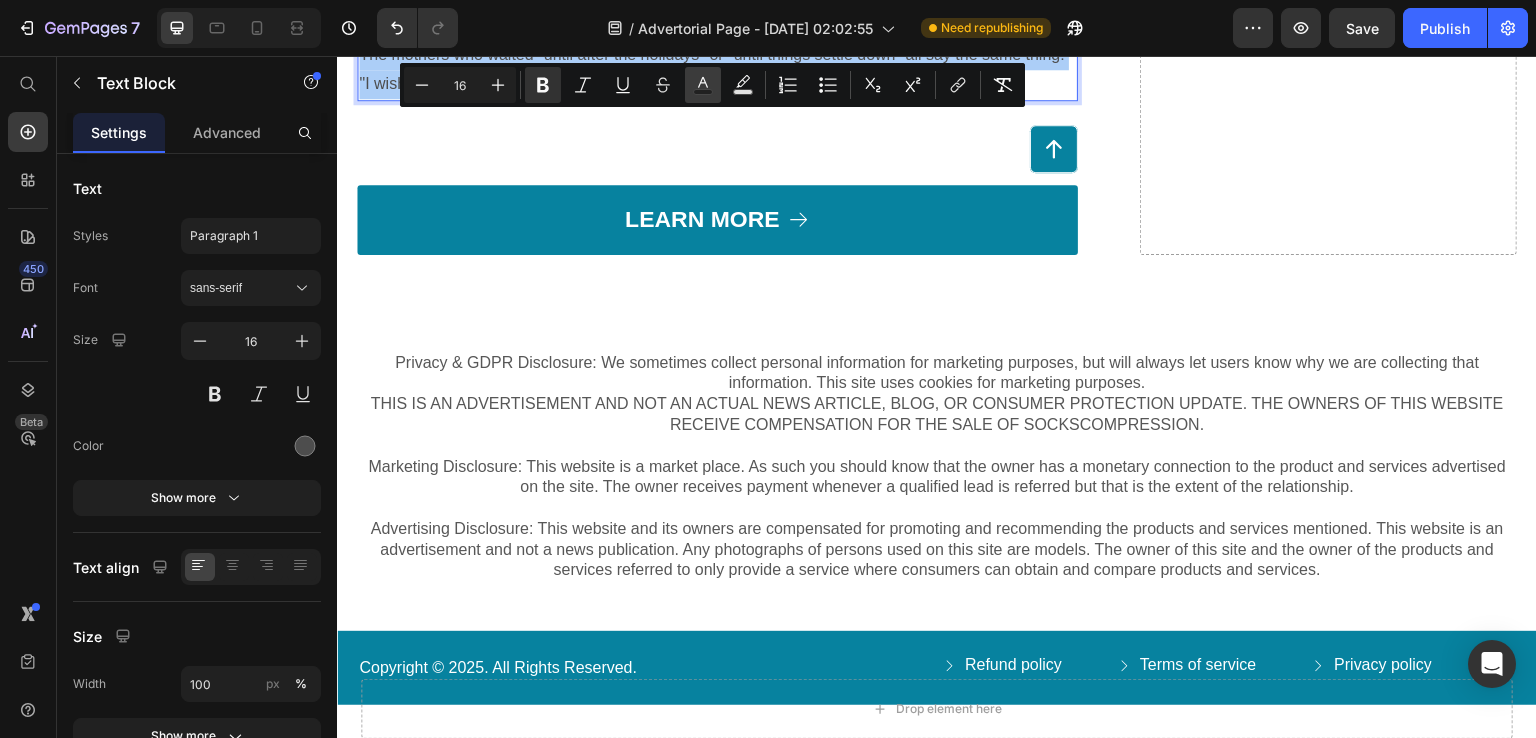click 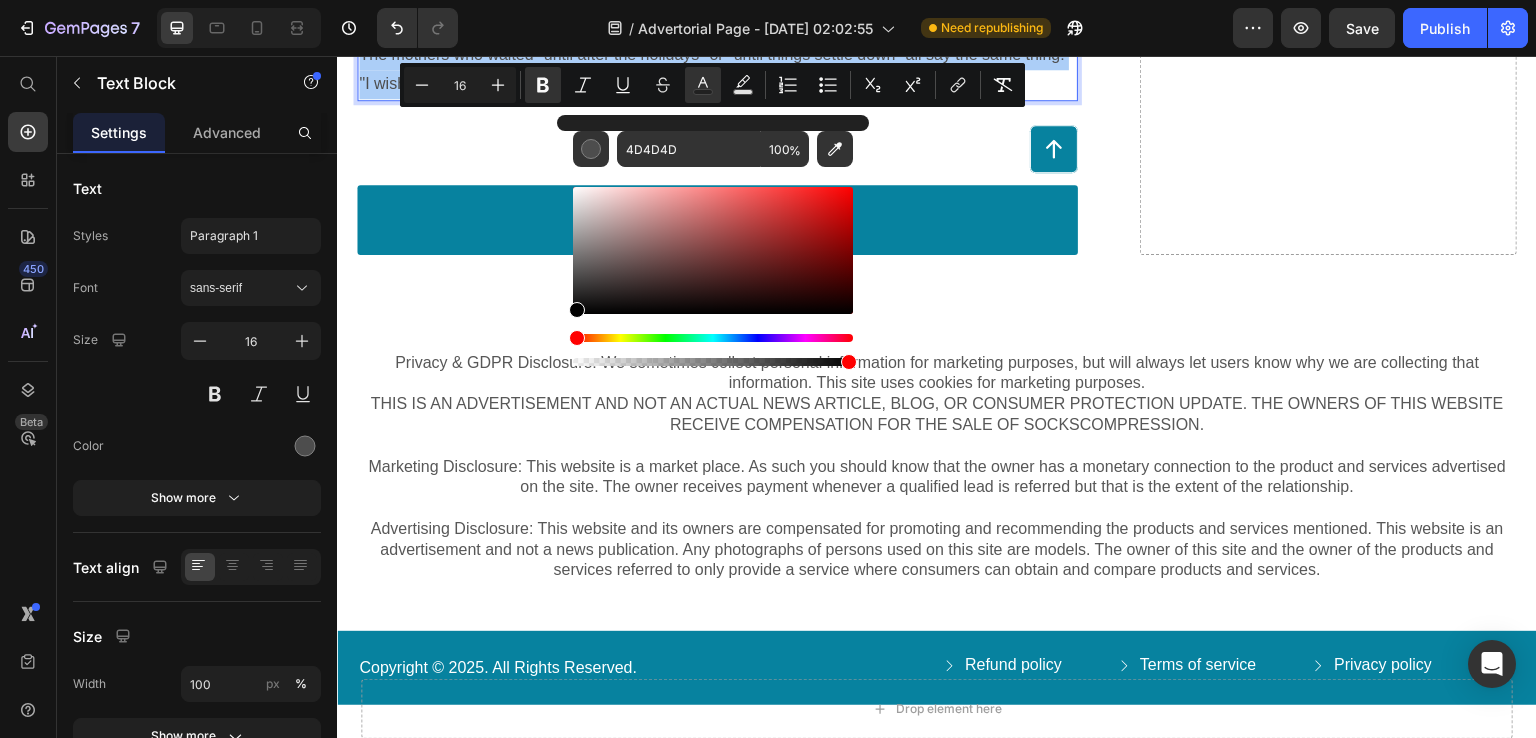 drag, startPoint x: 589, startPoint y: 305, endPoint x: 560, endPoint y: 319, distance: 32.202484 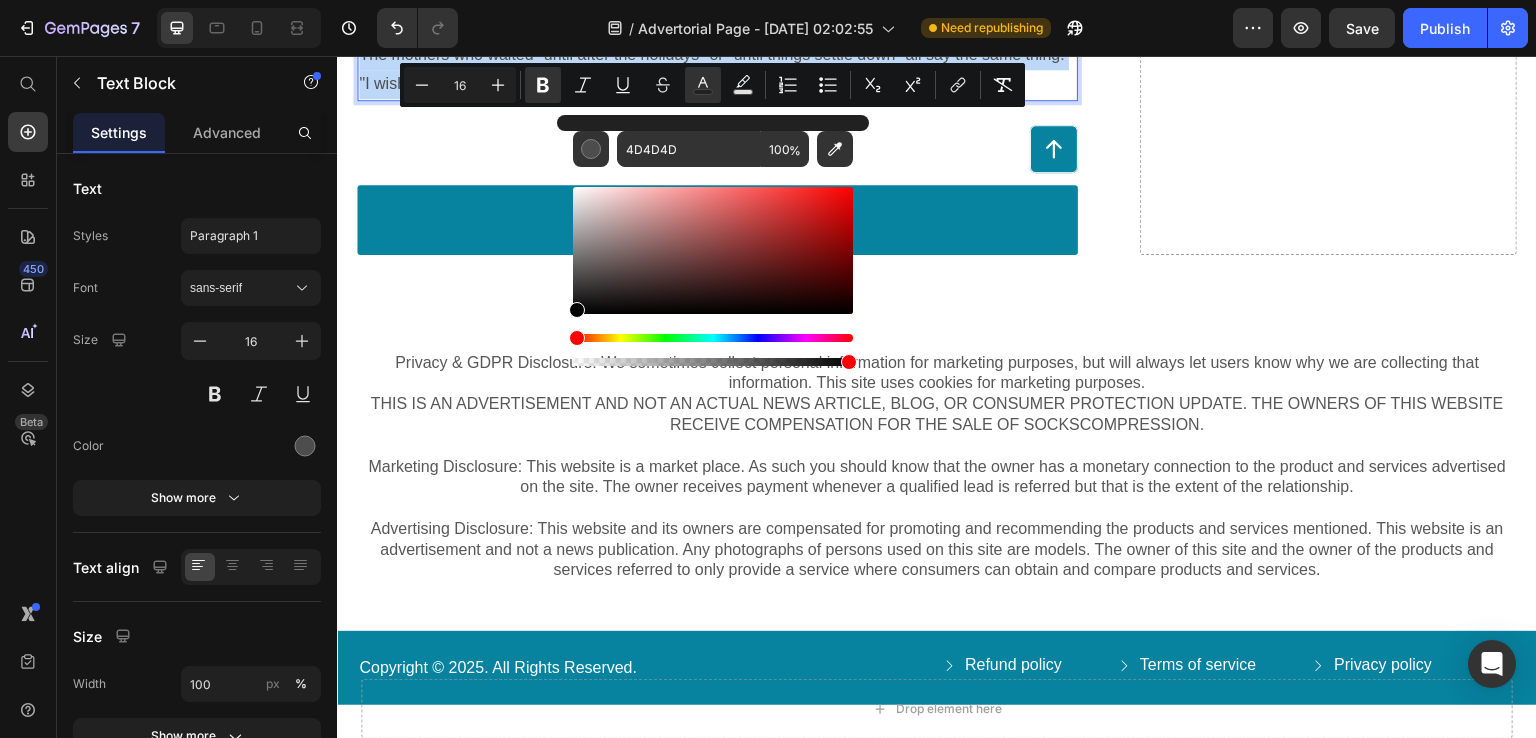 type on "000000" 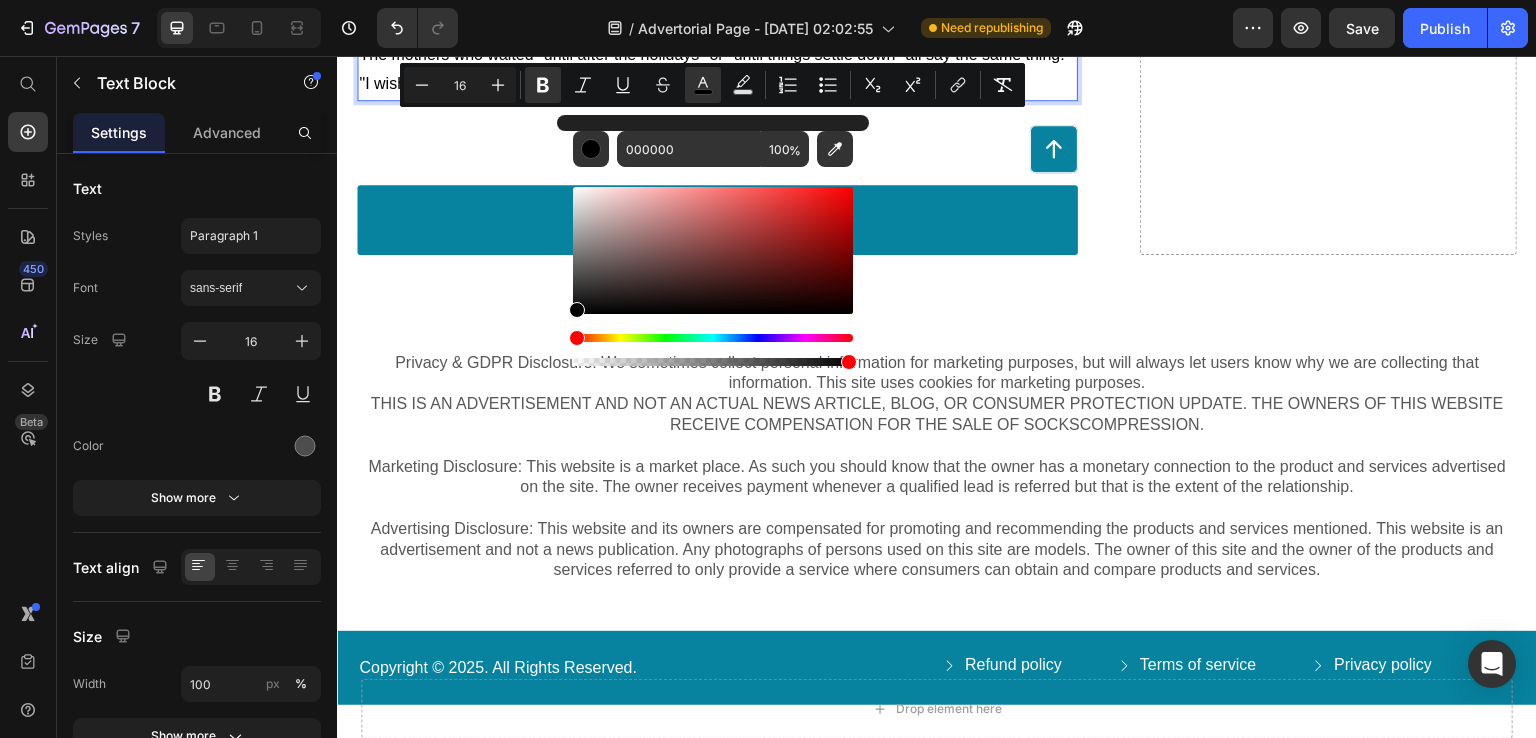 click on "Every day you wait is another day your nervous system gets more dysregulated. Every week you push through is another week your children learn that "love" looks like stress and chaos." at bounding box center [701, 11] 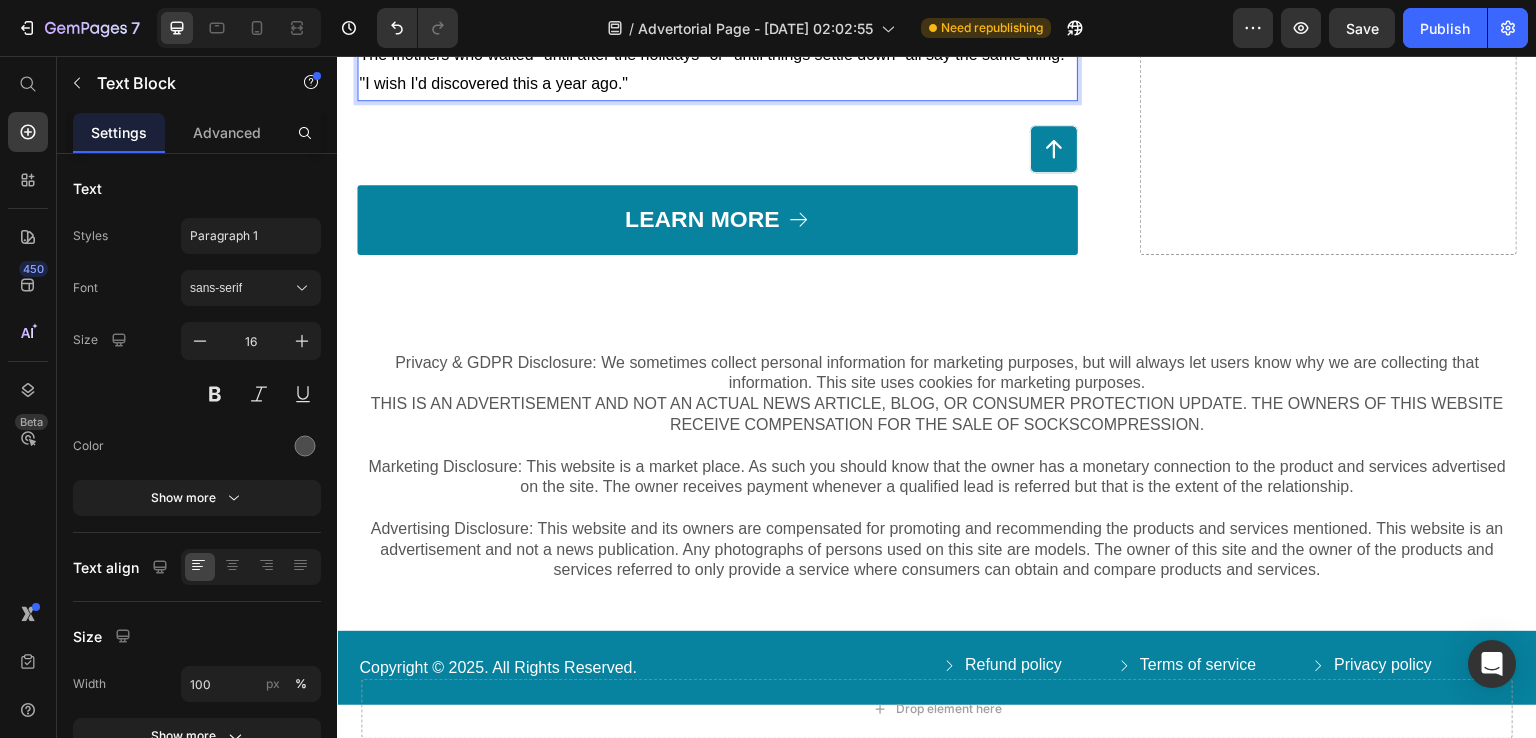 click on "Every day you wait is another day your nervous system gets more dysregulated. Every week you push through is another week your children learn that "love" looks like stress and chaos." at bounding box center (701, 11) 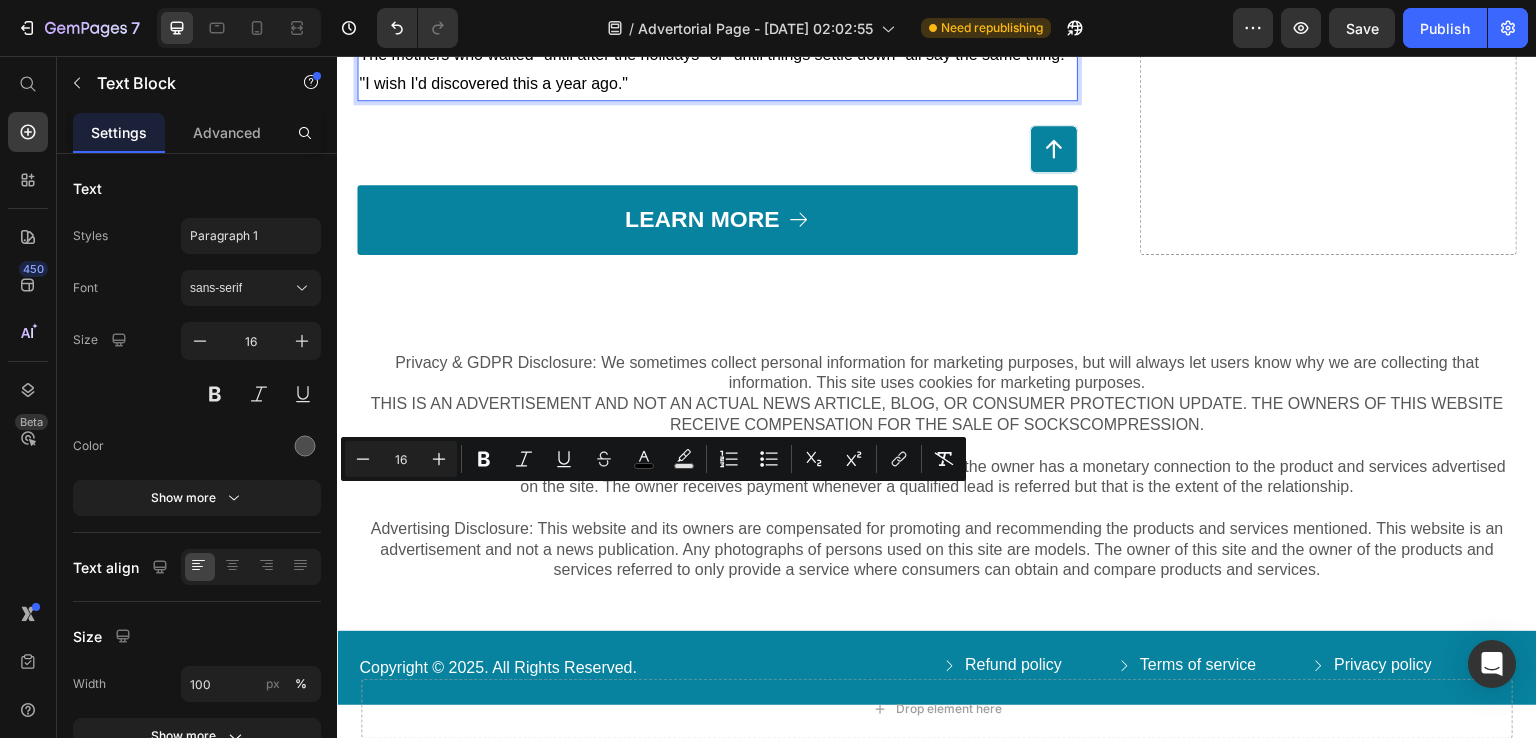 click on "Every day you wait is another day your nervous system gets more dysregulated. Every week you push through is another week your children learn that "love" looks like stress and chaos." at bounding box center (701, 11) 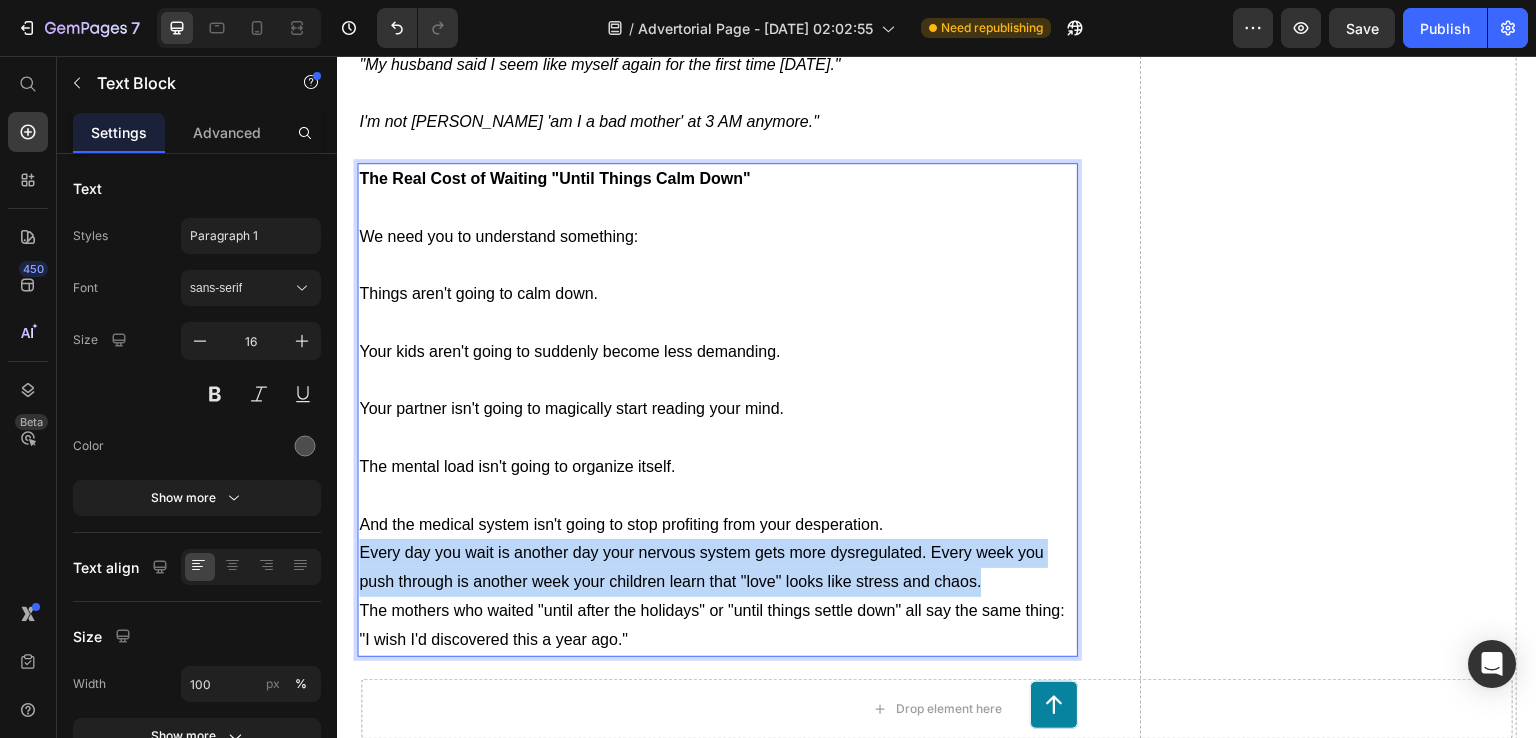 scroll, scrollTop: 8458, scrollLeft: 0, axis: vertical 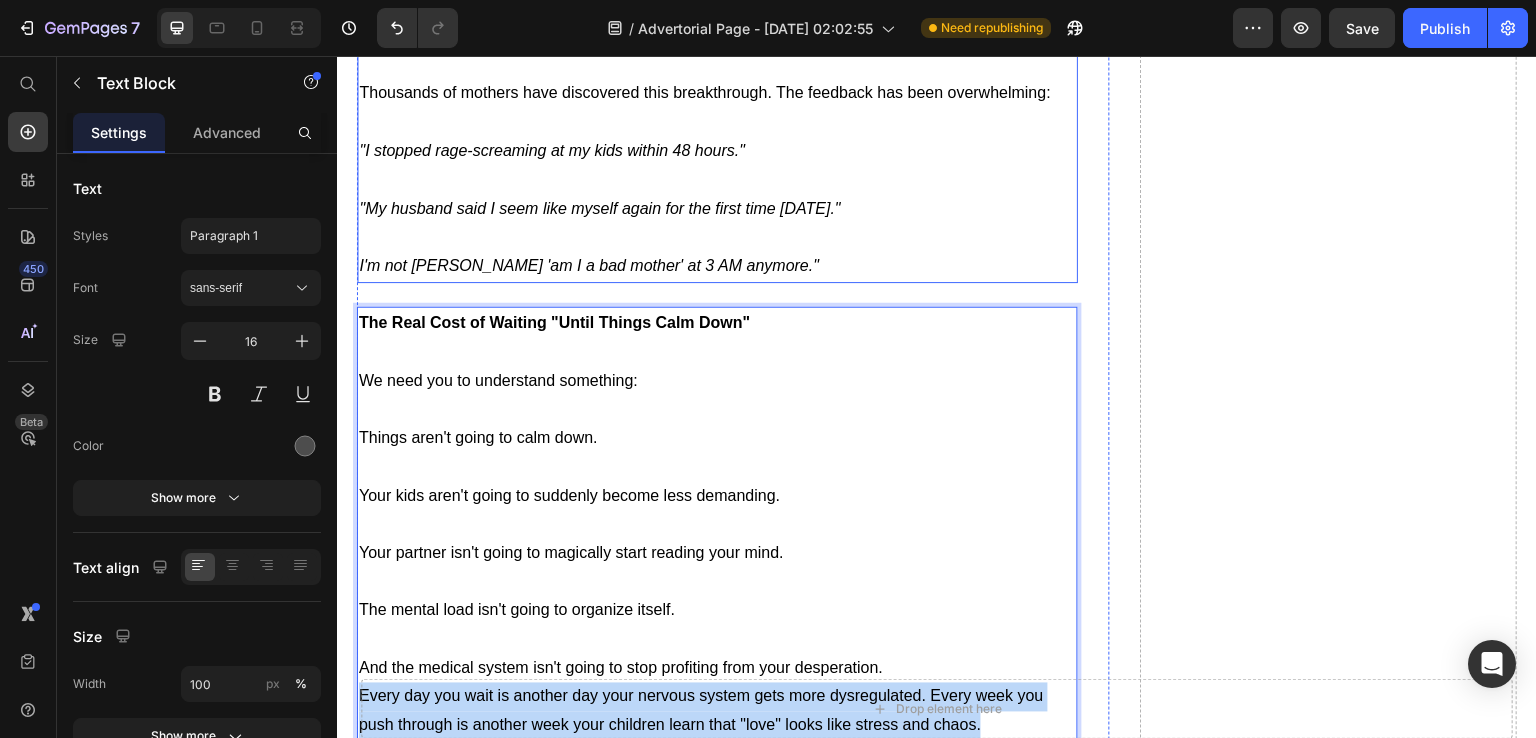 click on "results" at bounding box center [650, 35] 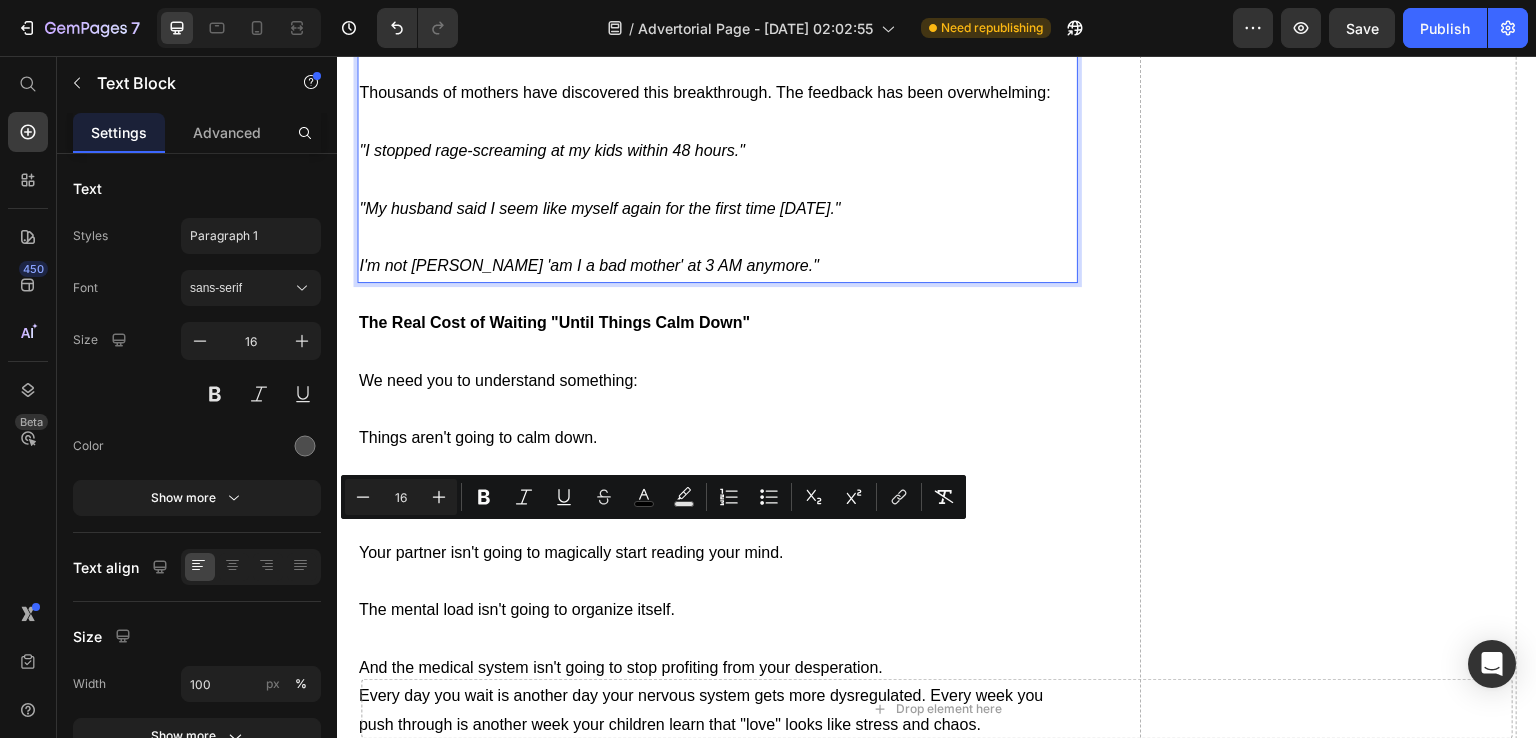 click on "results" at bounding box center (650, 35) 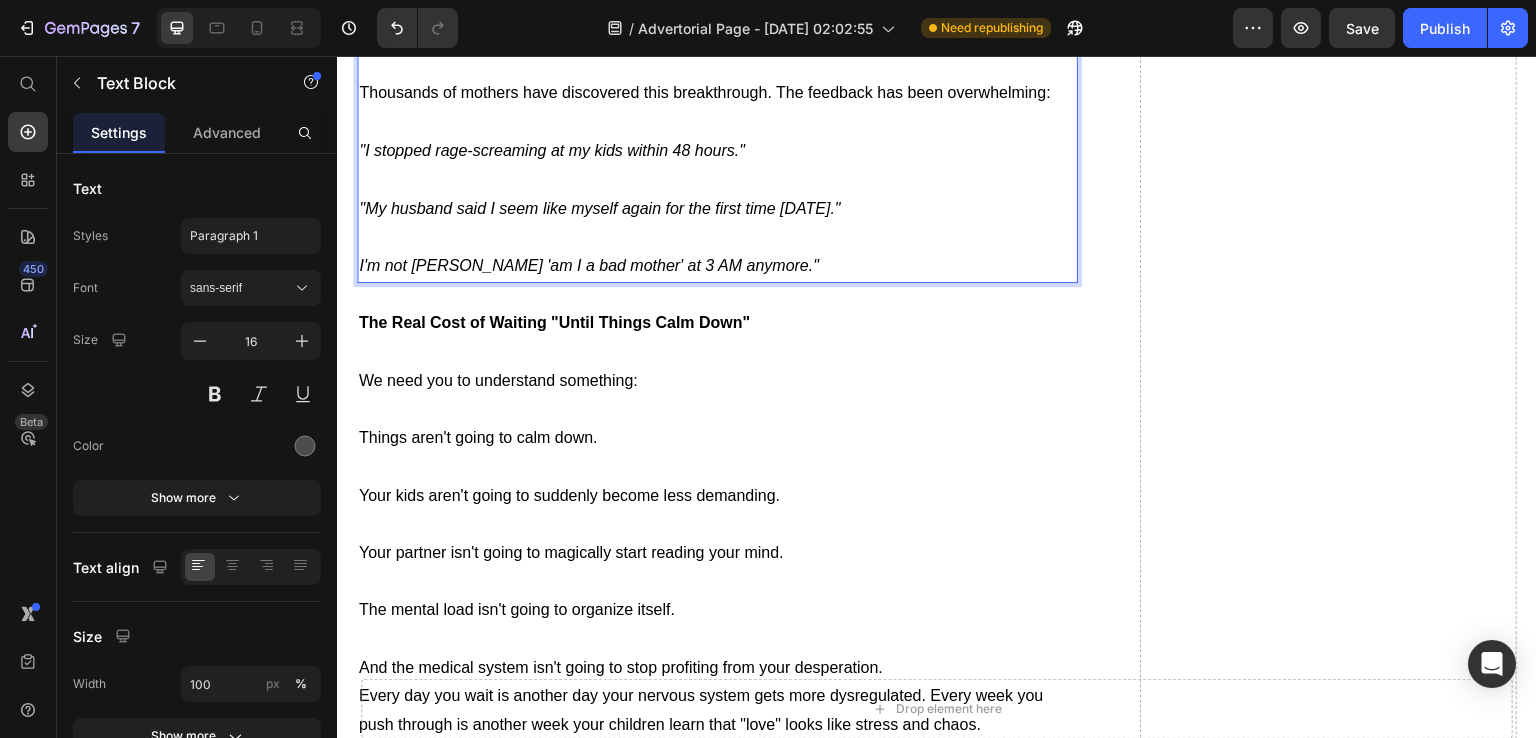 drag, startPoint x: 632, startPoint y: 538, endPoint x: 666, endPoint y: 539, distance: 34.0147 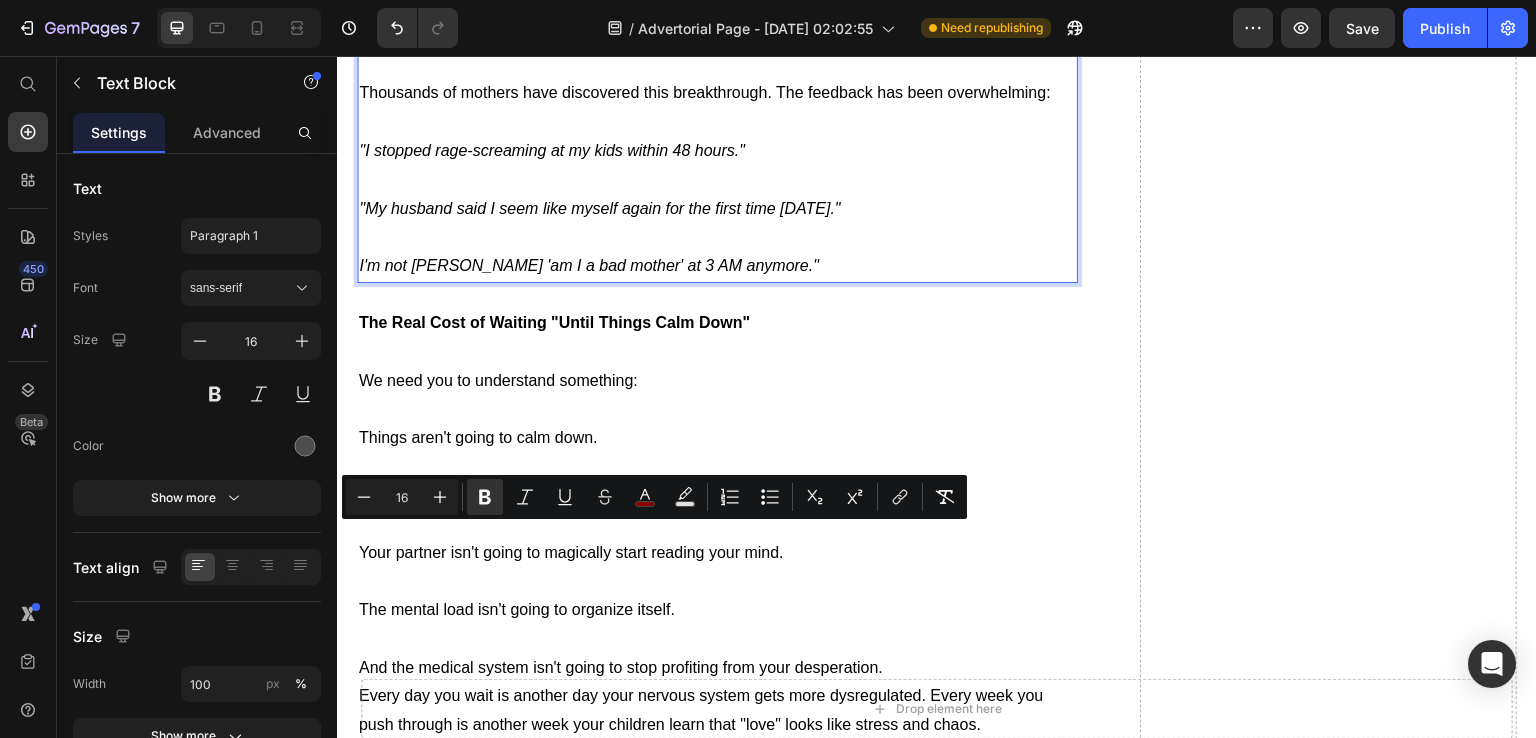 click on "results" at bounding box center [650, 35] 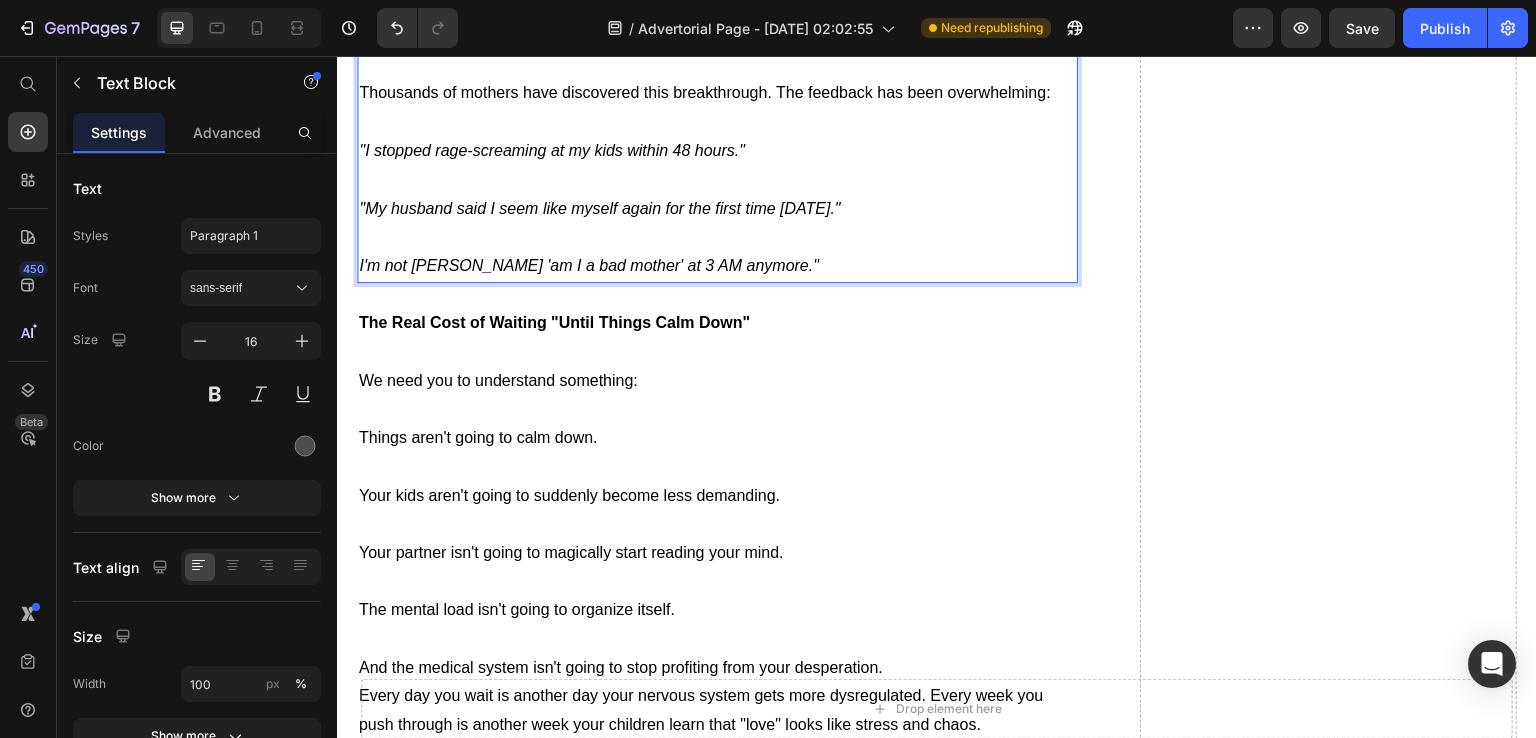 click on "results" at bounding box center (650, 35) 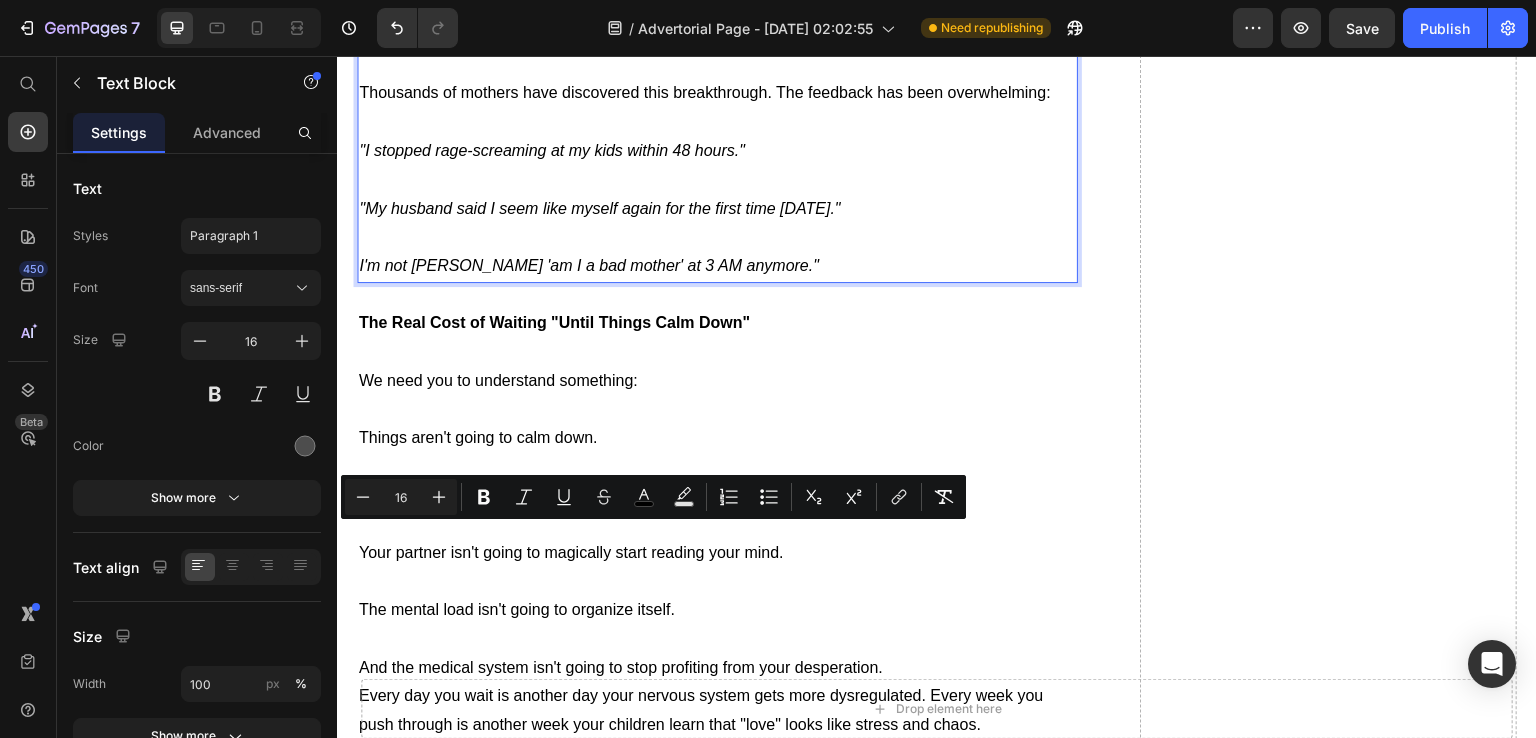 click on "But here's what they can't argue with:  results ." at bounding box center [717, 51] 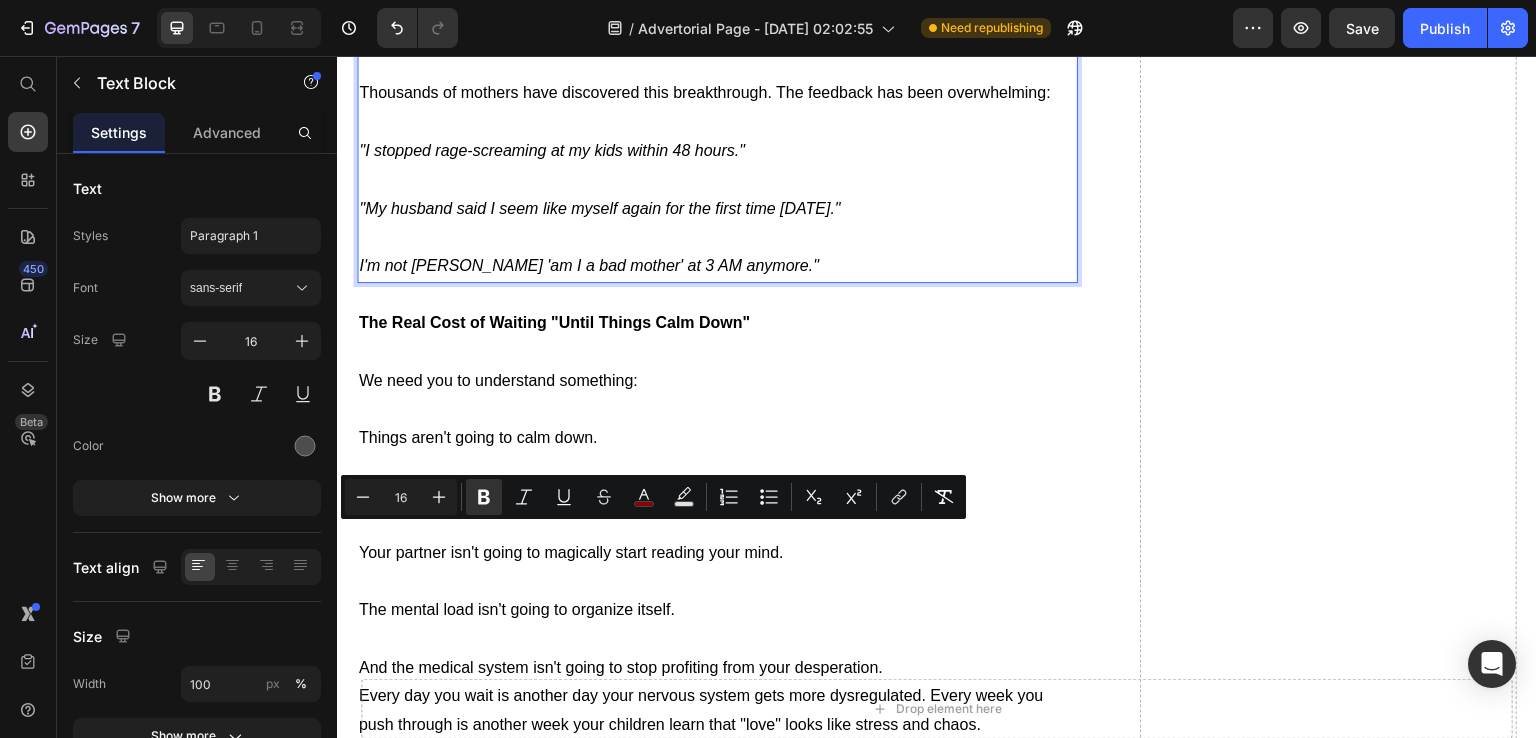 click on "results" at bounding box center [650, 35] 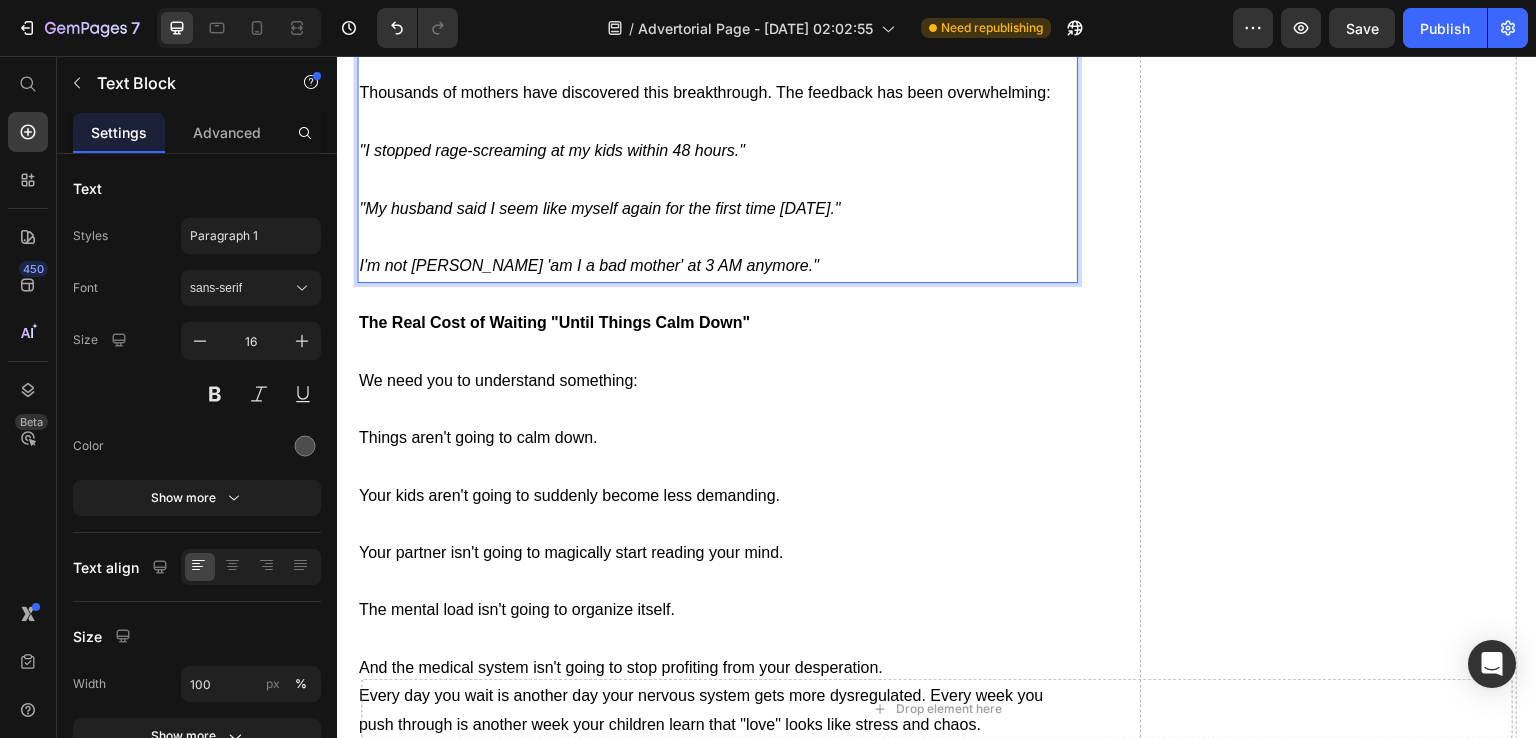 click on "results" at bounding box center (650, 35) 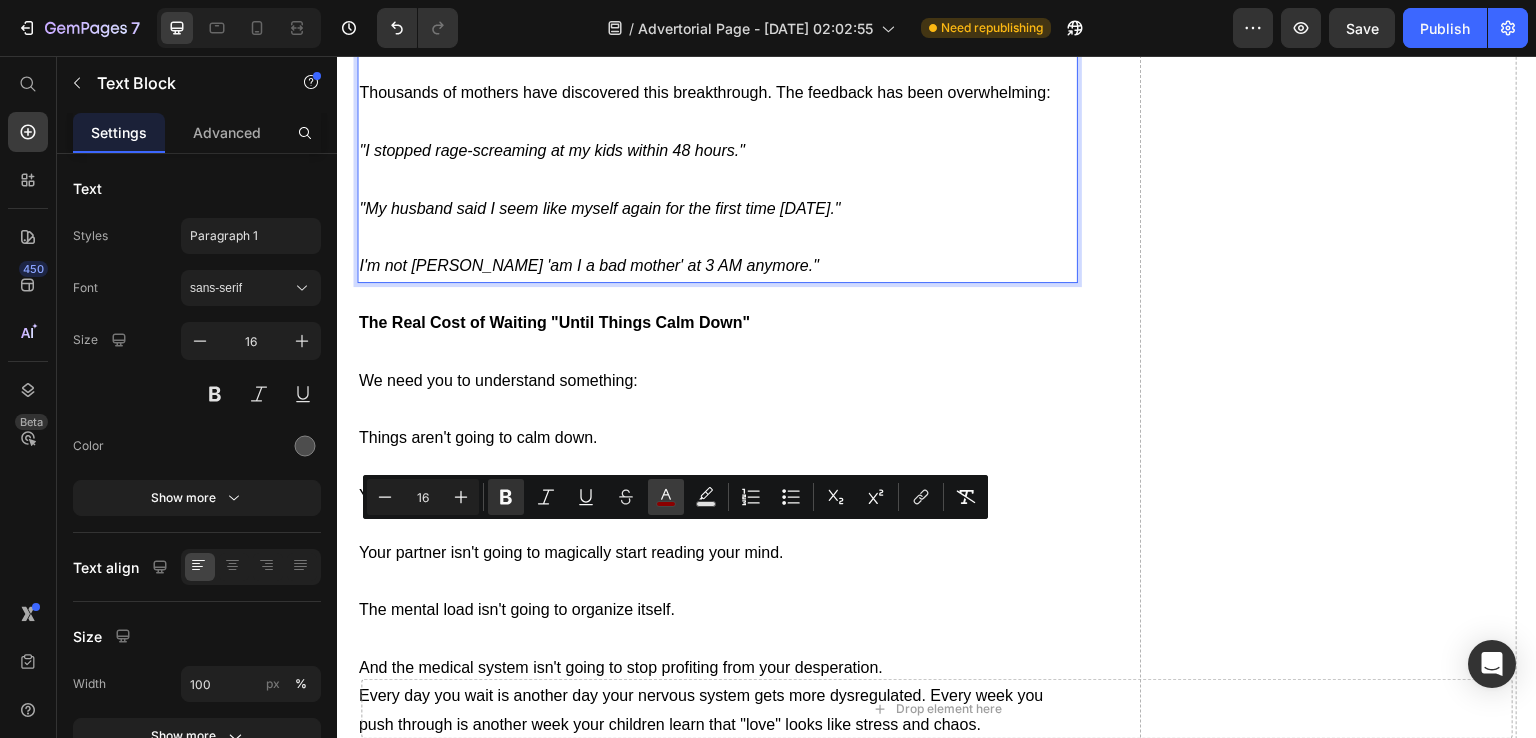 click 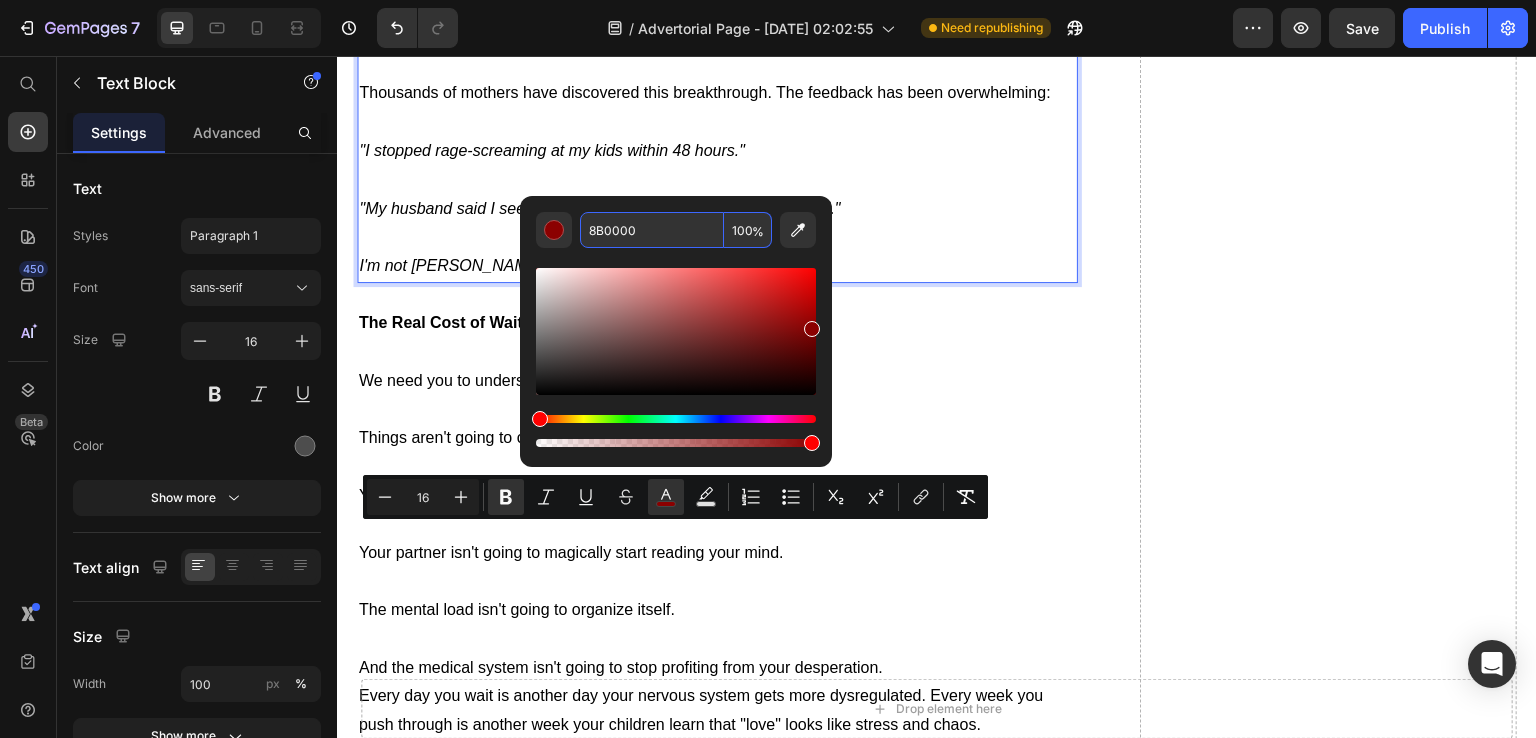 click on "8B0000" at bounding box center (652, 230) 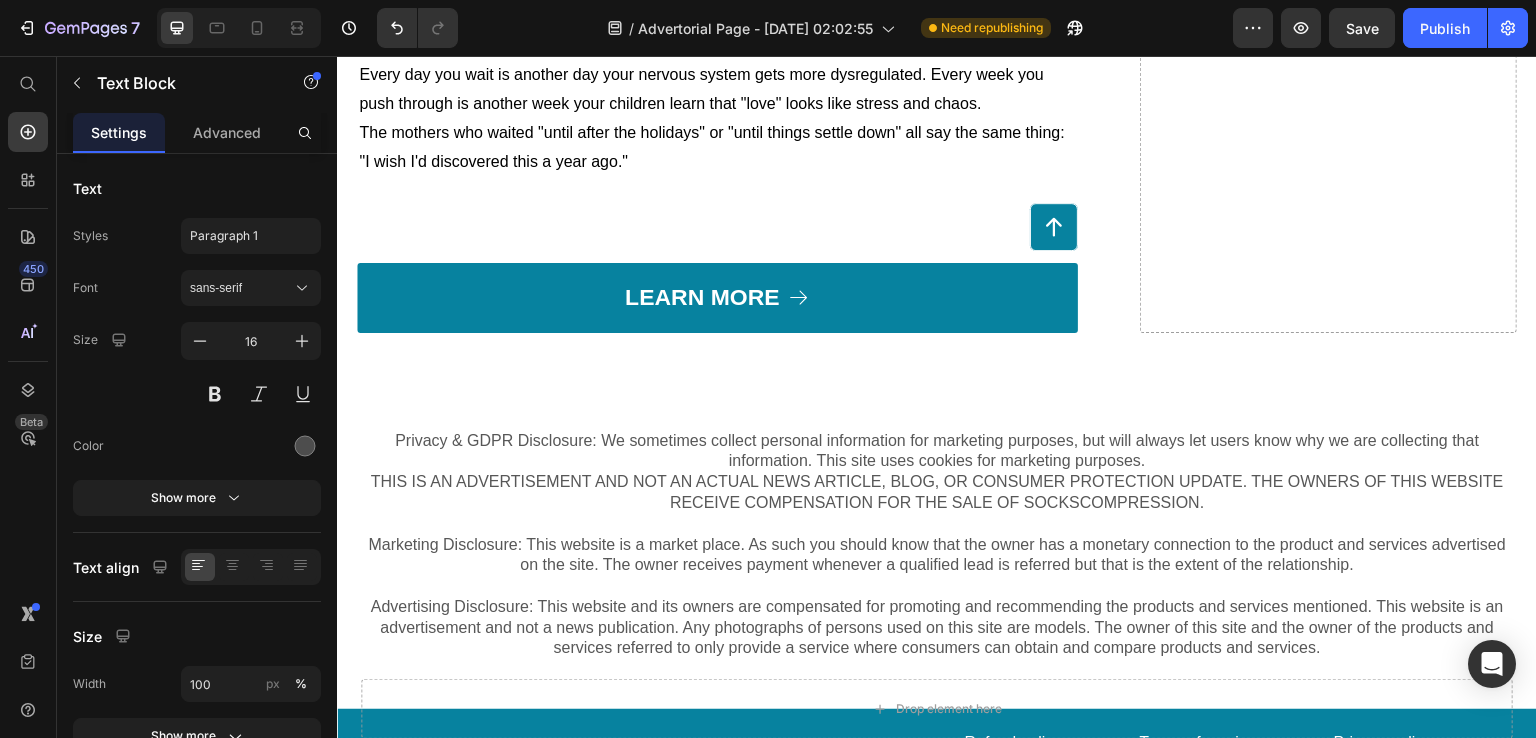 scroll, scrollTop: 9058, scrollLeft: 0, axis: vertical 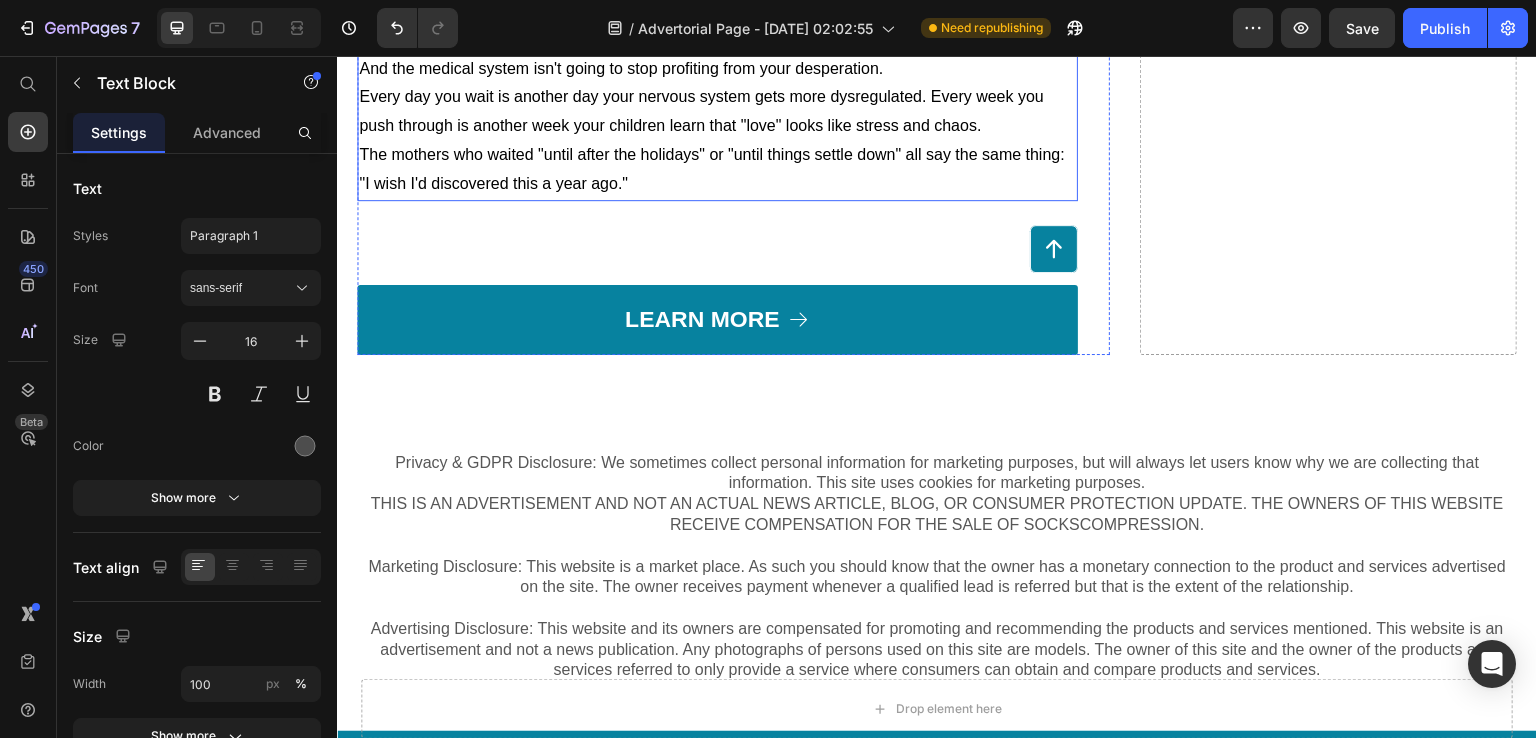 click on "Every day you wait is another day your nervous system gets more dysregulated. Every week you push through is another week your children learn that "love" looks like stress and chaos." at bounding box center [701, 111] 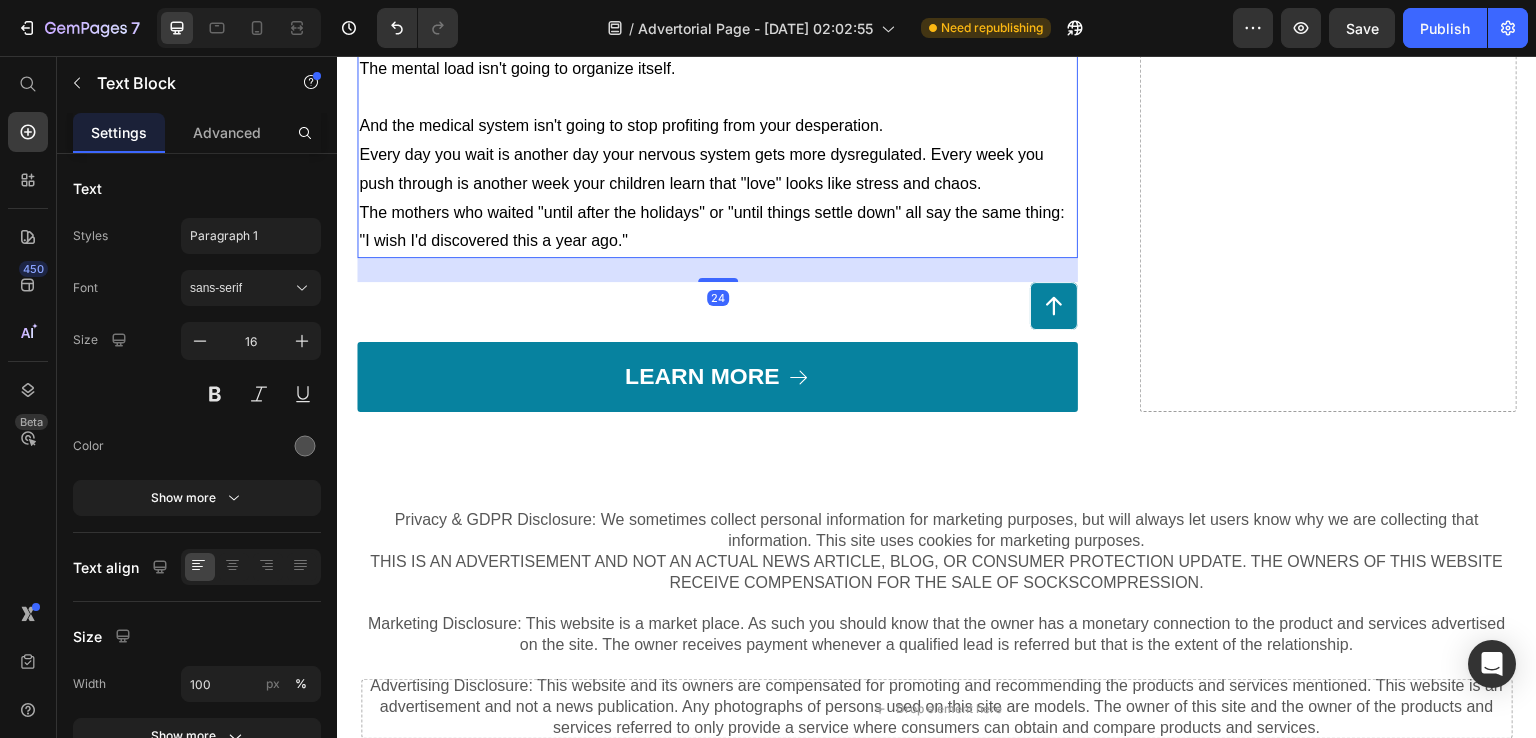 click on "And the medical system isn't going to stop profiting from your desperation." at bounding box center [717, 112] 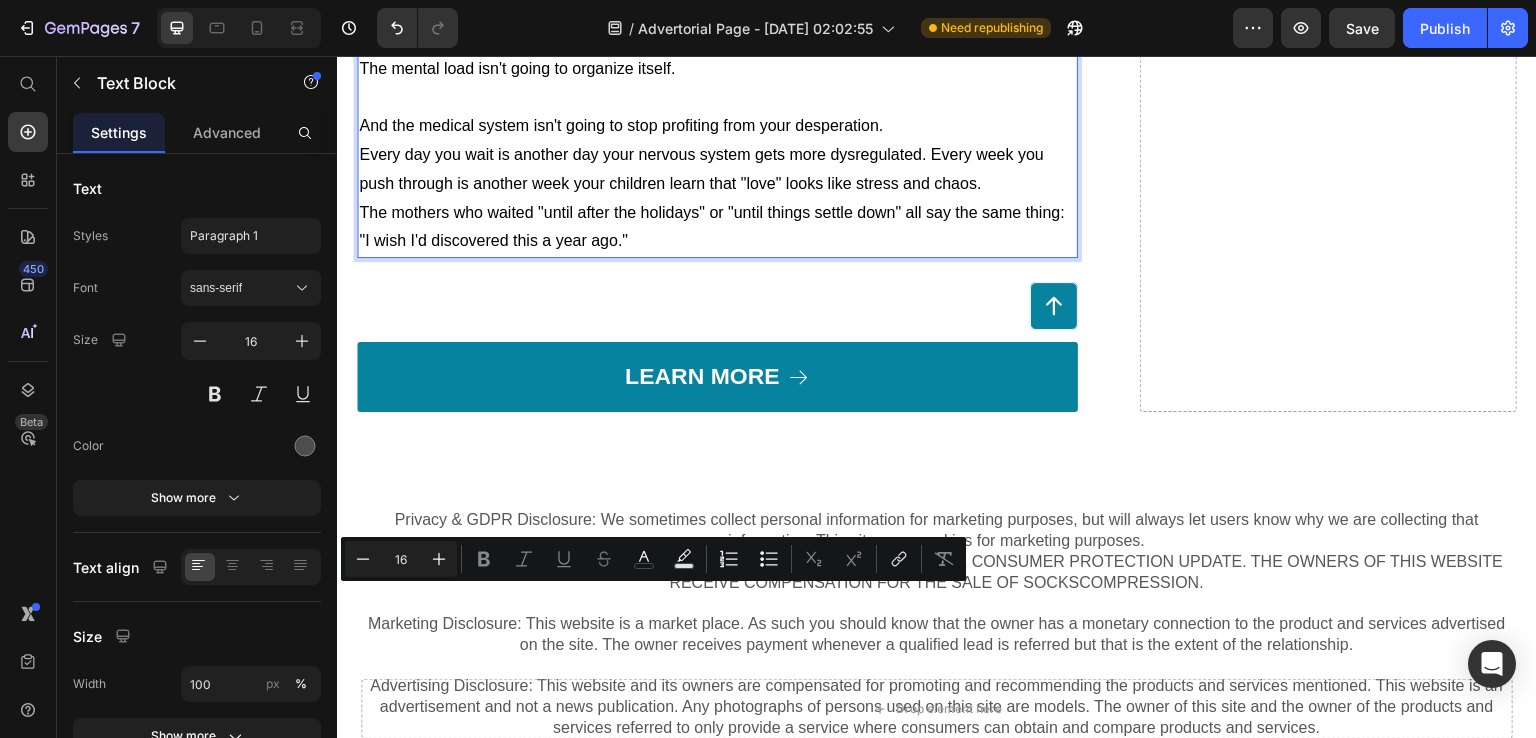 click on "And the medical system isn't going to stop profiting from your desperation." at bounding box center [717, 112] 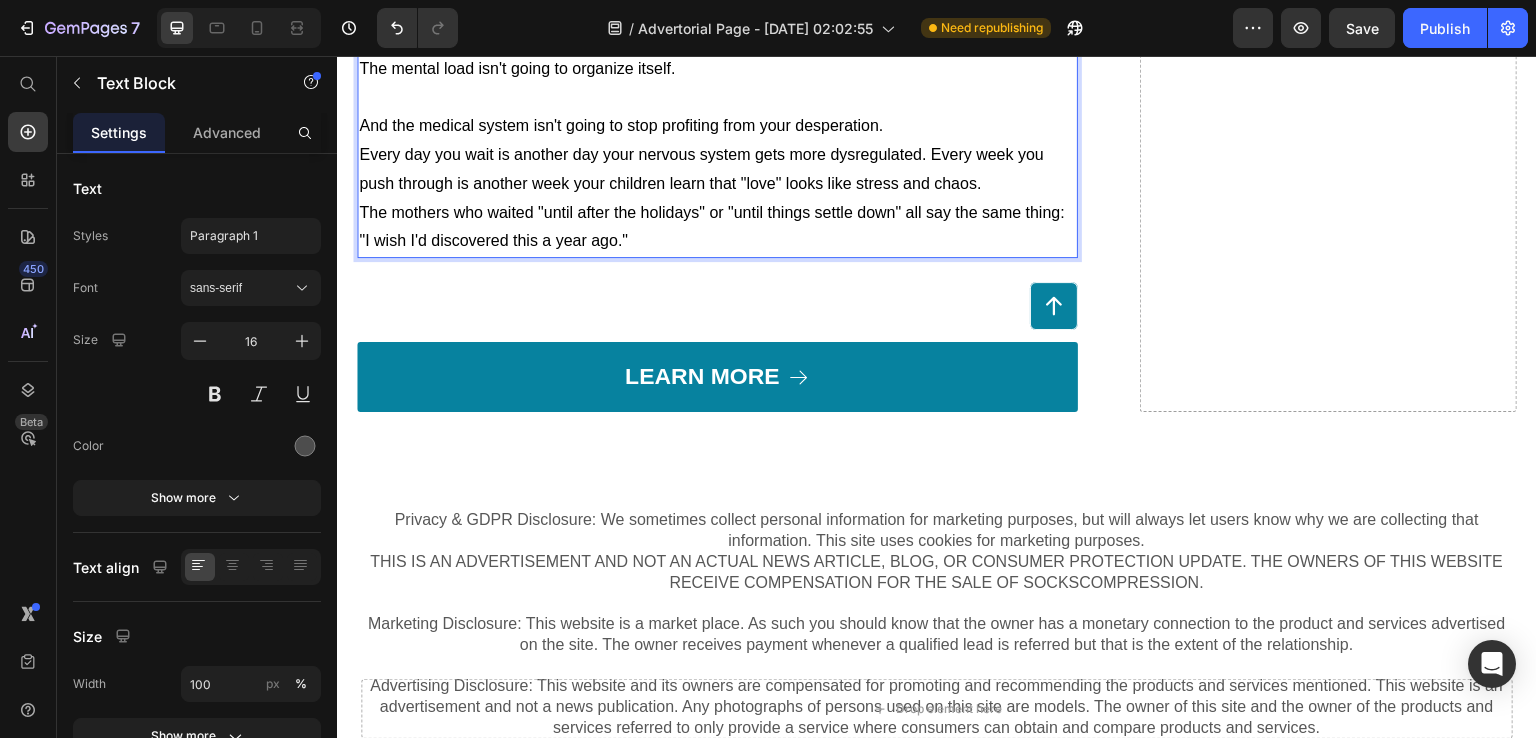 click on "Things aren't going to calm down." at bounding box center [717, -104] 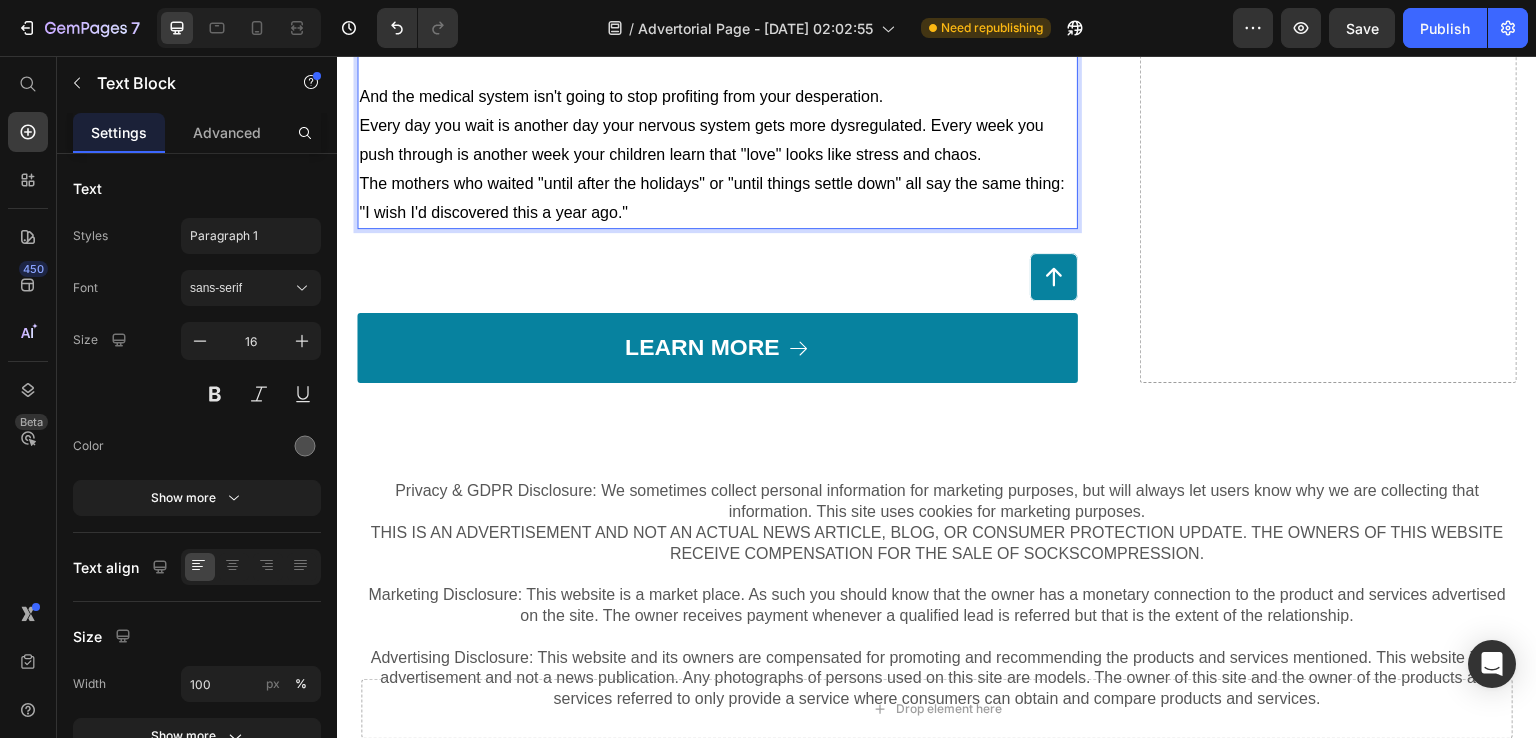 click on "The Real Cost of Waiting "Until Things Calm Down"" at bounding box center [717, -248] 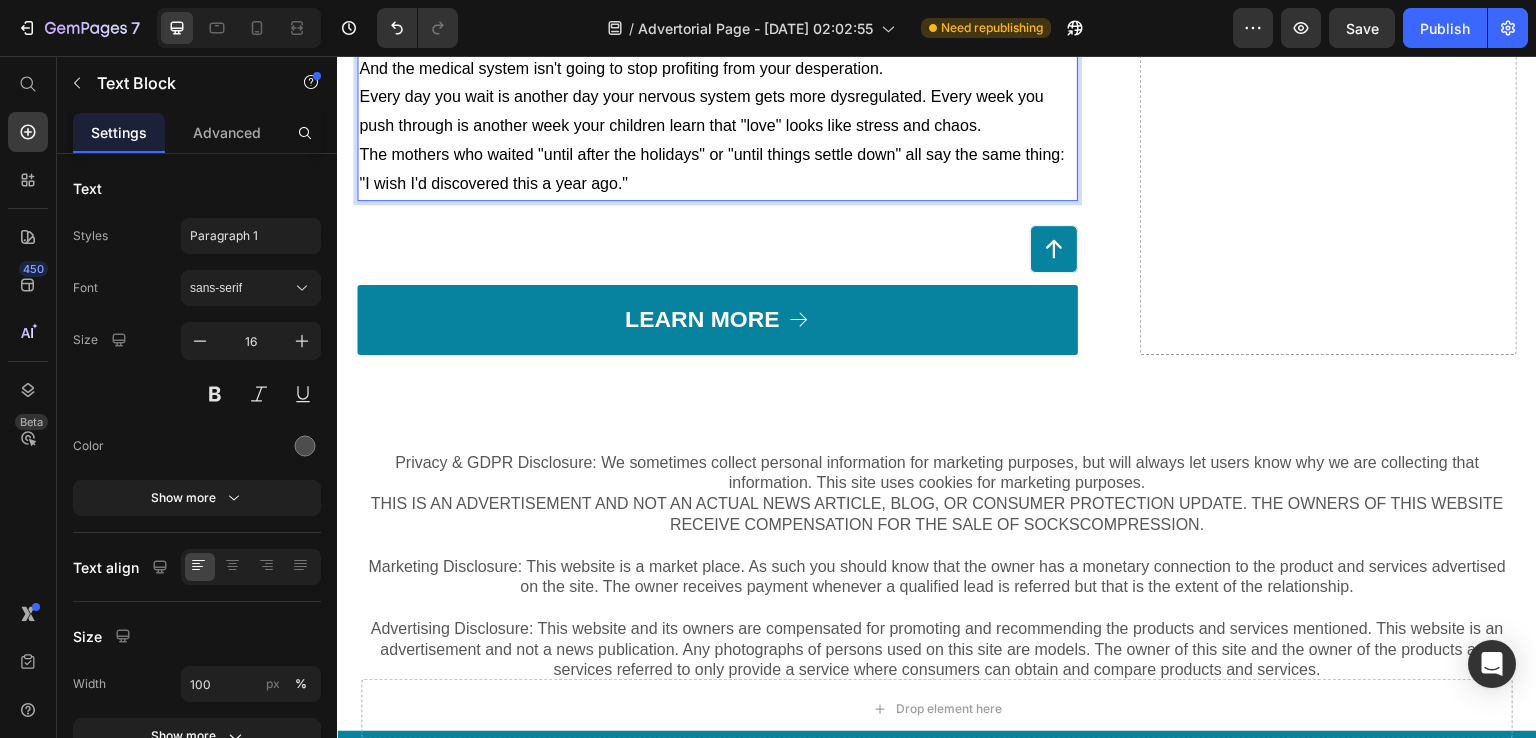 click on "Every day you wait is another day your nervous system gets more dysregulated. Every week you push through is another week your children learn that "love" looks like stress and chaos." at bounding box center (701, 111) 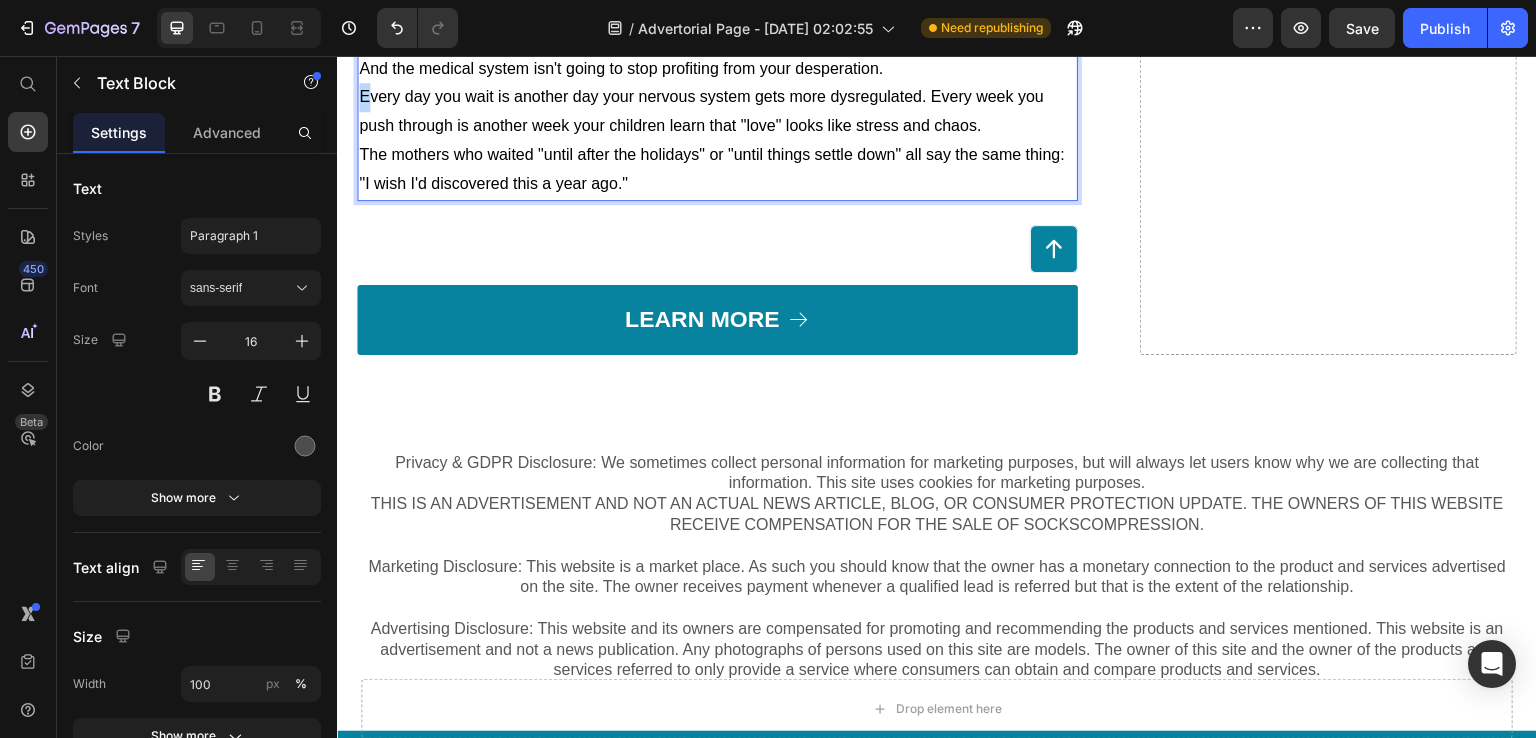 drag, startPoint x: 360, startPoint y: 600, endPoint x: 379, endPoint y: 603, distance: 19.235384 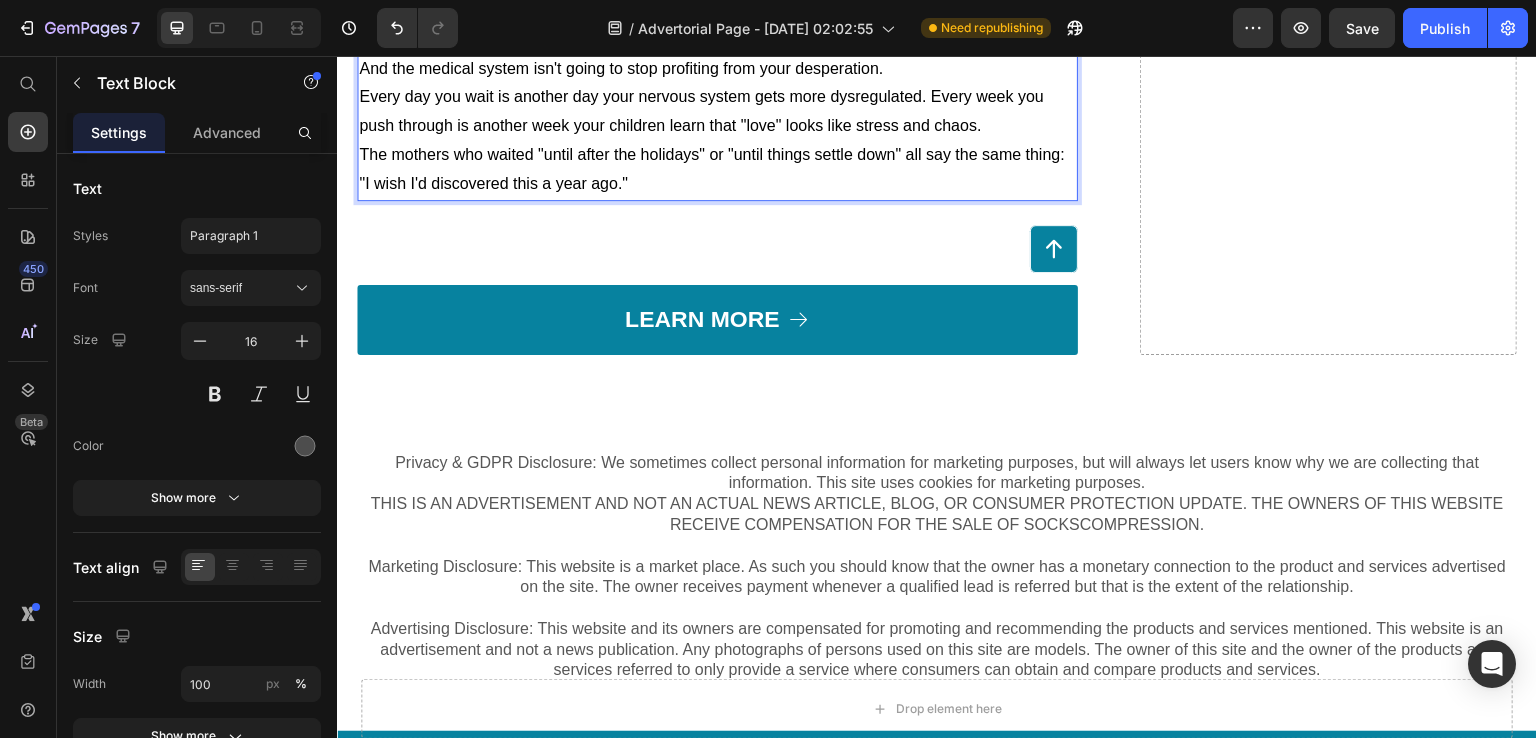 drag, startPoint x: 383, startPoint y: 603, endPoint x: 617, endPoint y: 604, distance: 234.00214 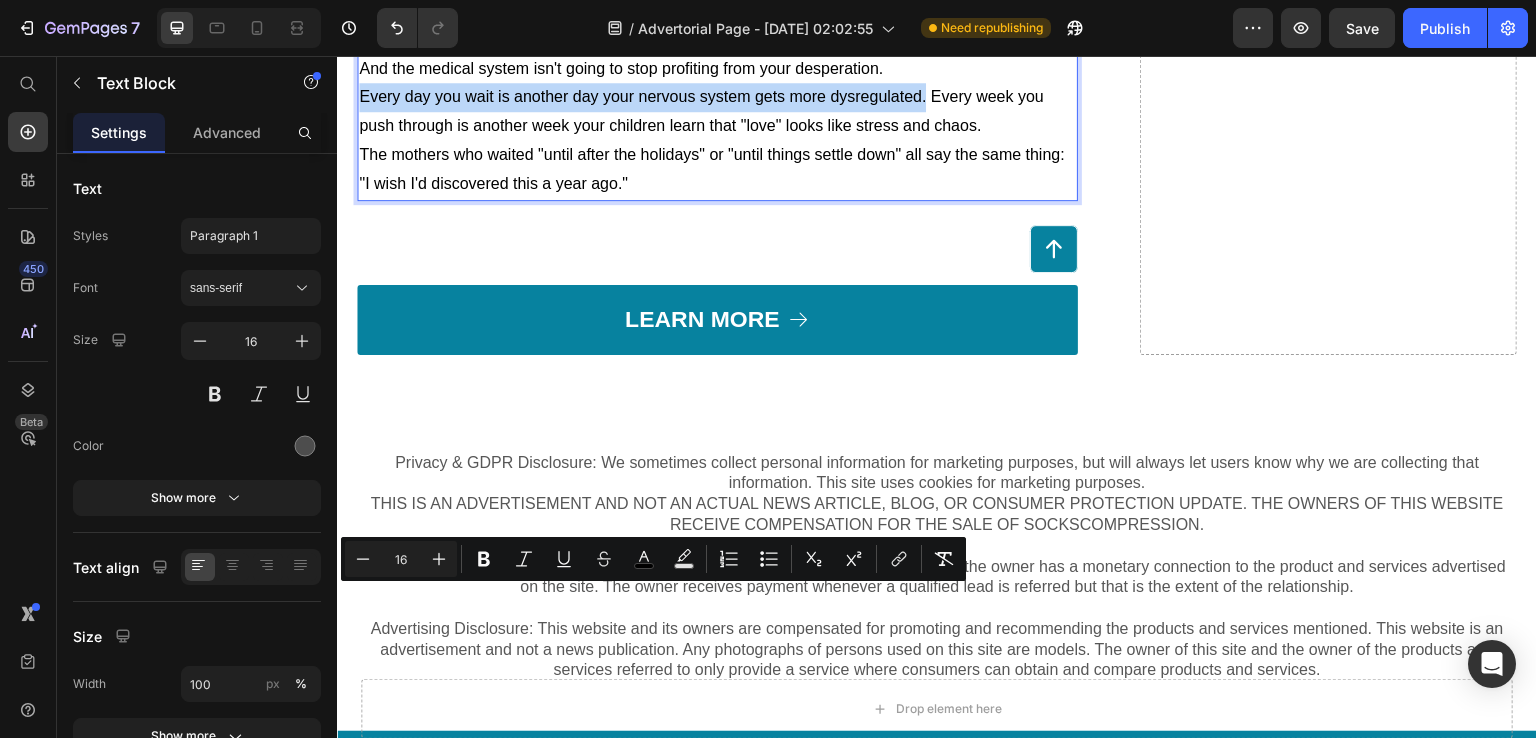 drag, startPoint x: 926, startPoint y: 597, endPoint x: 362, endPoint y: 597, distance: 564 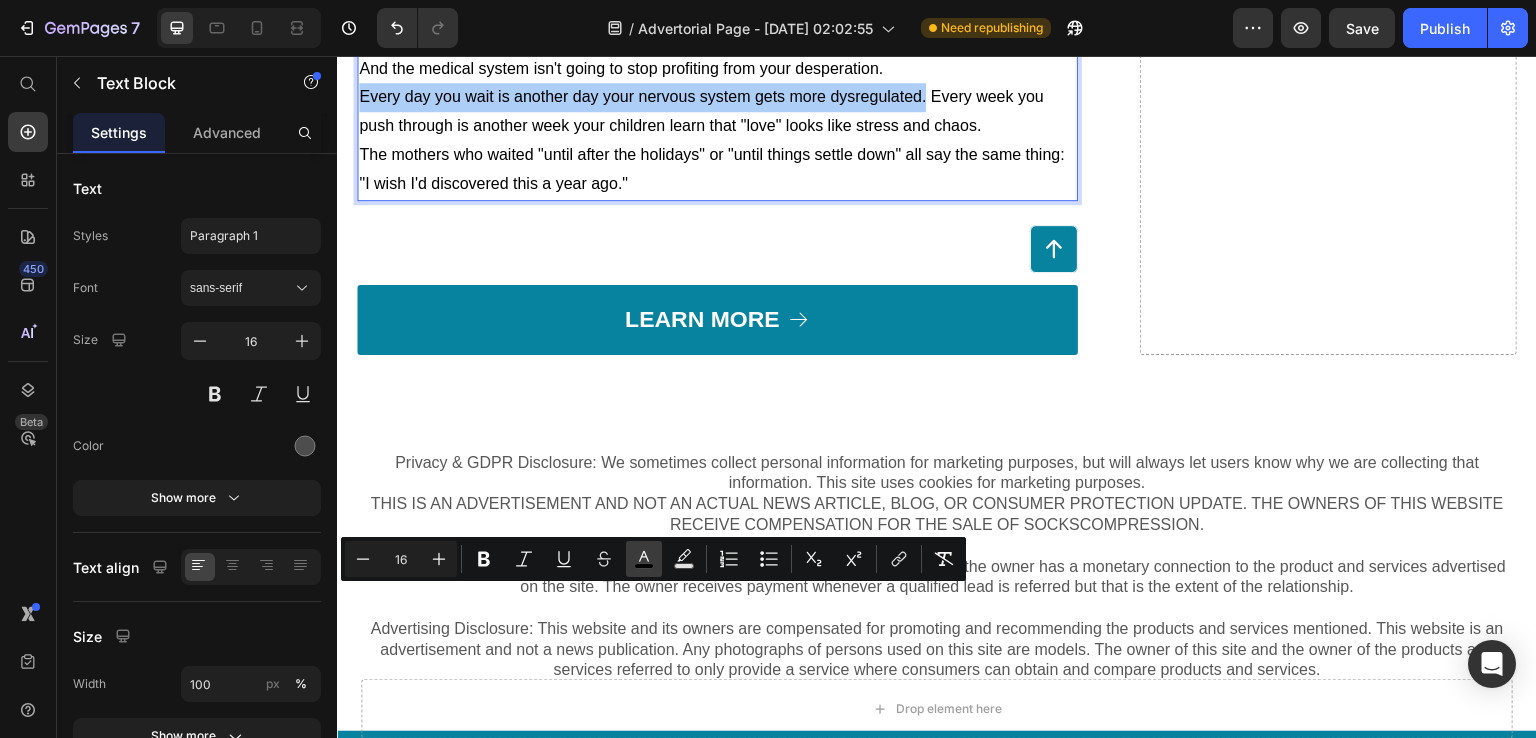 click on "color" at bounding box center (644, 559) 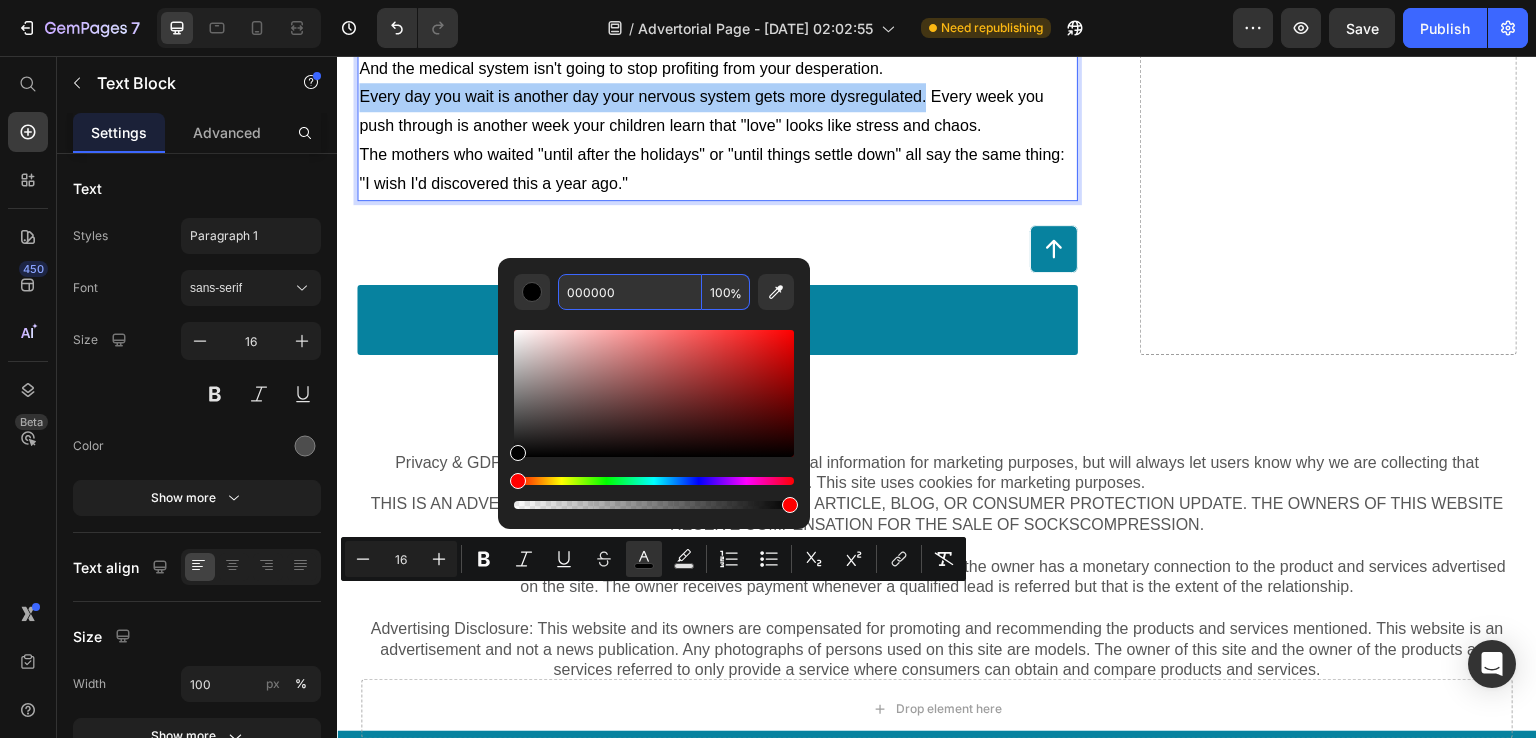 click on "000000" at bounding box center [630, 292] 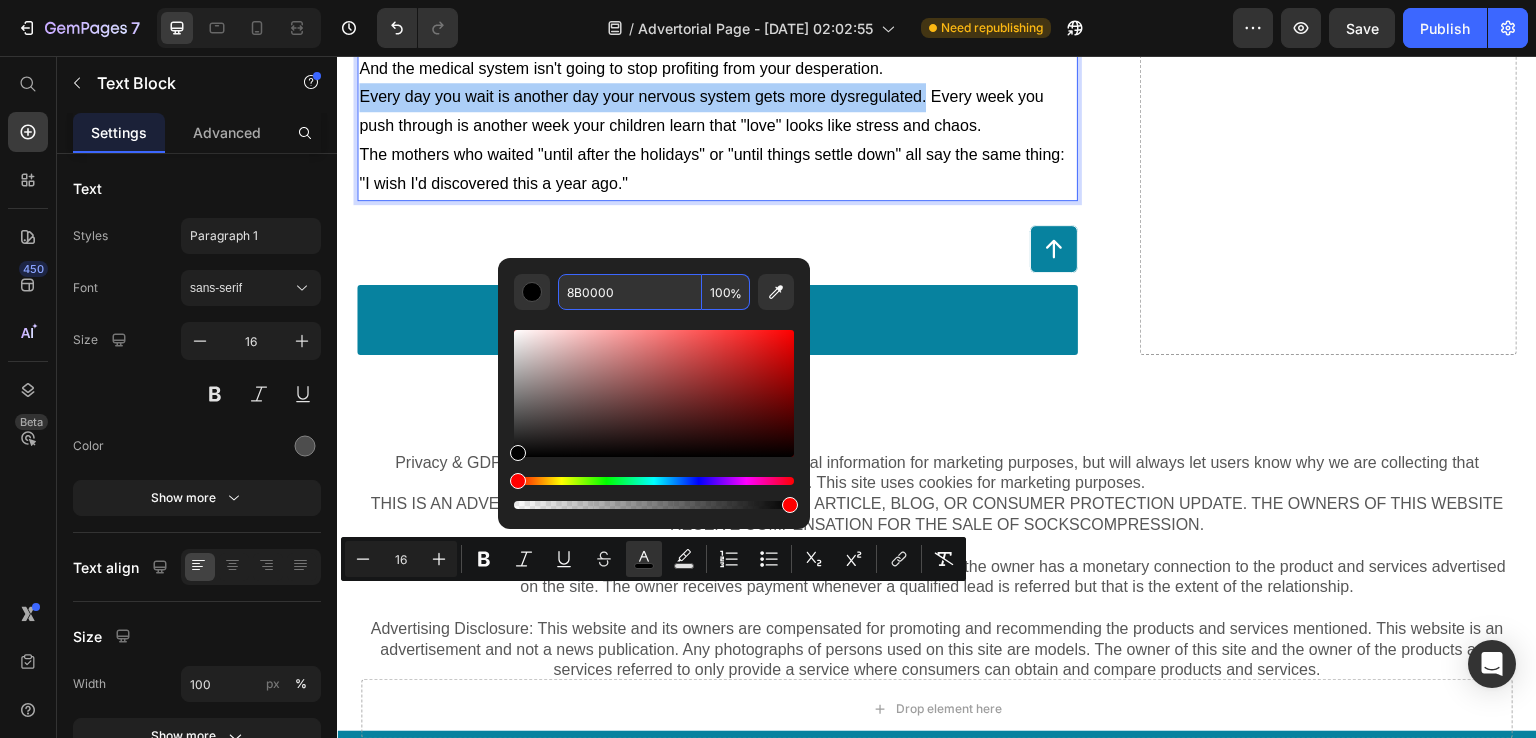 type on "8B0000" 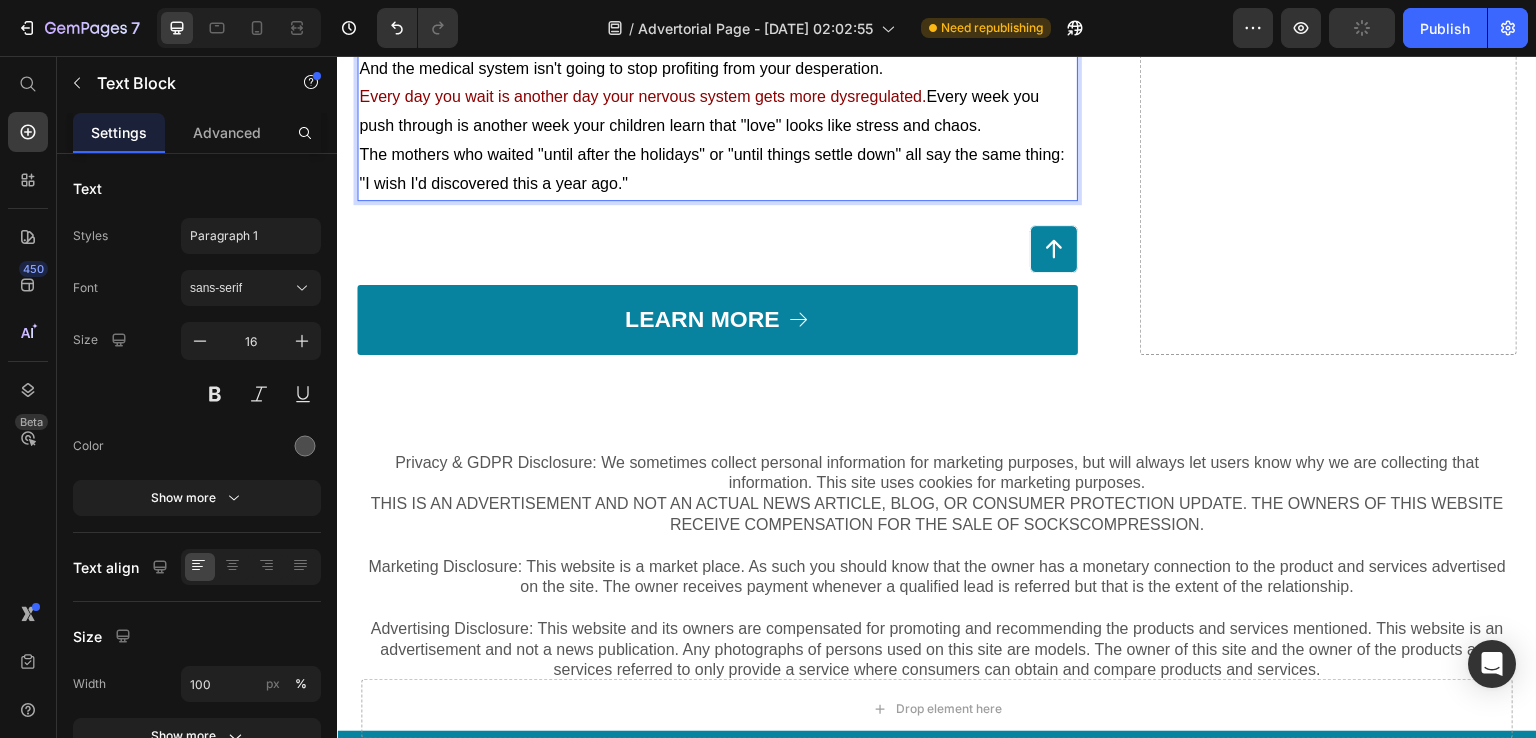 click on "Every day you wait is another day your nervous system gets more dysregulated.  Every week you push through is another week your children learn that "love" looks like stress and chaos." at bounding box center [717, 112] 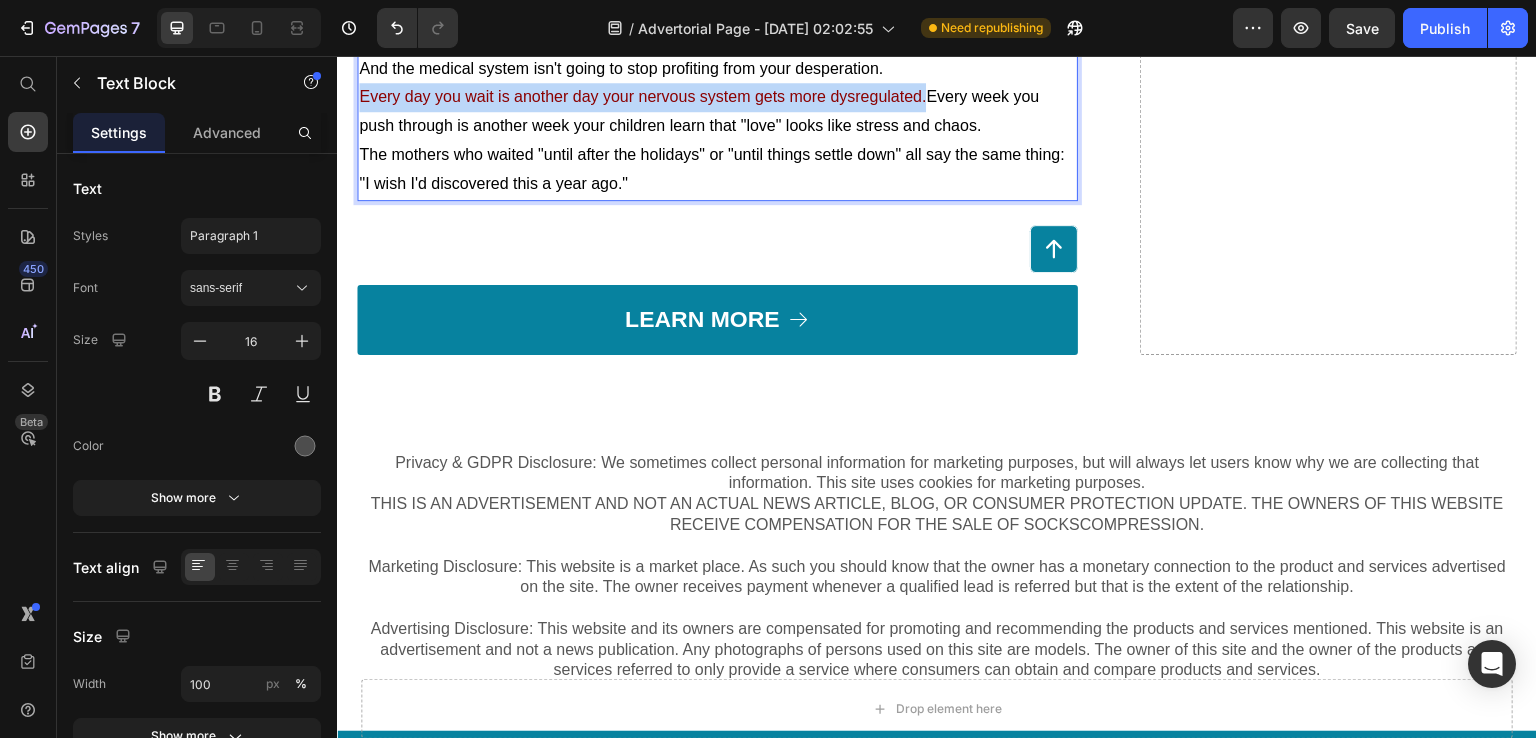 drag, startPoint x: 926, startPoint y: 603, endPoint x: 362, endPoint y: 597, distance: 564.0319 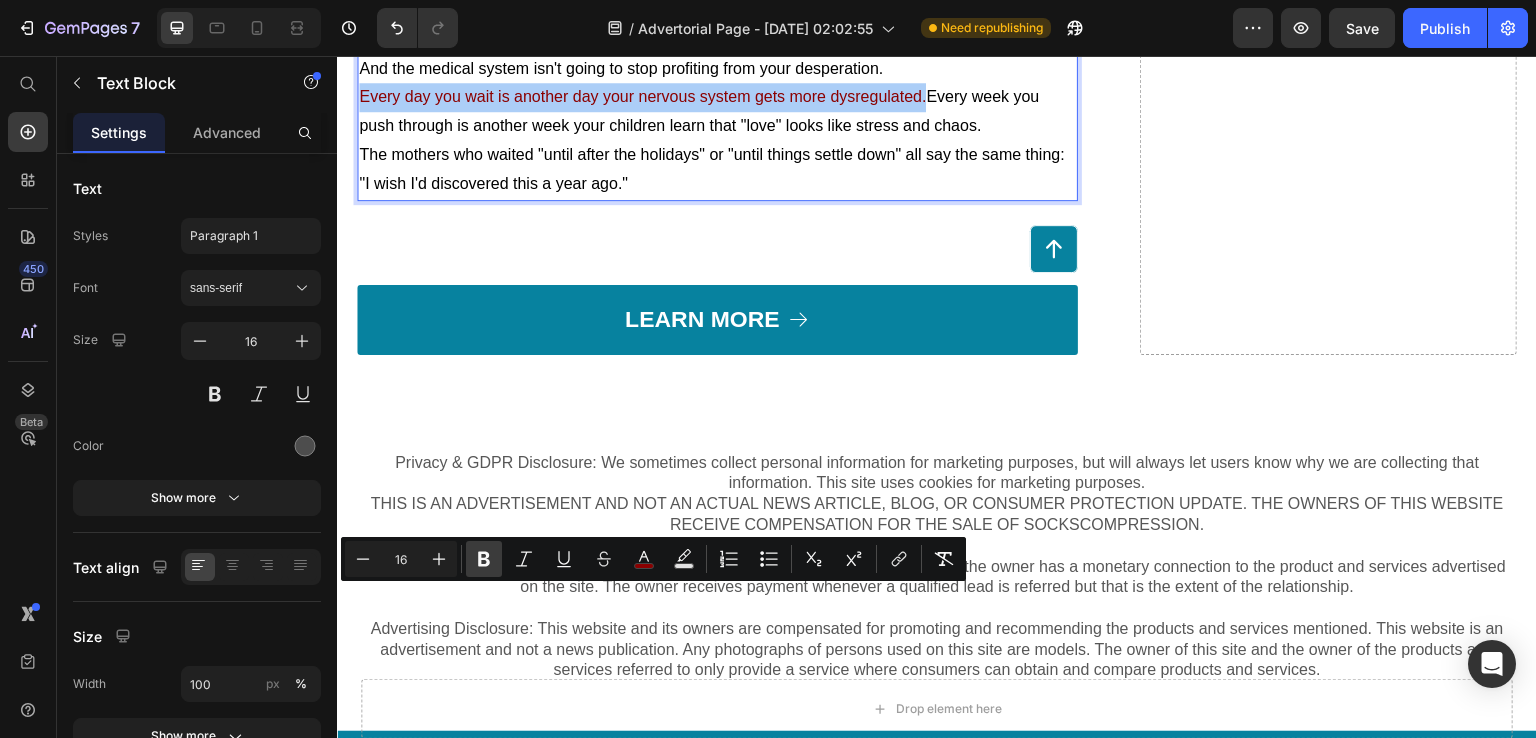 click 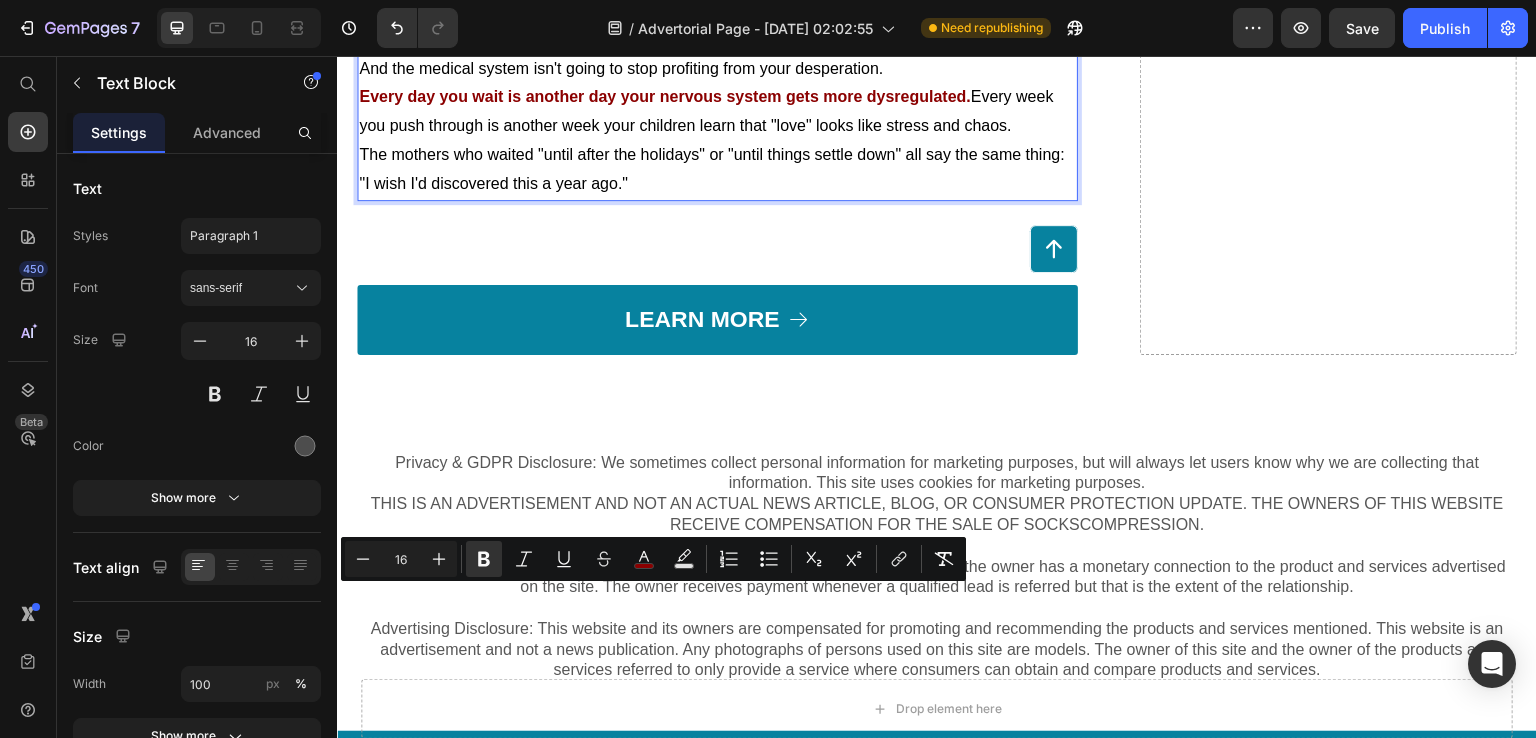 click on "Every day you wait is another day your nervous system gets more dysregulated.  Every week you push through is another week your children learn that "love" looks like stress and chaos." at bounding box center (717, 112) 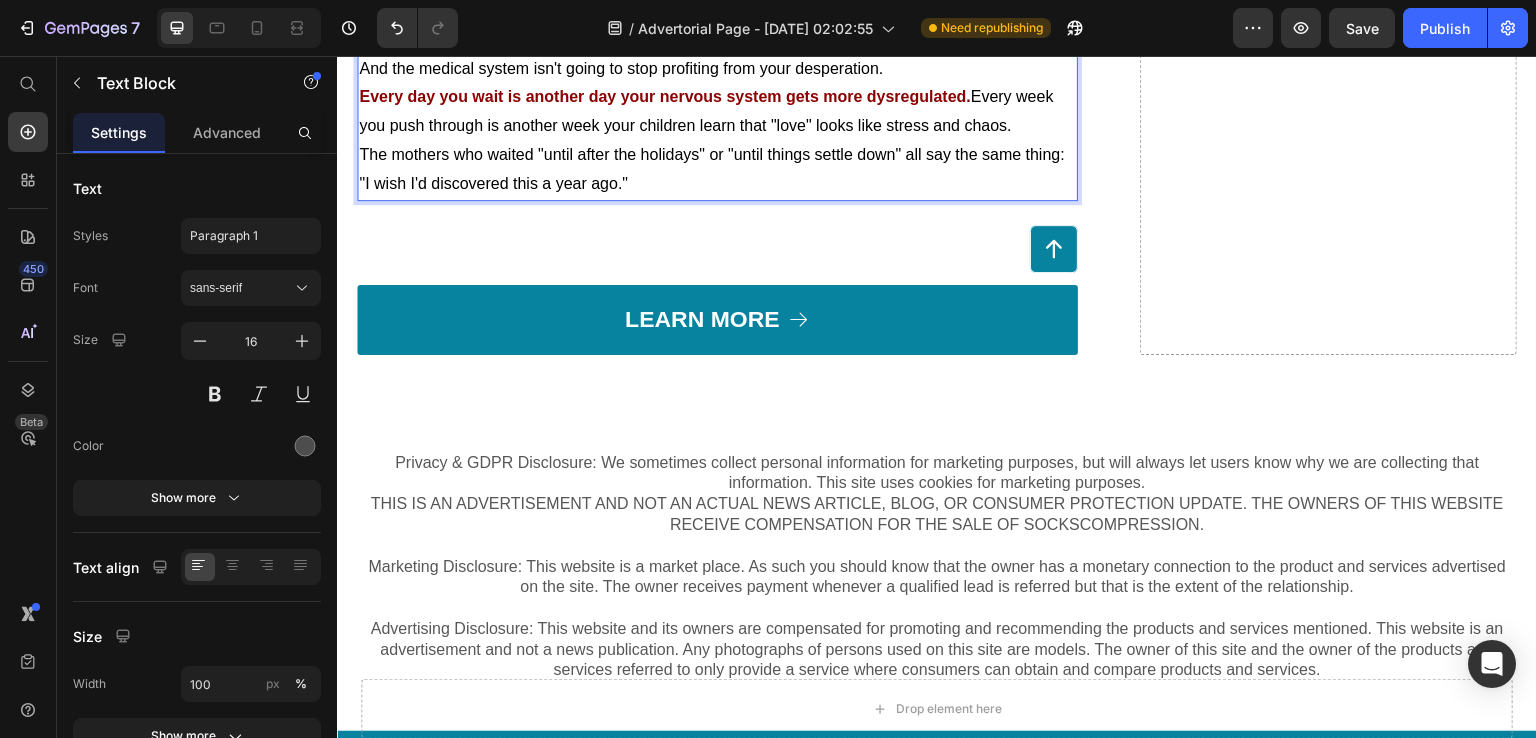click on "Every week you push through is another week your children learn that "love" looks like stress and chaos." at bounding box center [706, 111] 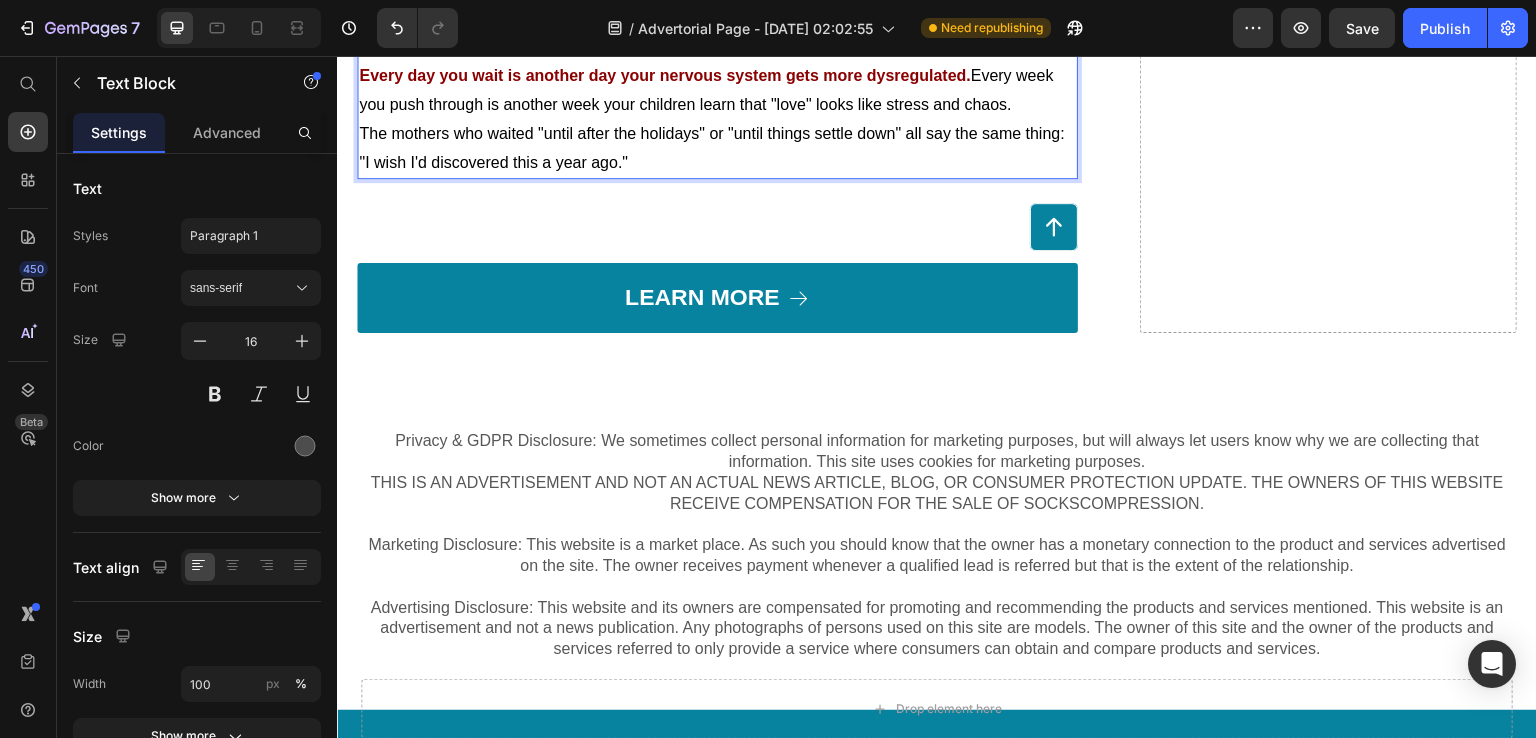 scroll, scrollTop: 9158, scrollLeft: 0, axis: vertical 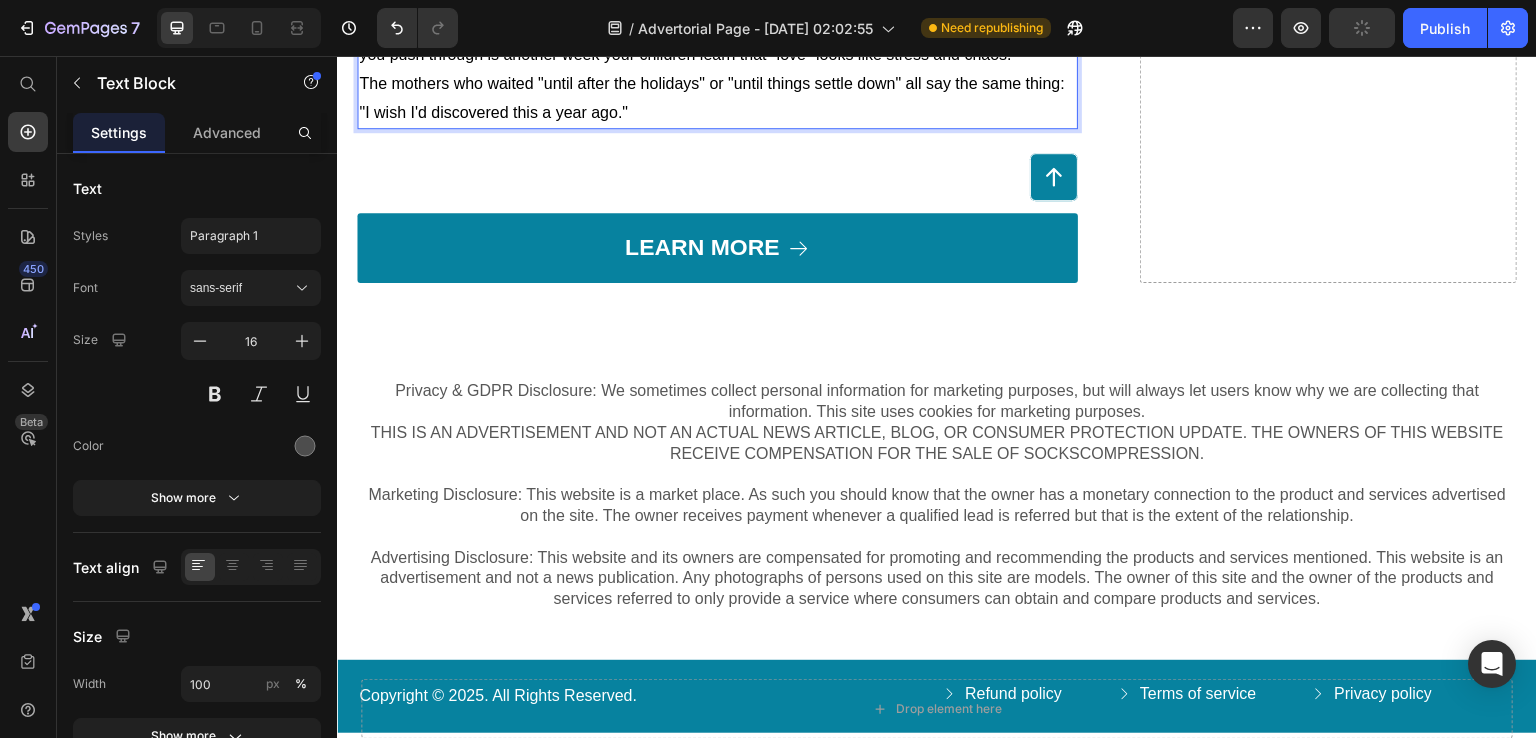 click on "Every week you push through is another week your children learn that "love" looks like stress and chaos." at bounding box center (706, 40) 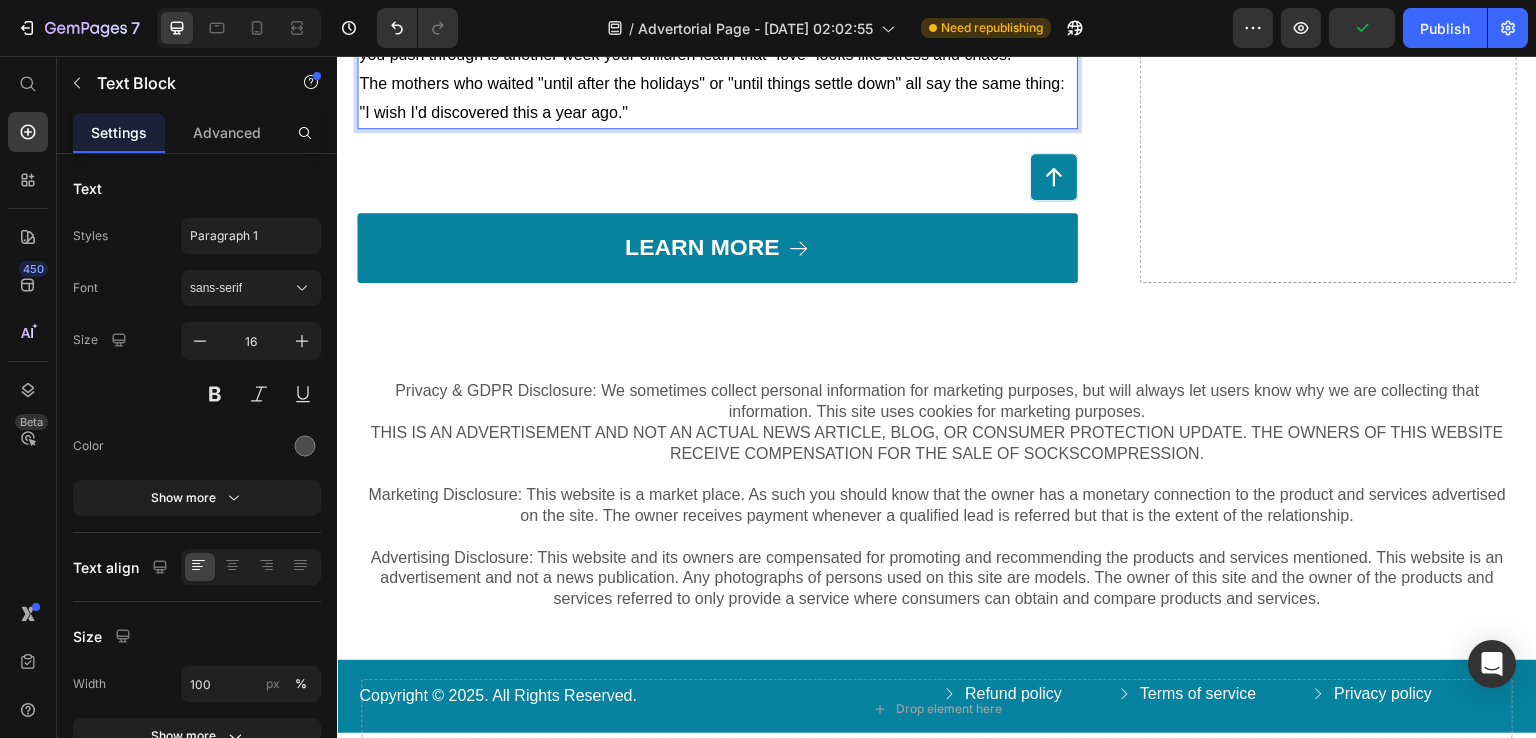 click on "Every day you wait is another day your nervous system gets more dysregulated.  Every week you push through is another week your children learn that "love" looks like stress and chaos." at bounding box center (717, 41) 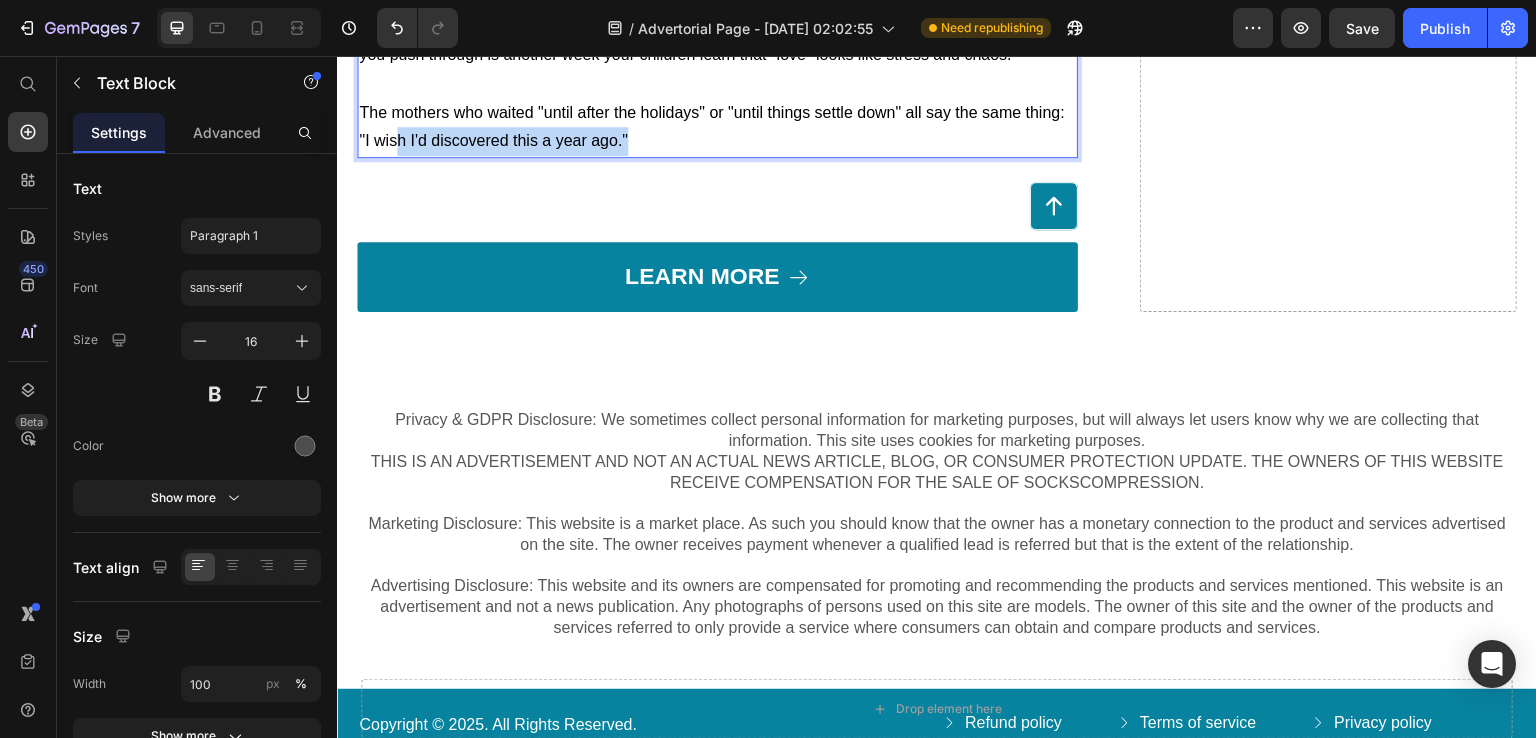 drag, startPoint x: 632, startPoint y: 641, endPoint x: 404, endPoint y: 636, distance: 228.05482 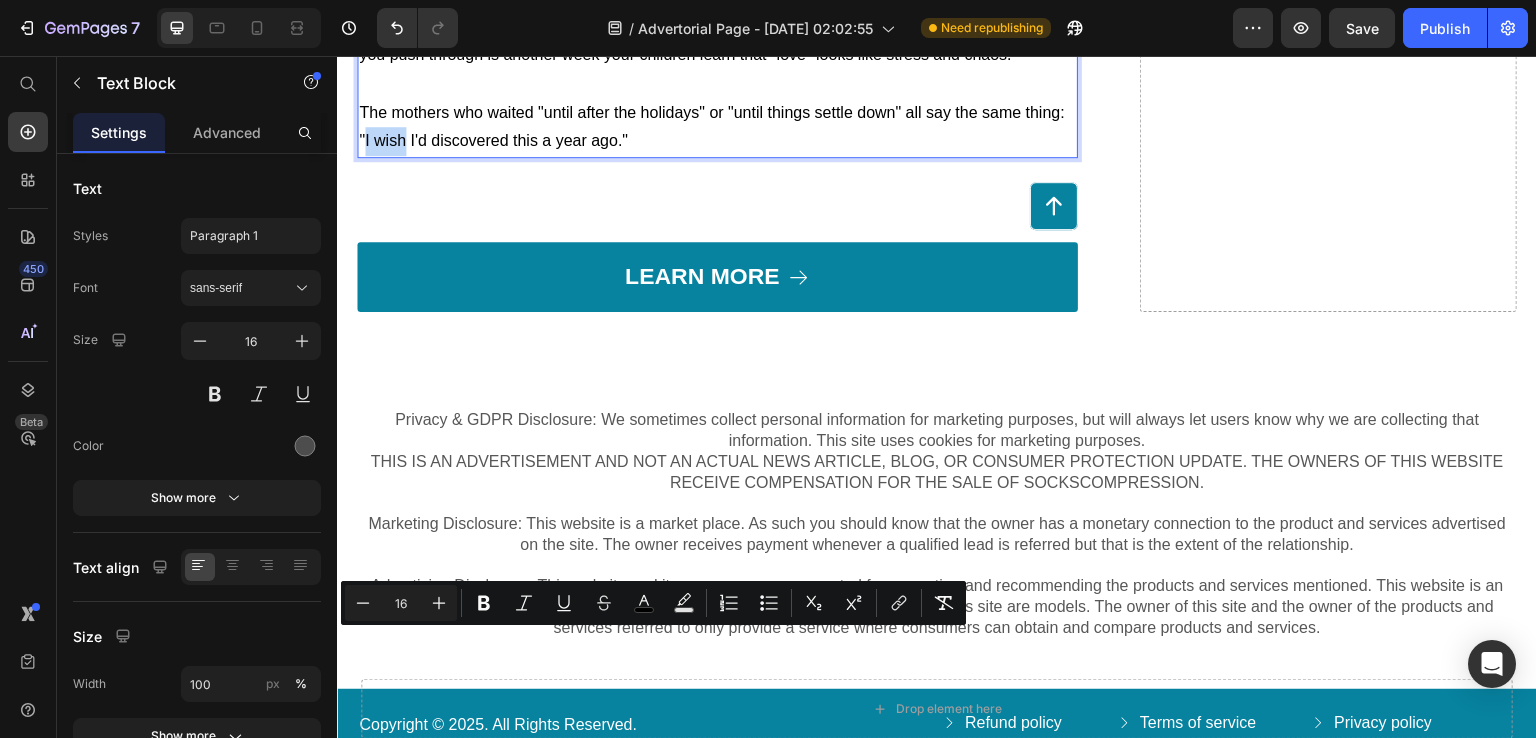 drag, startPoint x: 404, startPoint y: 636, endPoint x: 362, endPoint y: 646, distance: 43.174065 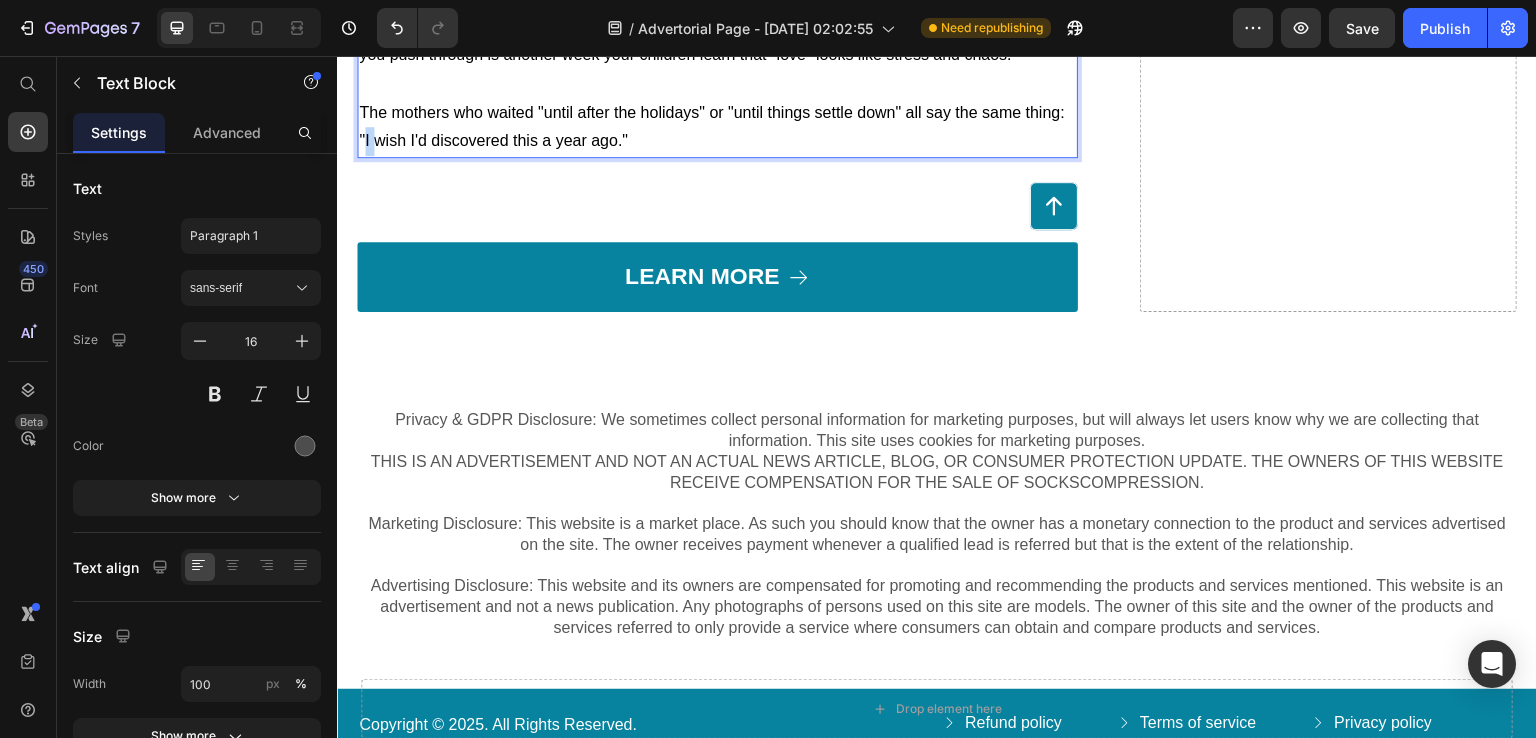 click on "The mothers who waited "until after the holidays" or "until things settle down" all say the same thing: "I wish I'd discovered this a year ago."" at bounding box center (712, 127) 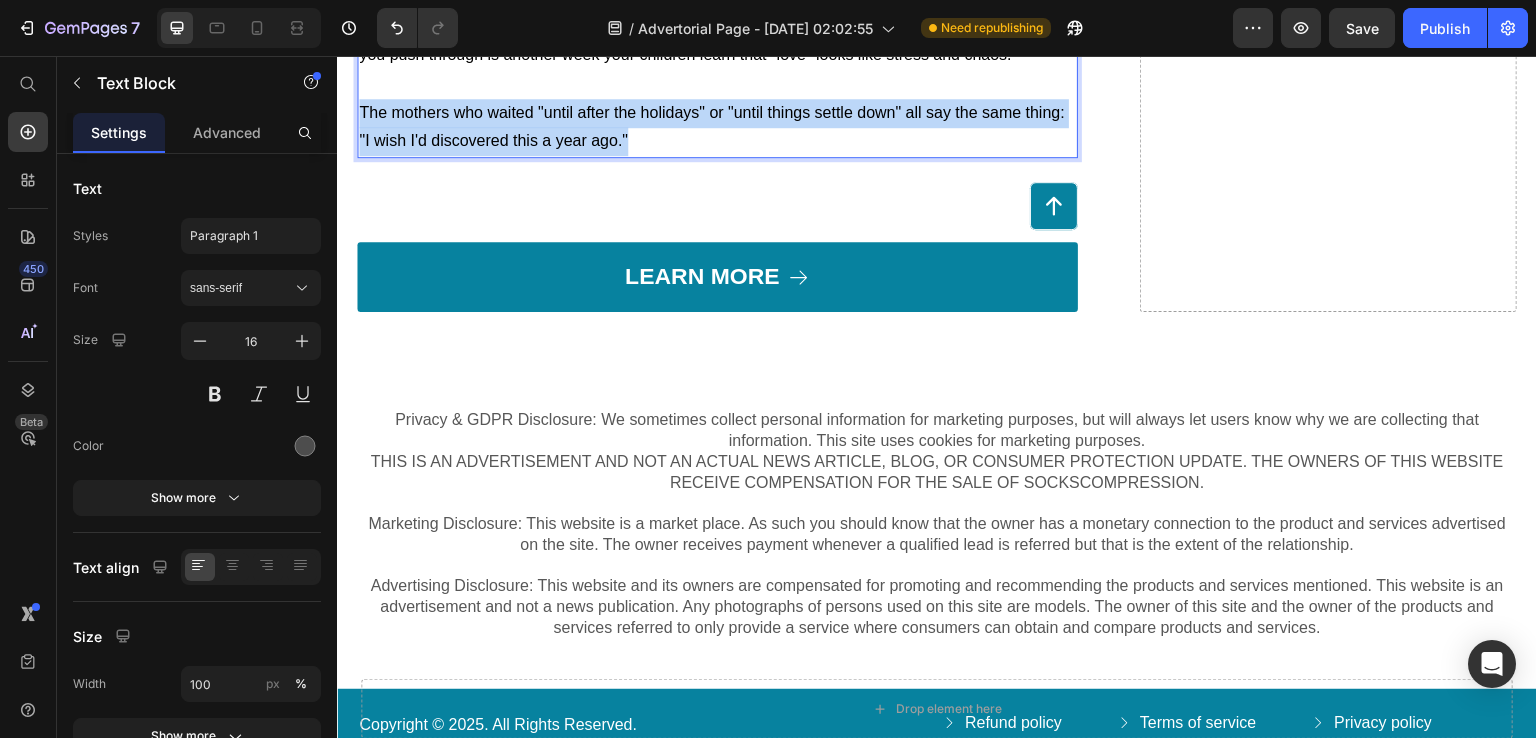 click on "The mothers who waited "until after the holidays" or "until things settle down" all say the same thing: "I wish I'd discovered this a year ago."" at bounding box center (712, 127) 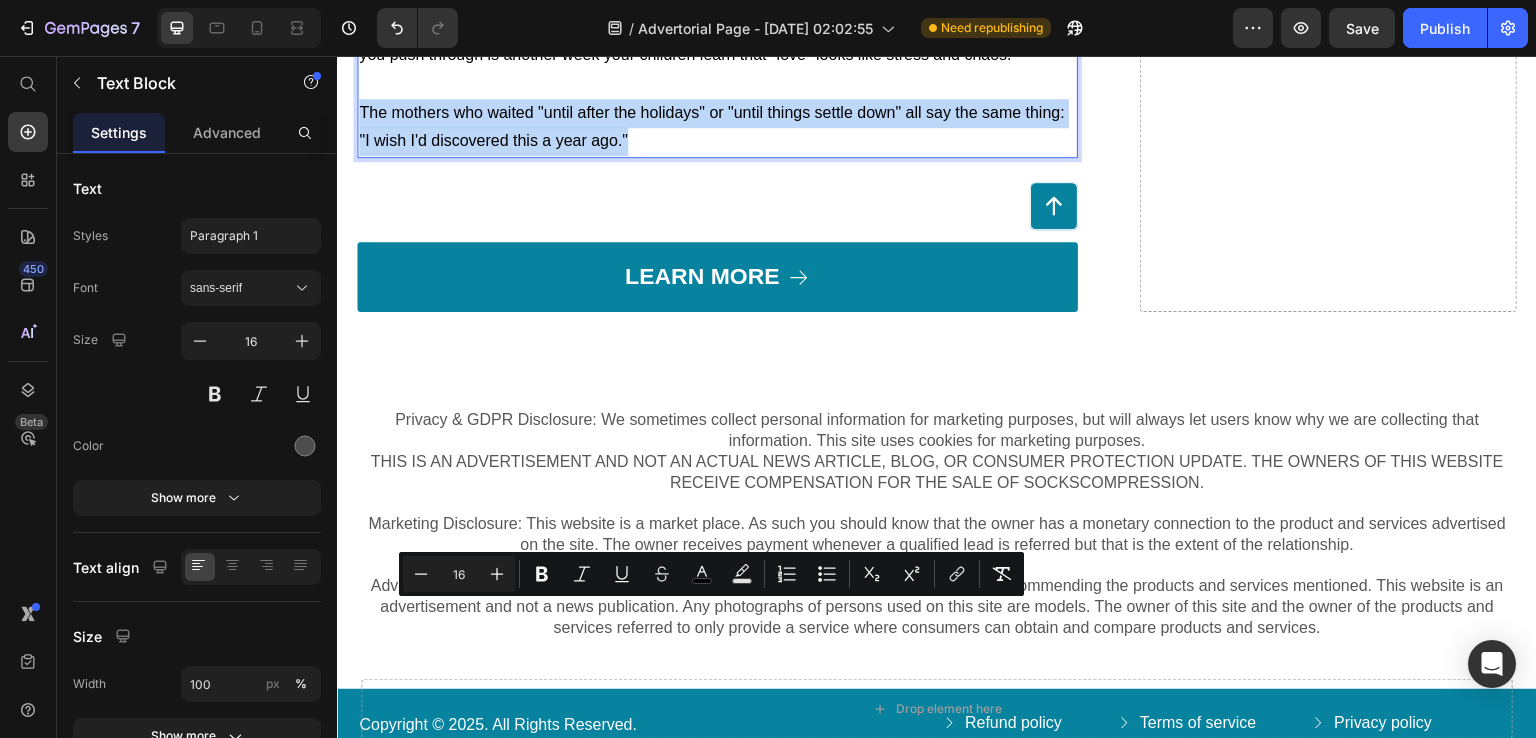 click on "The mothers who waited "until after the holidays" or "until things settle down" all say the same thing: "I wish I'd discovered this a year ago."" at bounding box center [717, 128] 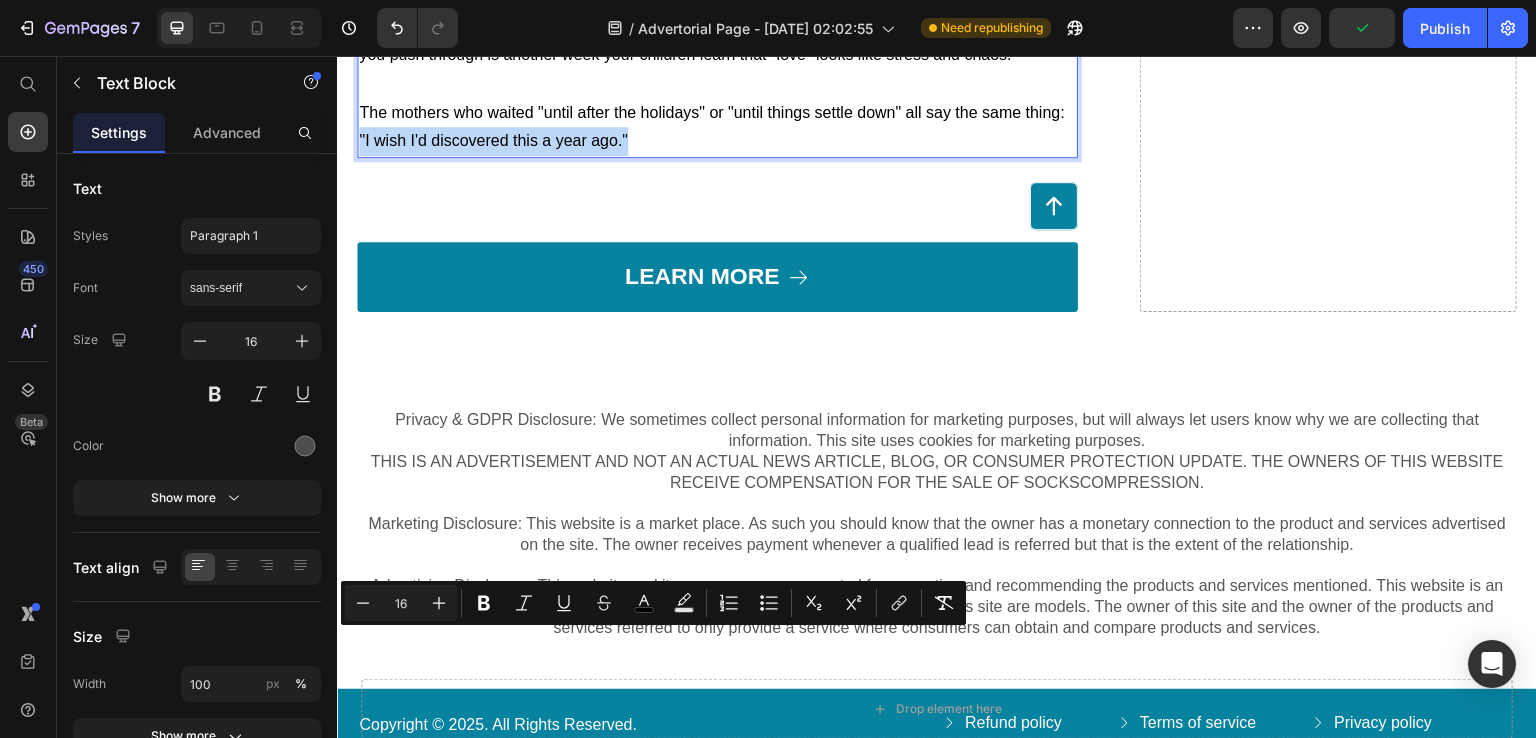 drag, startPoint x: 637, startPoint y: 643, endPoint x: 359, endPoint y: 645, distance: 278.0072 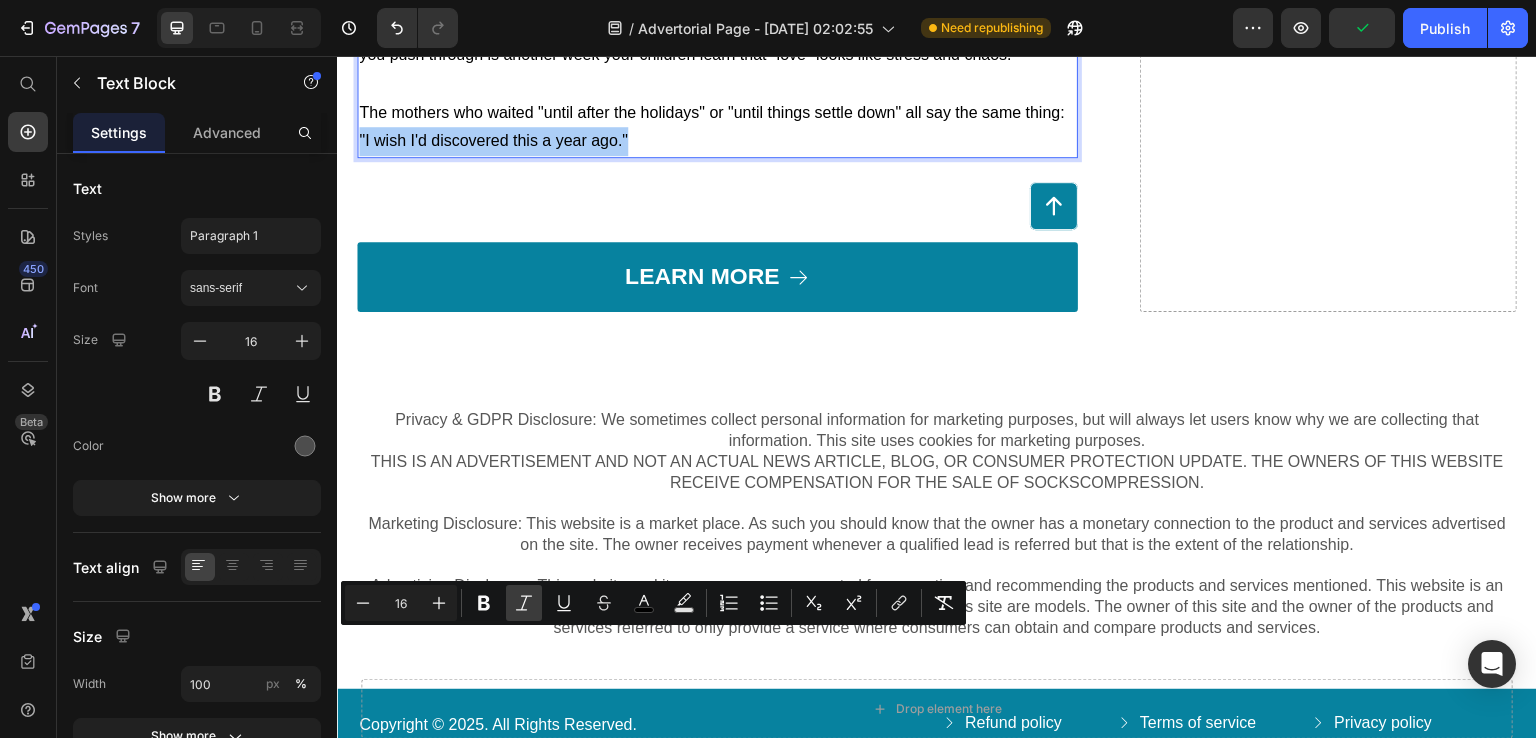 click 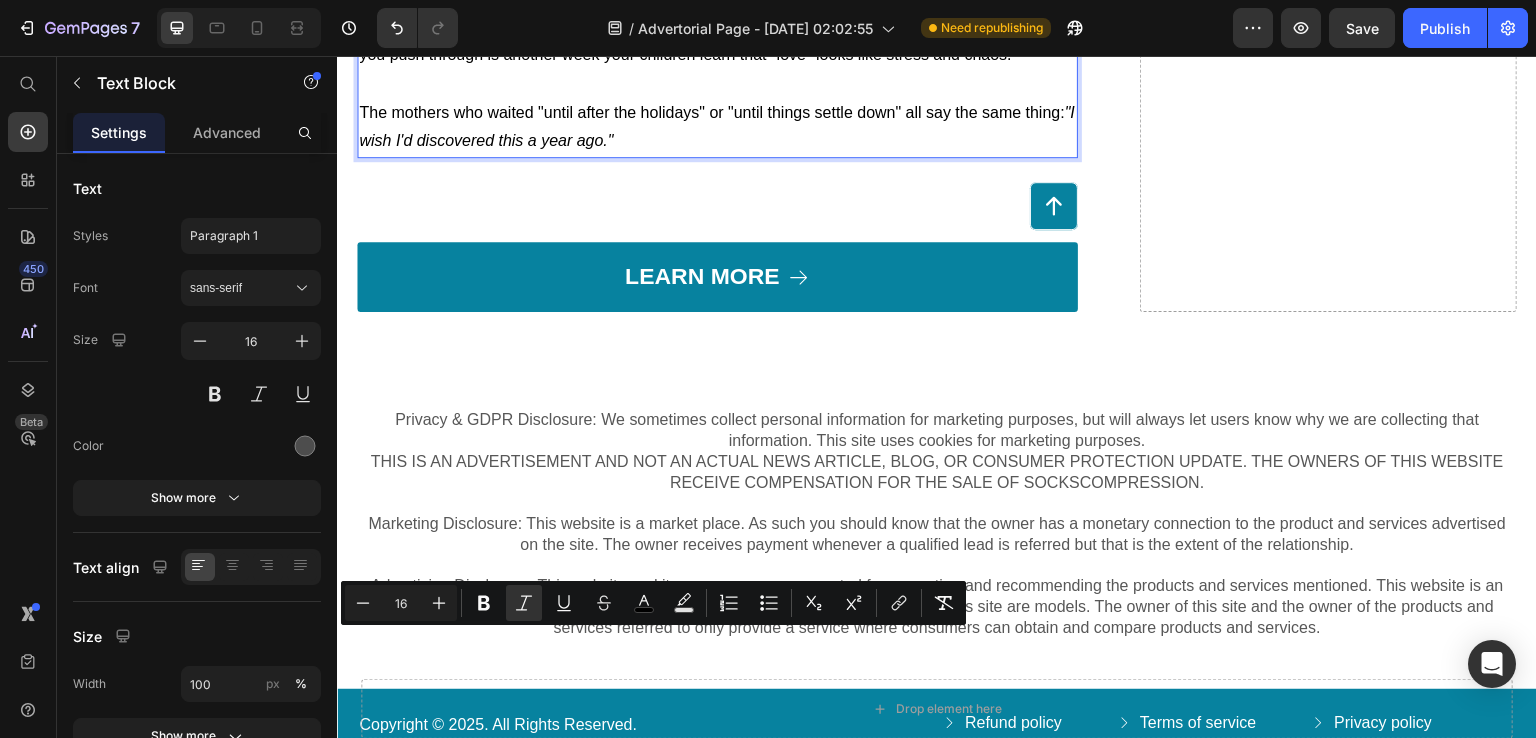 click on "Your kids aren't going to suddenly become less demanding.  Your partner isn't going to magically start reading your mind.  The mental load isn't going to organize itself." at bounding box center [717, -146] 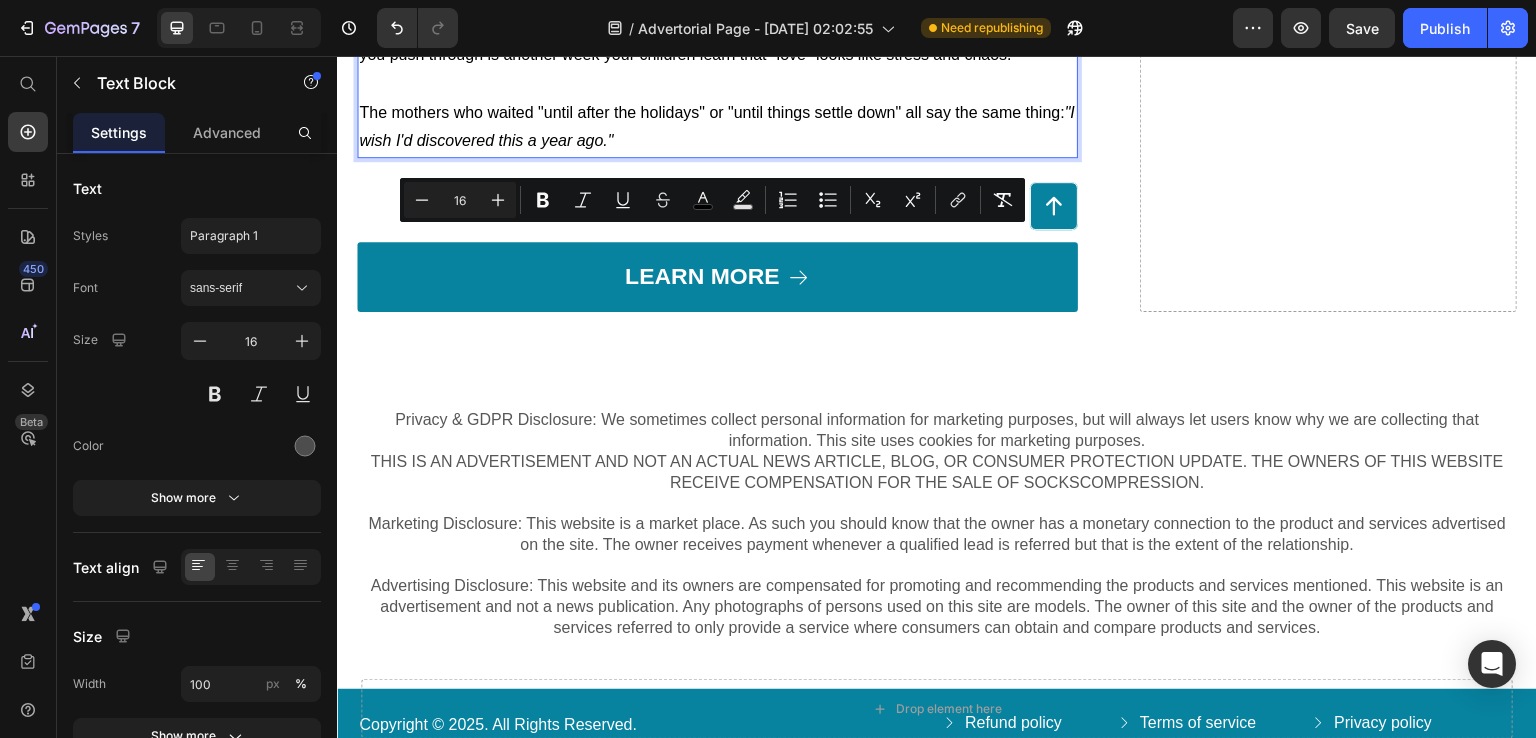 drag, startPoint x: 894, startPoint y: 470, endPoint x: 360, endPoint y: 235, distance: 583.4218 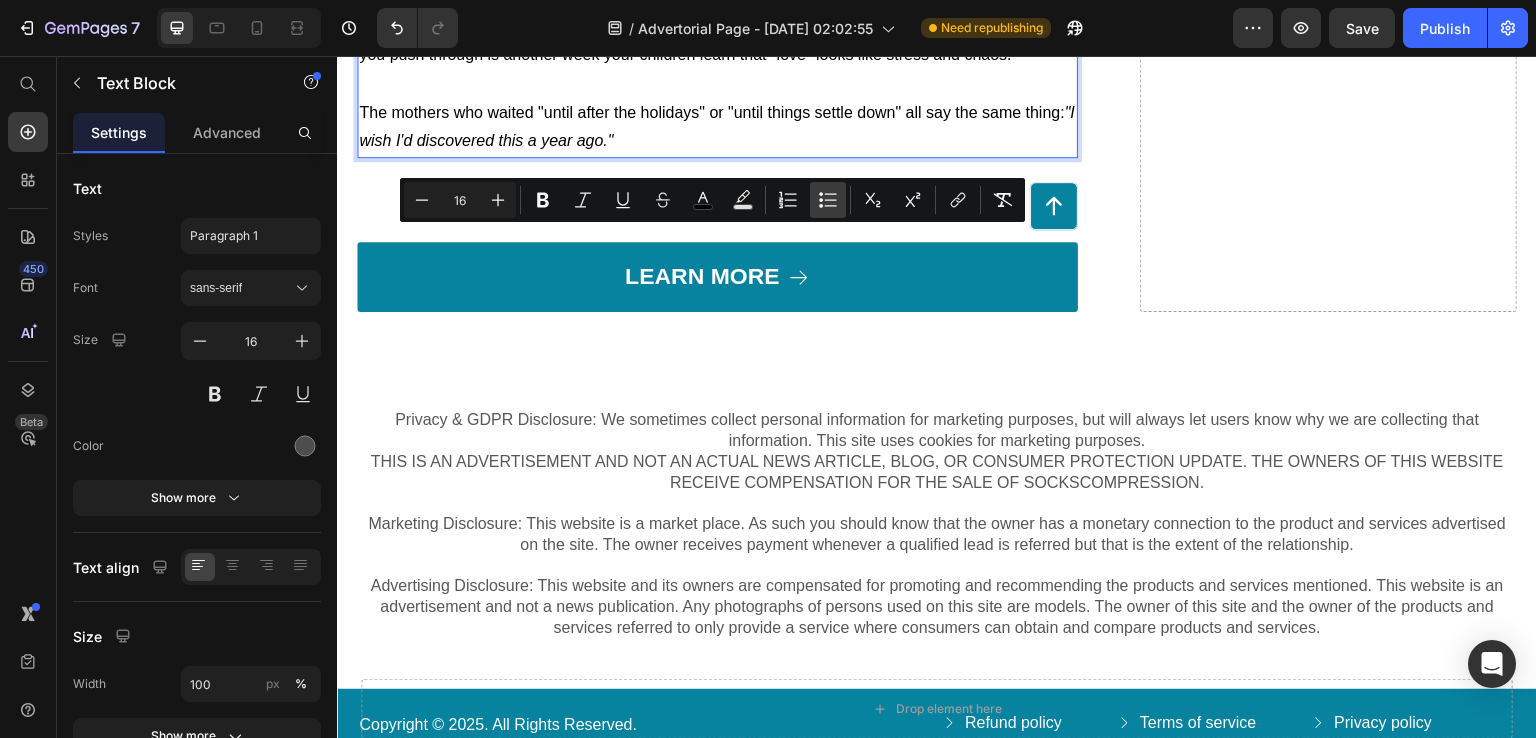 click 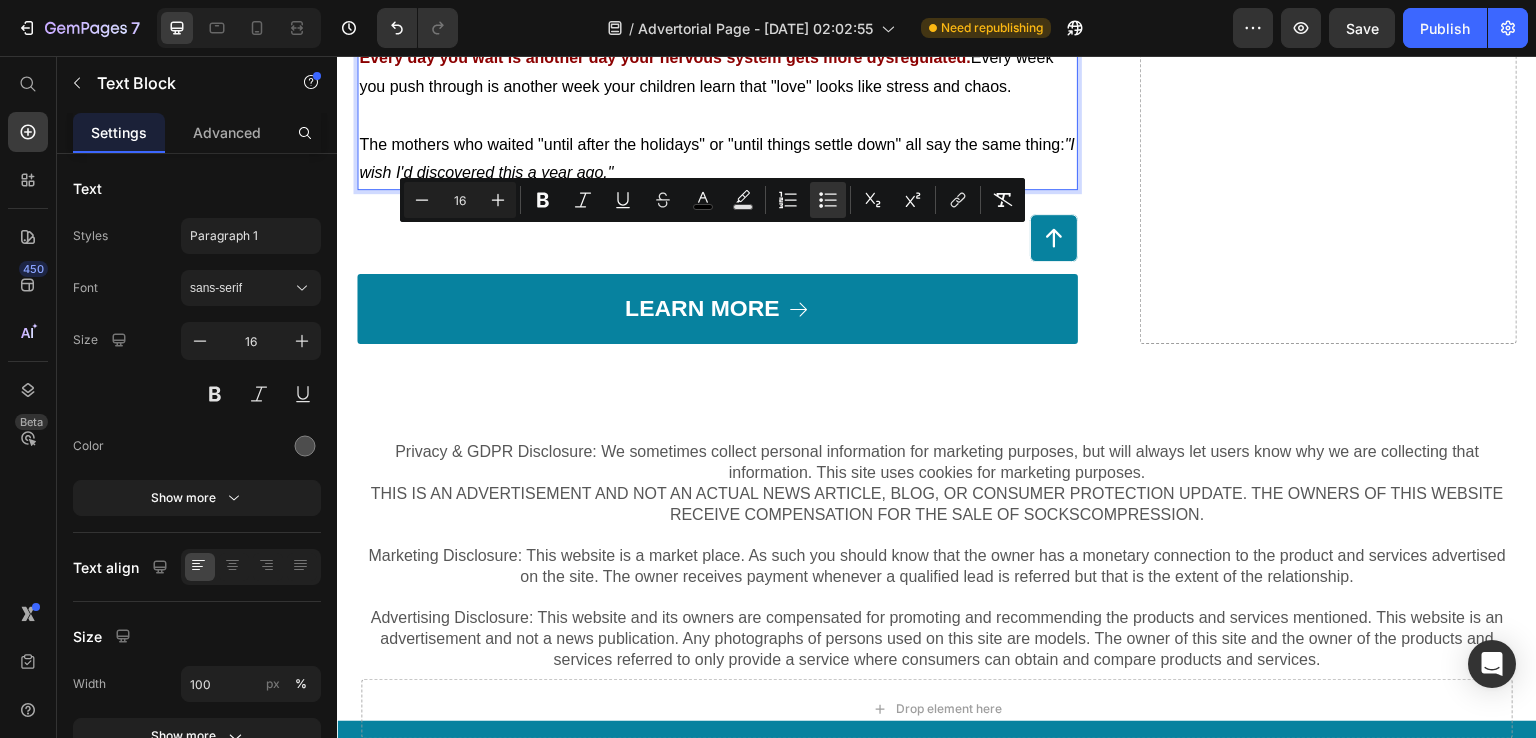click on "Your kids aren't going to suddenly become less demanding.  Your partner isn't going to magically start reading your mind.  The mental load isn't going to organize itself." at bounding box center (737, -130) 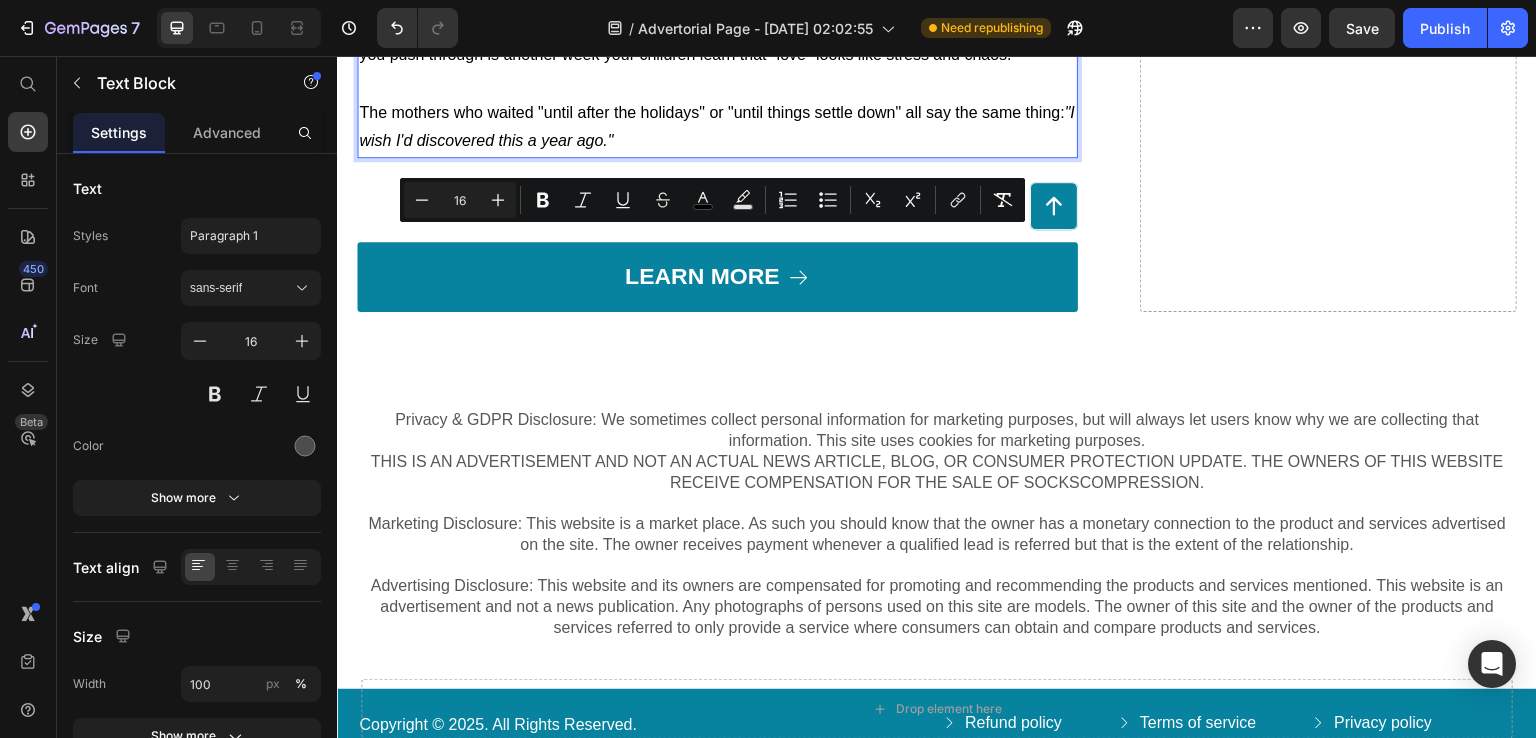click on "Your kids aren't going to suddenly become less demanding.  Your partner isn't going to magically start reading your mind.  The mental load isn't going to organize itself." at bounding box center (717, -146) 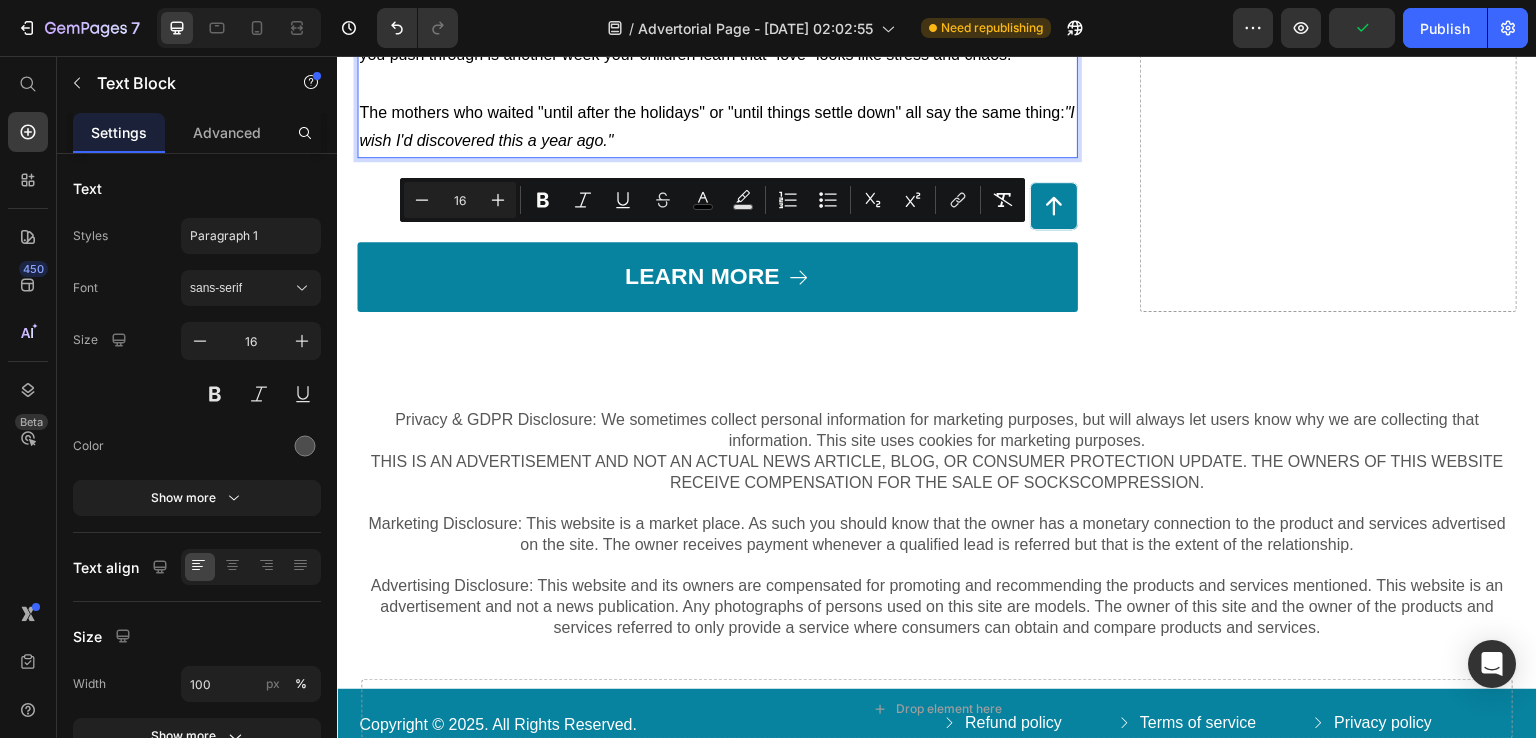 drag, startPoint x: 842, startPoint y: 447, endPoint x: 356, endPoint y: 230, distance: 532.24524 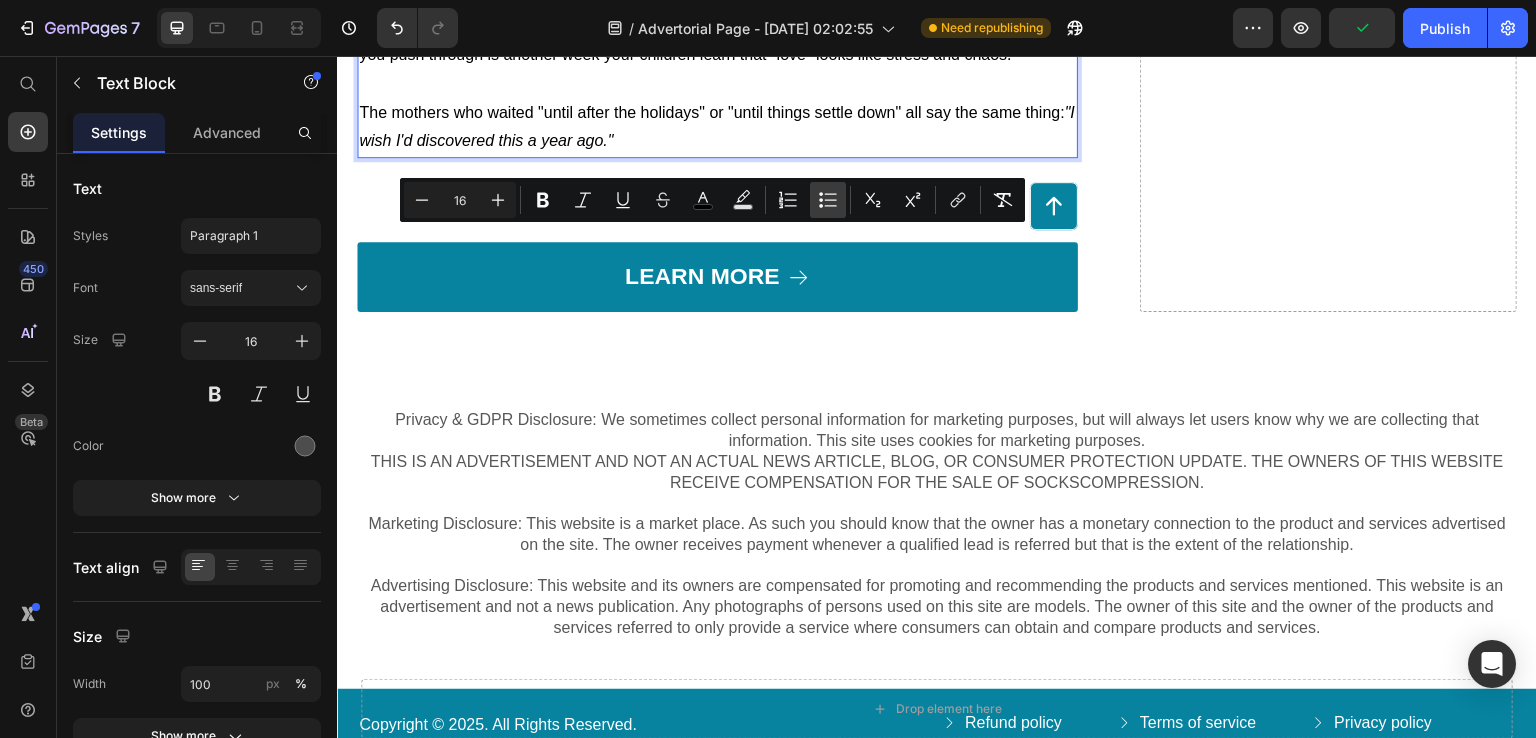 click 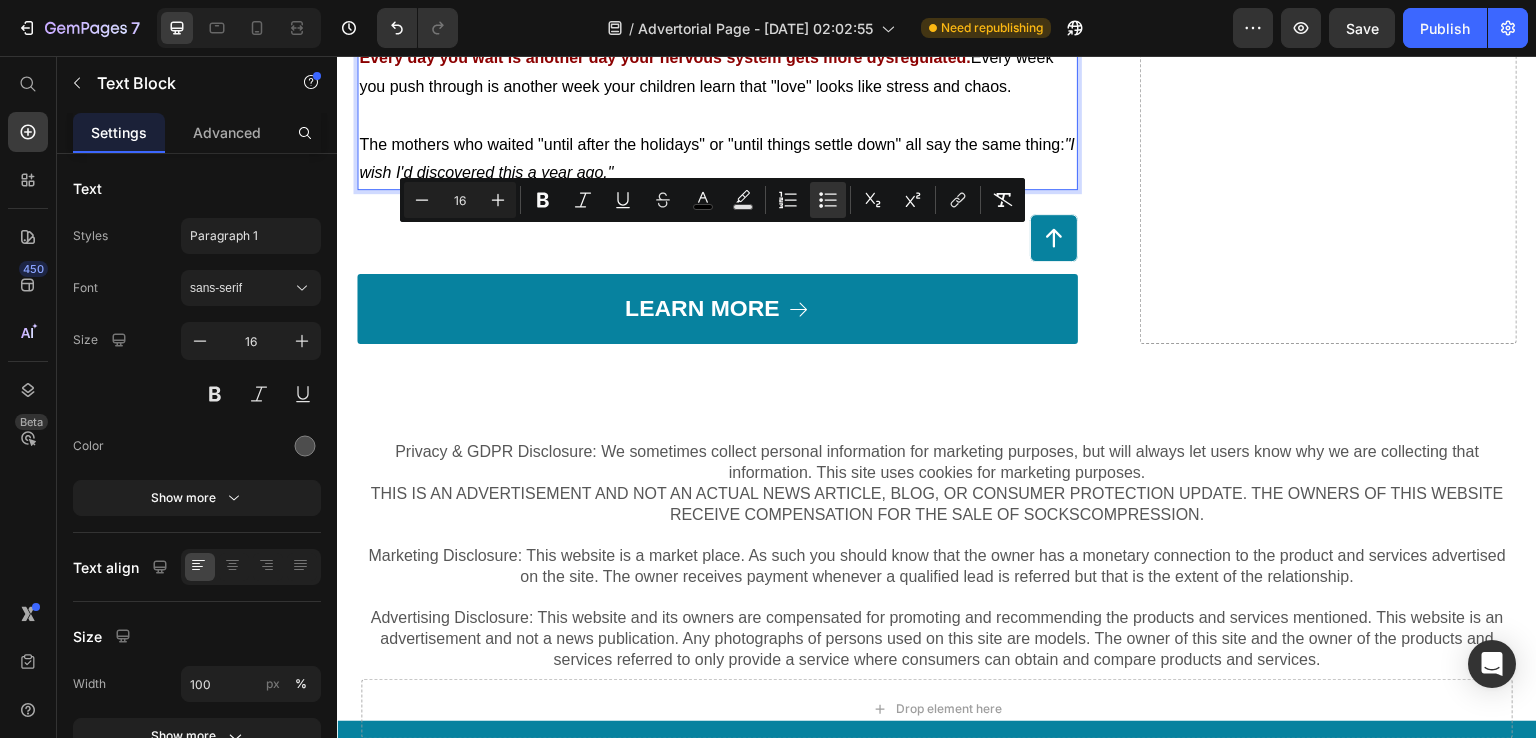 click on "Your kids aren't going to suddenly become less demanding.  Your partner isn't going to magically start reading your mind.  The mental load isn't going to organize itself." at bounding box center [737, -130] 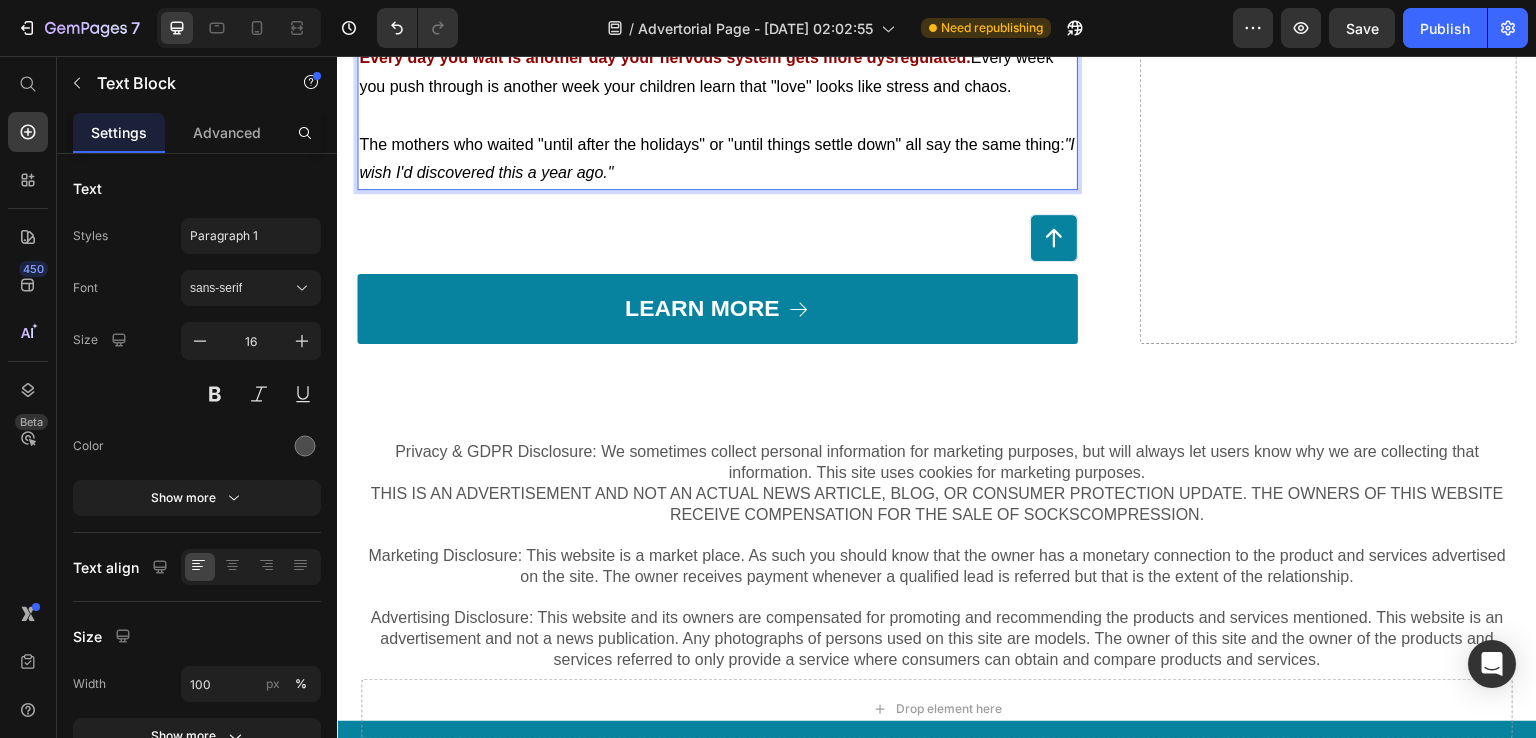 click on "Your partner isn't going to magically start reading your mind.  The mental load isn't going to organize itself." at bounding box center [737, -102] 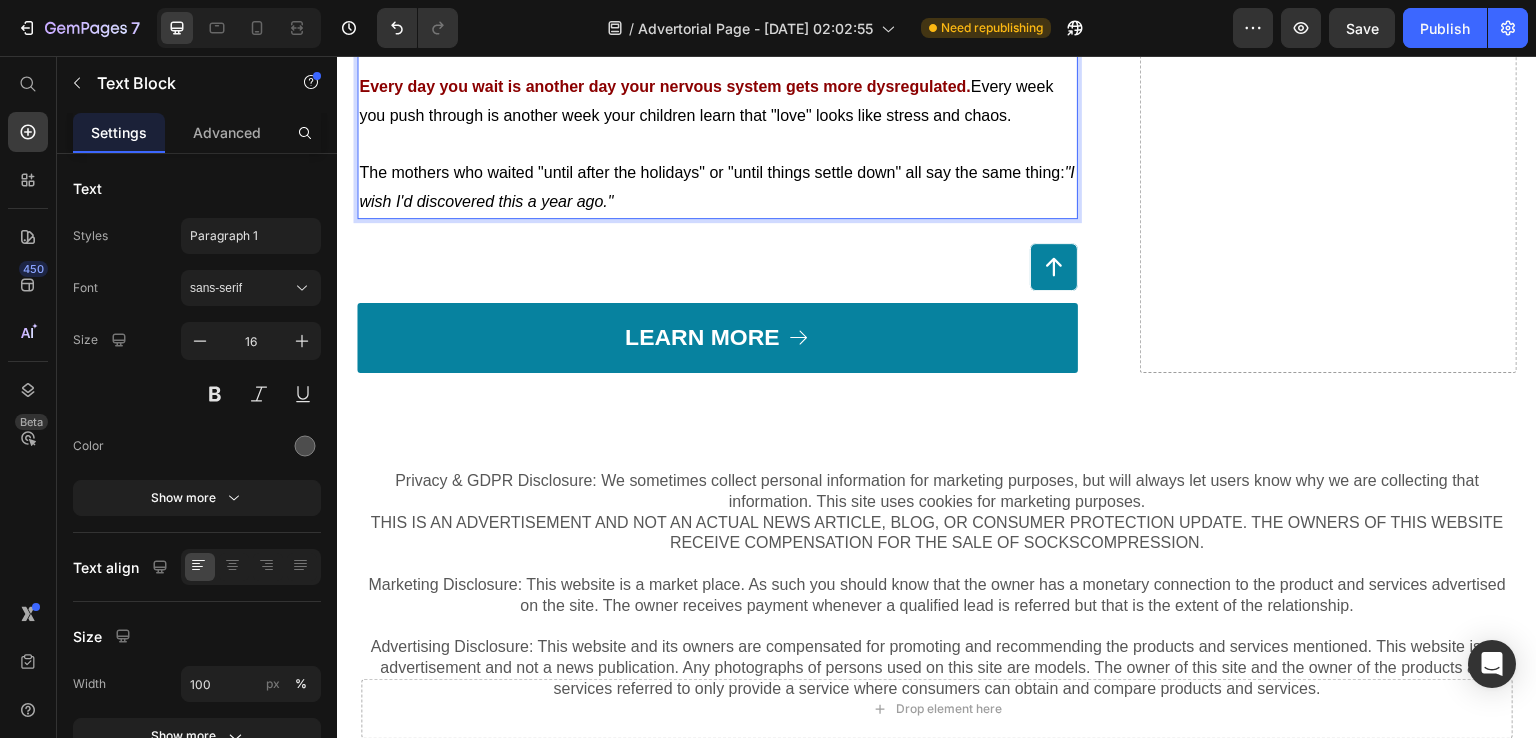 click on "Your partner isn't going to magically start reading your mind." at bounding box center [737, -116] 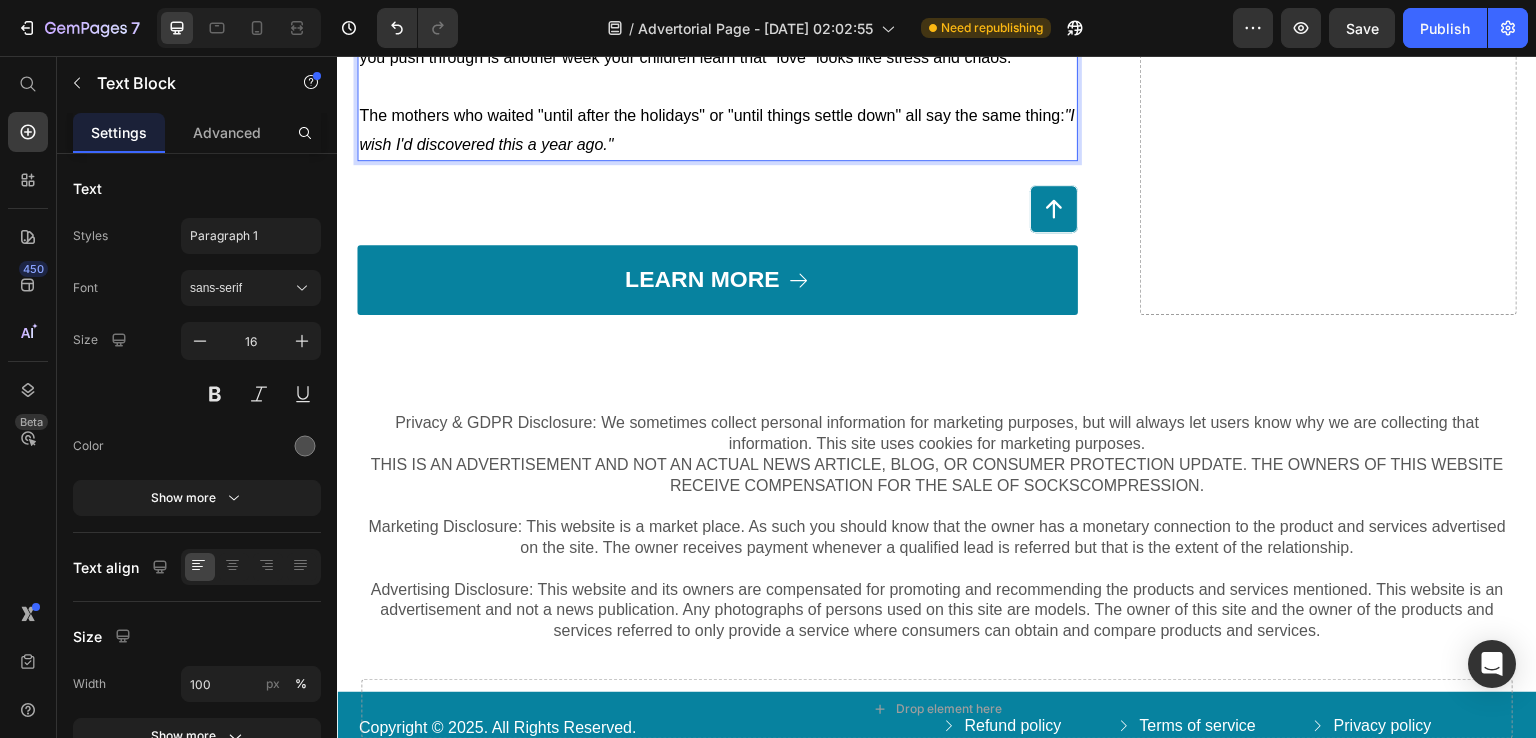 click on "The mental load isn't going to organize itself. And the medical system isn't going to stop profiting from your desperation." at bounding box center [737, -44] 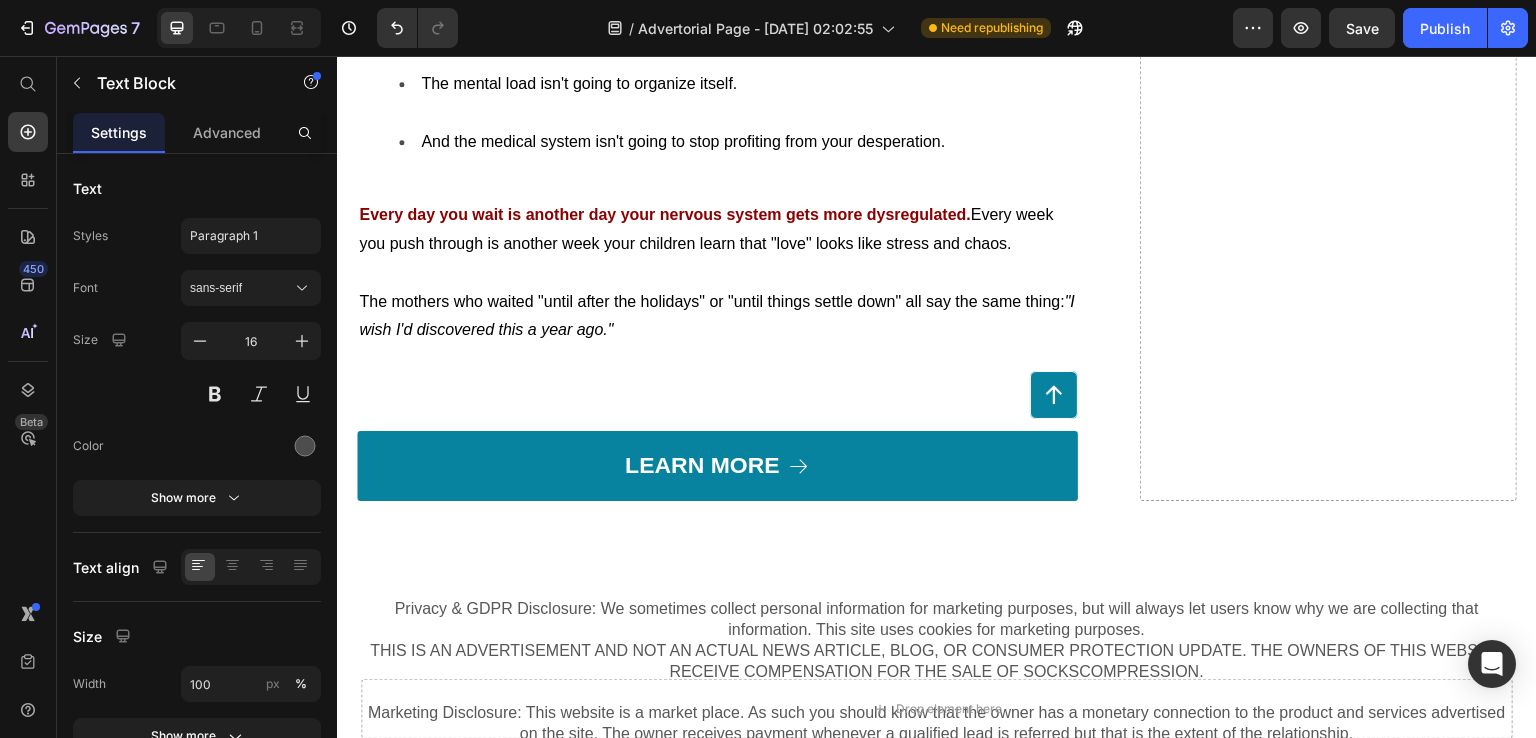 scroll, scrollTop: 9000, scrollLeft: 0, axis: vertical 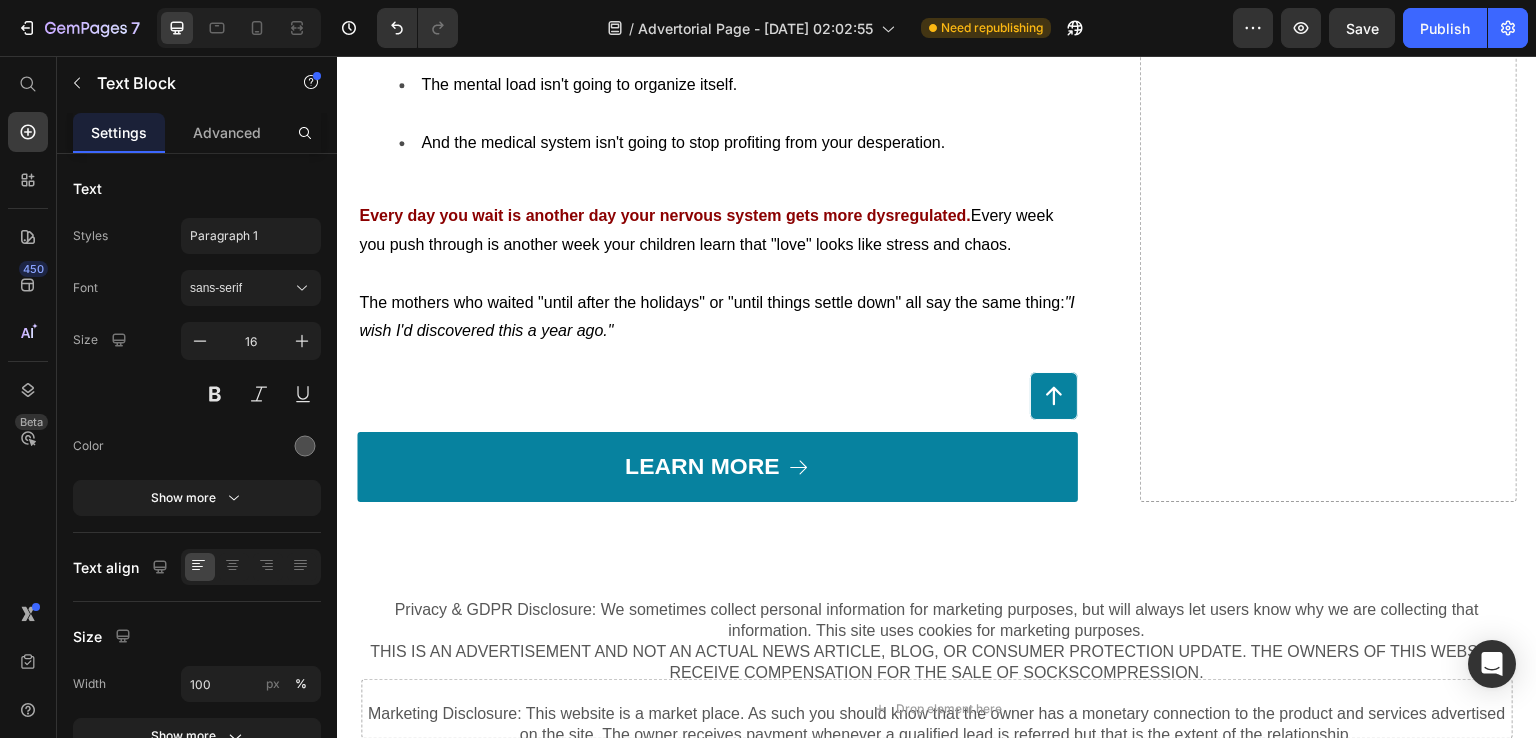 click on "We need you to understand something:" at bounding box center [717, -161] 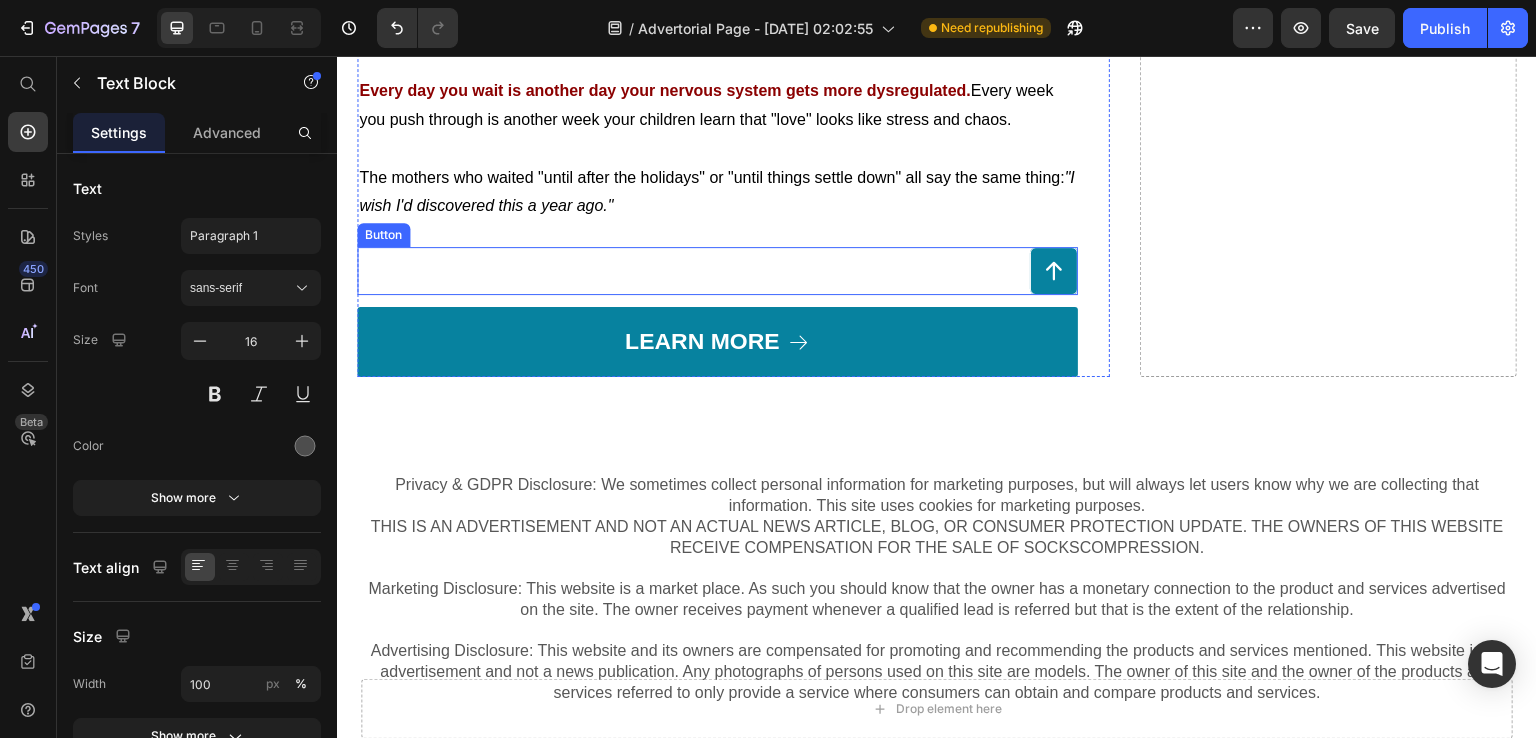 scroll, scrollTop: 9100, scrollLeft: 0, axis: vertical 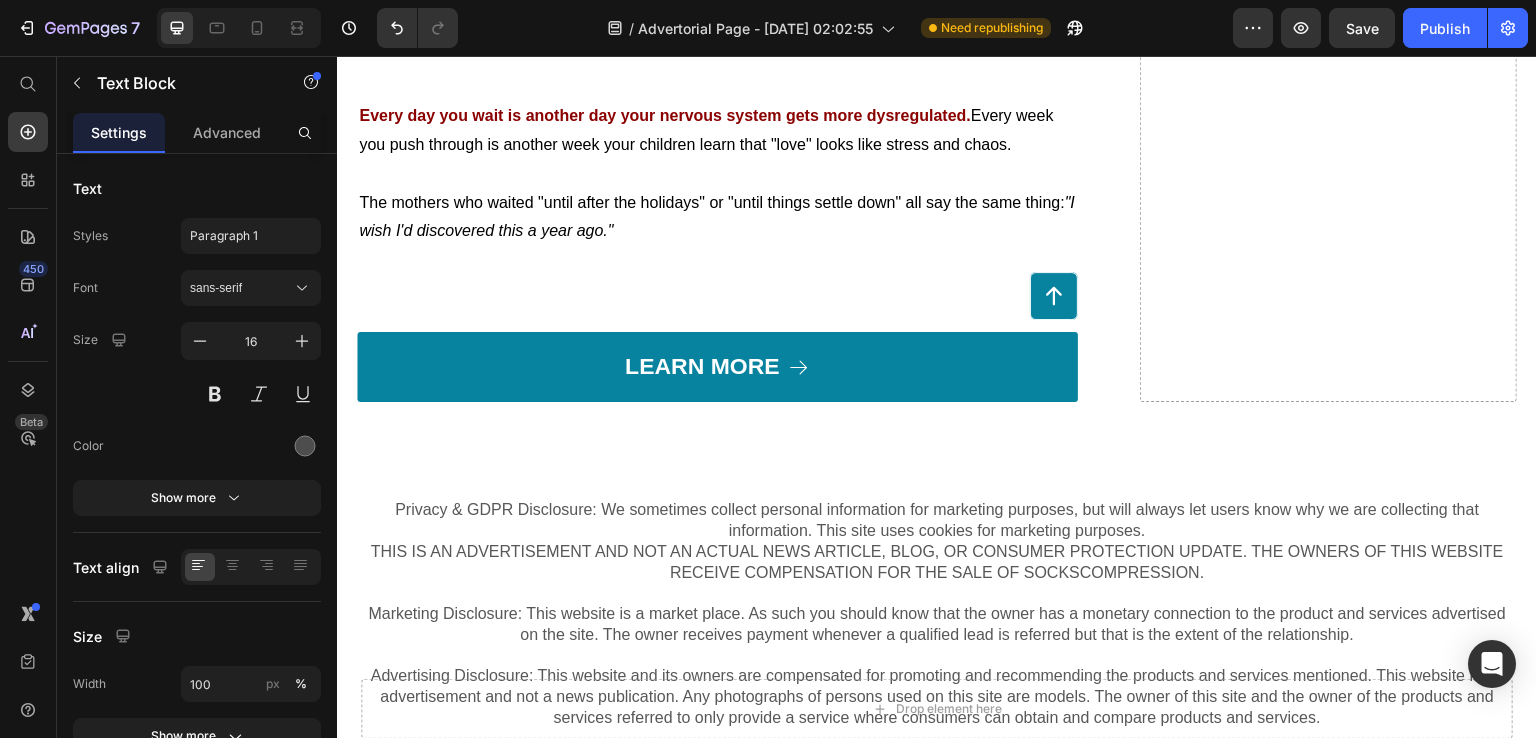 click on "Things aren't going to calm down." at bounding box center [737, -173] 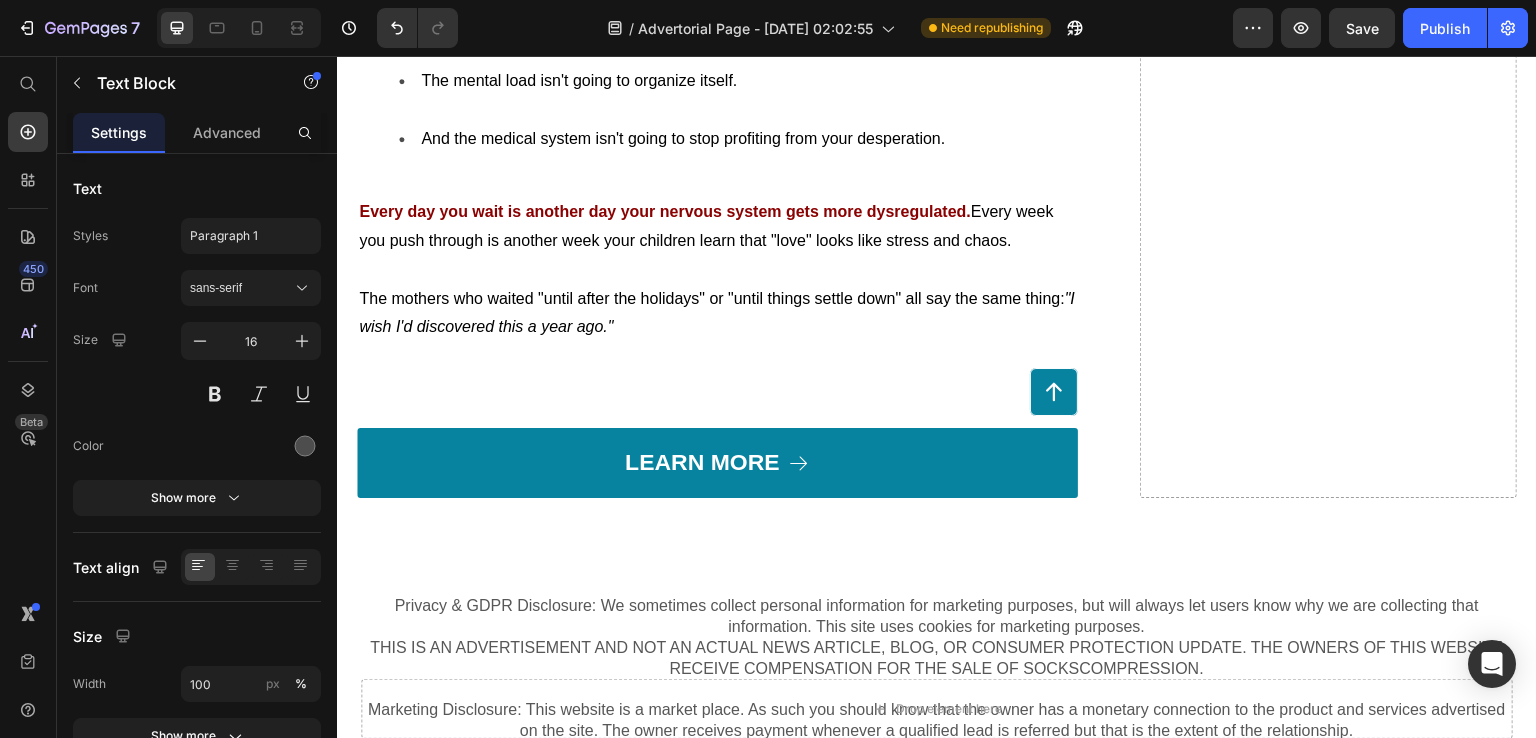 scroll, scrollTop: 8800, scrollLeft: 0, axis: vertical 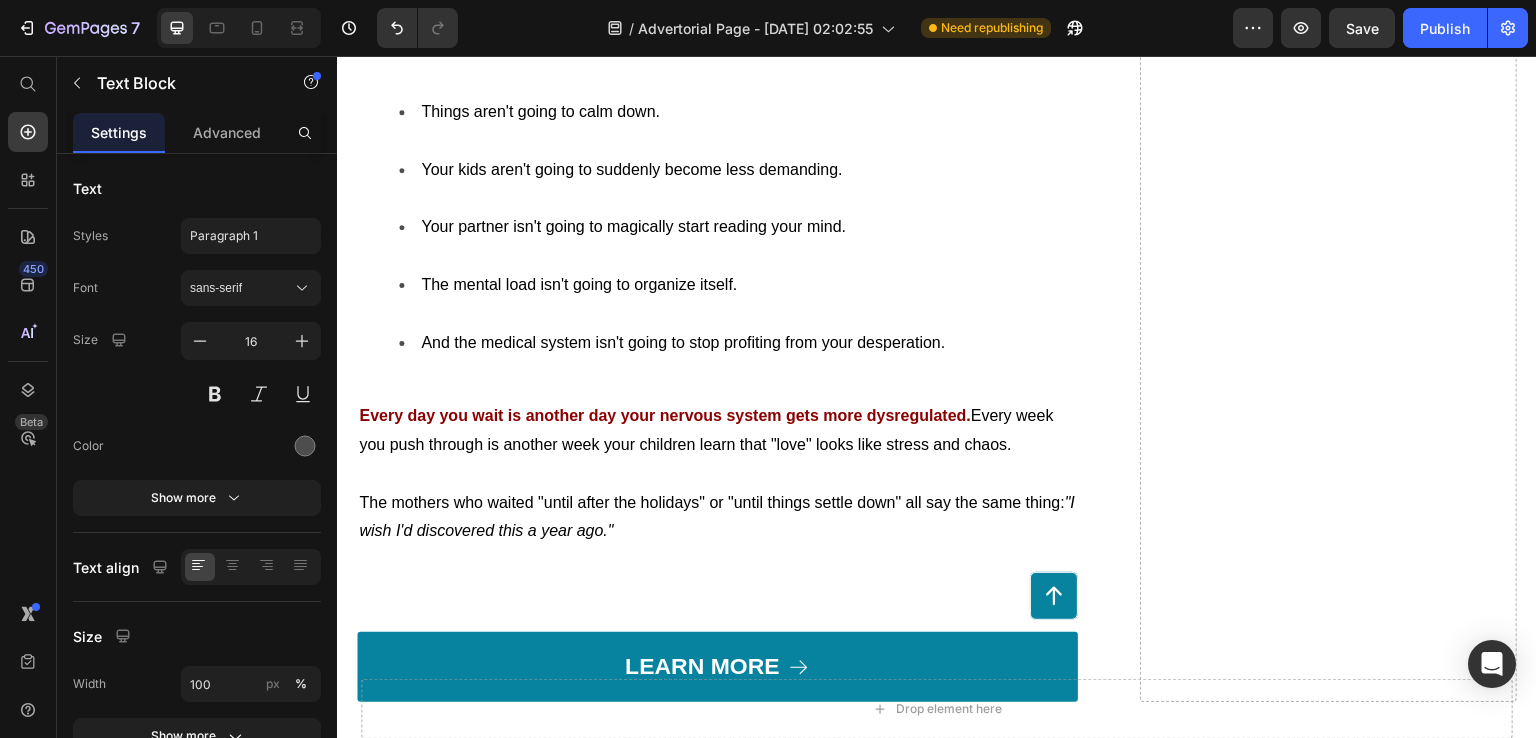 click on "The Real Cost of Waiting "Until Things Calm Down"" at bounding box center [554, -20] 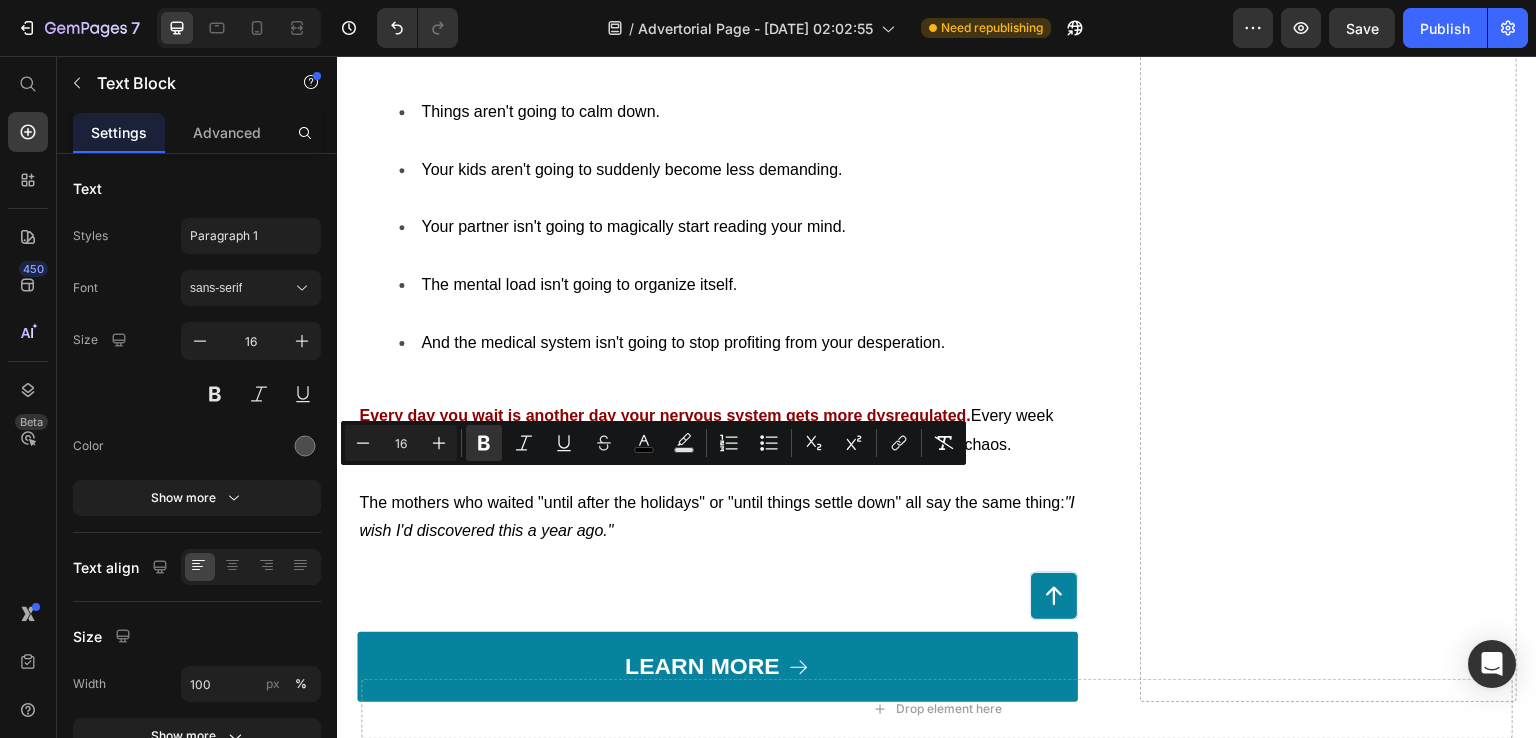 click at bounding box center (717, 67) 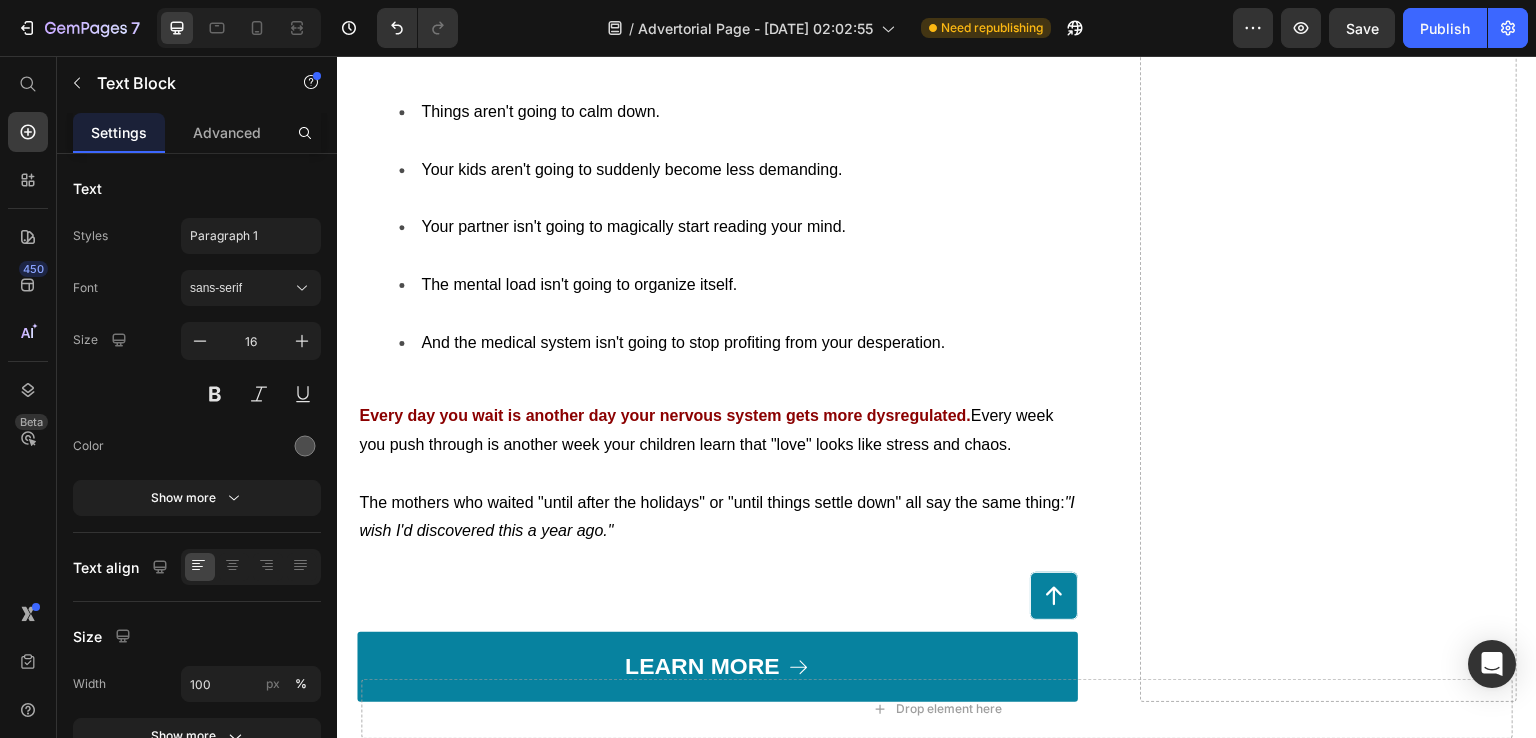 click on "The Real Cost of Waiting "Until Things Calm Down"" at bounding box center (554, -20) 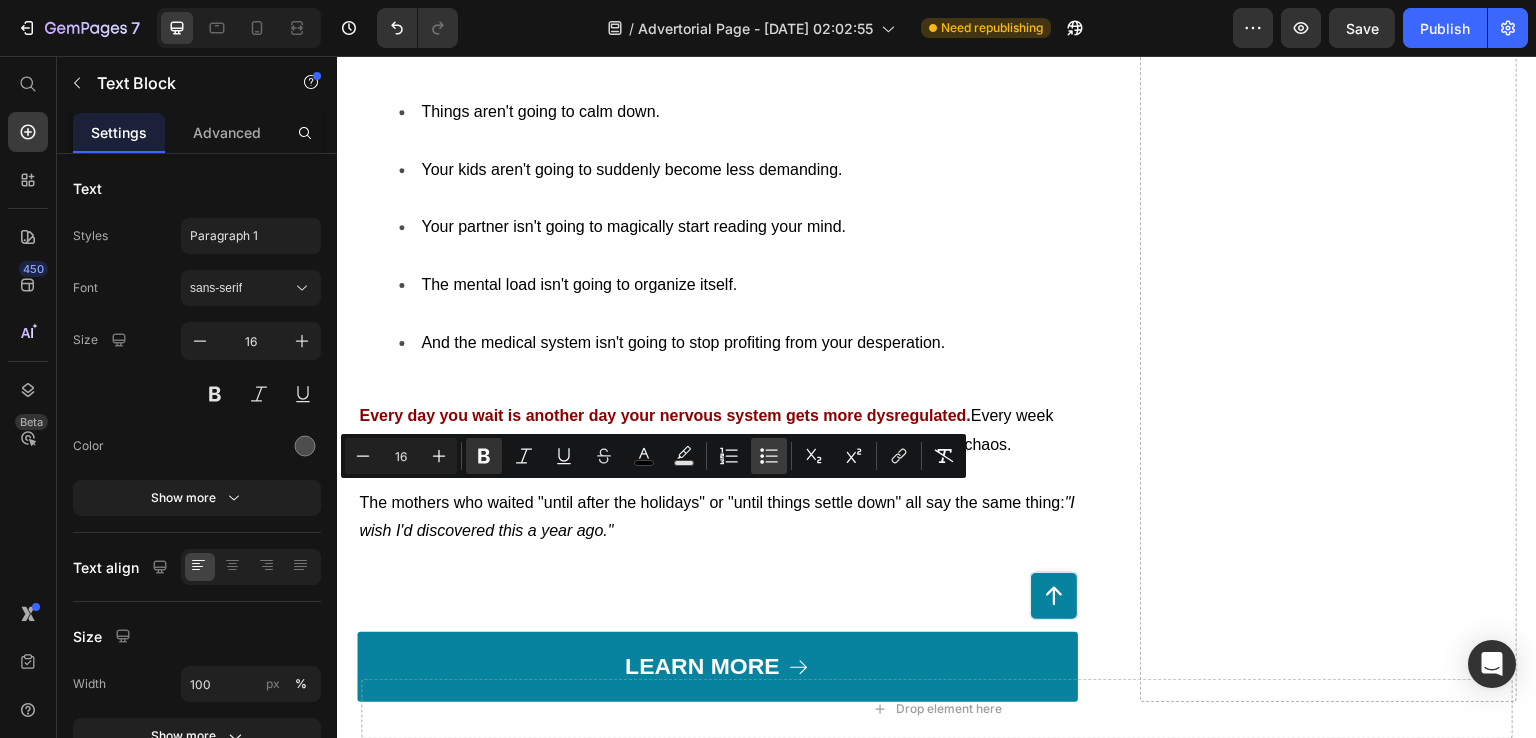 scroll, scrollTop: 8400, scrollLeft: 0, axis: vertical 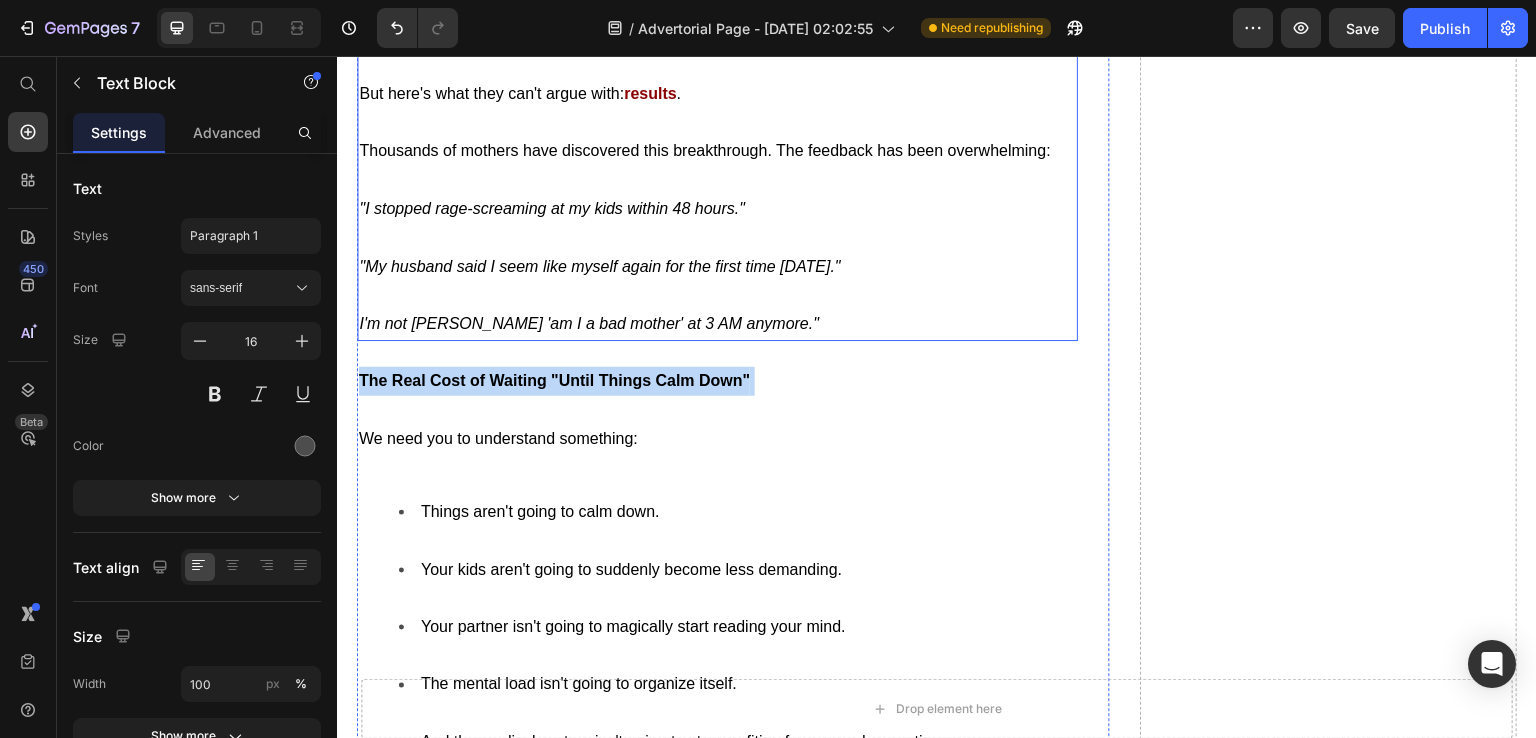 click on "Why Big Pharma Is Trying to Silence This Since developing this system, these medical professionals have faced attempts to discredit their research by pharmaceutical-funded studies and pressure from medical boards to "return to evidence-based practice" (meaning: prescribe pills). "The pushback tells you everything you need to know,"  says one of them.  "When you threaten a $40 billion industry built on keeping mothers dependent, they don't fight fair."" at bounding box center (717, -53) 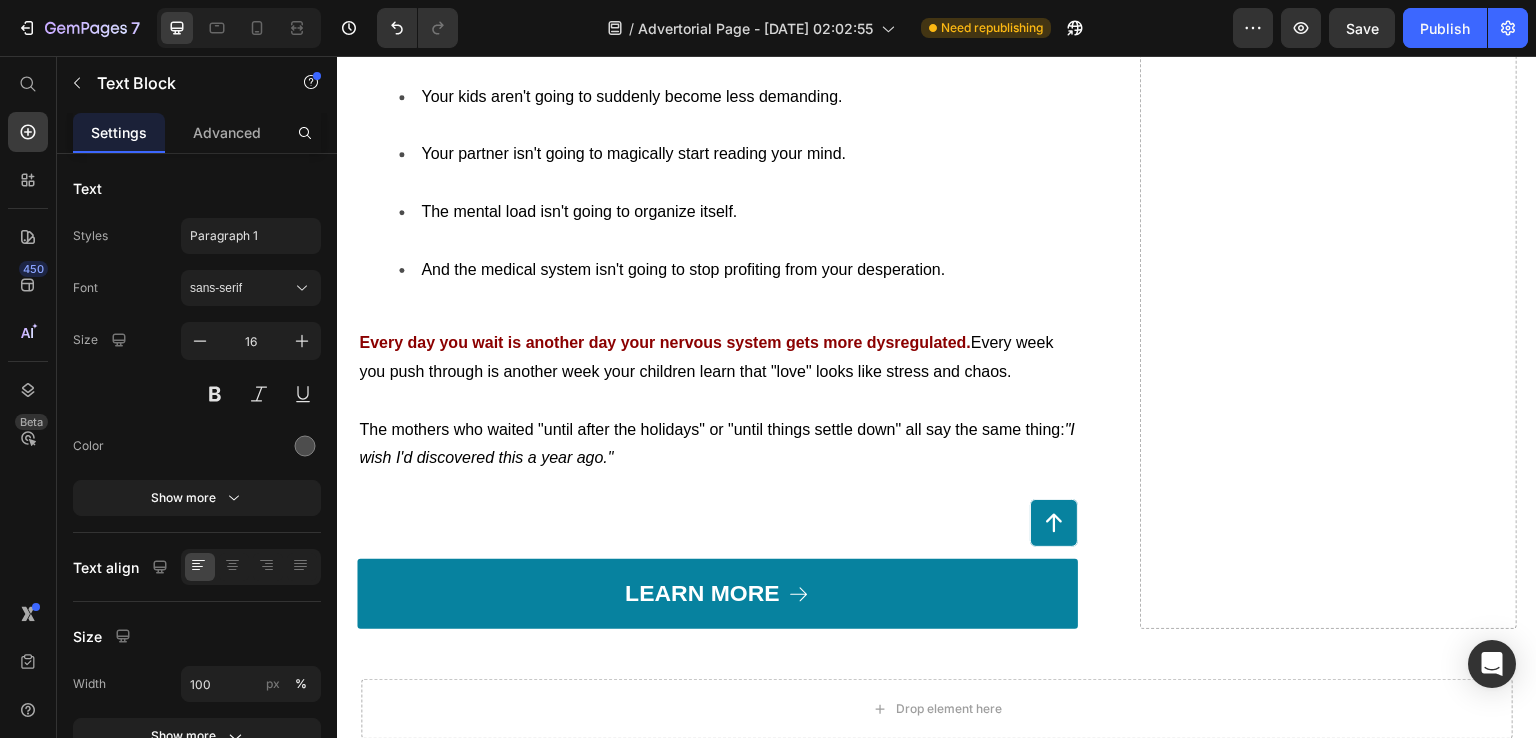 scroll, scrollTop: 8900, scrollLeft: 0, axis: vertical 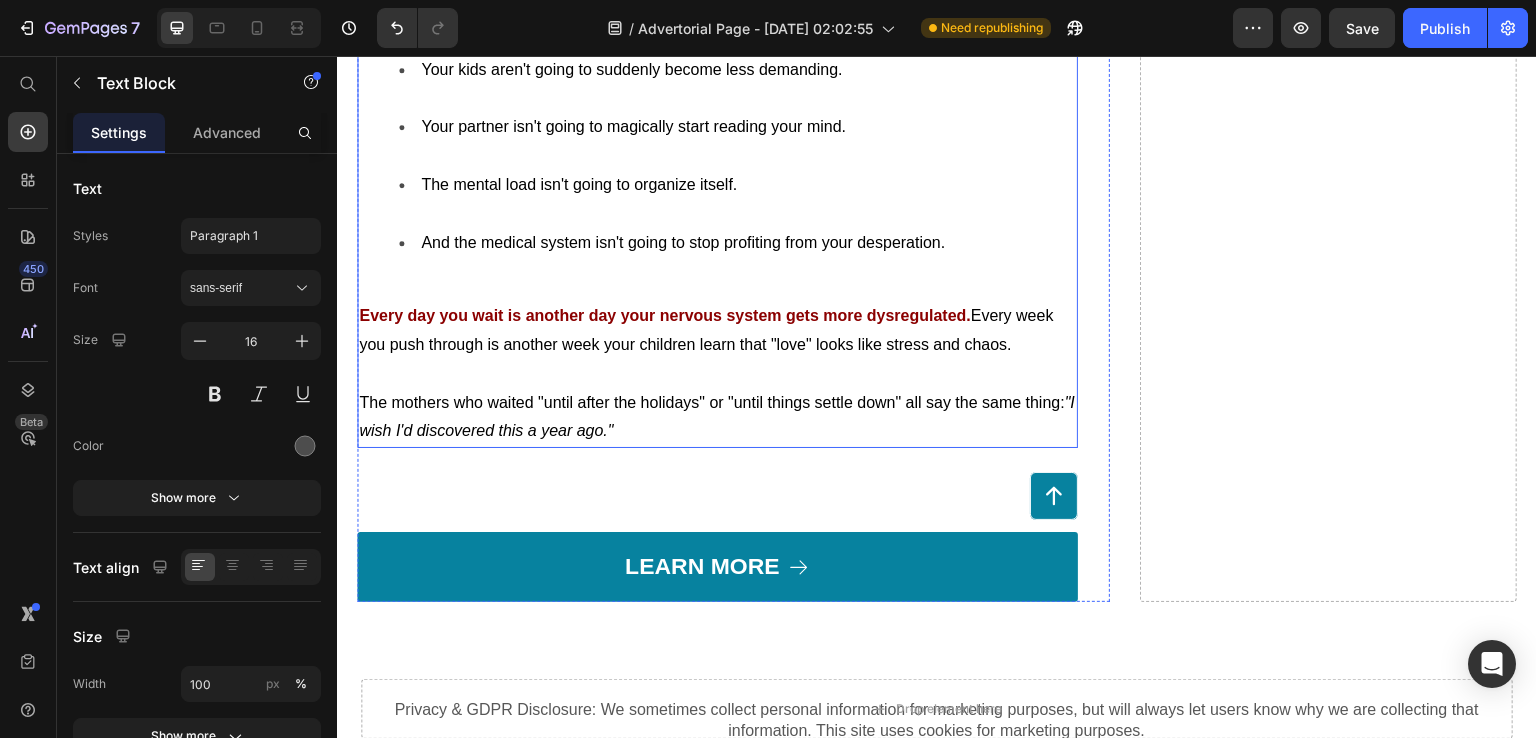 click at bounding box center (717, -33) 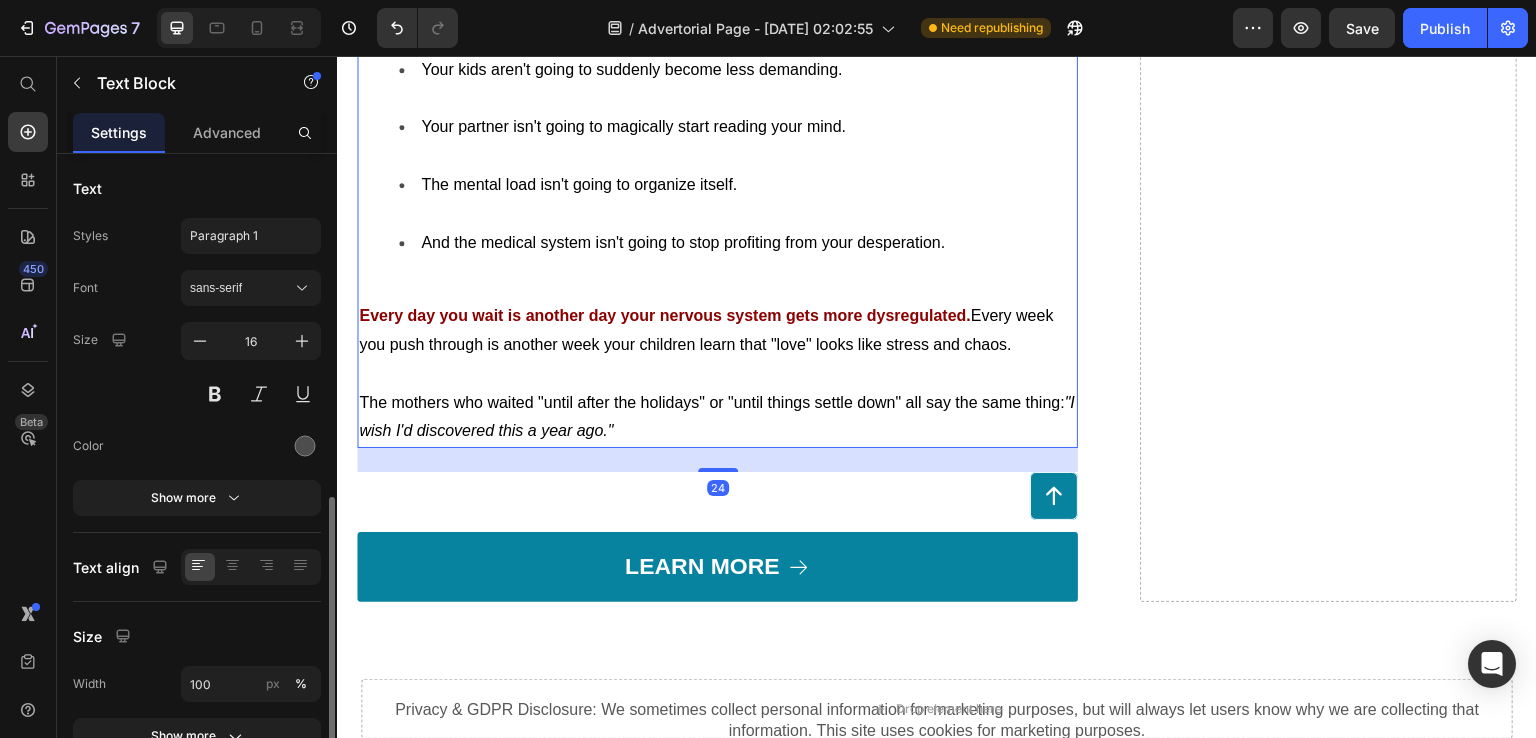 scroll, scrollTop: 252, scrollLeft: 0, axis: vertical 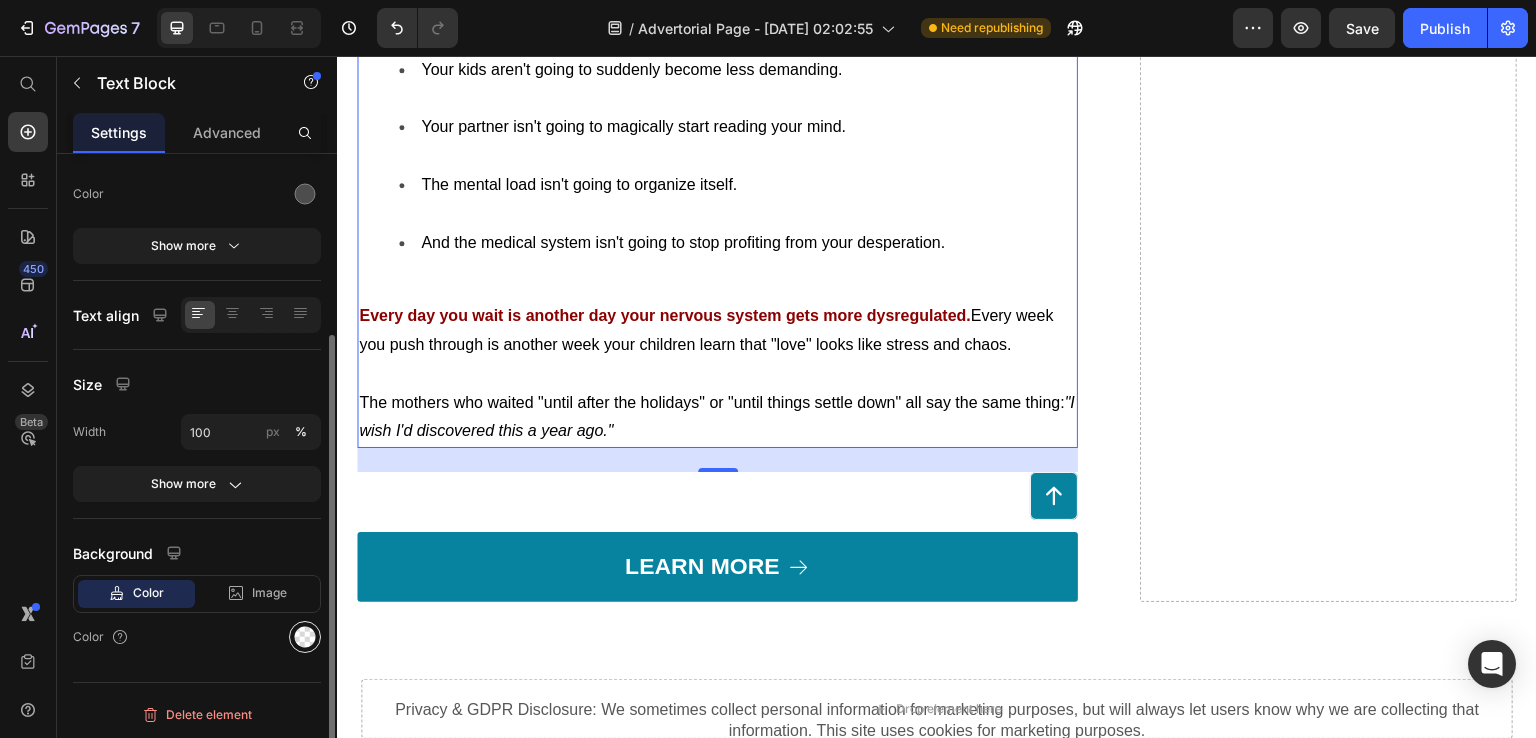 click 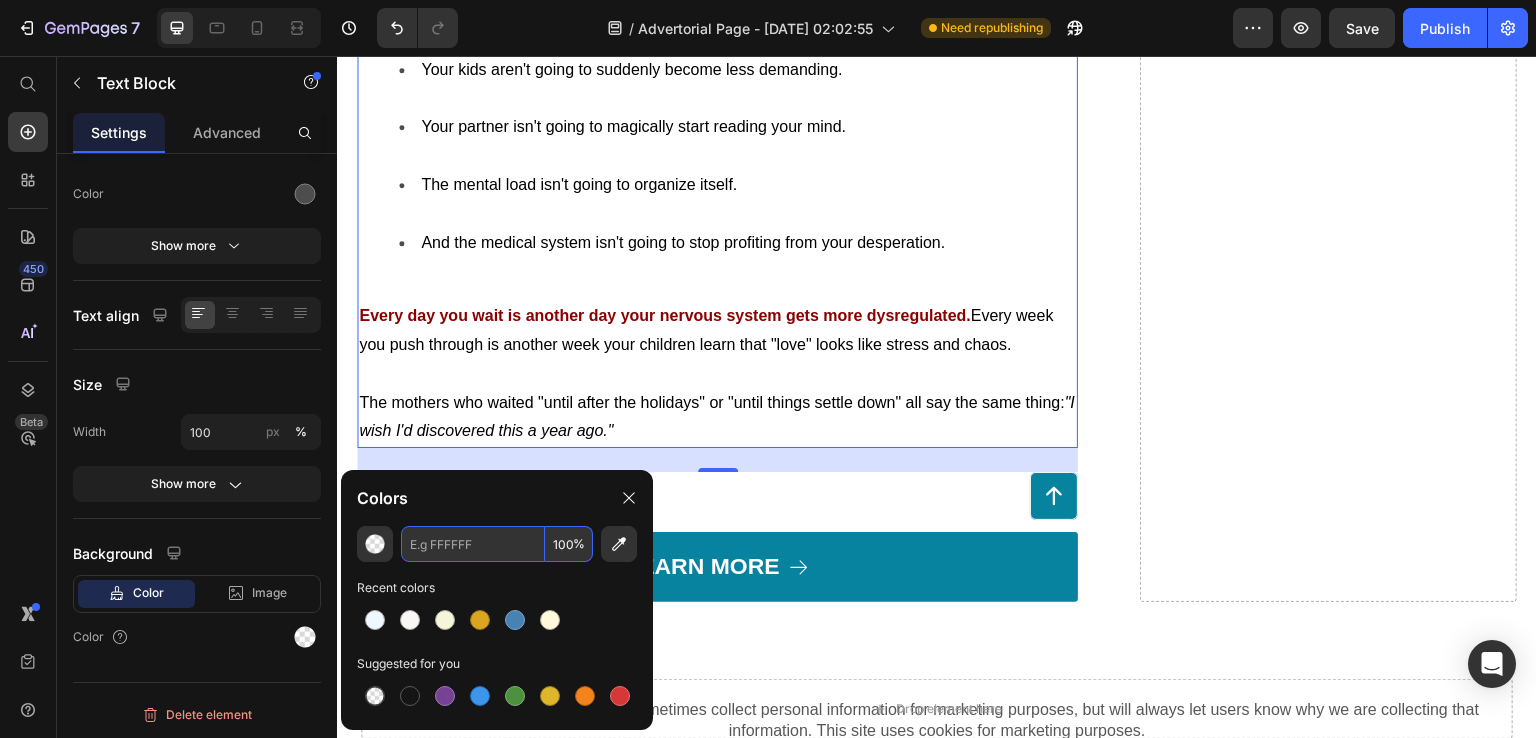 click at bounding box center (473, 544) 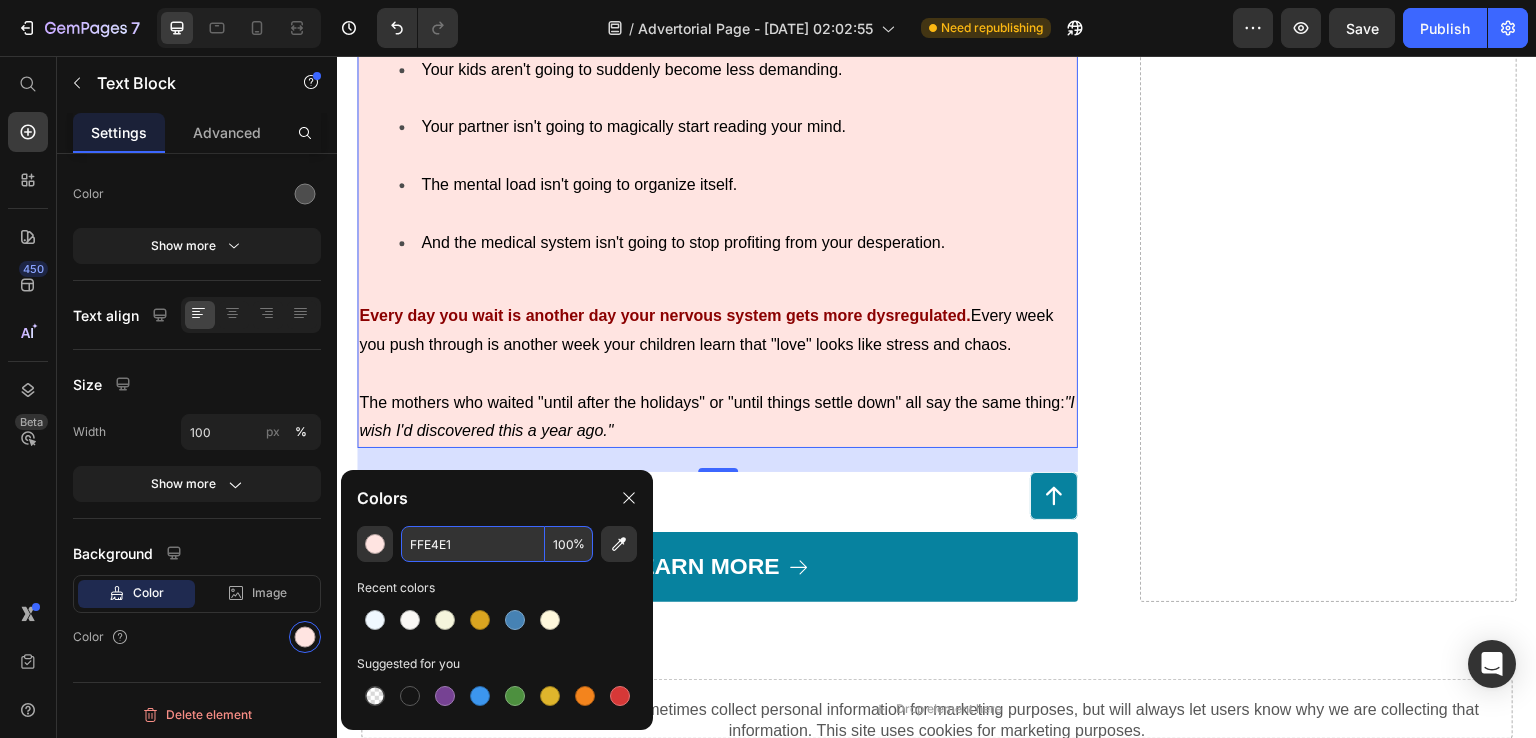 type on "FFE4E1" 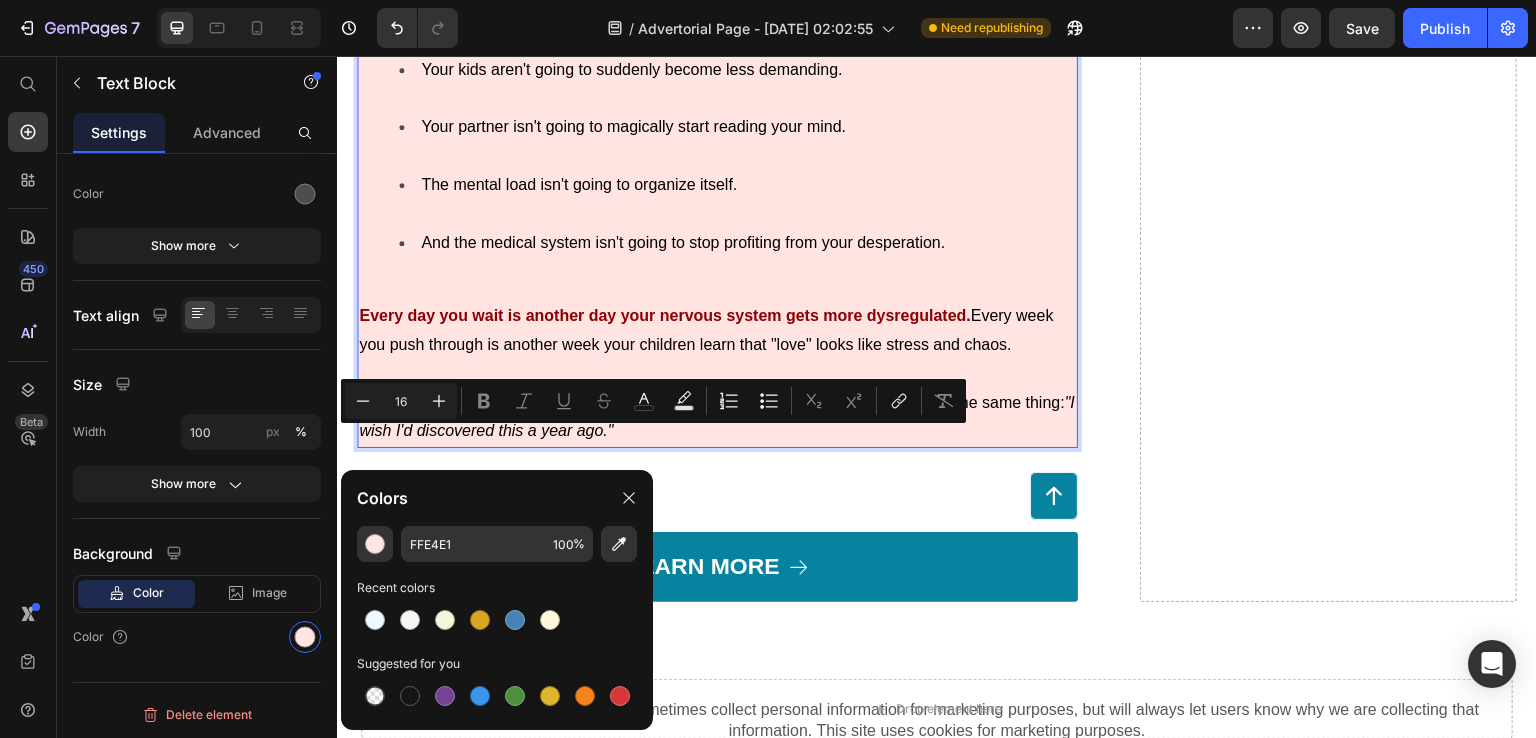 click at bounding box center [717, -33] 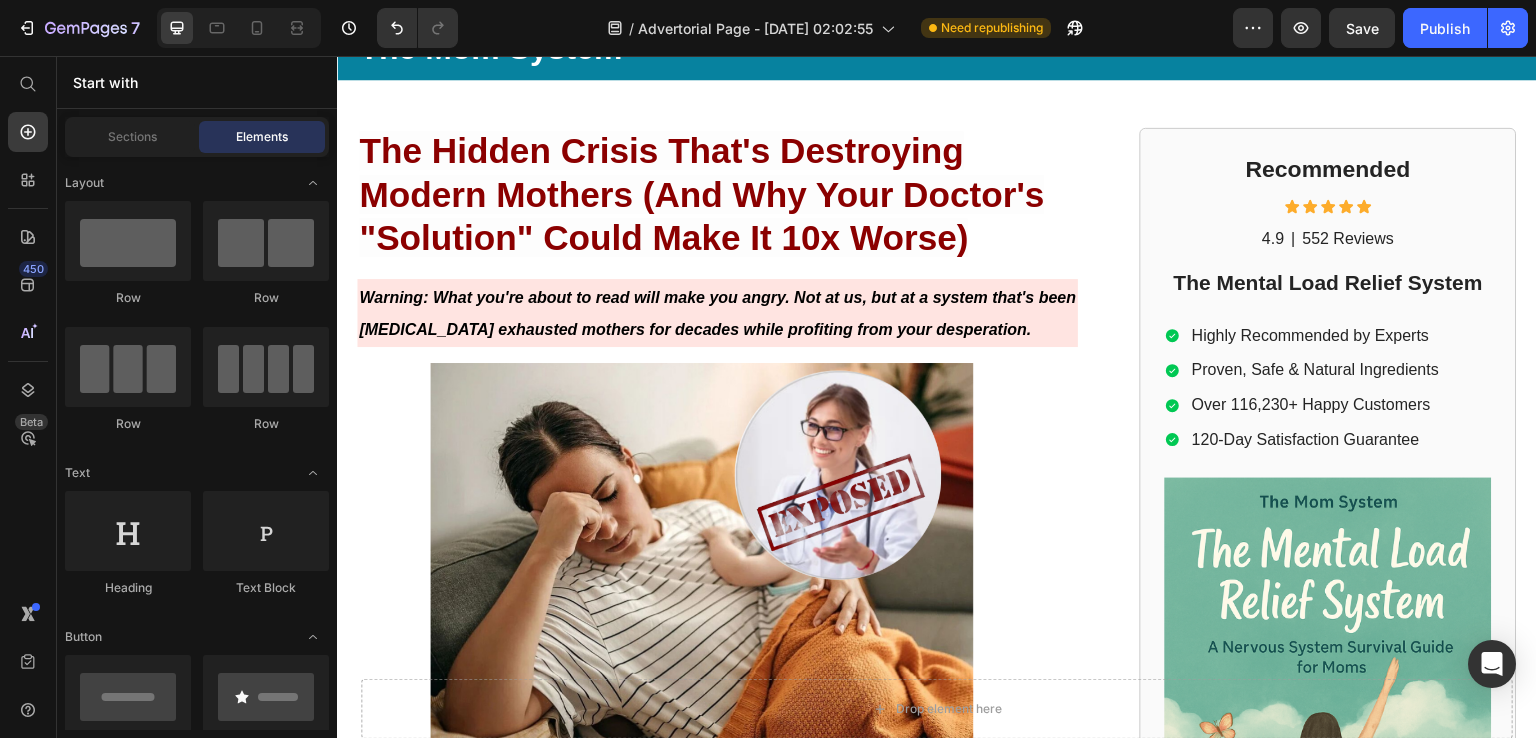 scroll, scrollTop: 0, scrollLeft: 0, axis: both 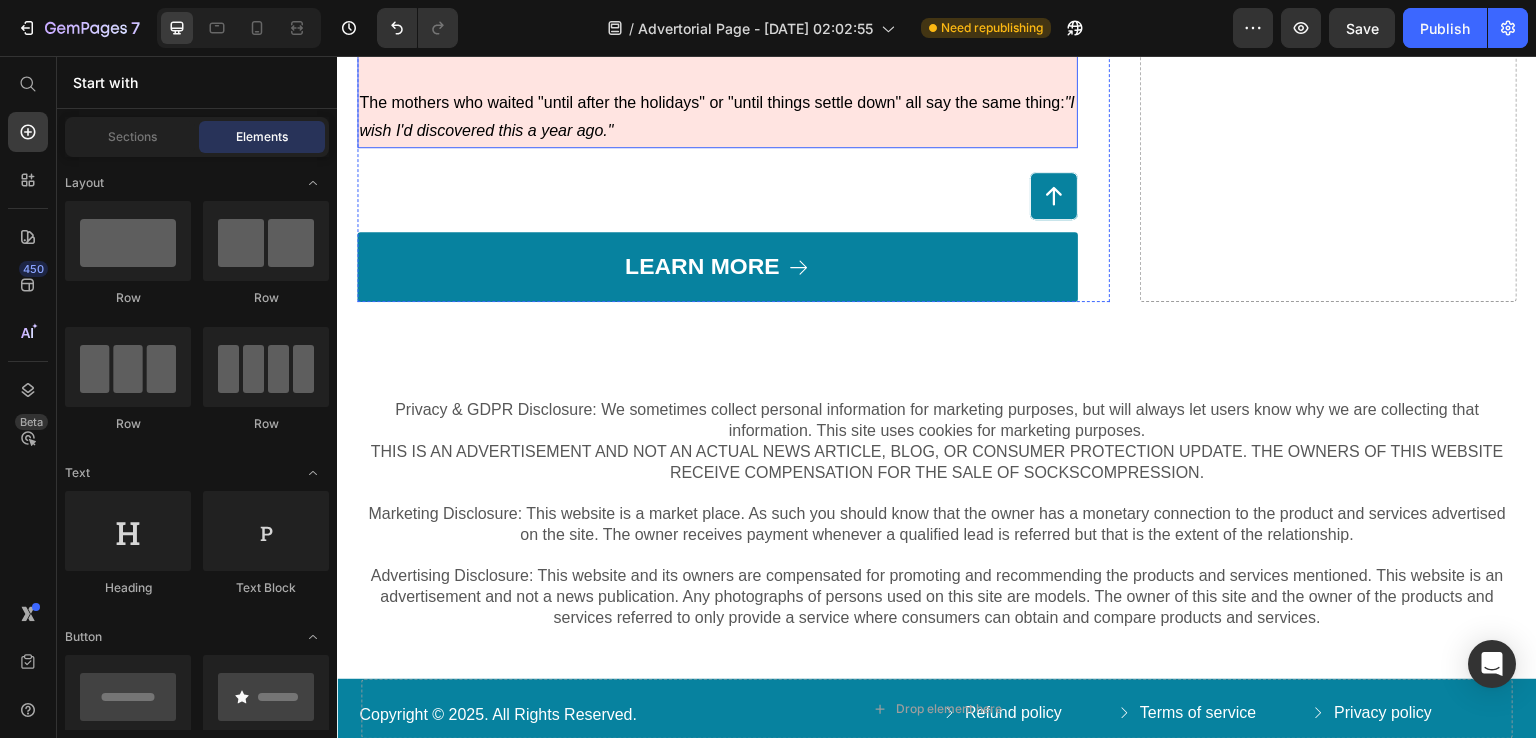click on "Every week you push through is another week your children learn that "love" looks like stress and chaos." at bounding box center [706, 30] 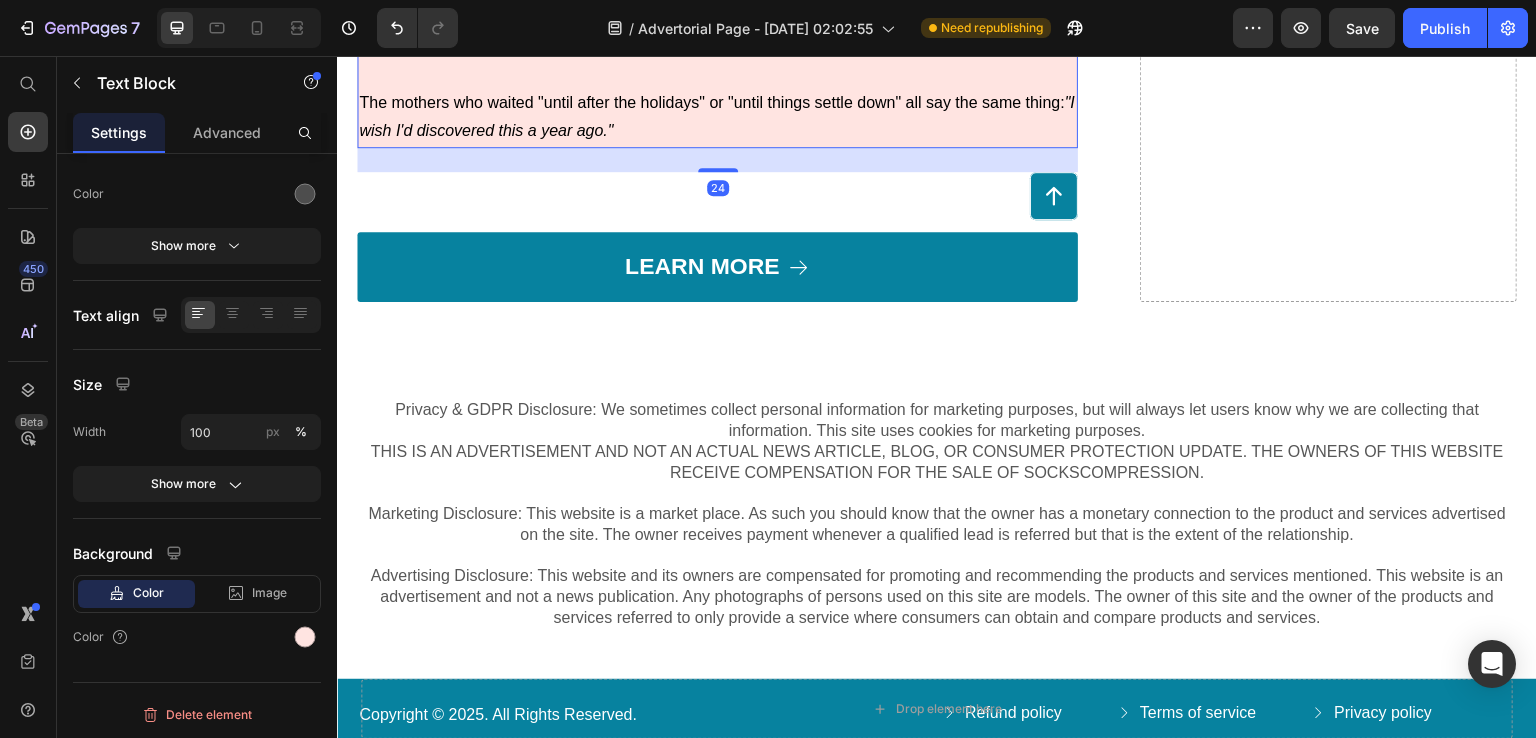 click on "Every week you push through is another week your children learn that "love" looks like stress and chaos." at bounding box center (706, 30) 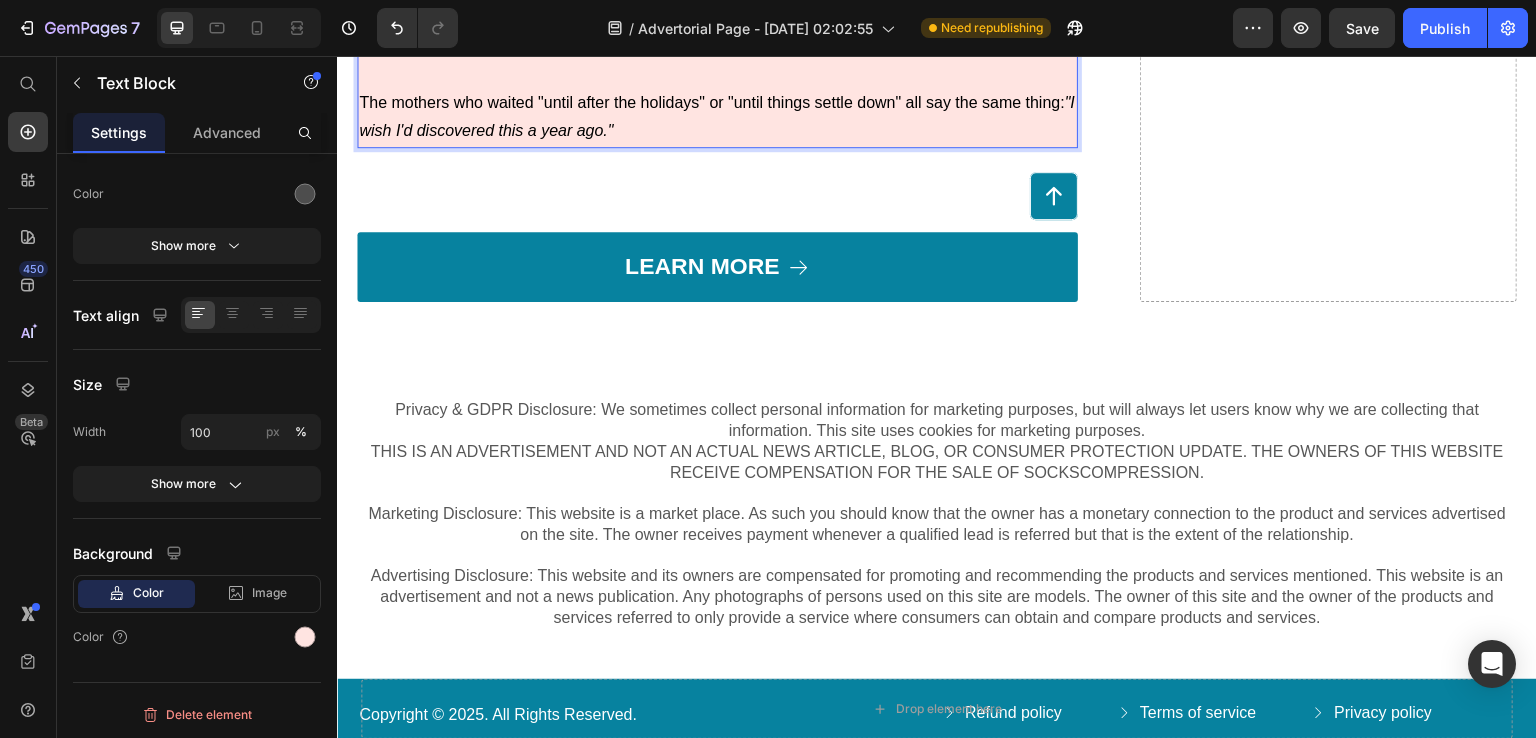 click on "Every week you push through is another week your children learn that "love" looks like stress and chaos." at bounding box center (706, 30) 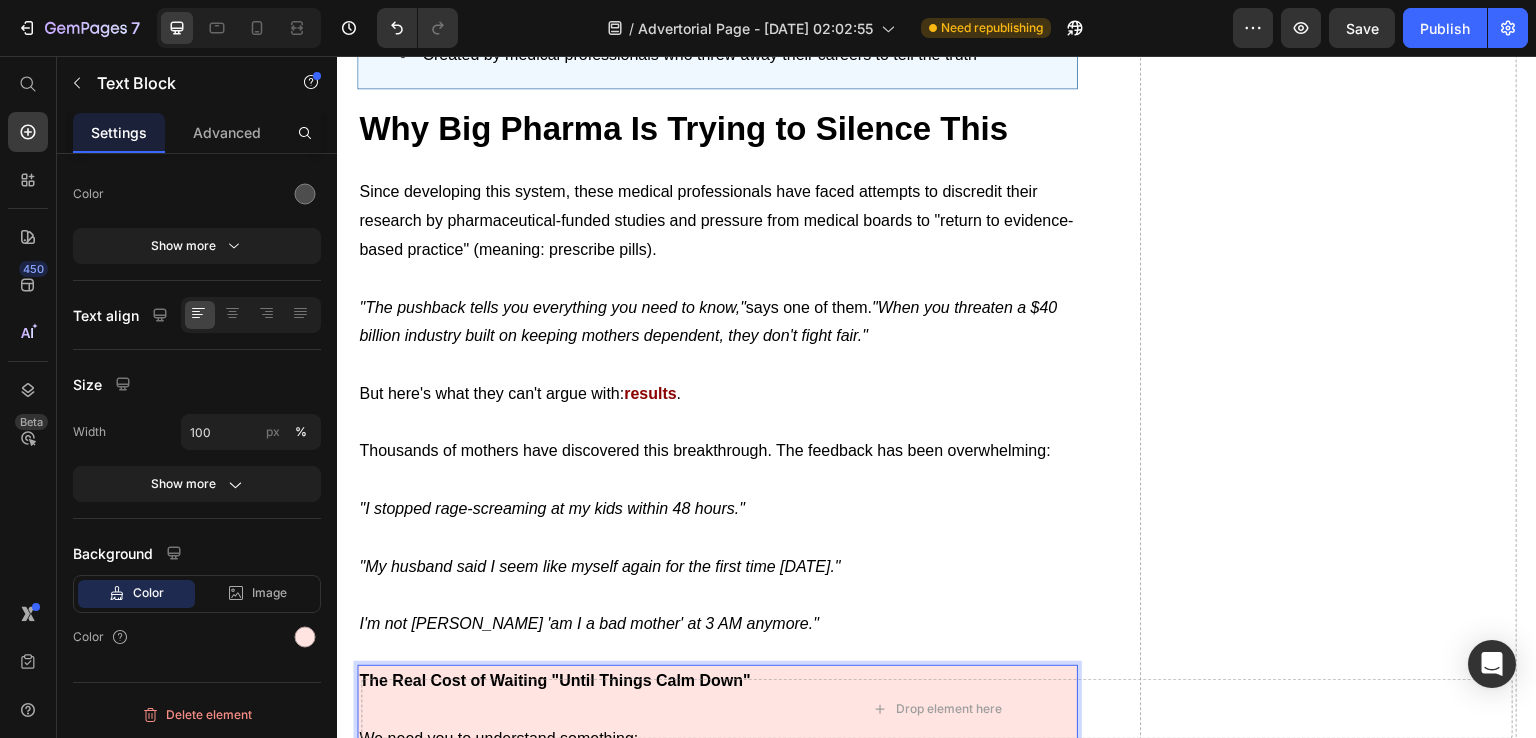 scroll, scrollTop: 8800, scrollLeft: 0, axis: vertical 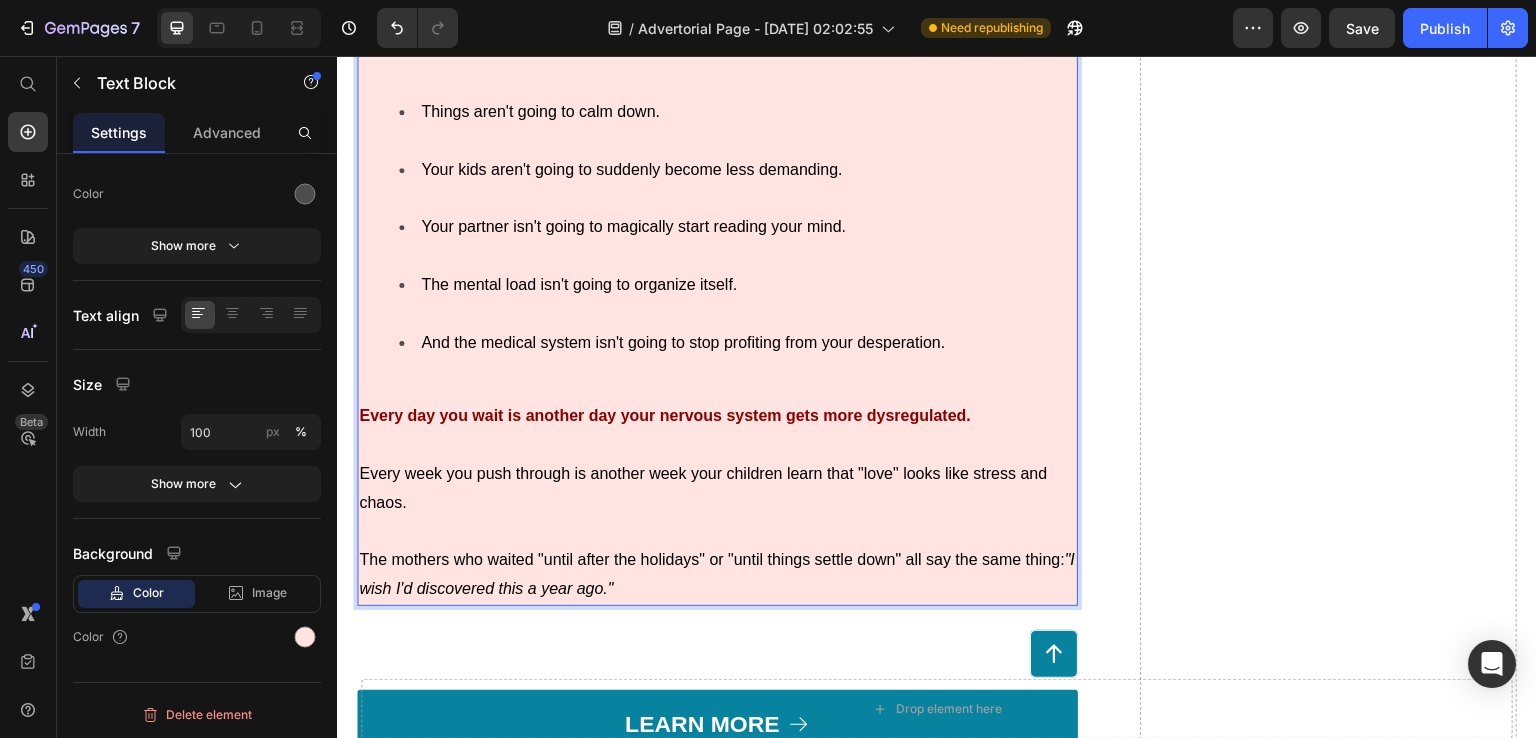 click at bounding box center [717, 67] 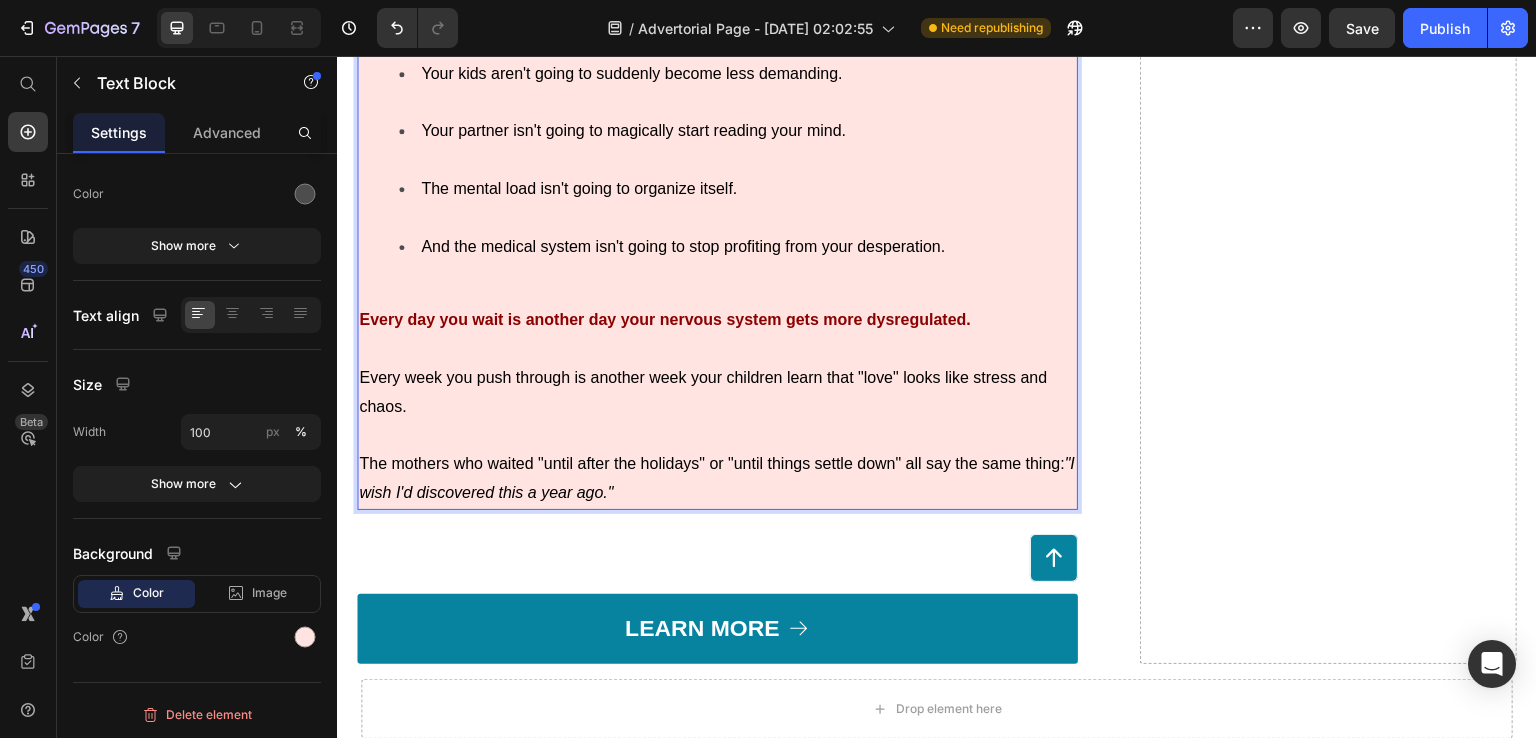 scroll, scrollTop: 8900, scrollLeft: 0, axis: vertical 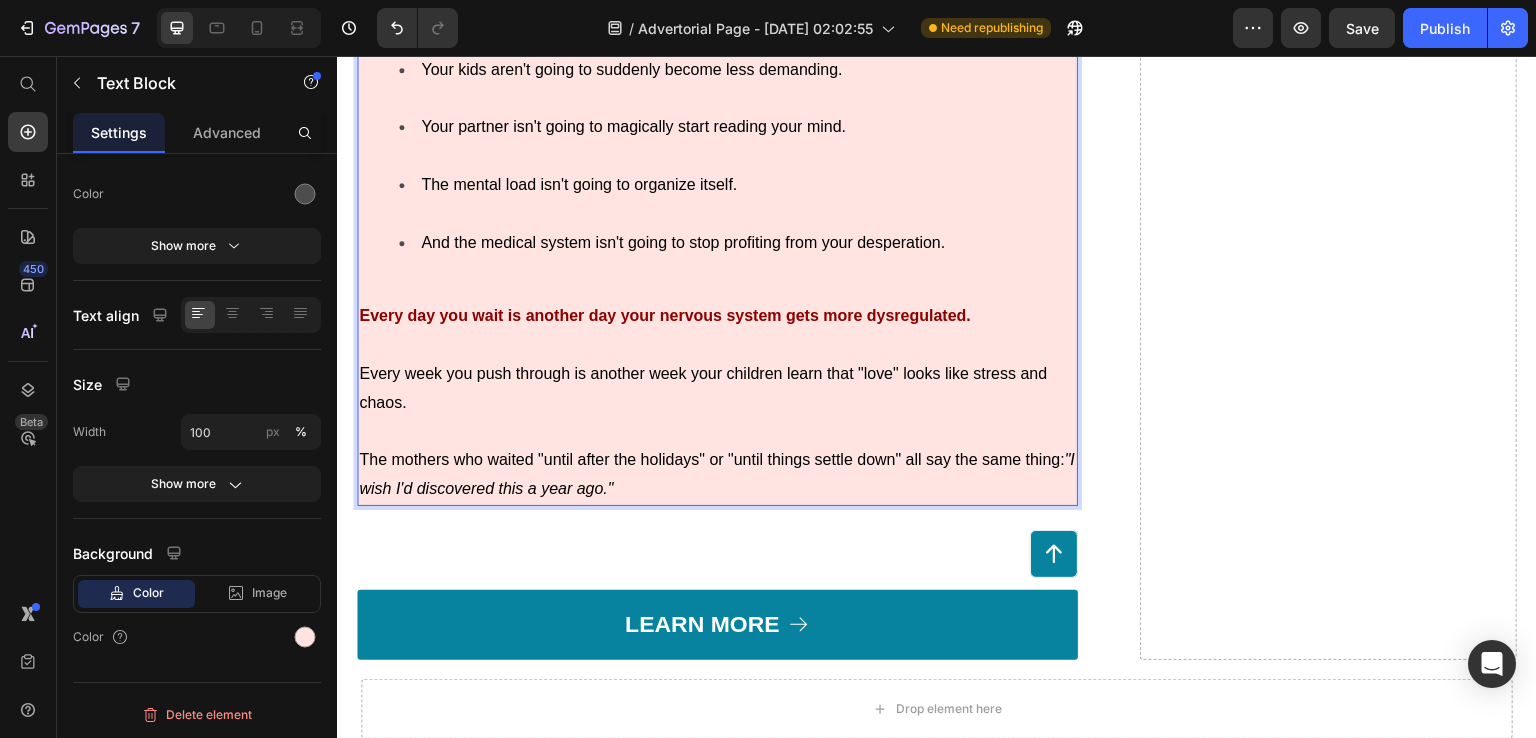 click on "Things aren't going to calm down." at bounding box center [737, 27] 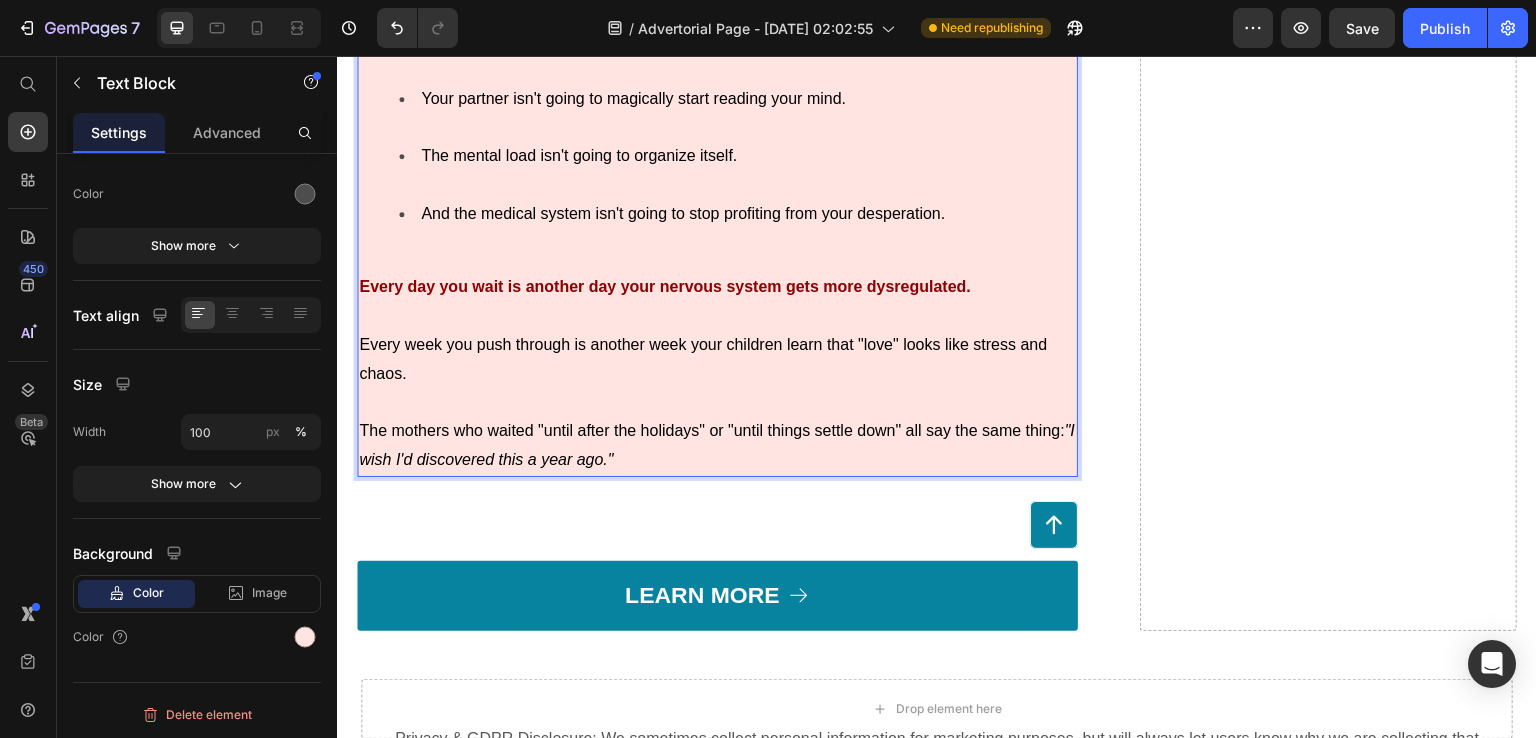 click on "Your partner isn't going to magically start reading your mind." at bounding box center [737, 114] 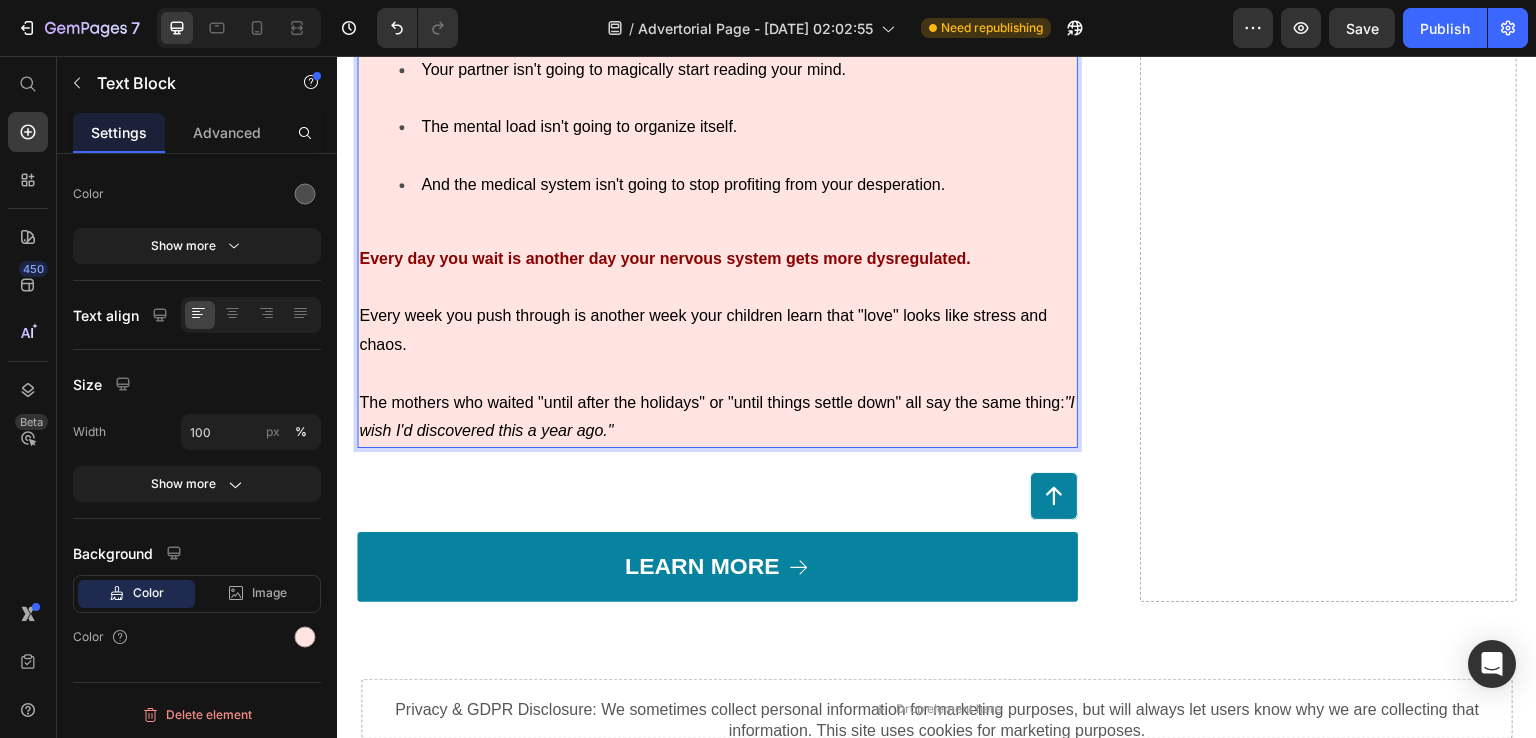click on "Your partner isn't going to magically start reading your mind." at bounding box center (737, 85) 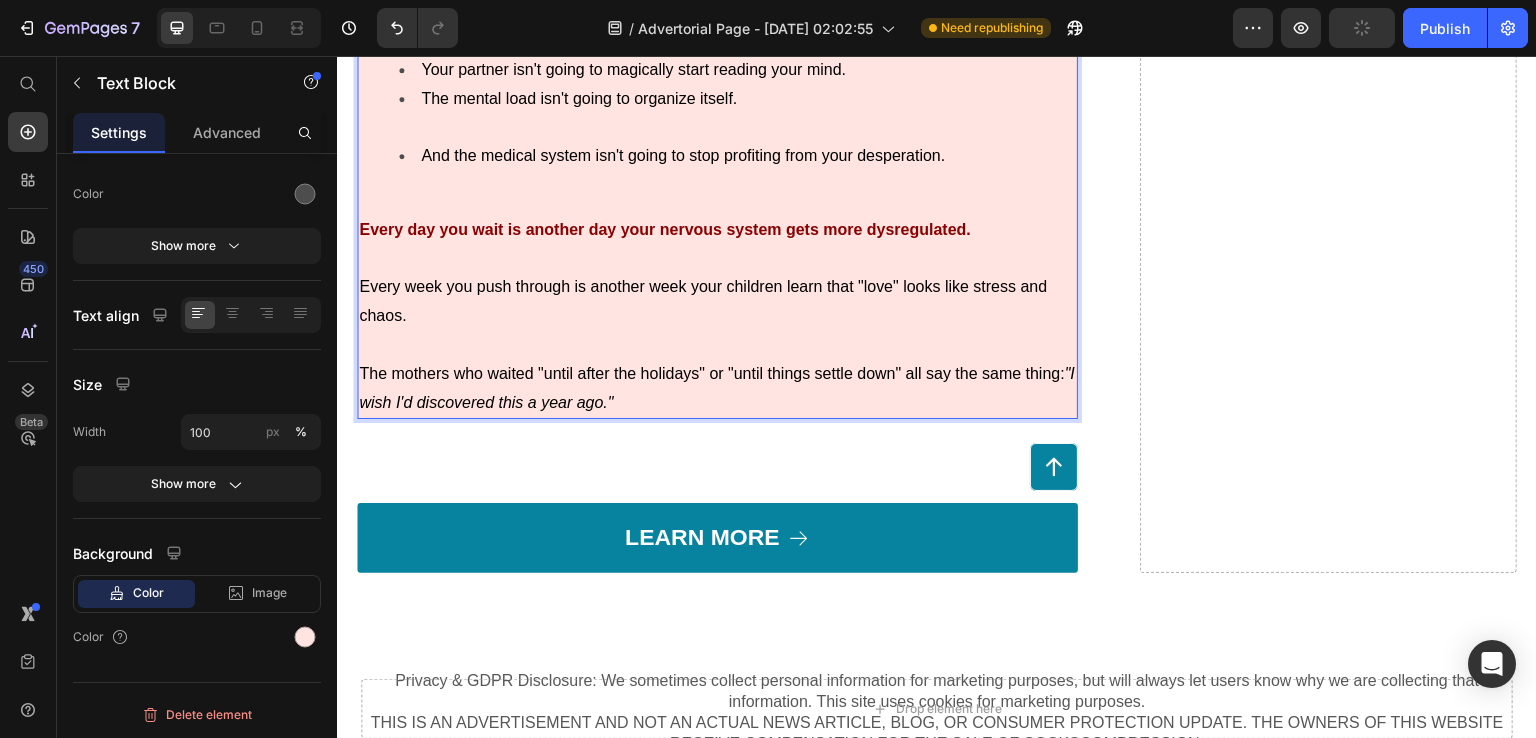 click on "The mental load isn't going to organize itself." at bounding box center (737, 114) 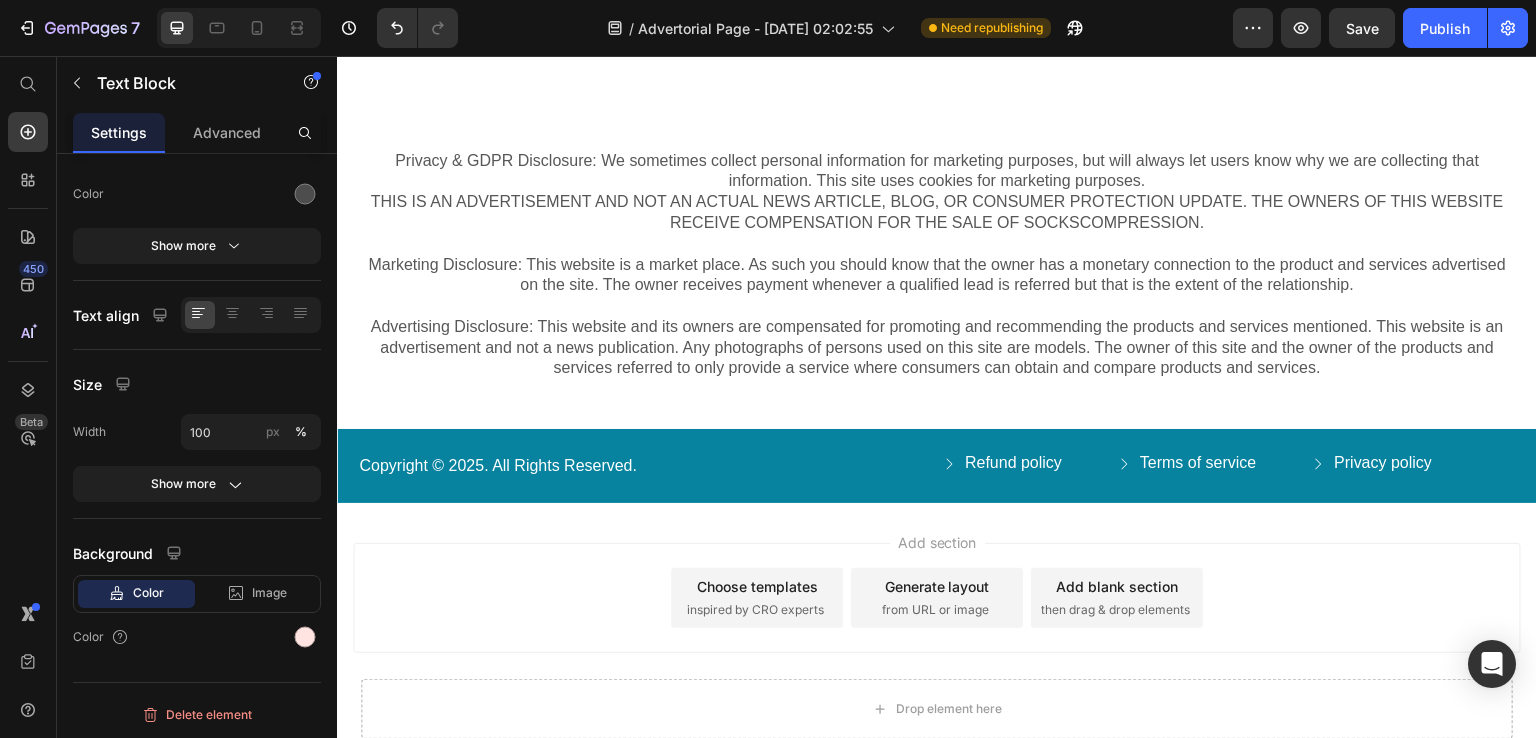 scroll, scrollTop: 9400, scrollLeft: 0, axis: vertical 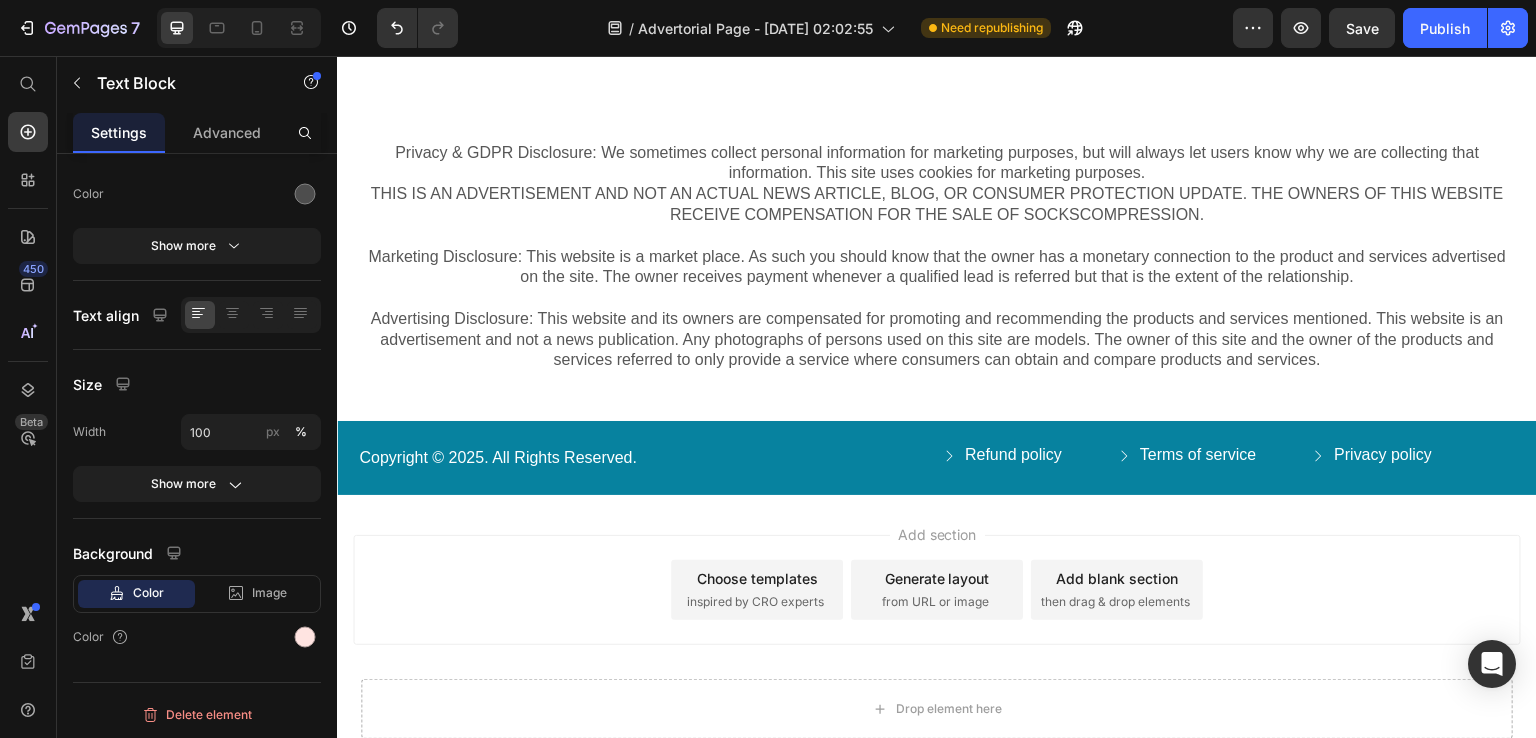 click on "Button" at bounding box center (717, -61) 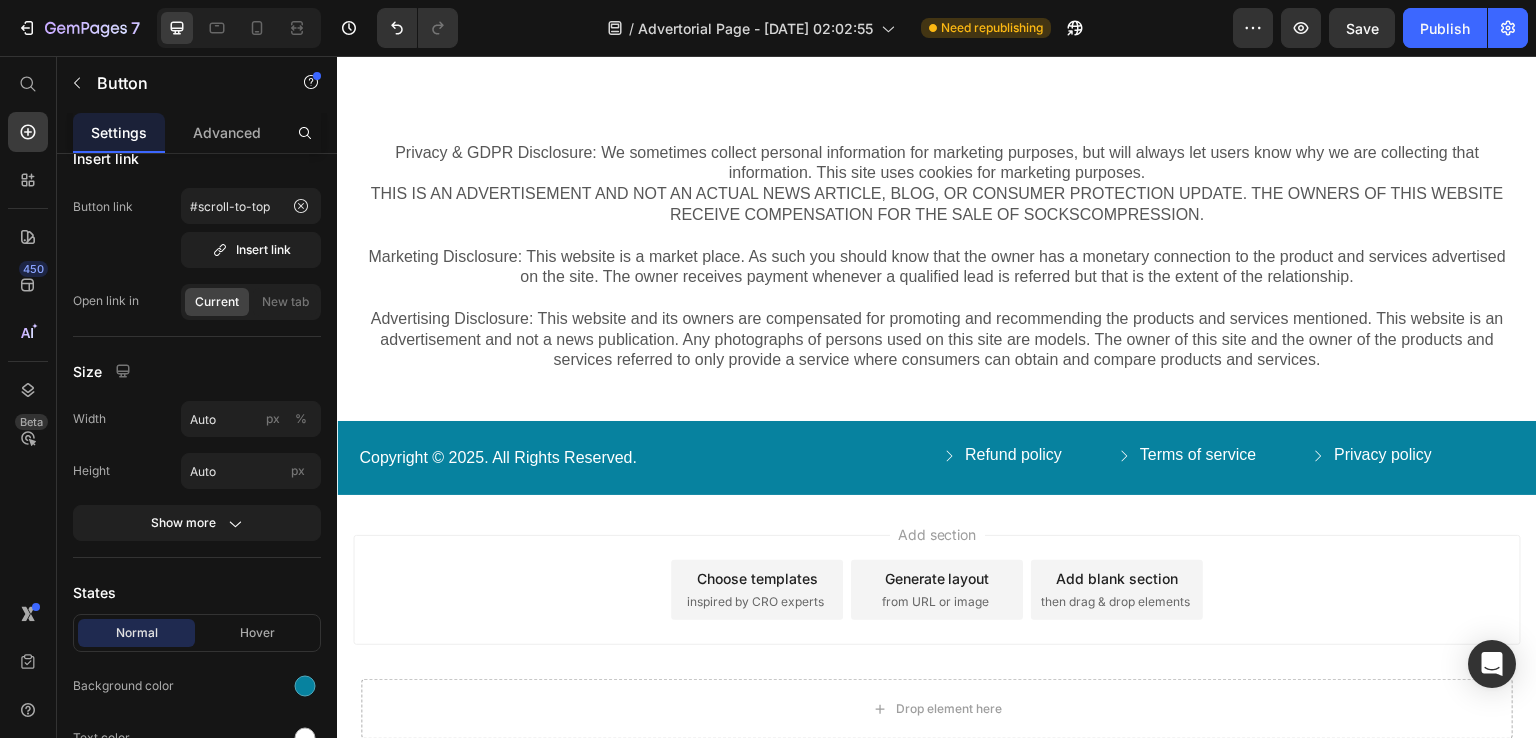 scroll, scrollTop: 0, scrollLeft: 0, axis: both 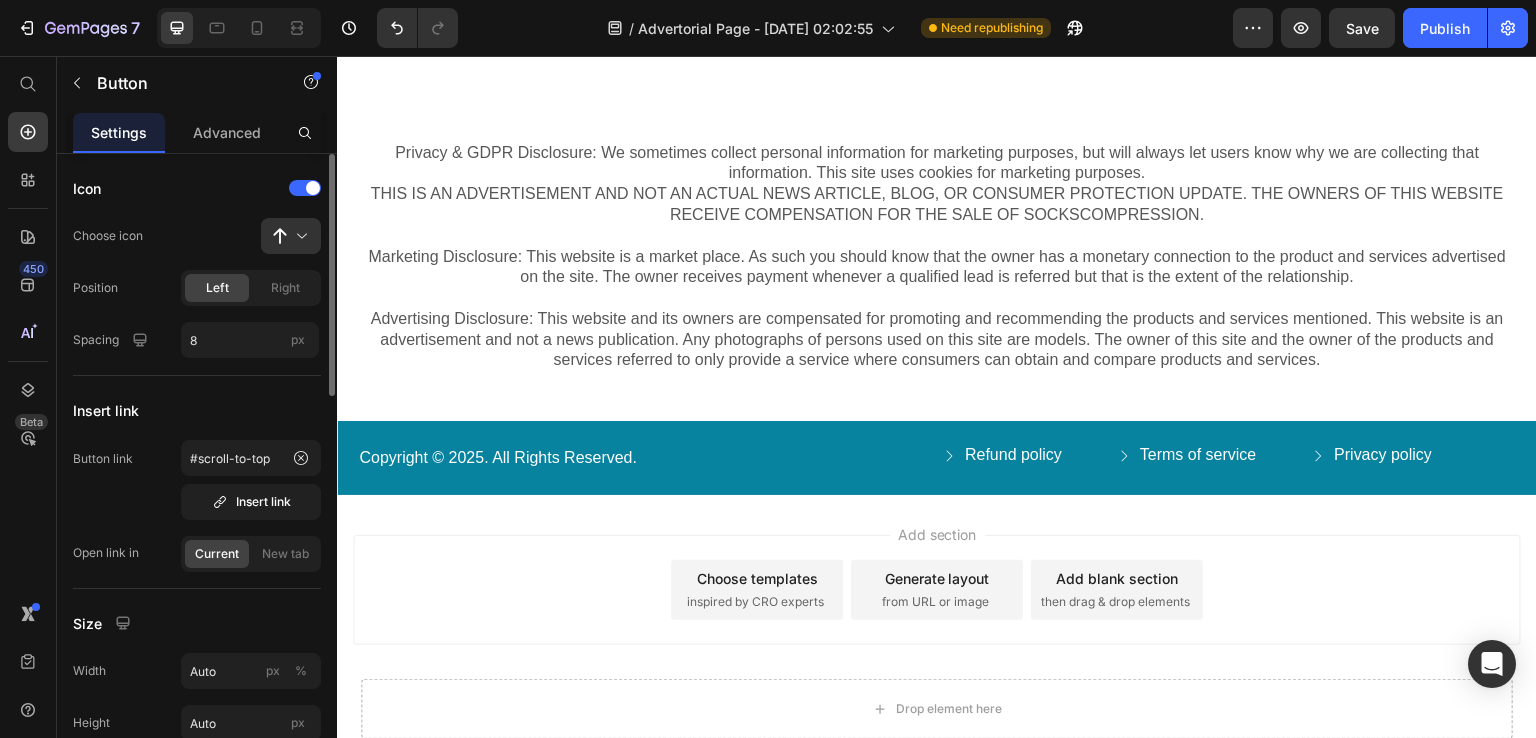click 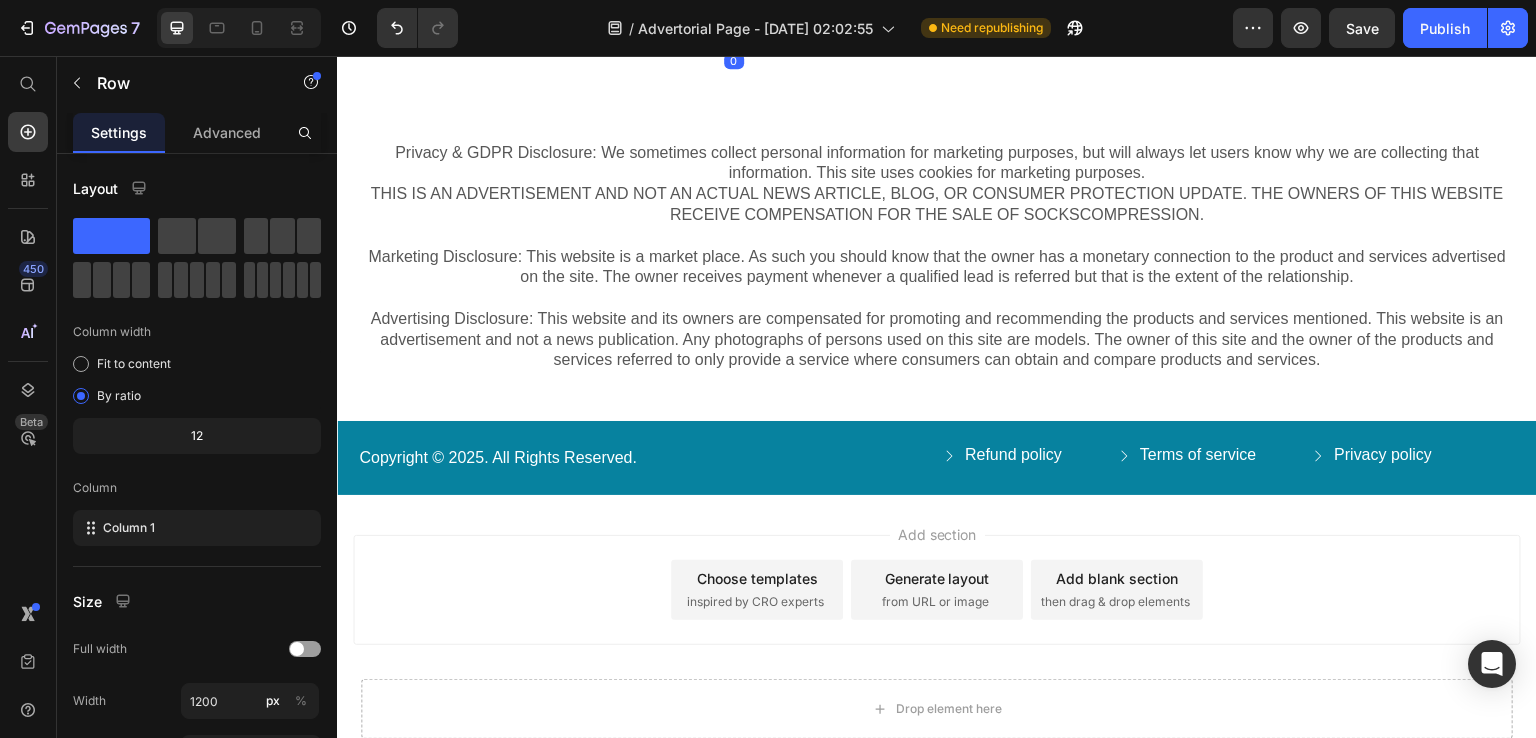 click on "WARNING: If you're feeling angry right now, good. You should be angry. Your exhaustion isn't a personal failing – it's a rational response to an impossible situation that society refuses to acknowledge. Text Block But here's what they really don't want you to know... Text Block The Medical Whistleblowers Who Couldn't Stay Silent Anymore   What started as whispered conversations in hospital break rooms became a full-blown rebellion against a system that profits from maternal suffering.   Dr. [PERSON_NAME], a pediatric neurologist with 15 years of experience, was the first to break.   "I watched brilliant, capable women come into my office week after week, begging for help with their 'mom rage' and exhaustion. The protocol was always the same: prescribe [MEDICAL_DATA], recommend therapy, send them home. I watched these medications numb them into zombies while their real problems – nervous system dysregulation and cognitive overload – went completely unaddressed."               Text Block Image   ." at bounding box center [717, -1562] 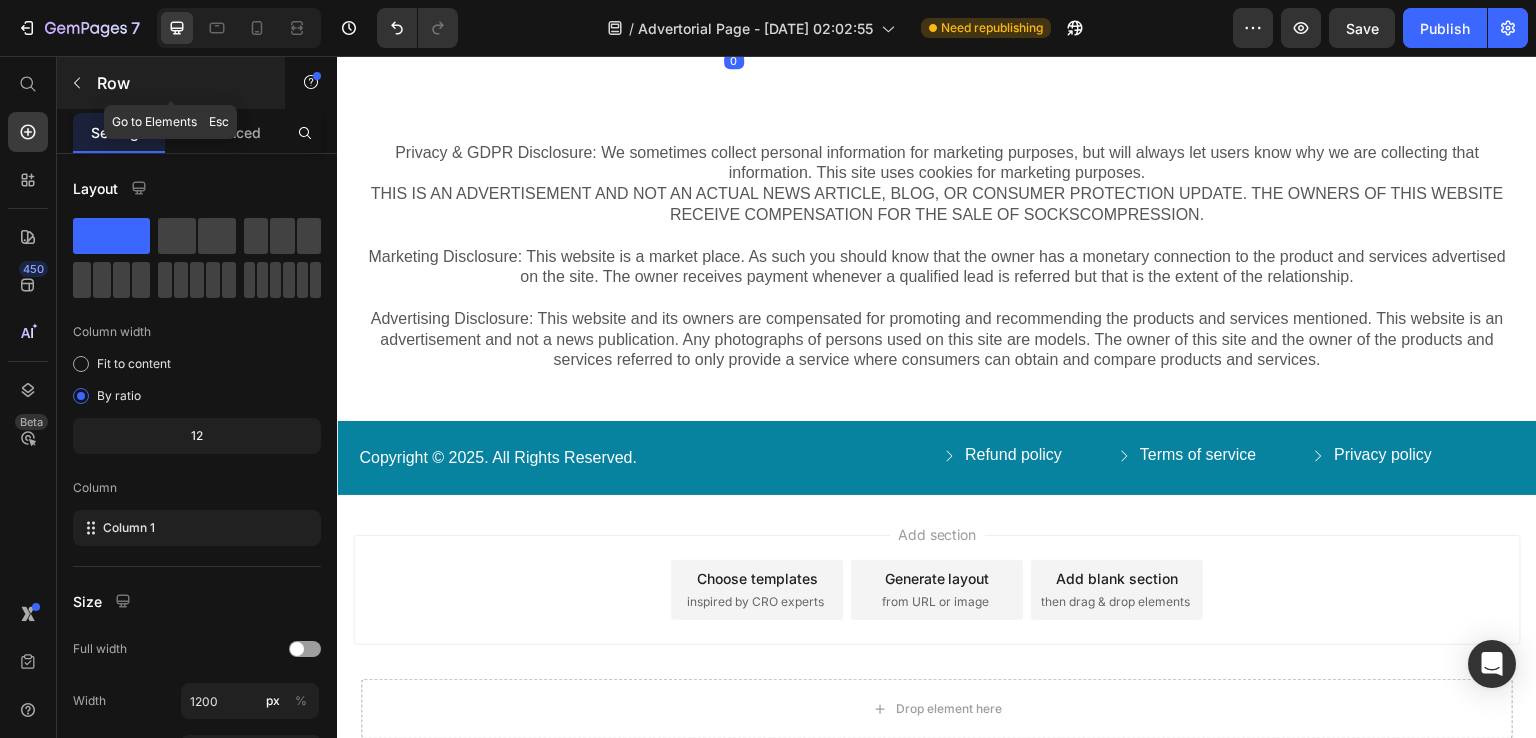 click 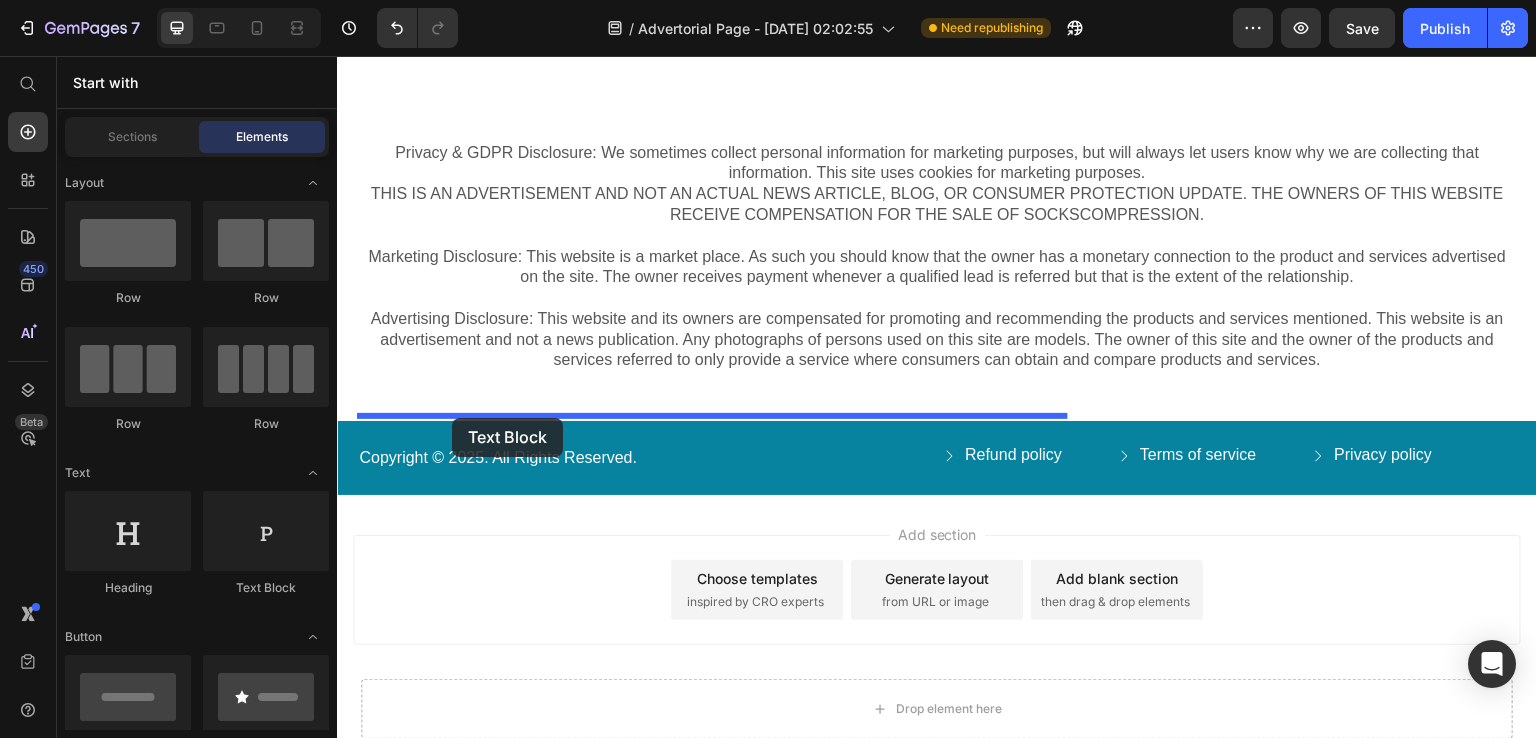 drag, startPoint x: 611, startPoint y: 585, endPoint x: 452, endPoint y: 418, distance: 230.58621 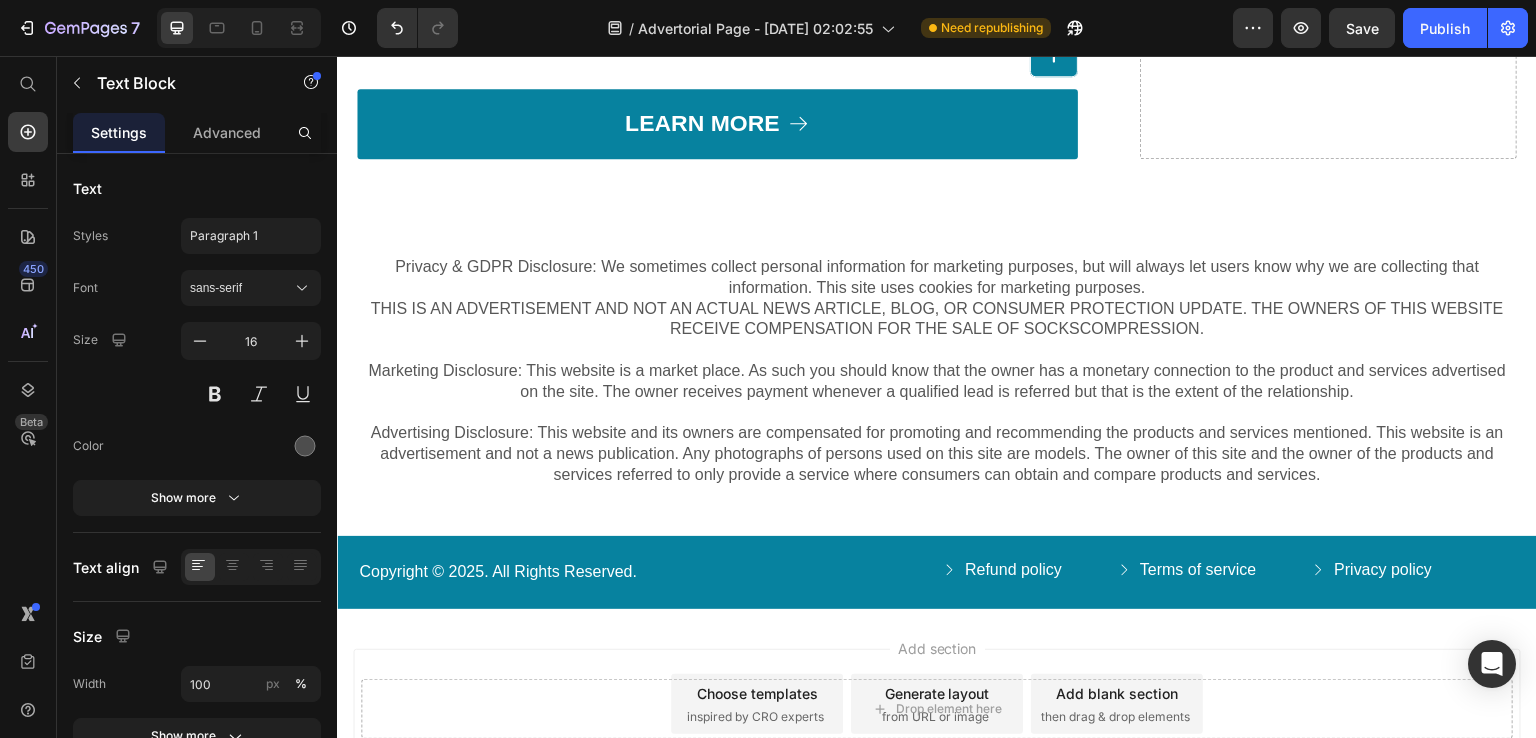 click on "Lorem ipsum dolor sit amet, consectetur adipiscing elit, sed do eiusmod tempor incididunt ut labore et dolore magna aliqua. Ut enim ad minim veniam, quis nostrud exercitation ullamco laboris nisi ut aliquip ex ea commodo consequat." at bounding box center [717, -40] 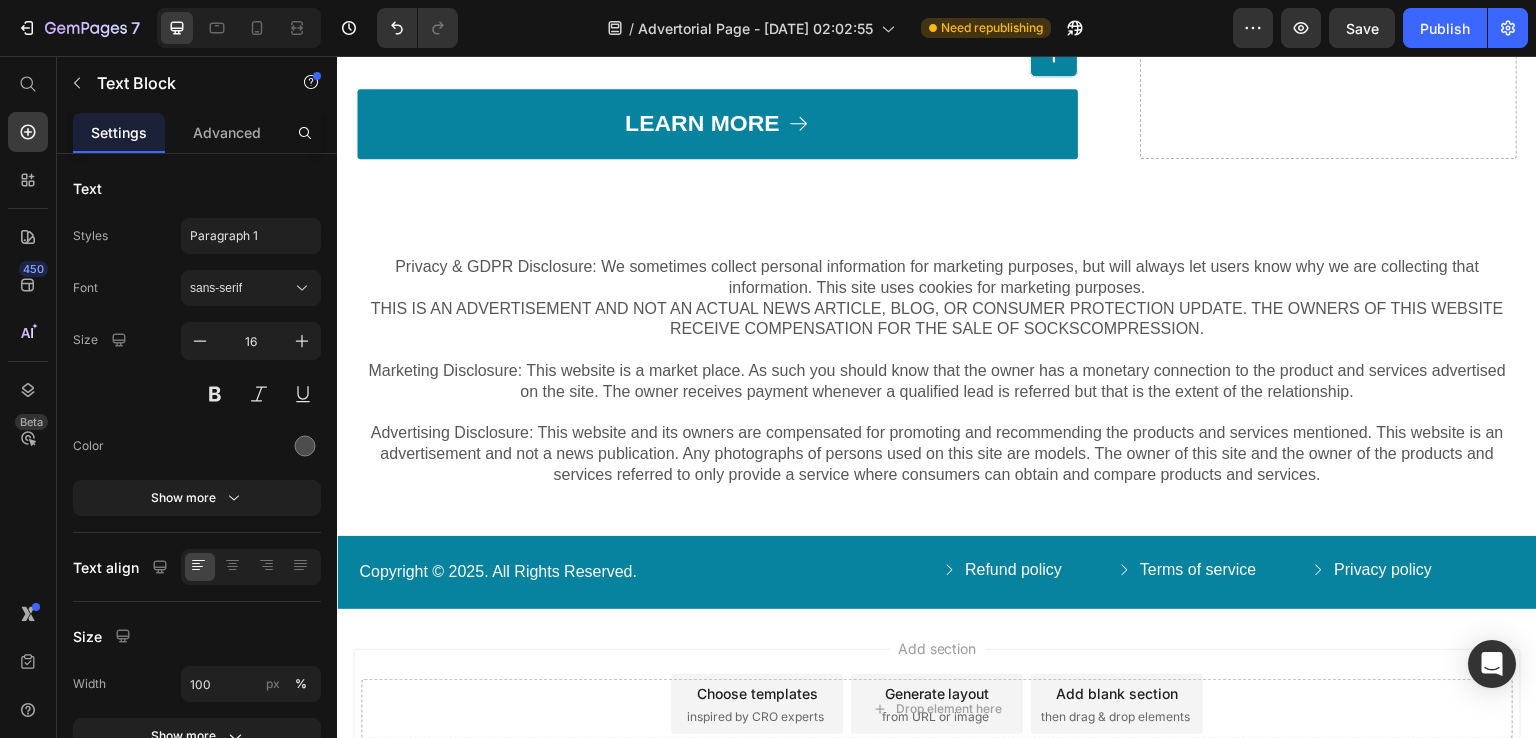 click on "Lorem ipsum dolor sit amet, consectetur adipiscing elit, sed do eiusmod tempor incididunt ut labore et dolore magna aliqua. Ut enim ad minim veniam, quis nostrud exercitation ullamco laboris nisi ut aliquip ex ea commodo consequat." at bounding box center [717, -40] 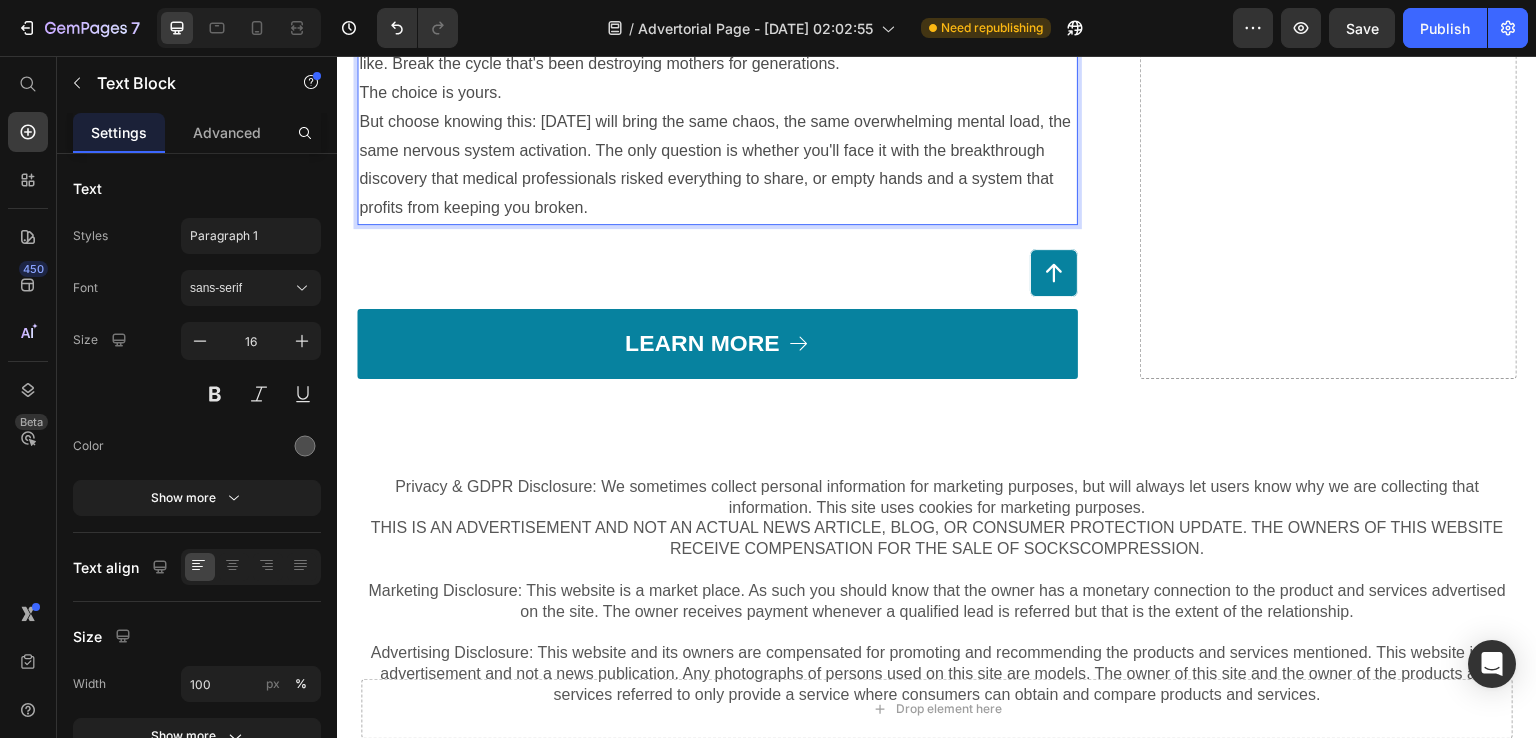 scroll, scrollTop: 9468, scrollLeft: 0, axis: vertical 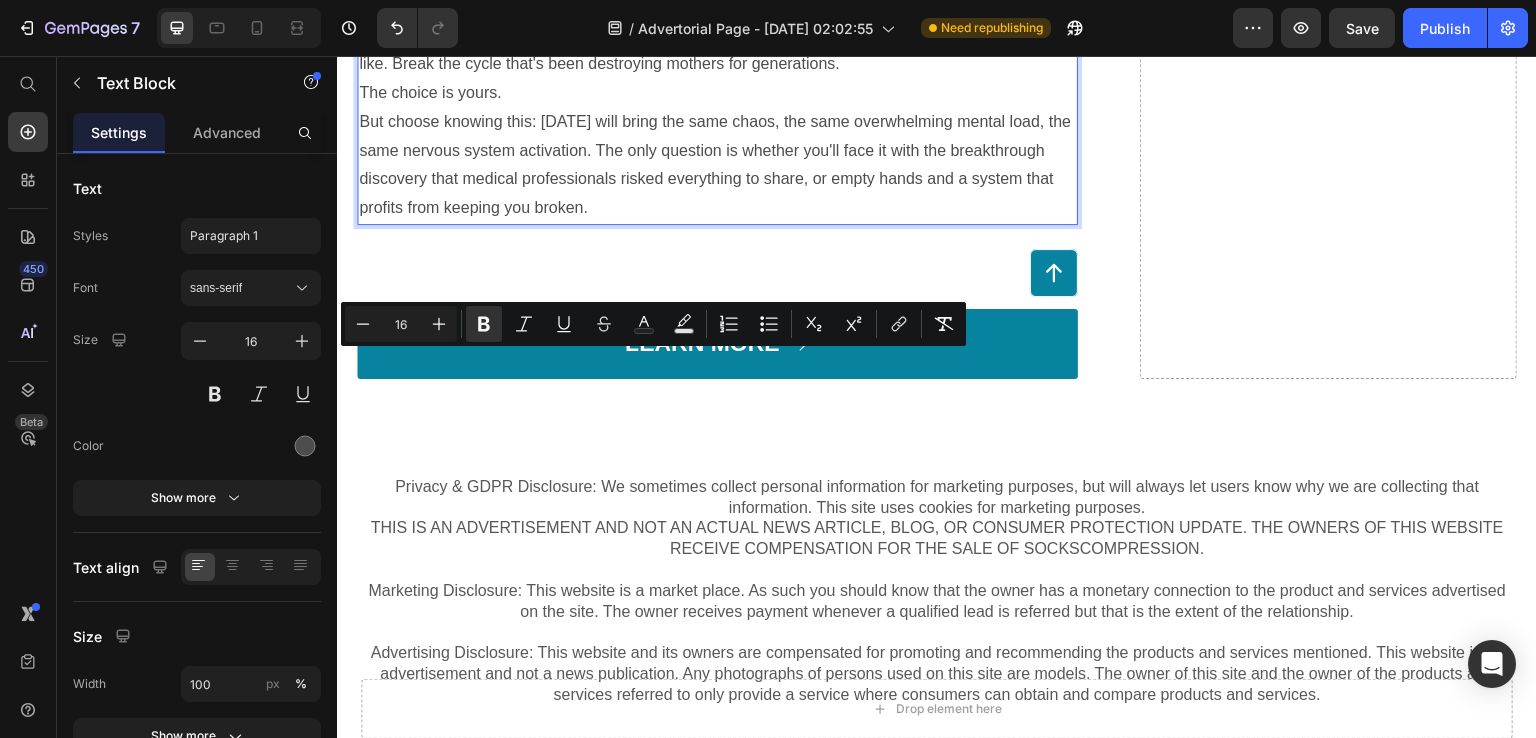 click on "16" at bounding box center (401, 324) 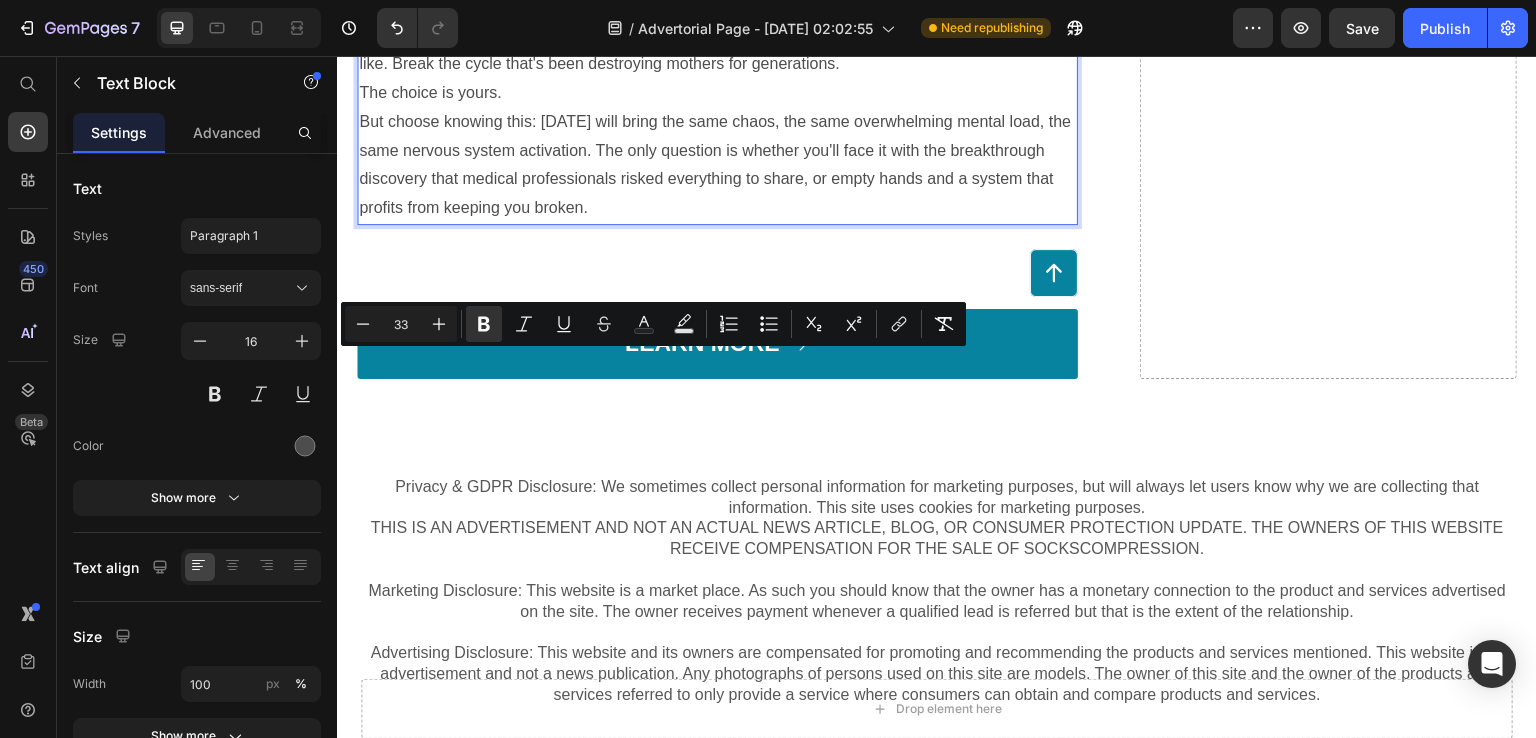 type on "33" 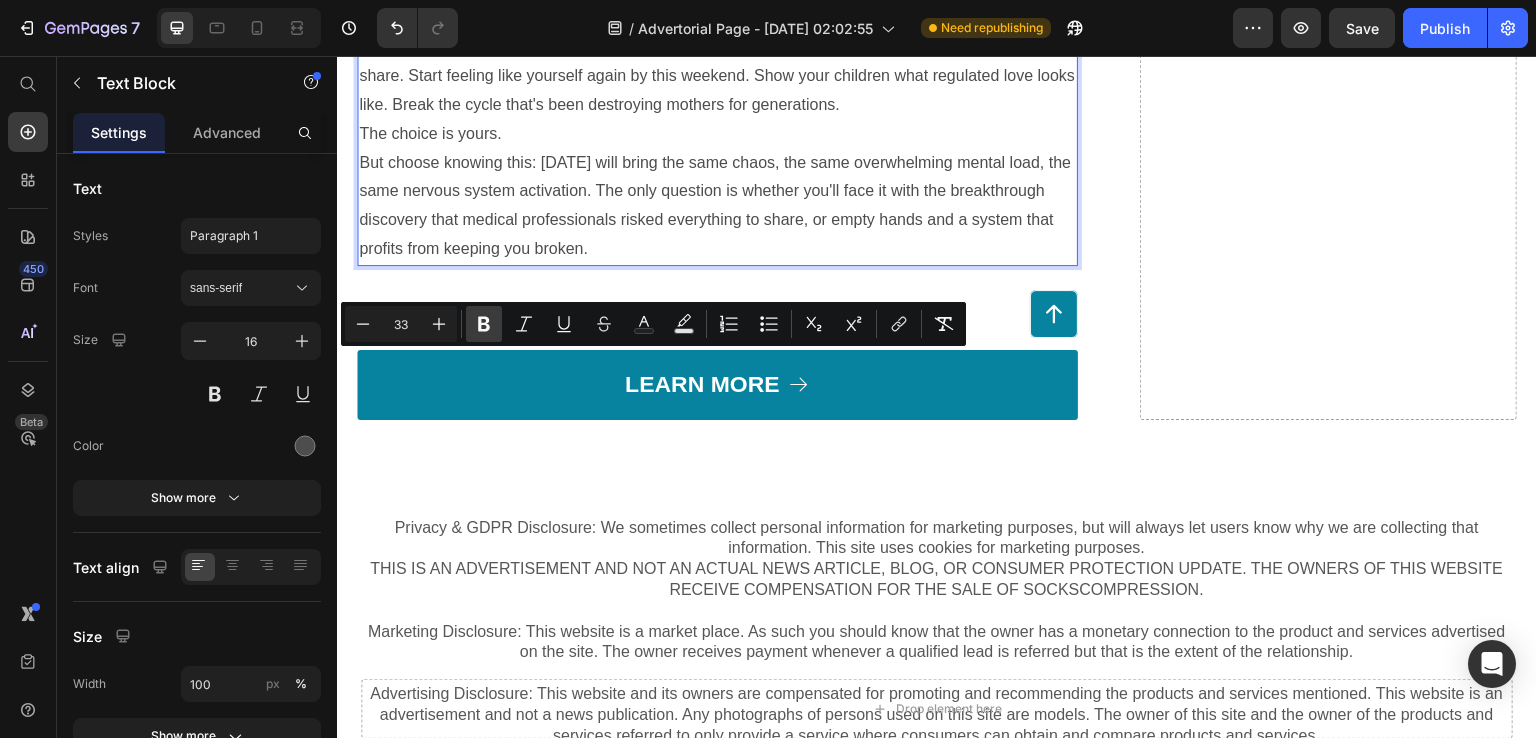 click on "Bold" at bounding box center [484, 324] 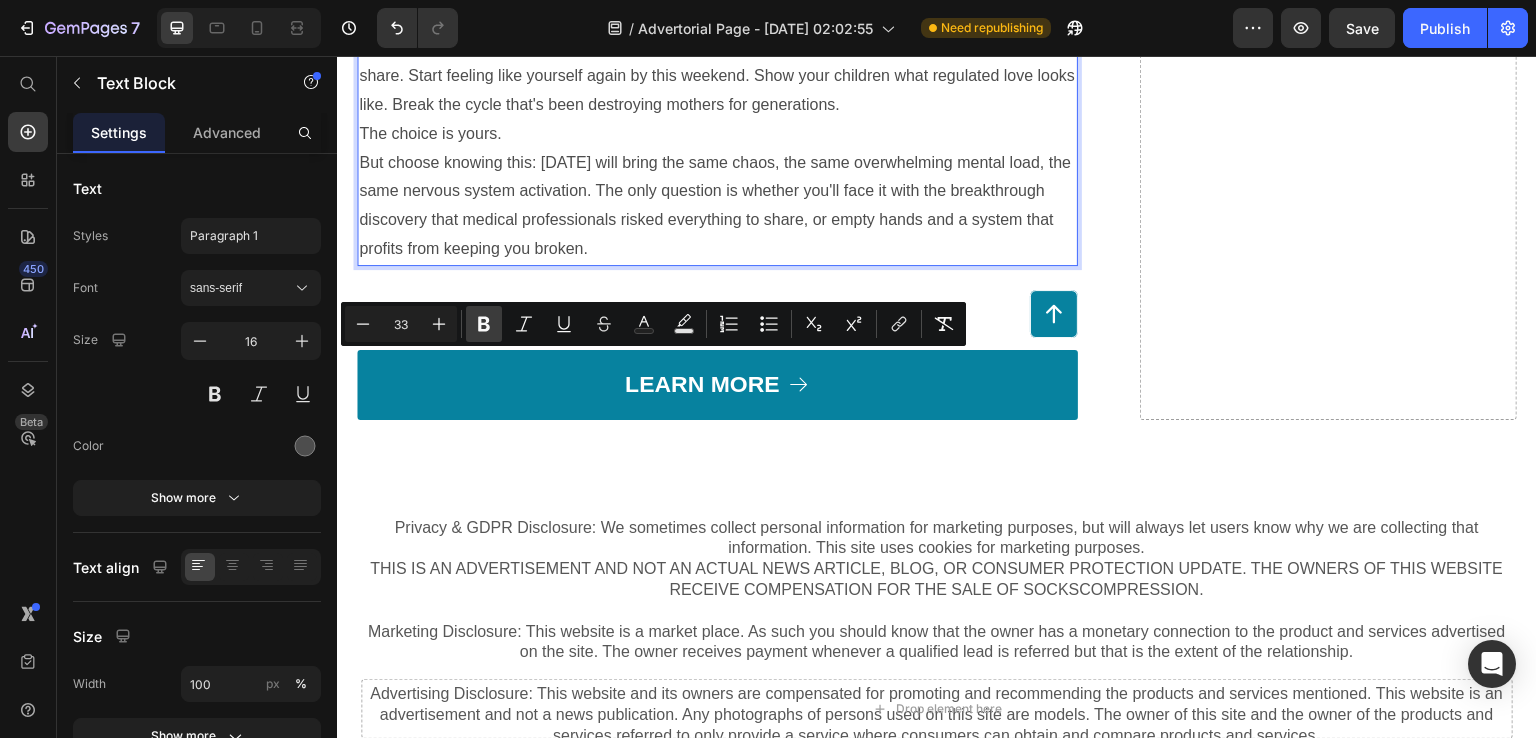 click on "Bold" at bounding box center (484, 324) 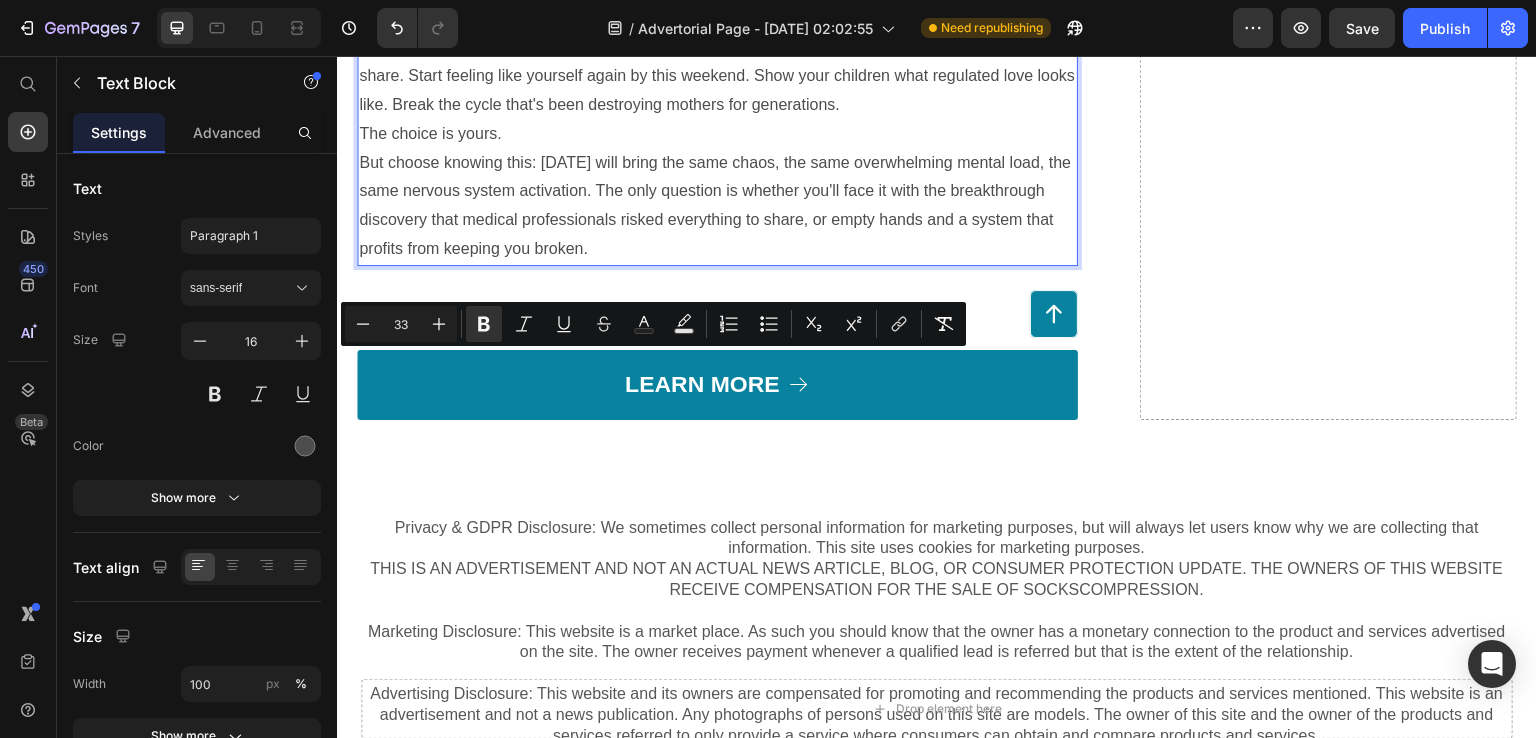 click on "The 60-Second Decision That Changes Everything" at bounding box center (717, -116) 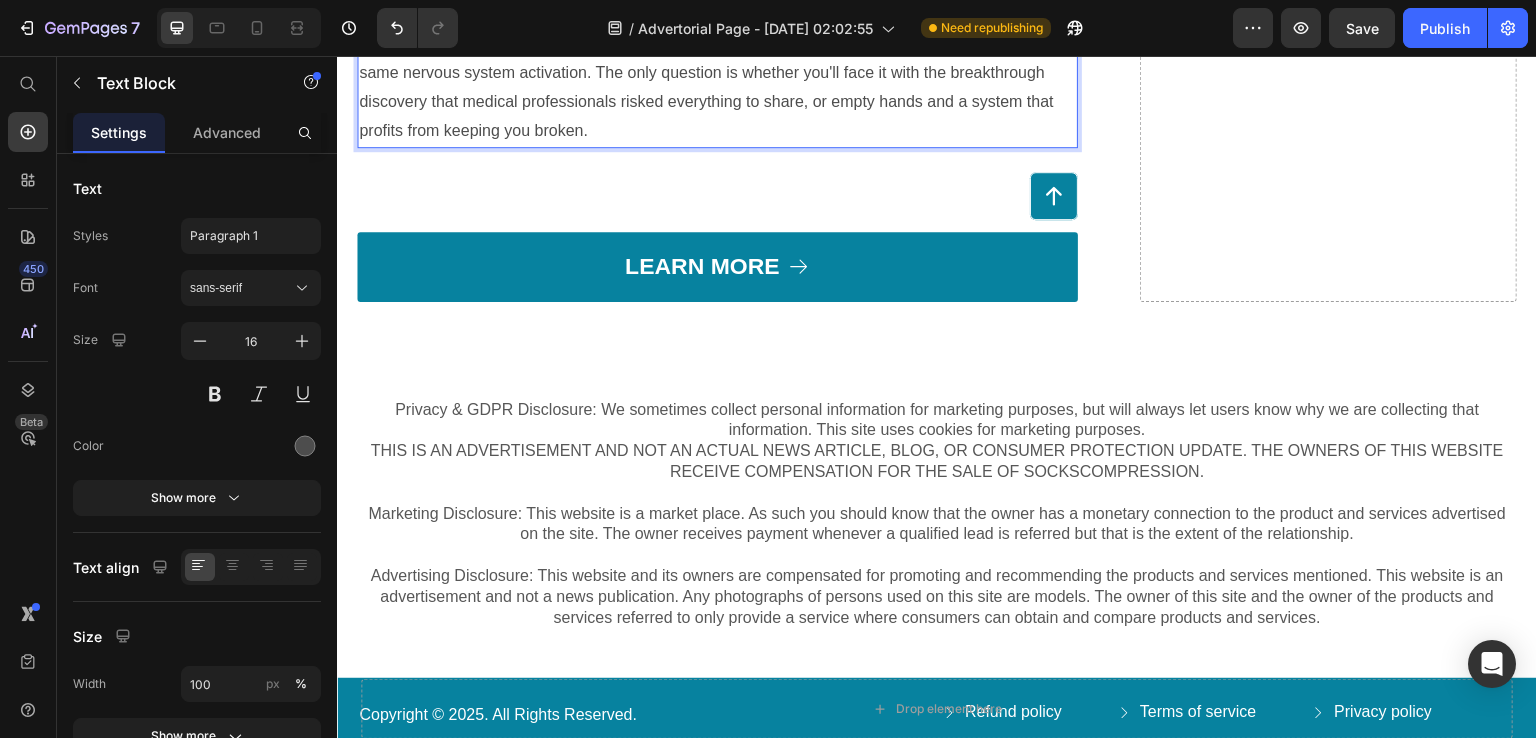 scroll, scrollTop: 9568, scrollLeft: 0, axis: vertical 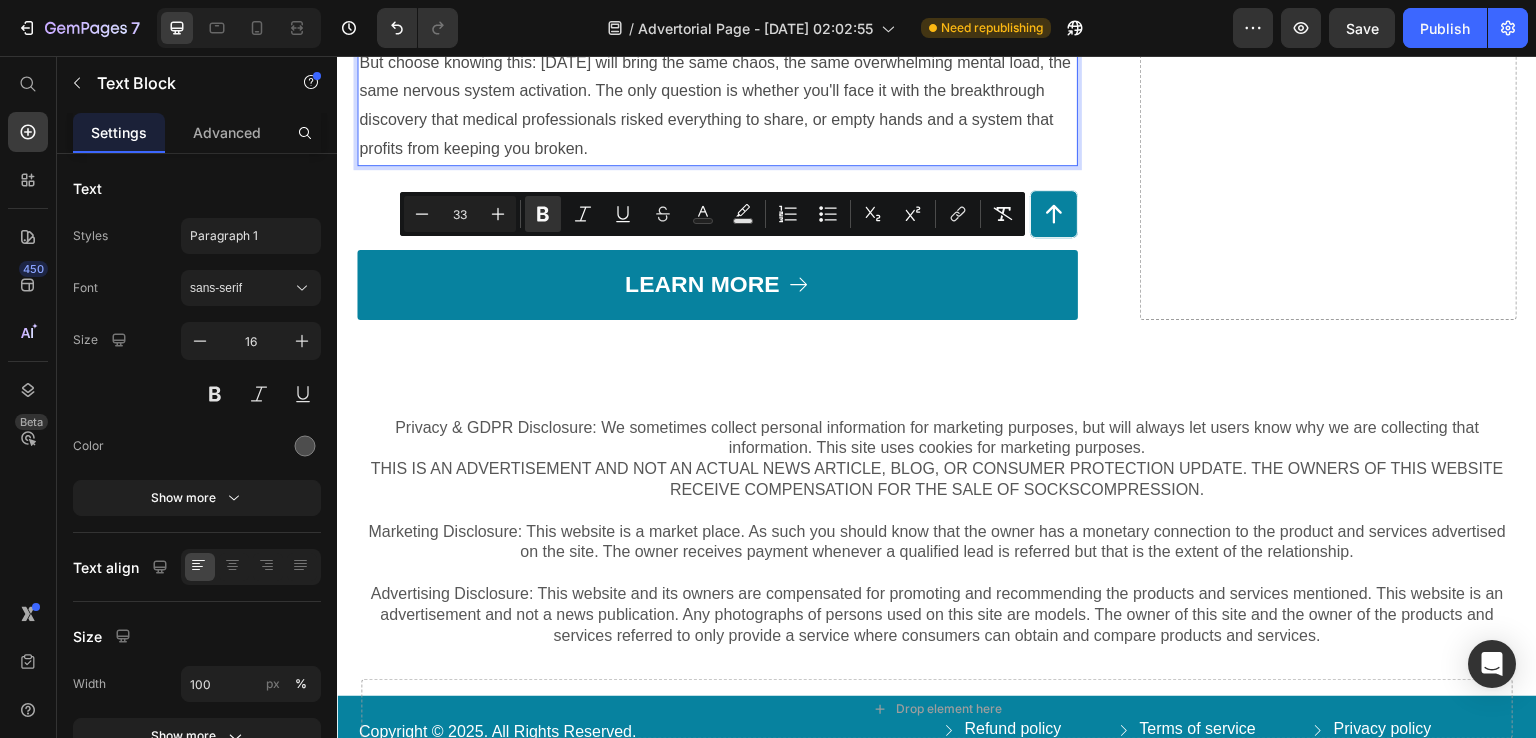 drag, startPoint x: 696, startPoint y: 462, endPoint x: 368, endPoint y: 269, distance: 380.5693 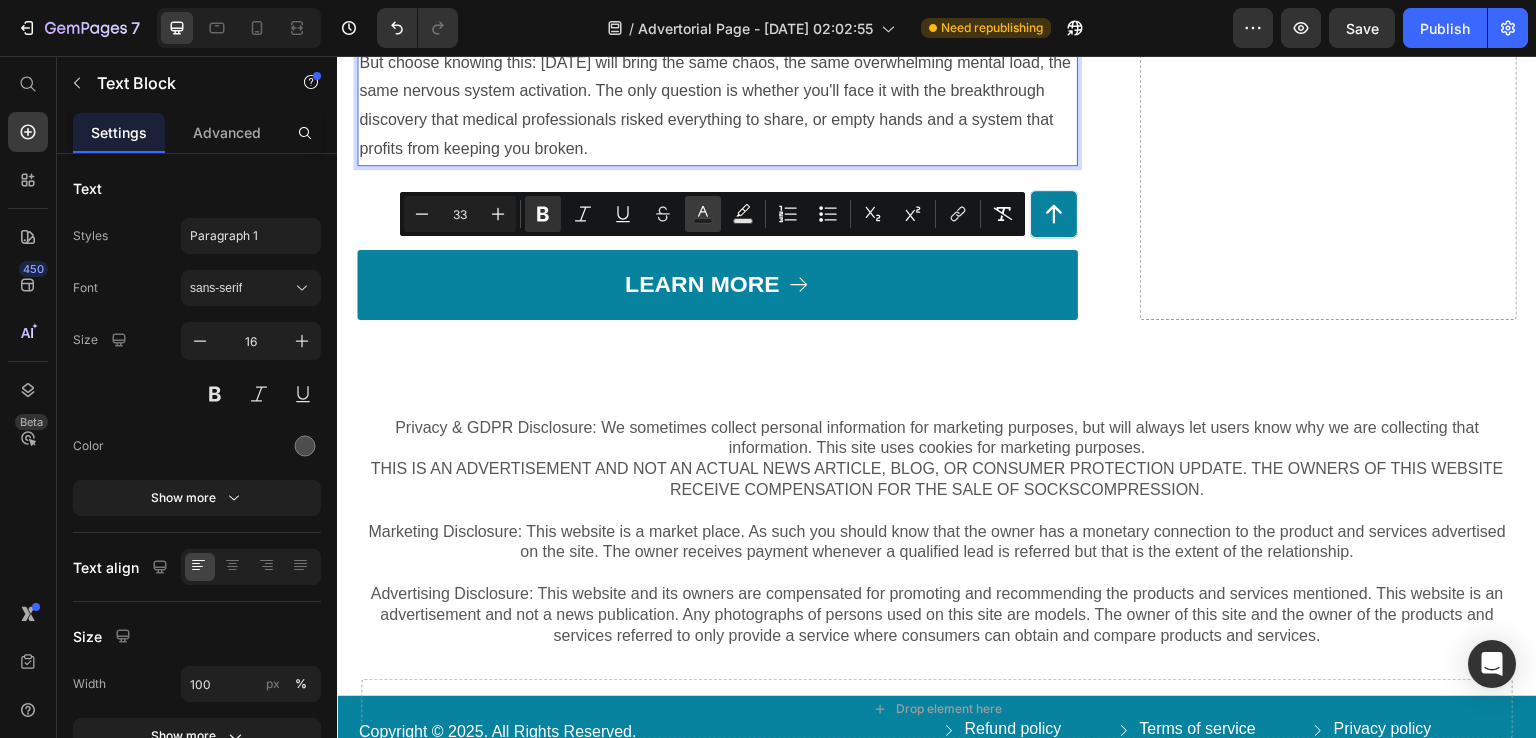 click 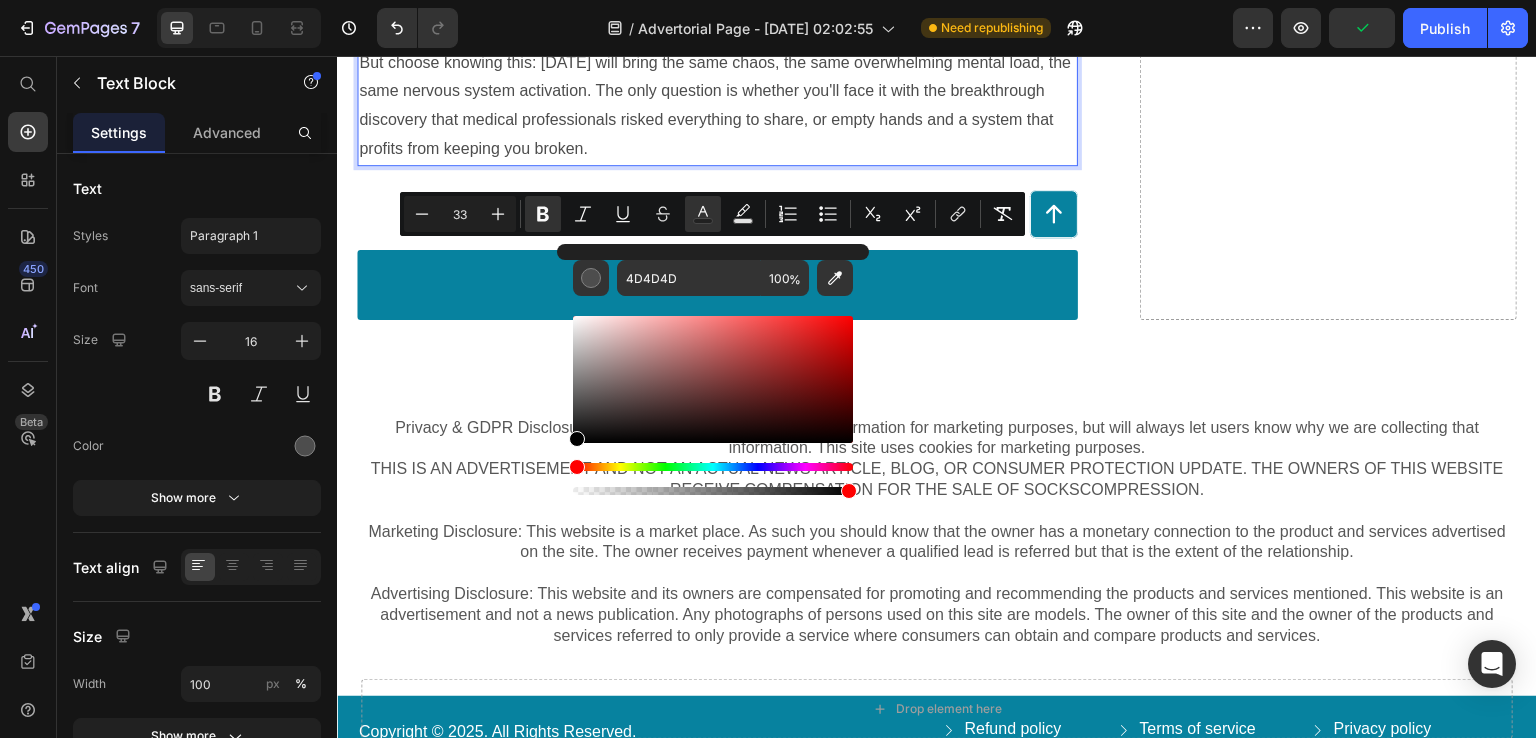 drag, startPoint x: 592, startPoint y: 429, endPoint x: 564, endPoint y: 447, distance: 33.286633 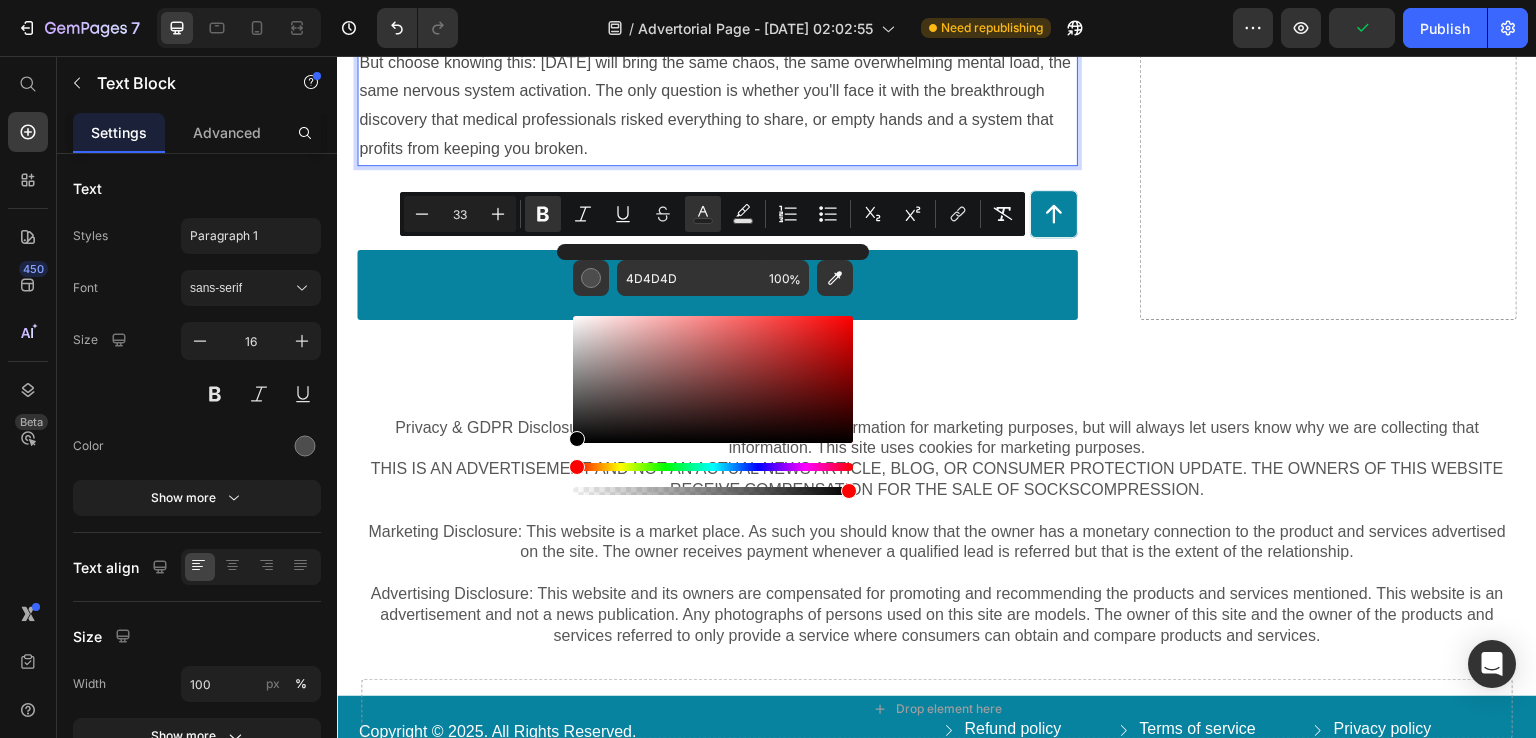 type on "000000" 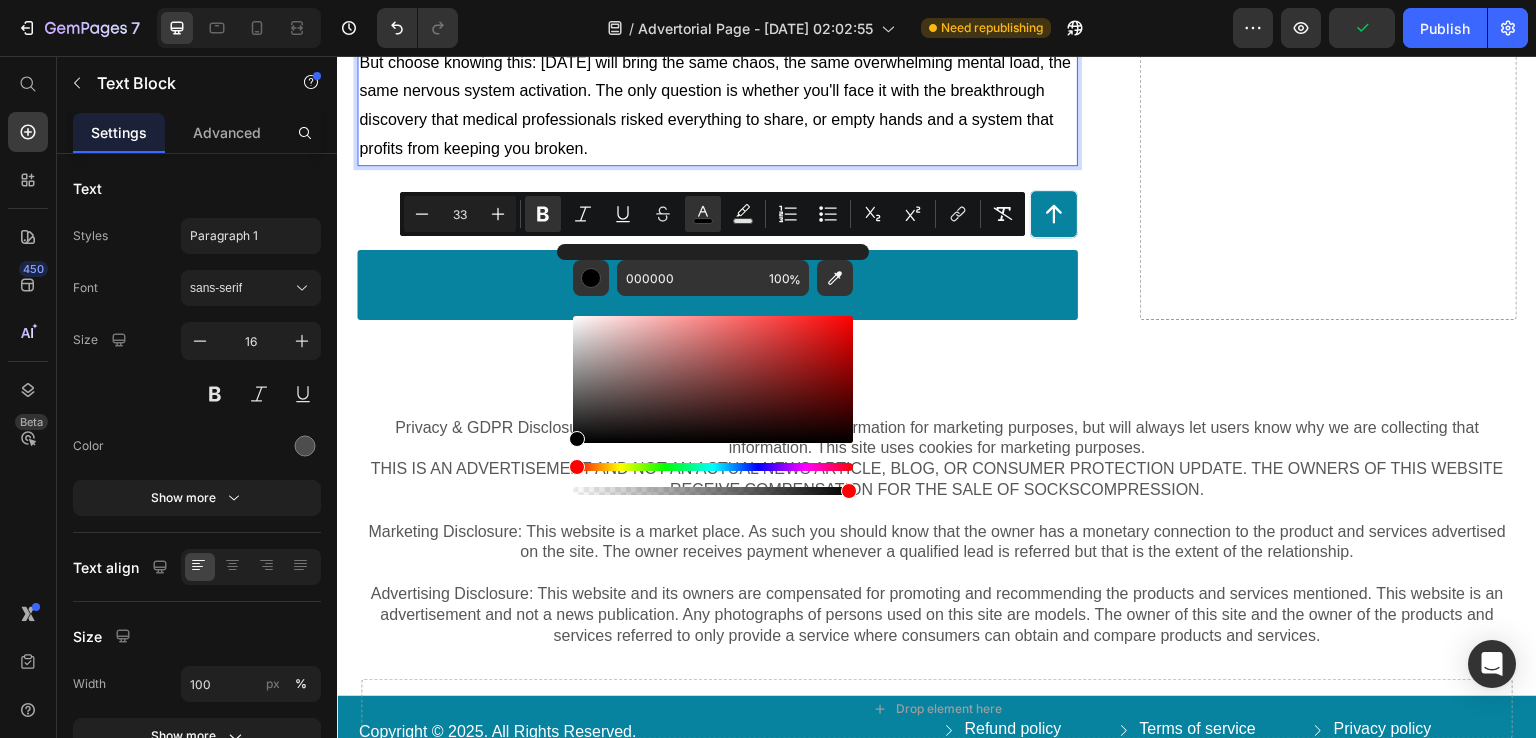 click on "Choice 1:  Close this page. Tell yourself you'll "think about it." Continue pushing through each day, hoping it gets easier. Watch your nervous system get more dysregulated. Feel yourself becoming the angry, overwhelmed mother you swore you'd never be." at bounding box center [715, -111] 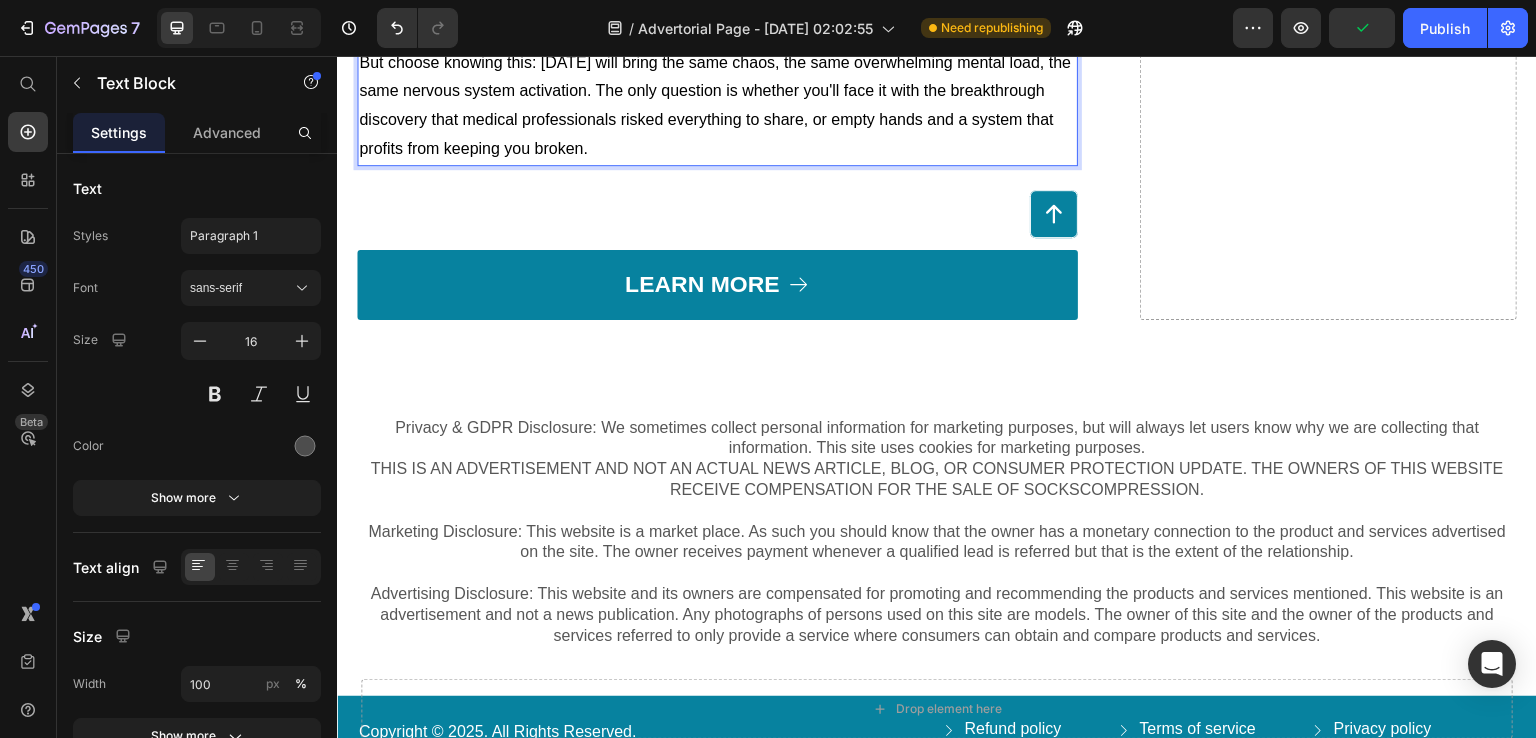click on "The 60-Second Decision That Changes Everything" at bounding box center [717, -216] 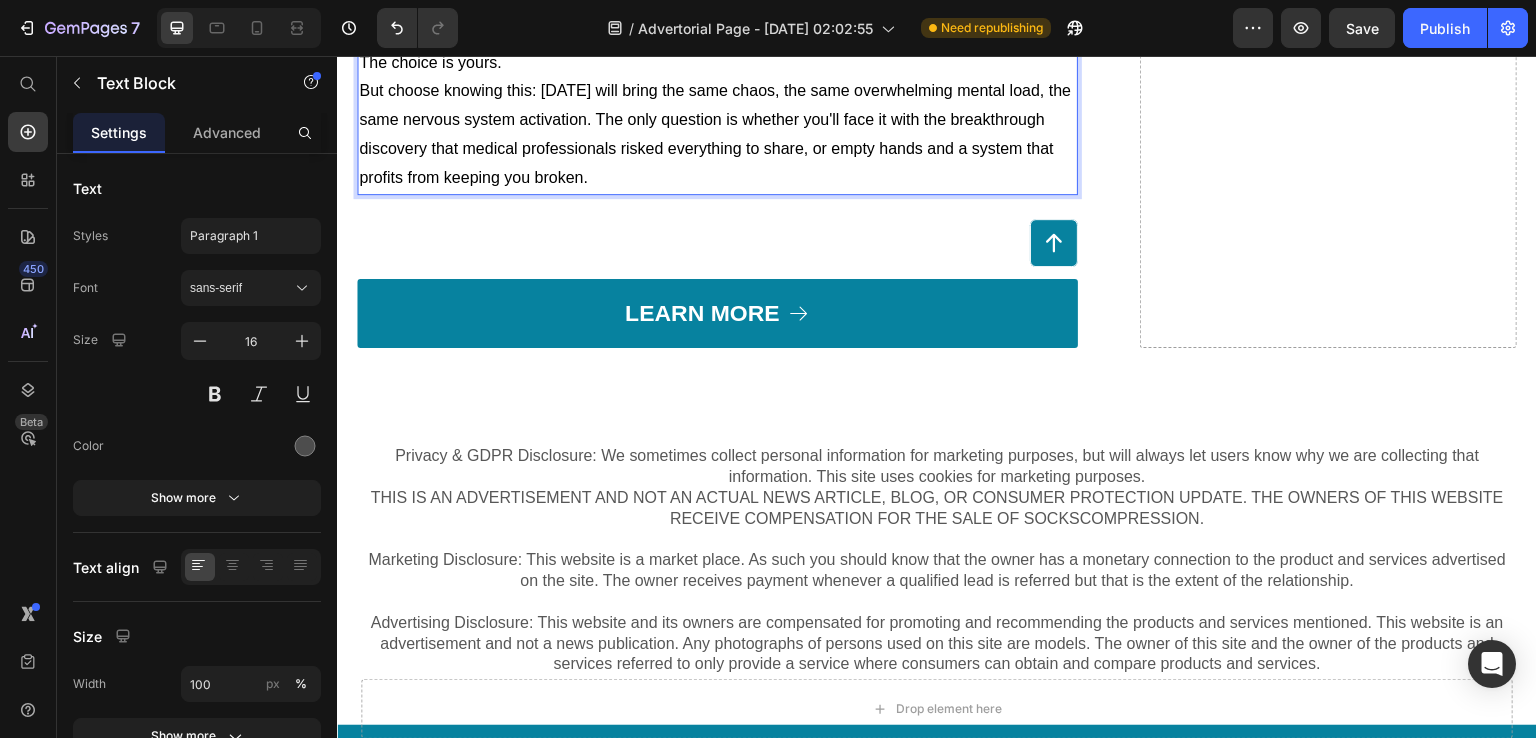 click on "The 60-Second Decision That Changes Everything" at bounding box center (663, -220) 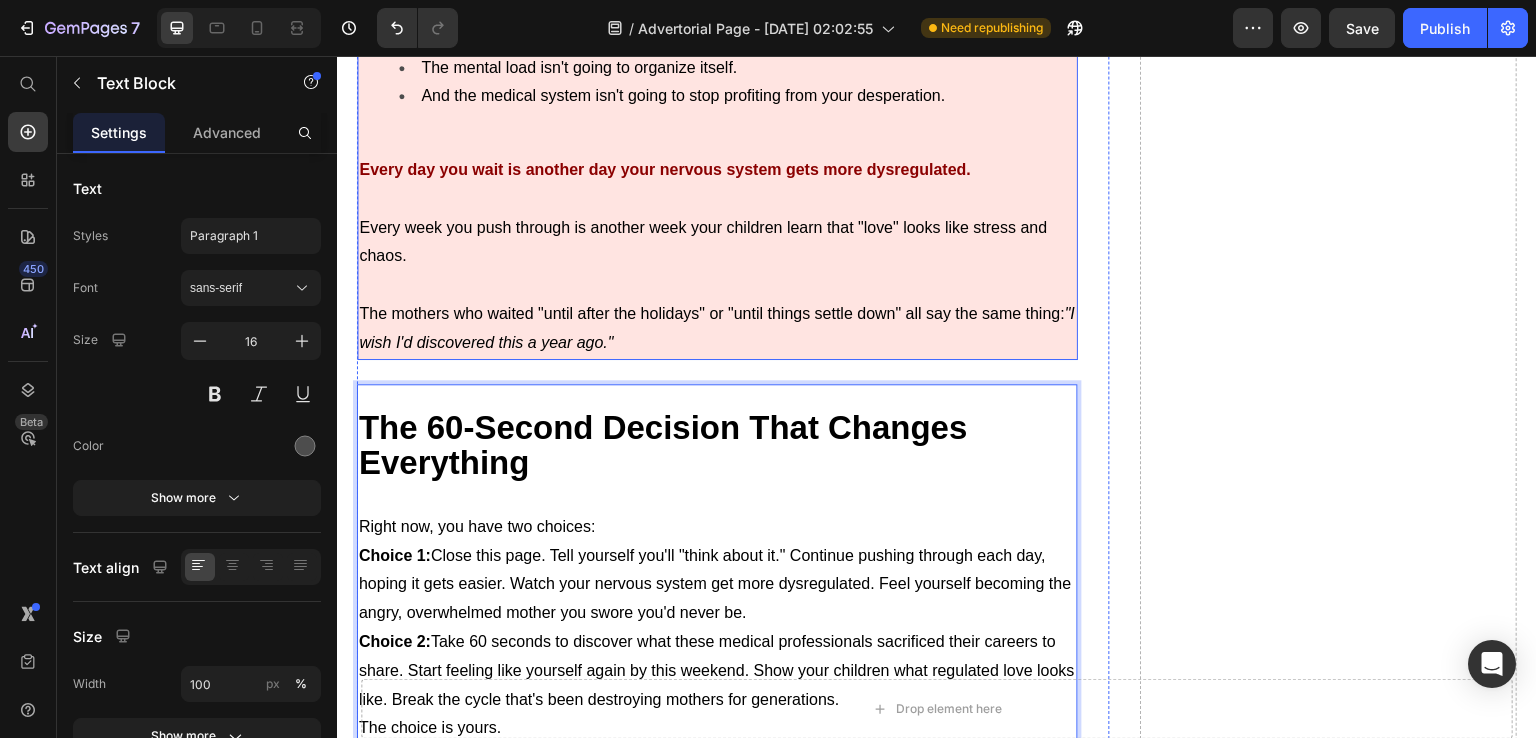 scroll, scrollTop: 8868, scrollLeft: 0, axis: vertical 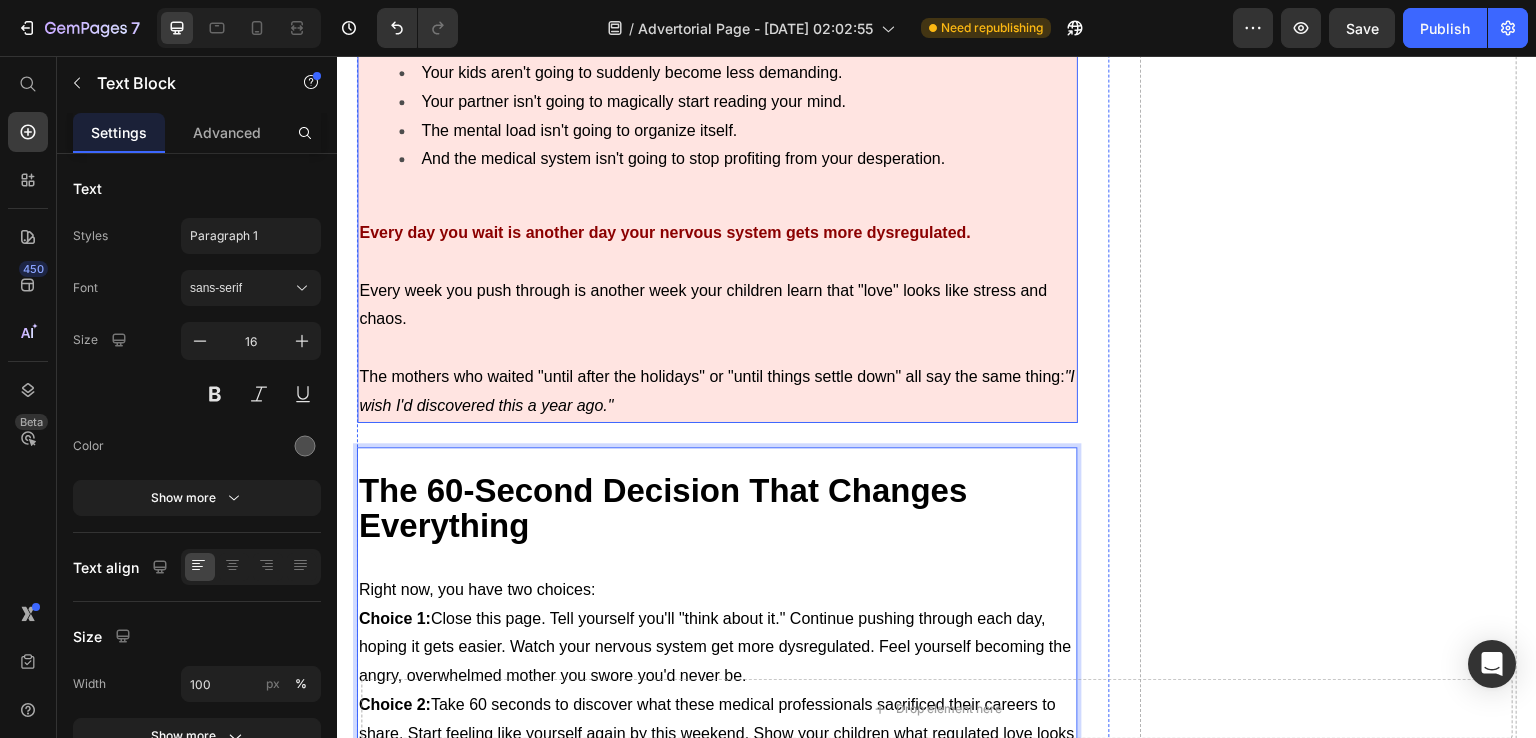 click on "The Real Cost of Waiting "Until Things Calm Down"" at bounding box center [554, -88] 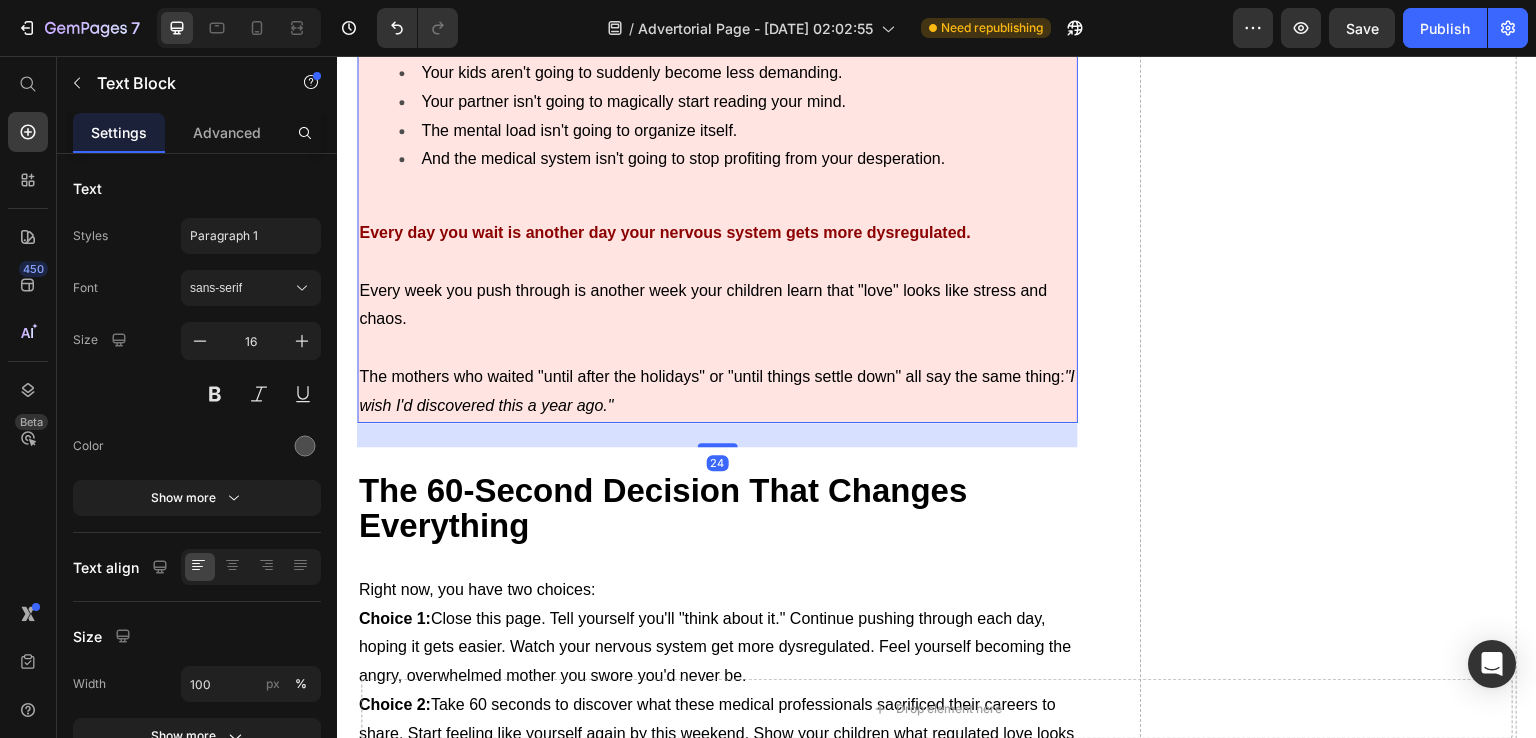 scroll, scrollTop: 8568, scrollLeft: 0, axis: vertical 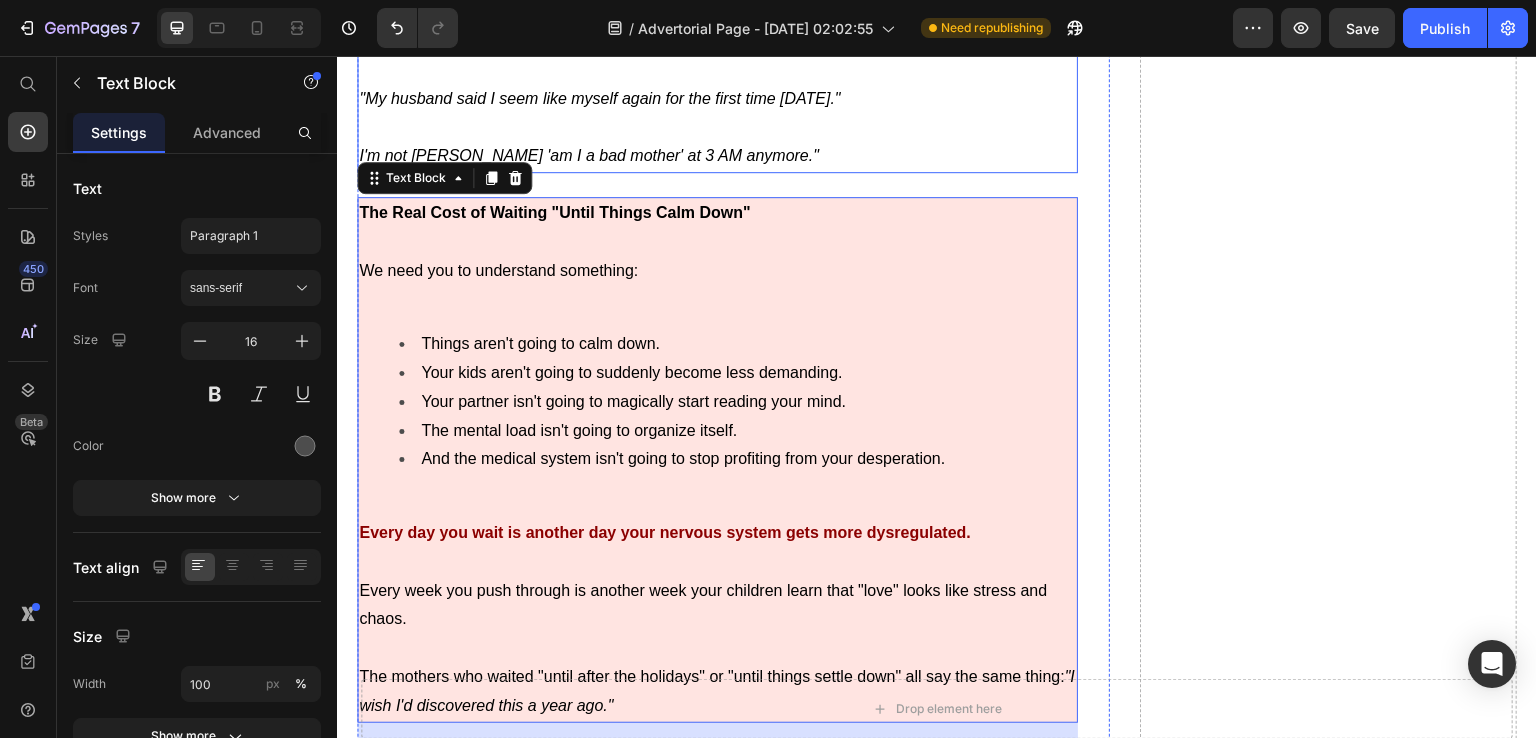 click on "Why Big Pharma Is Trying to Silence This" at bounding box center (683, -340) 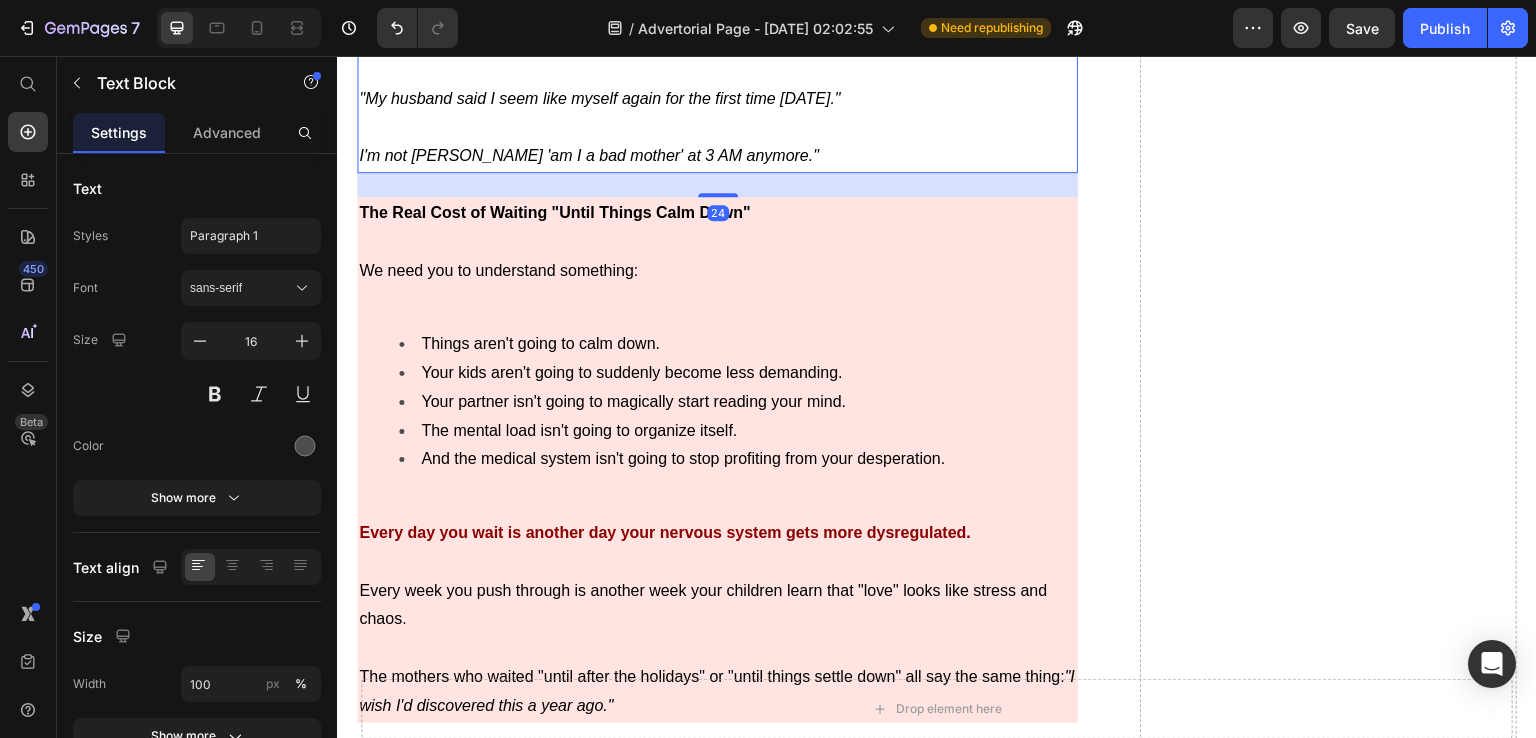 click on "Why Big Pharma Is Trying to Silence This" at bounding box center [683, -340] 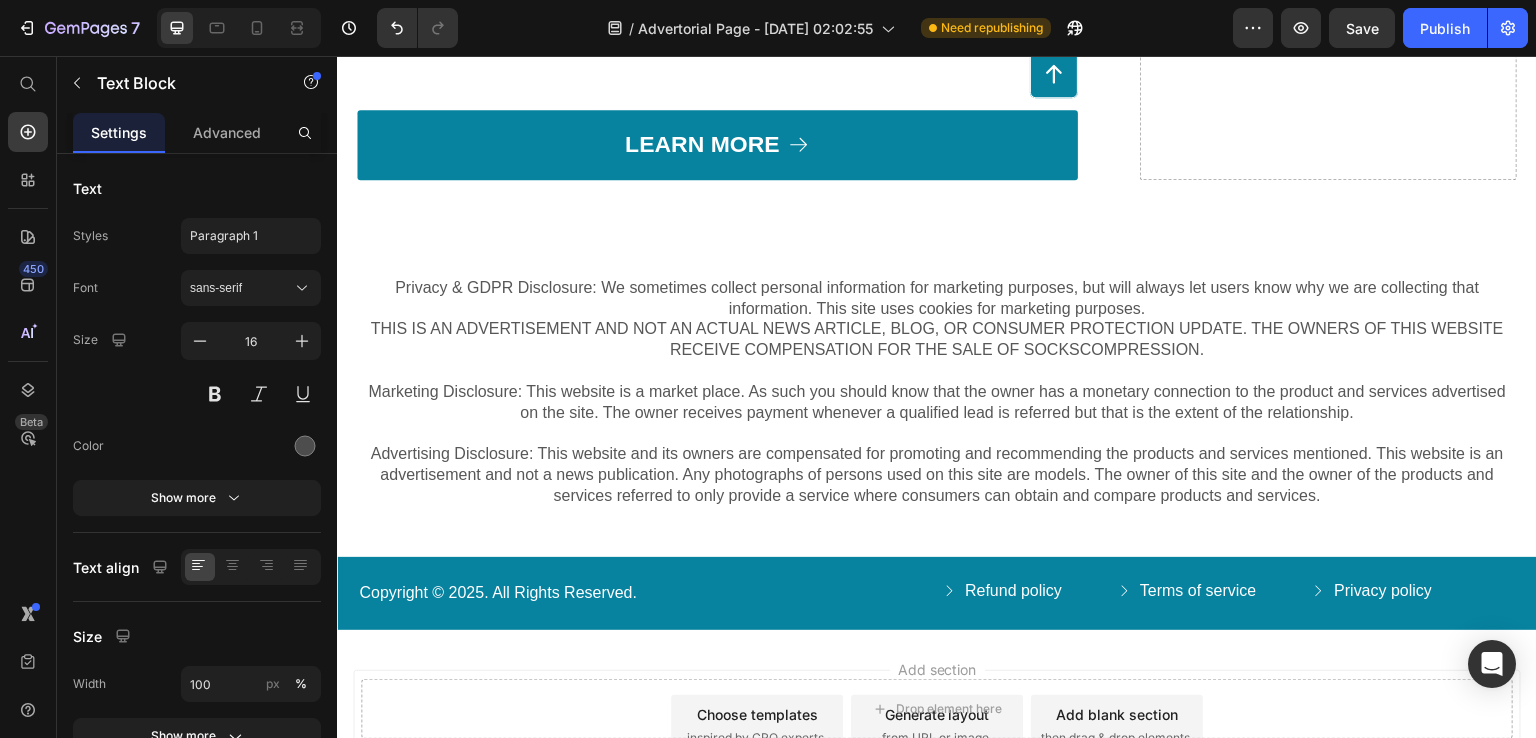 scroll, scrollTop: 8894, scrollLeft: 0, axis: vertical 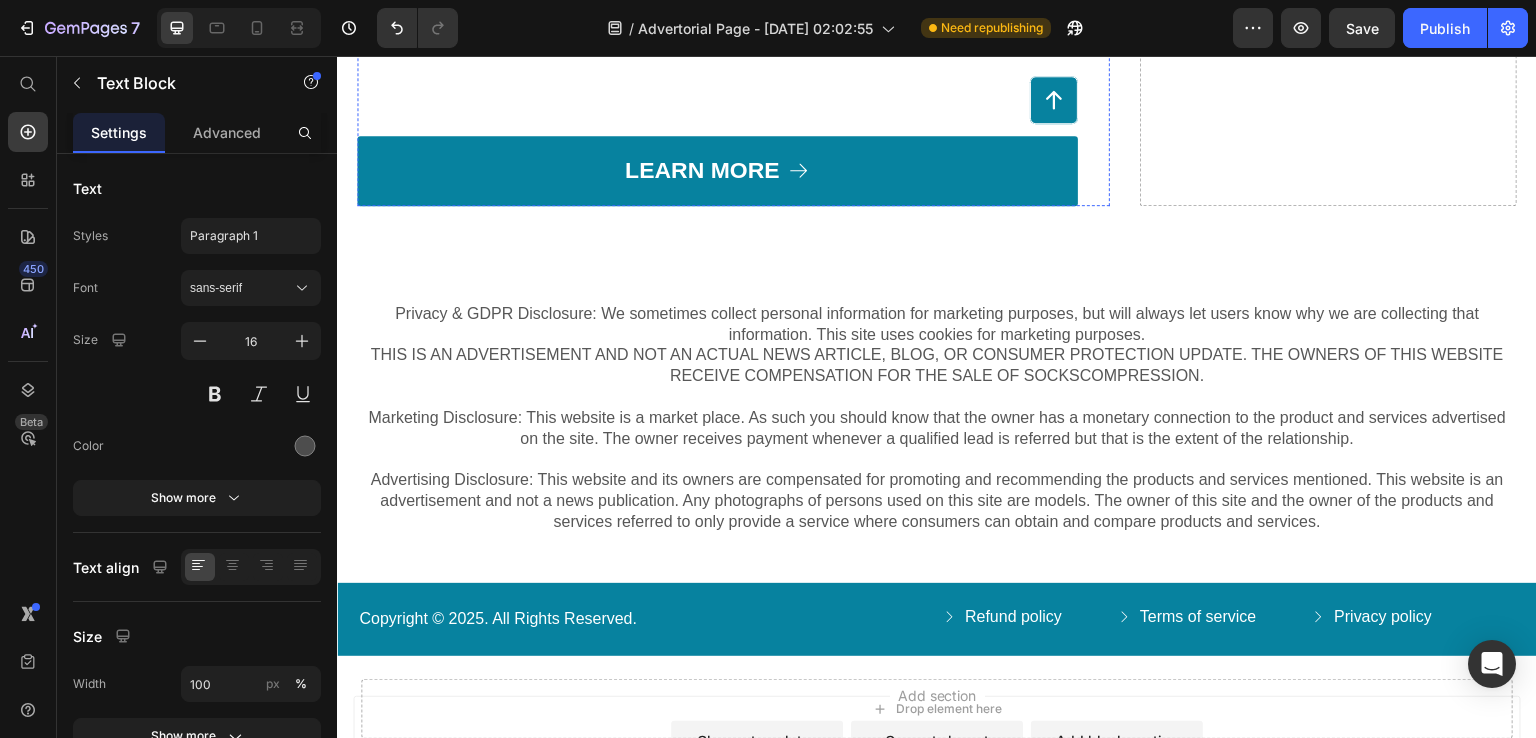 click on "Right now, you have two choices:" at bounding box center (717, -282) 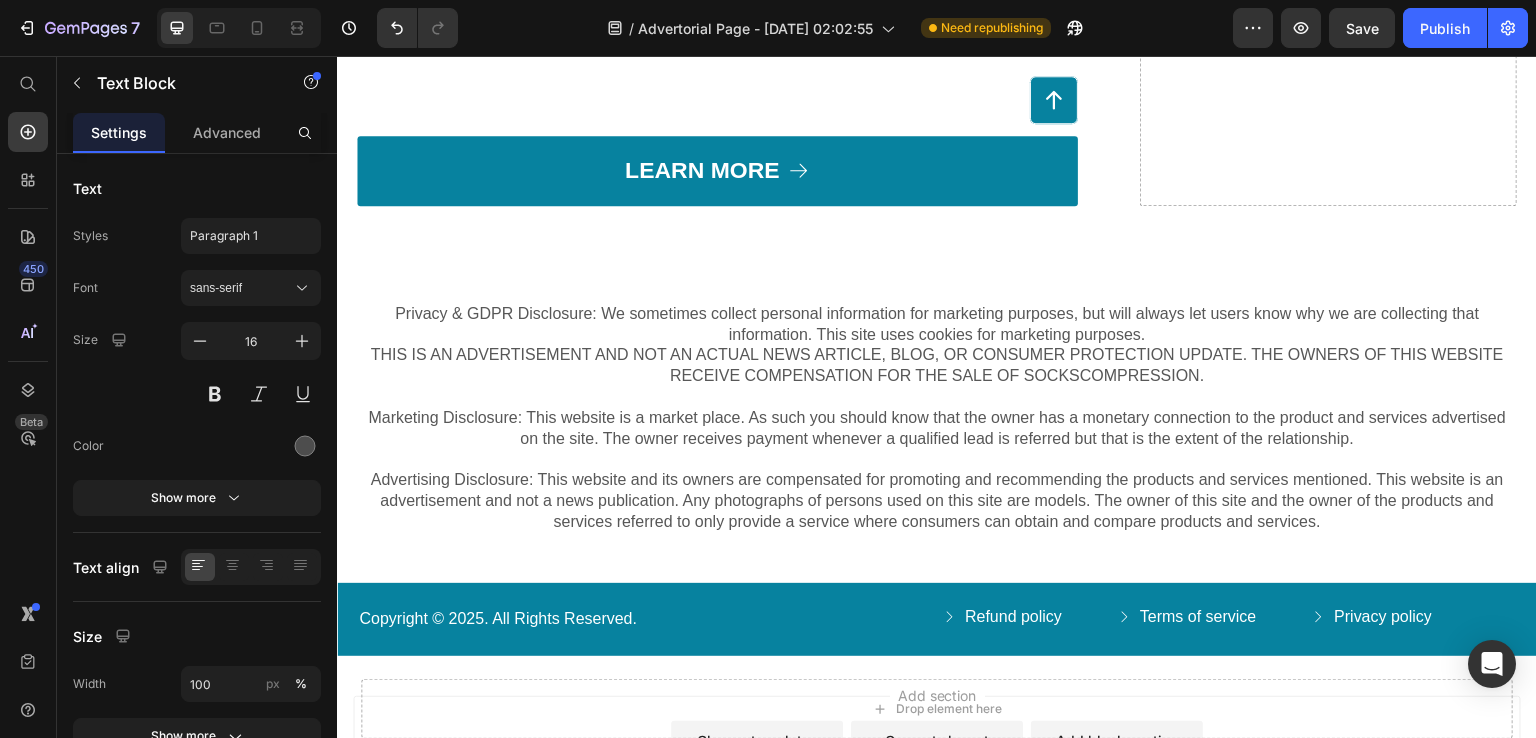 click on "Right now, you have two choices:" at bounding box center [717, -282] 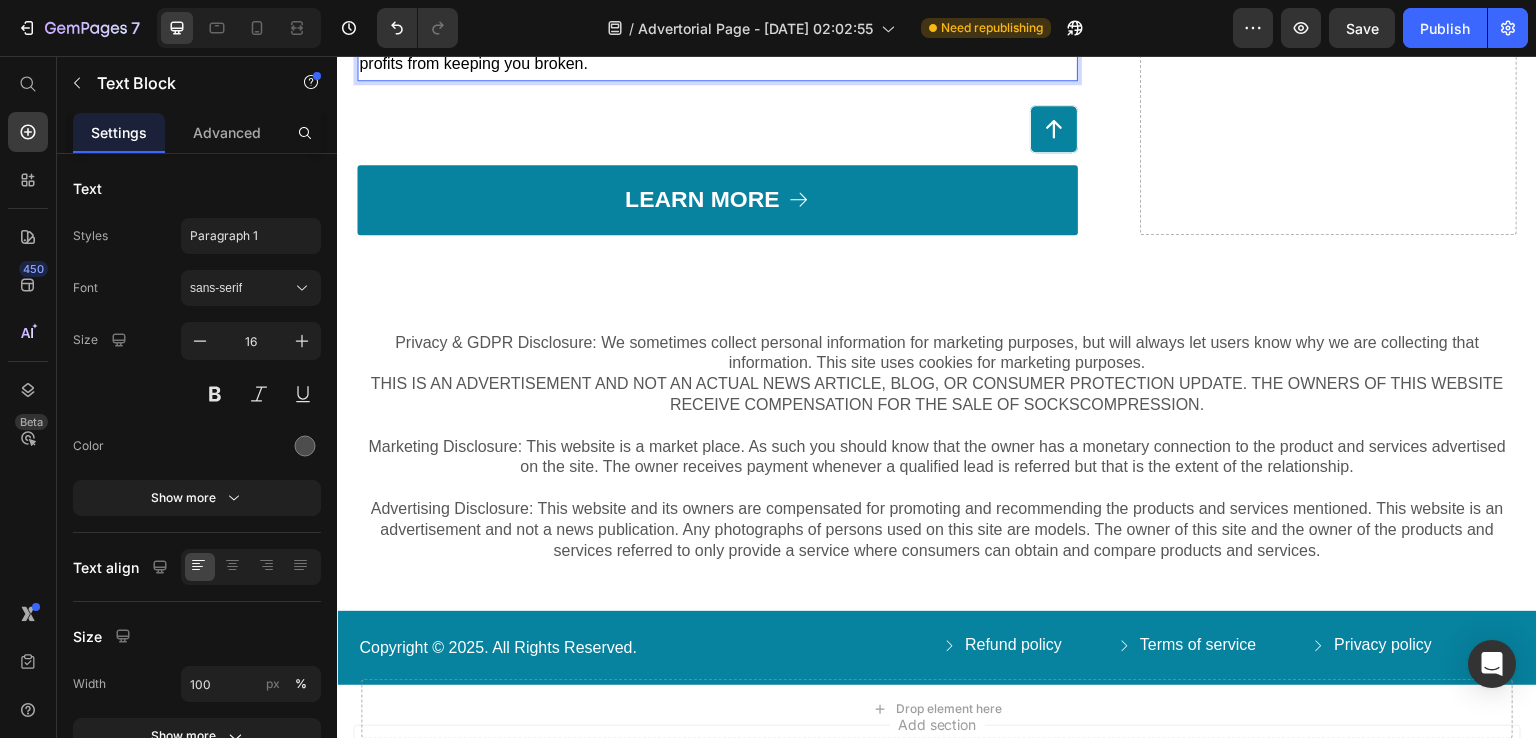 click on "Choice 1:  Close this page. Tell yourself you'll "think about it." Continue pushing through each day, hoping it gets easier. Watch your nervous system get more dysregulated. Feel yourself becoming the angry, overwhelmed mother you swore you'd never be." at bounding box center (717, -195) 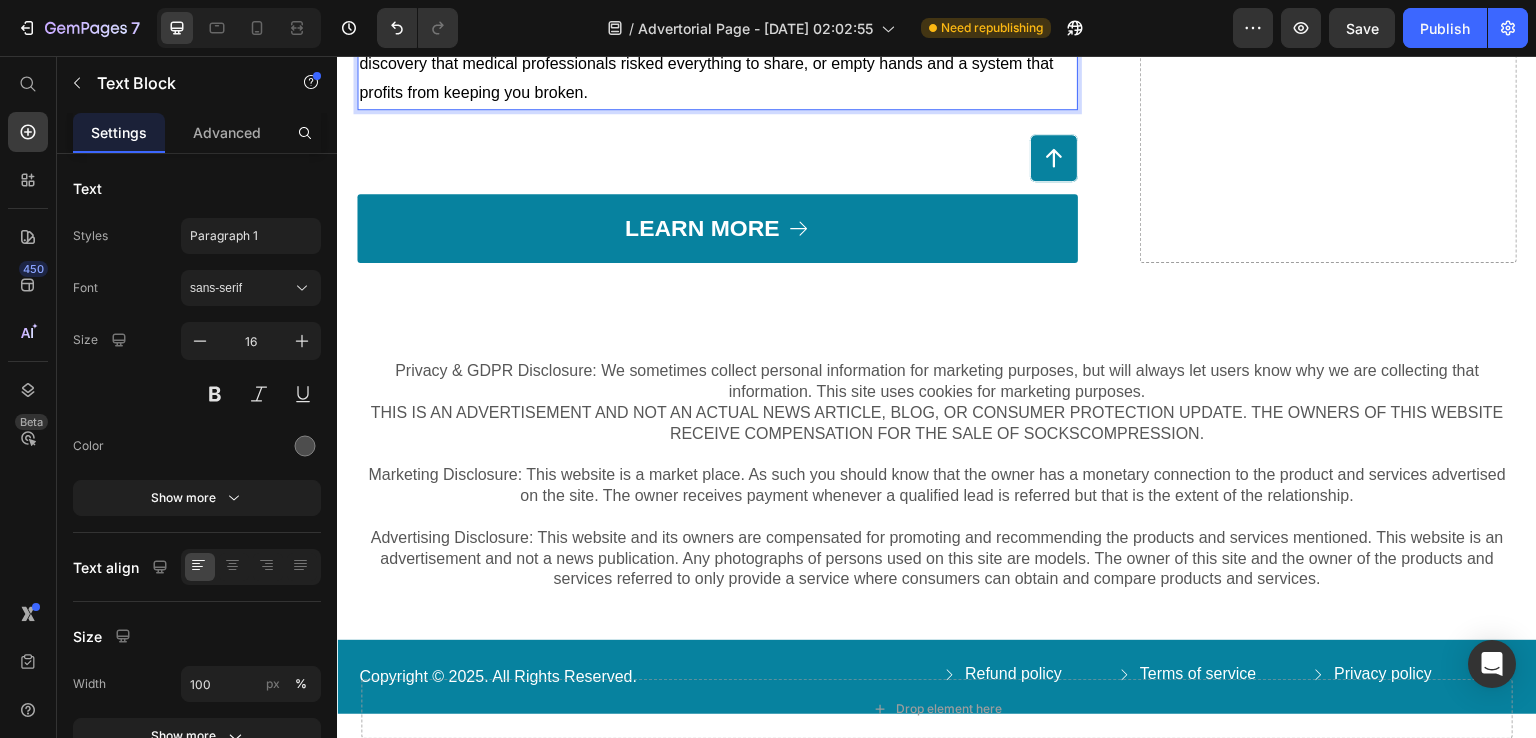 click on "Choice 2:  Take 60 seconds to discover what these medical professionals sacrificed their careers to share. Start feeling like yourself again by this weekend. Show your children what regulated love looks like. Break the cycle that's been destroying mothers for generations." at bounding box center (717, -80) 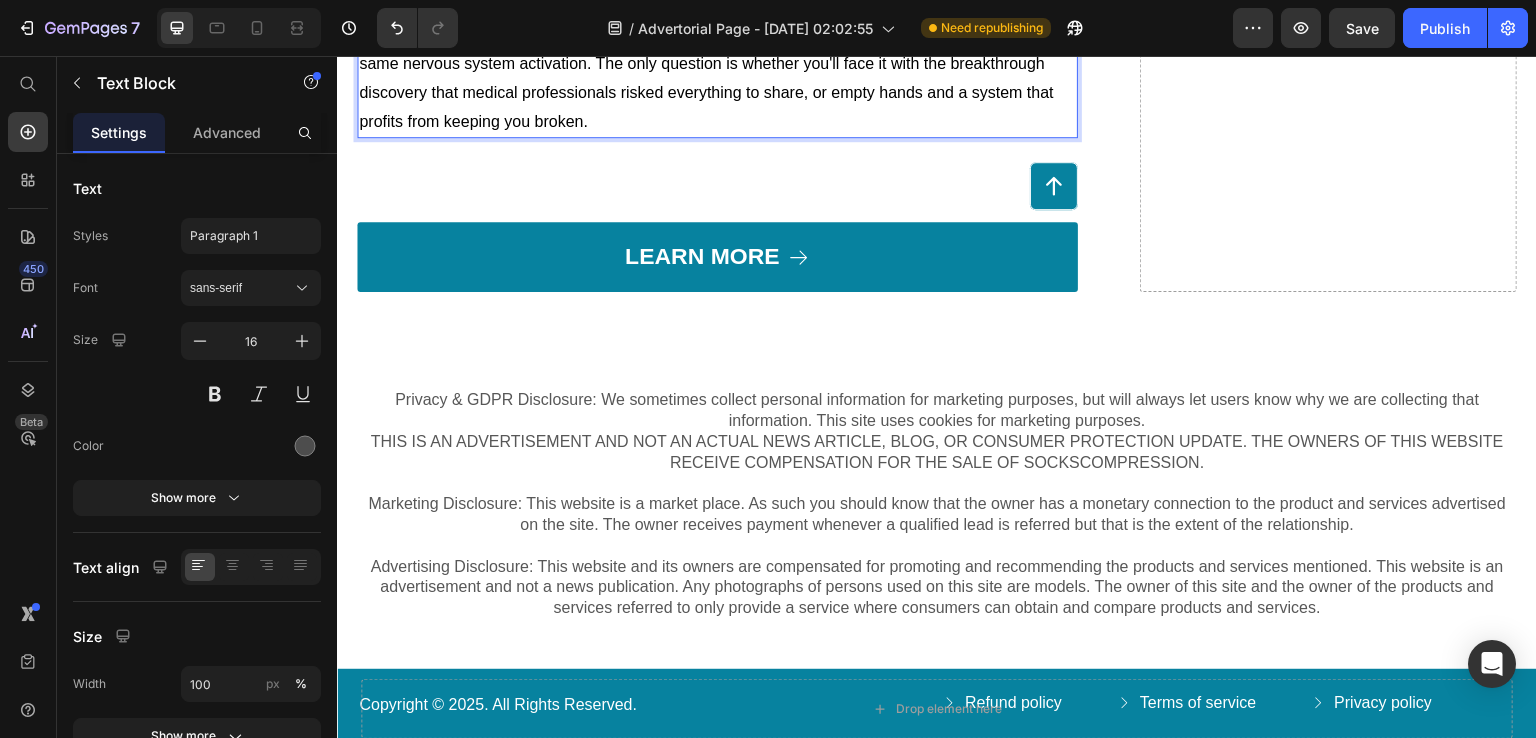 click on "The choice is yours." at bounding box center (717, 6) 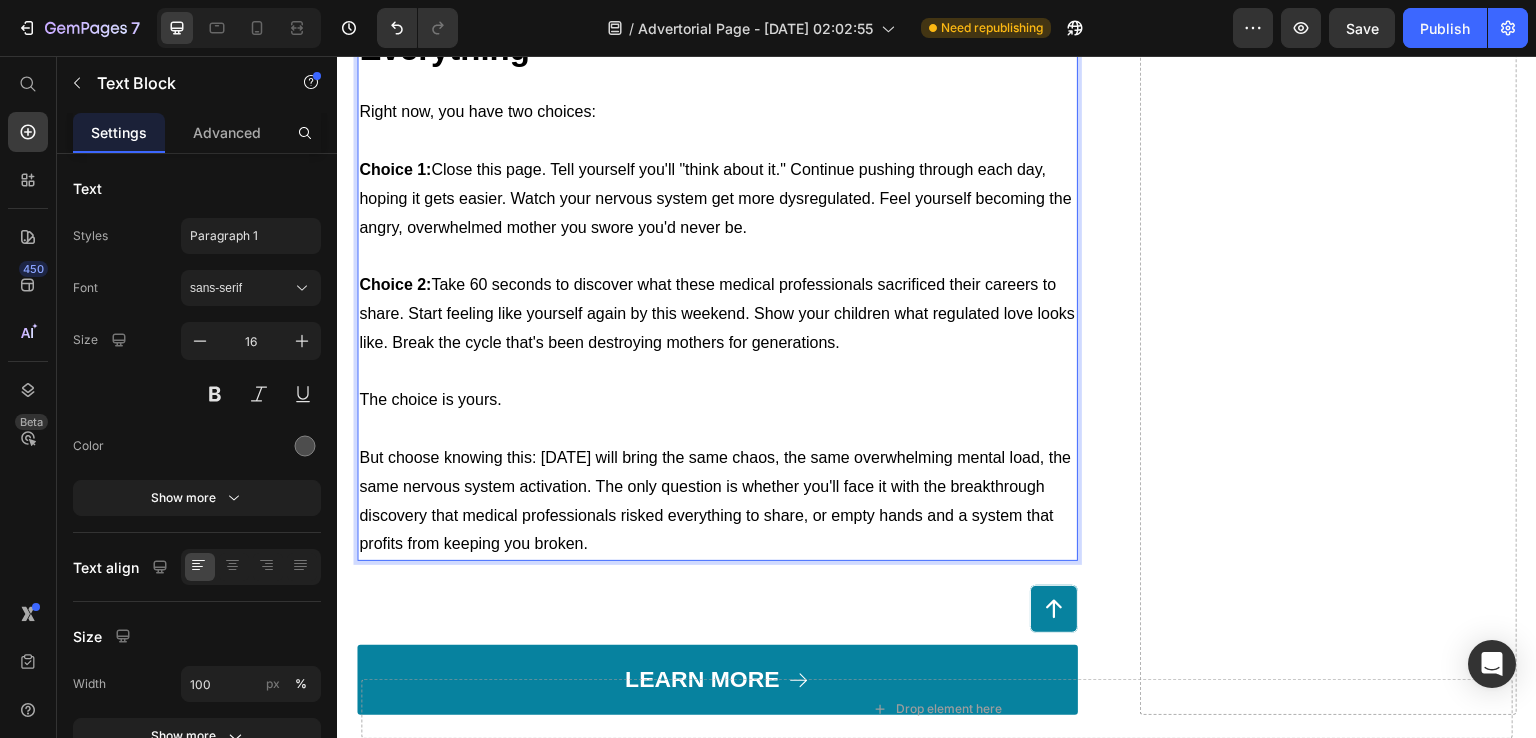 scroll, scrollTop: 8394, scrollLeft: 0, axis: vertical 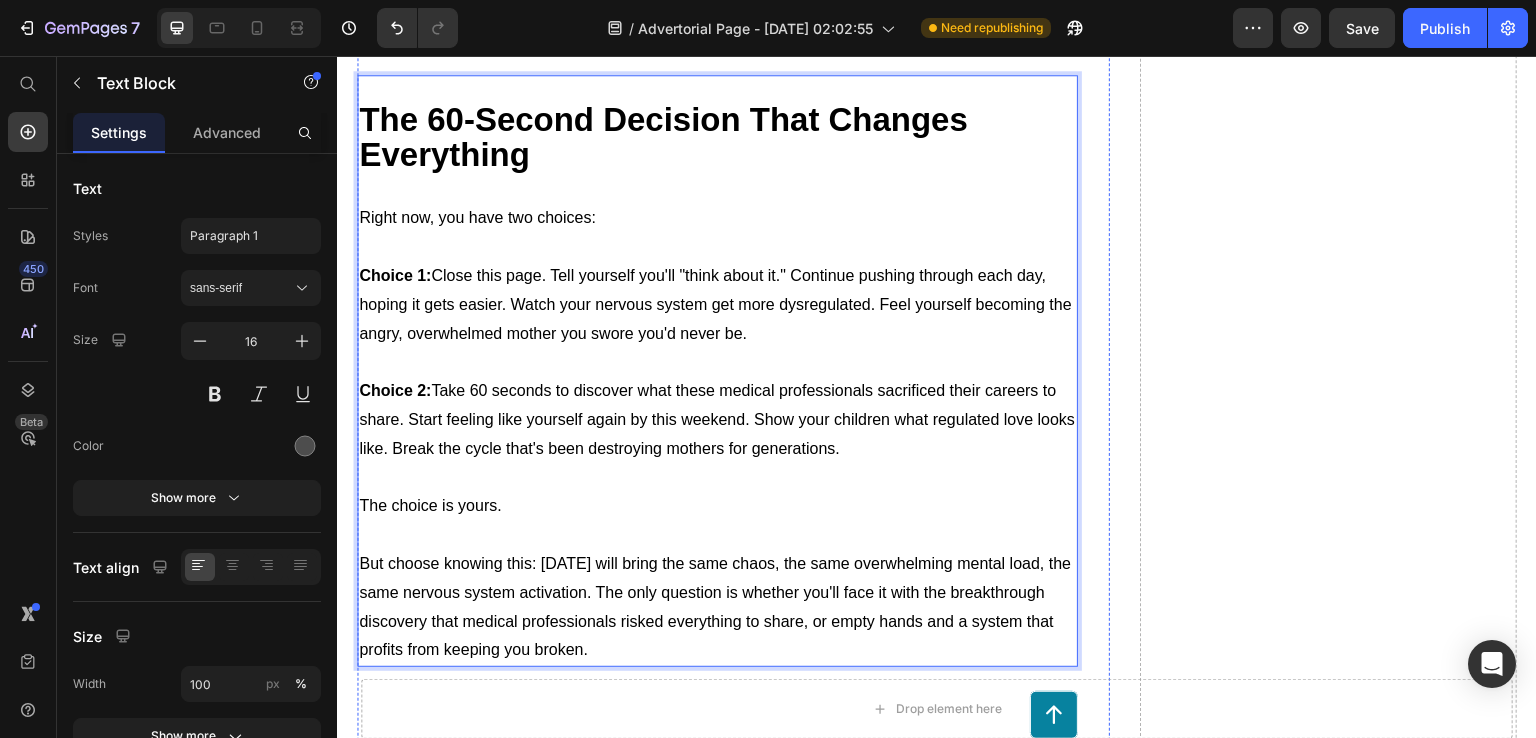 click on "Every day you wait is another day your nervous system gets more dysregulated." at bounding box center [665, -139] 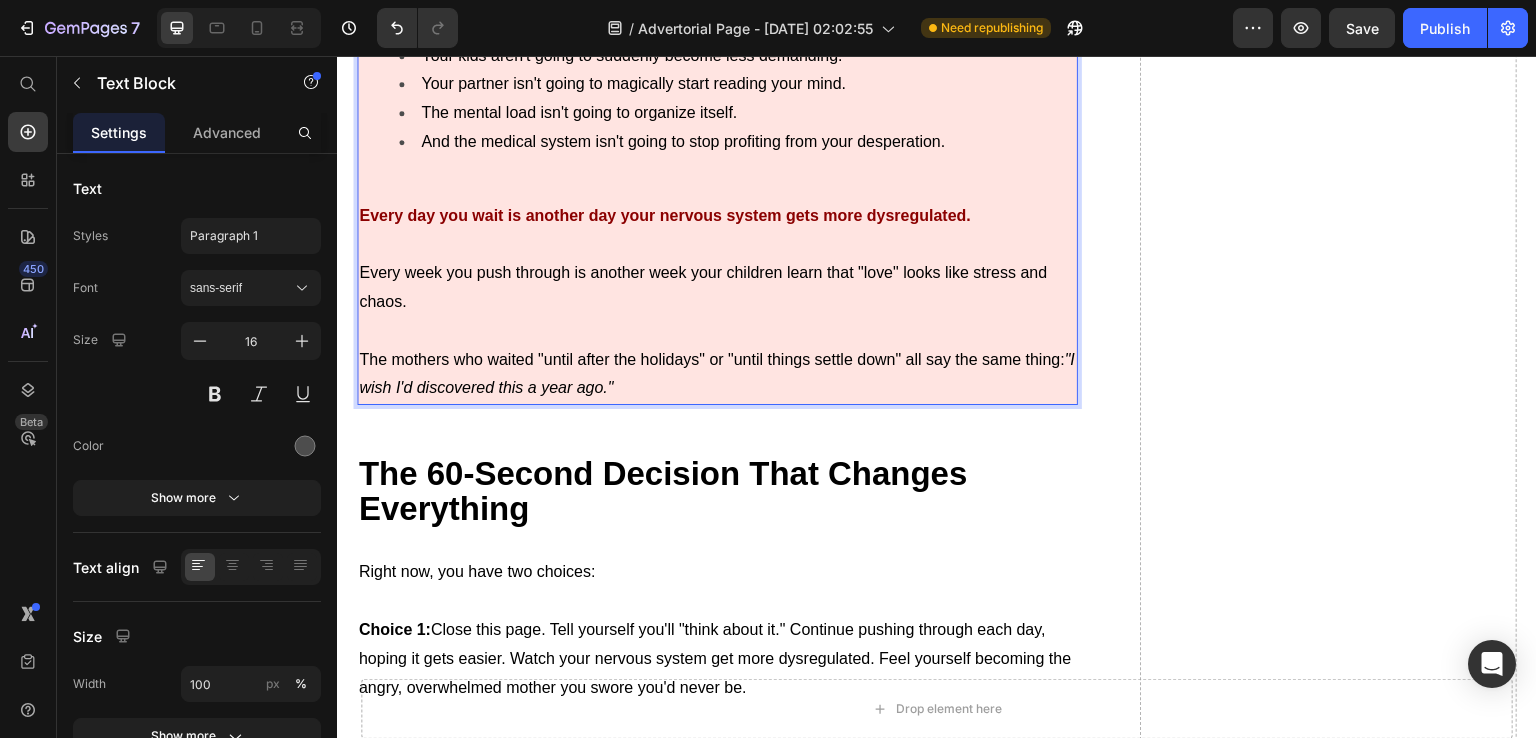 scroll, scrollTop: 8340, scrollLeft: 0, axis: vertical 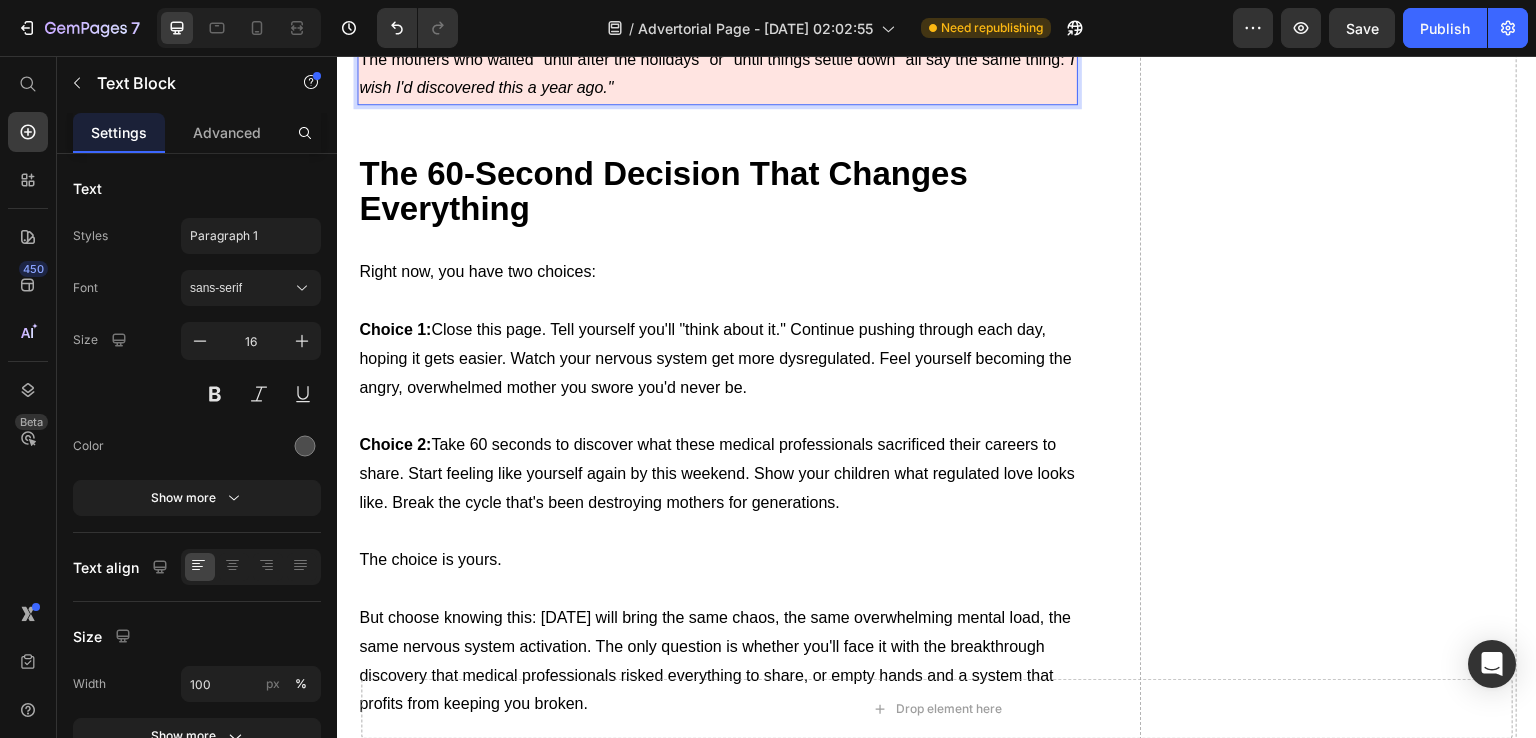 drag, startPoint x: 723, startPoint y: 418, endPoint x: 637, endPoint y: 420, distance: 86.023254 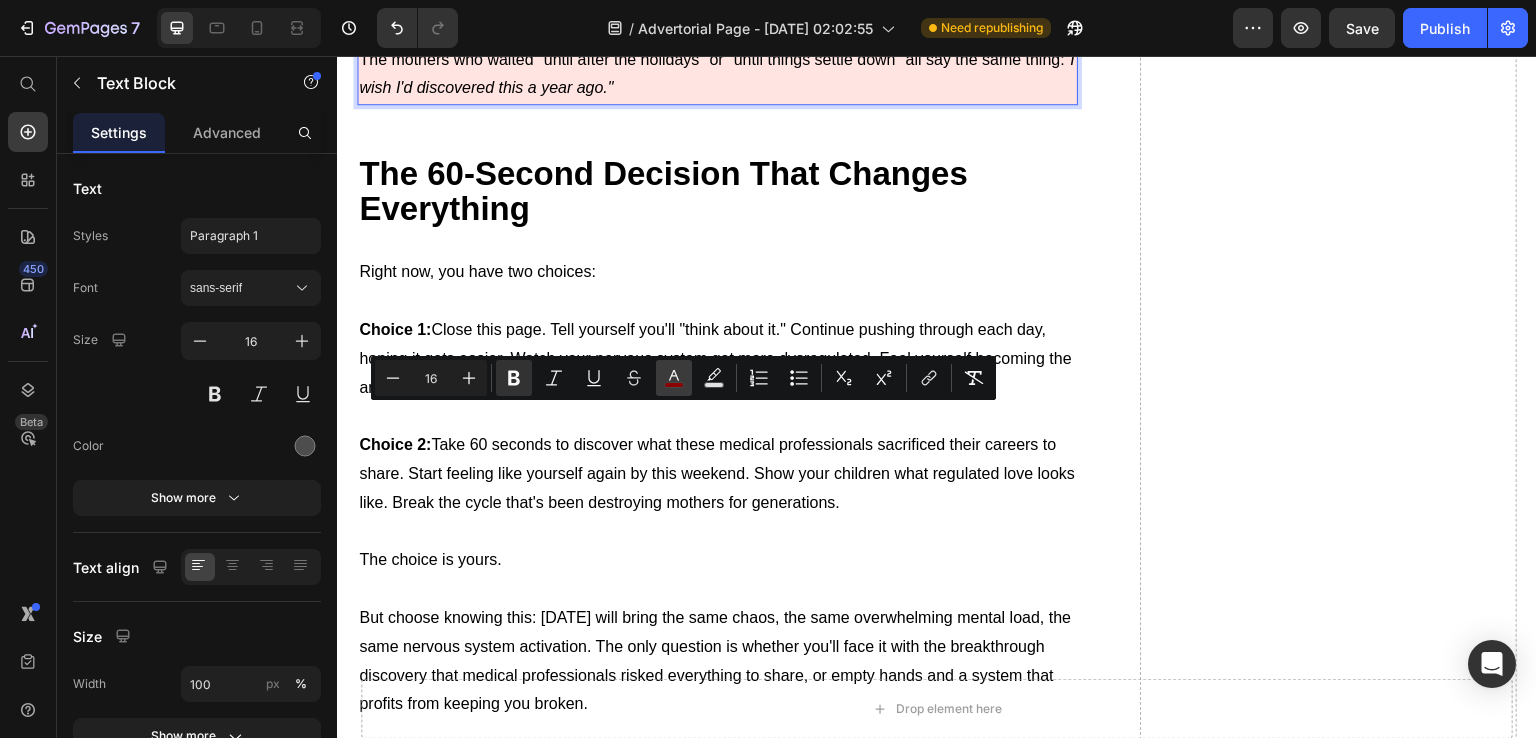click 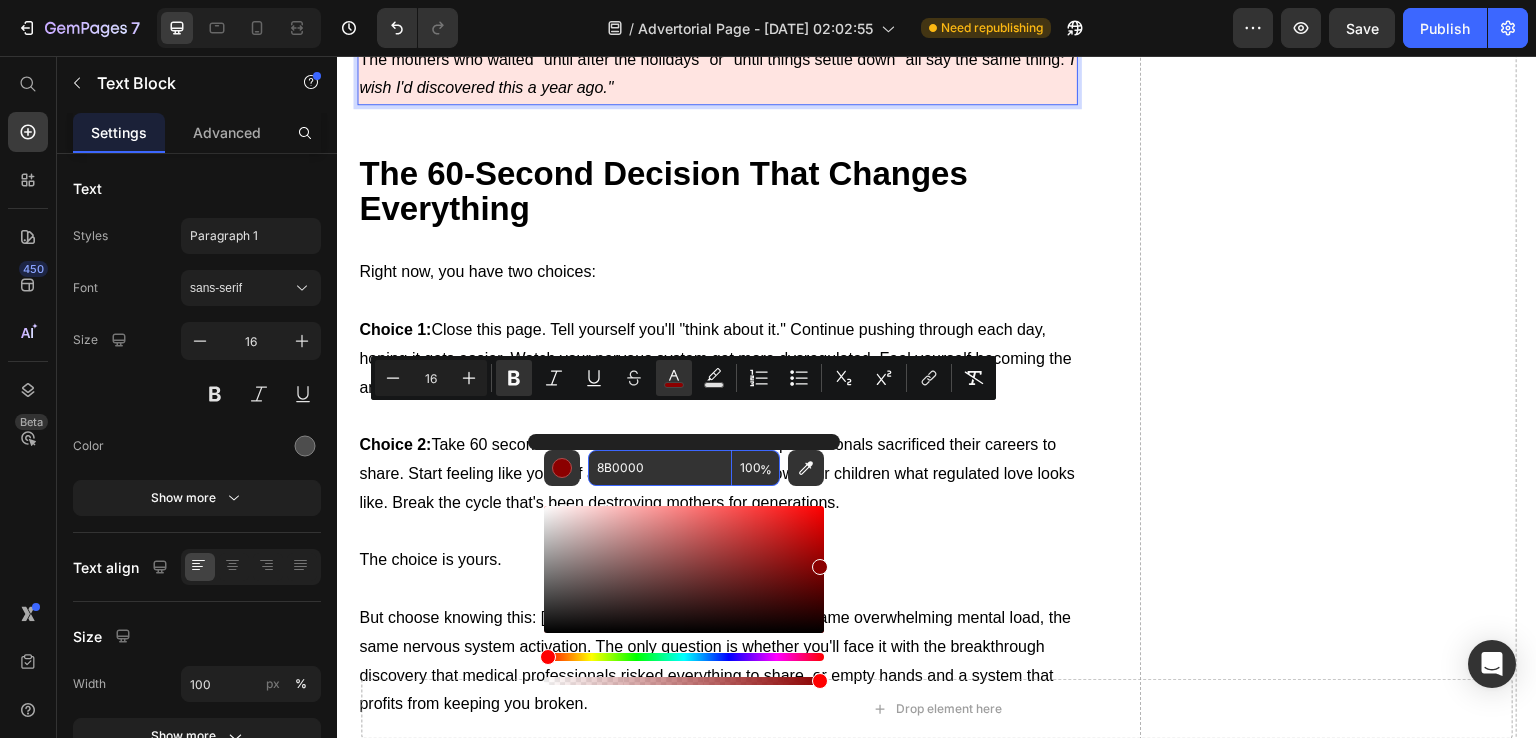 click on "8B0000" at bounding box center [660, 468] 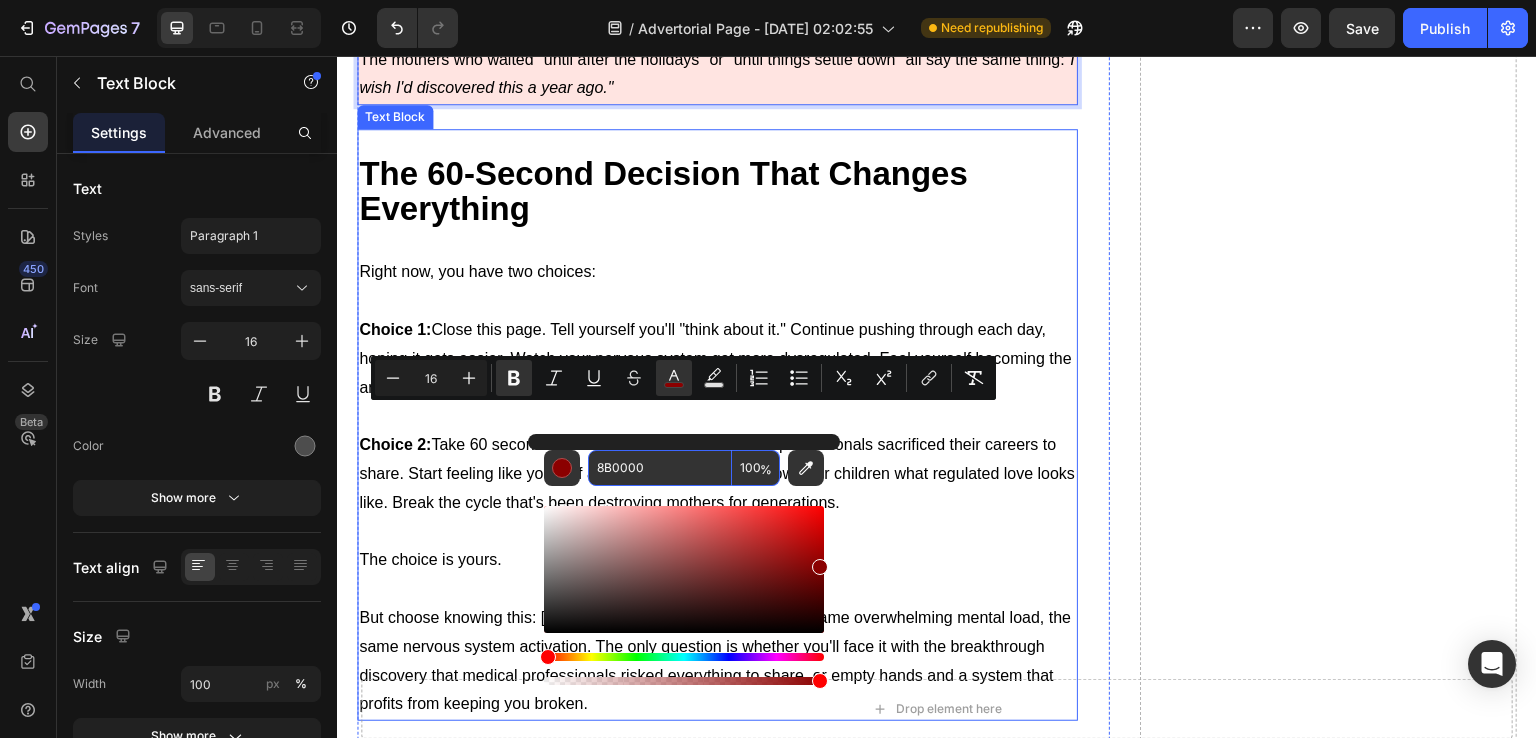 click on "The 60-Second Decision That Changes Everything" at bounding box center (717, 194) 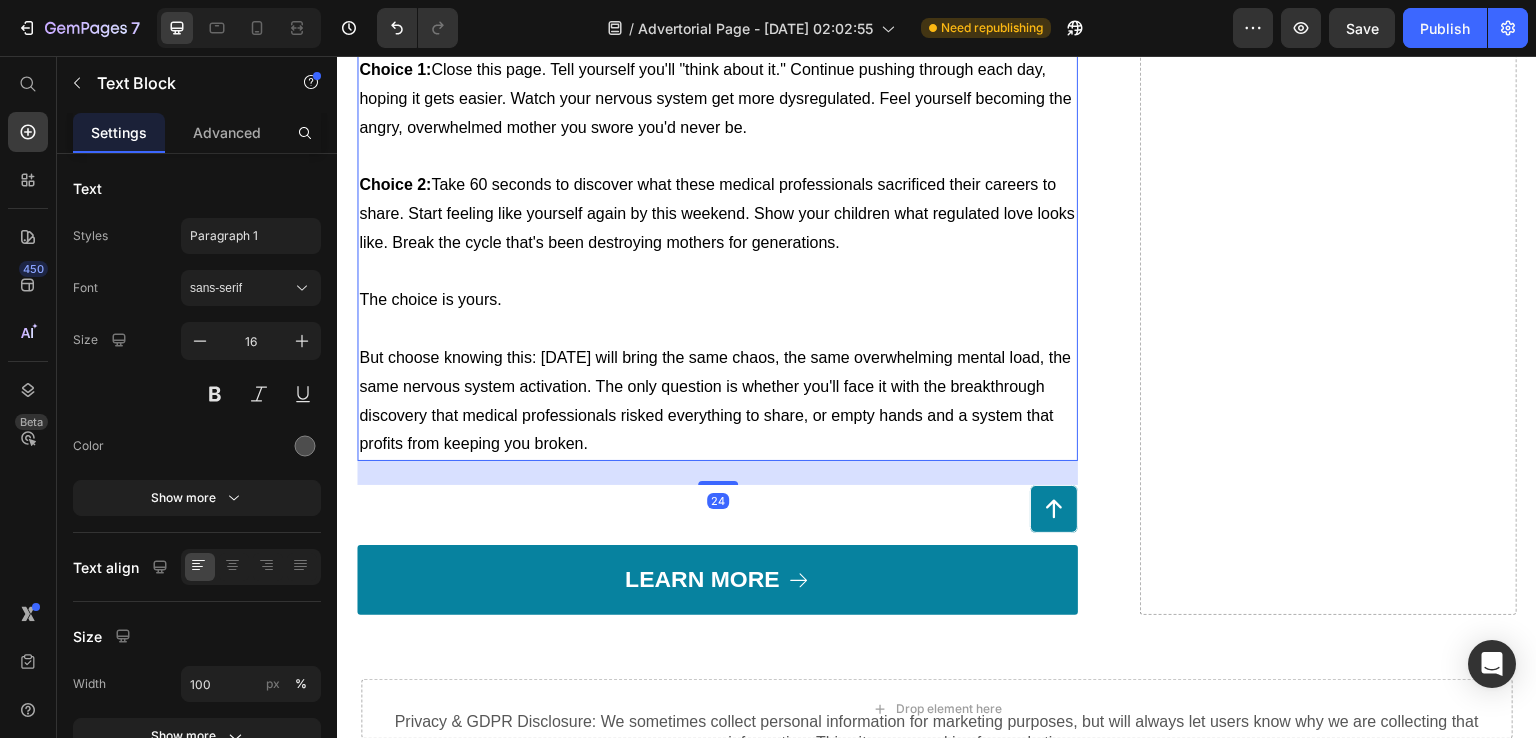 scroll, scrollTop: 8940, scrollLeft: 0, axis: vertical 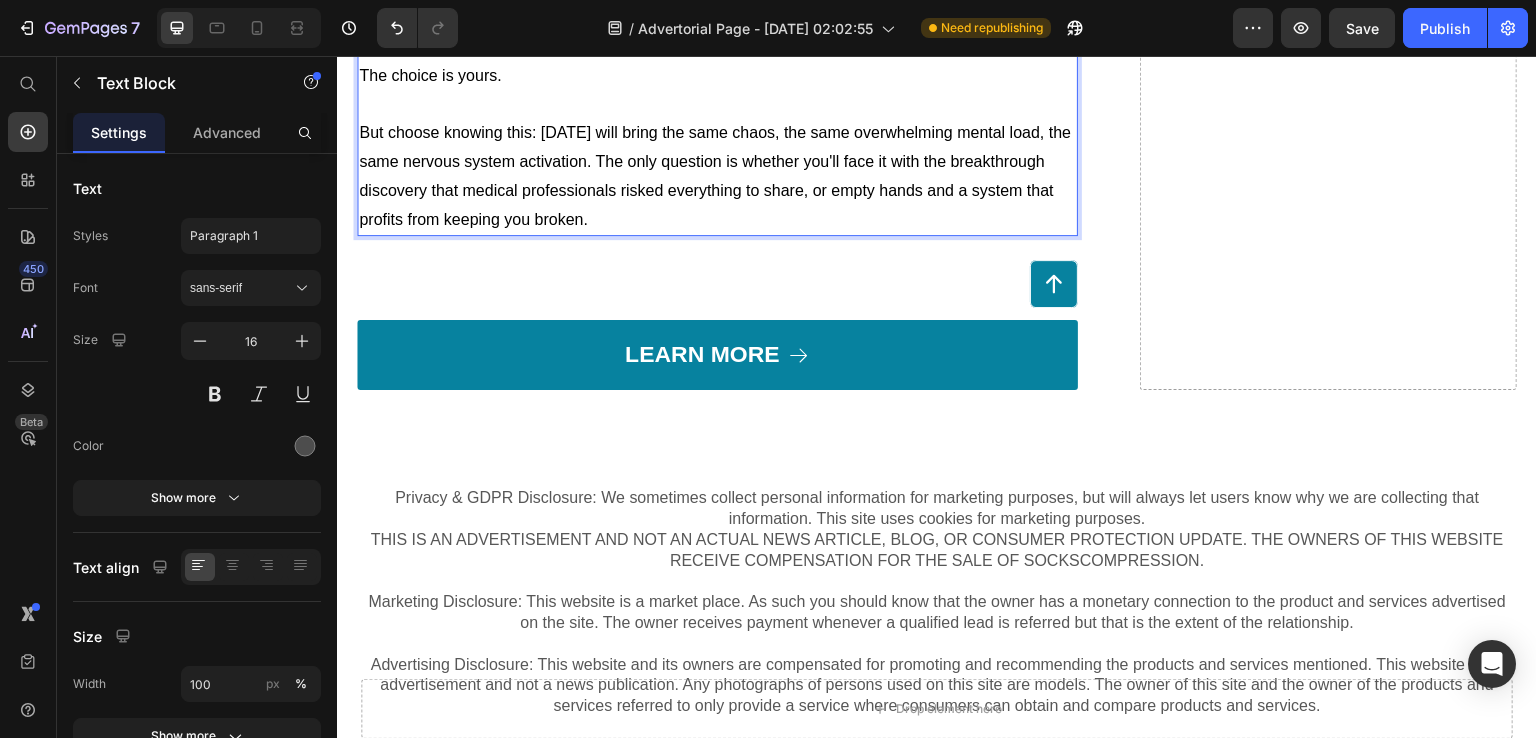 click on "Choice 2:  Take 60 seconds to discover what these medical professionals sacrificed their careers to share. Start feeling like yourself again by this weekend. Show your children what regulated love looks like. Break the cycle that's been destroying mothers for generations." at bounding box center (717, -40) 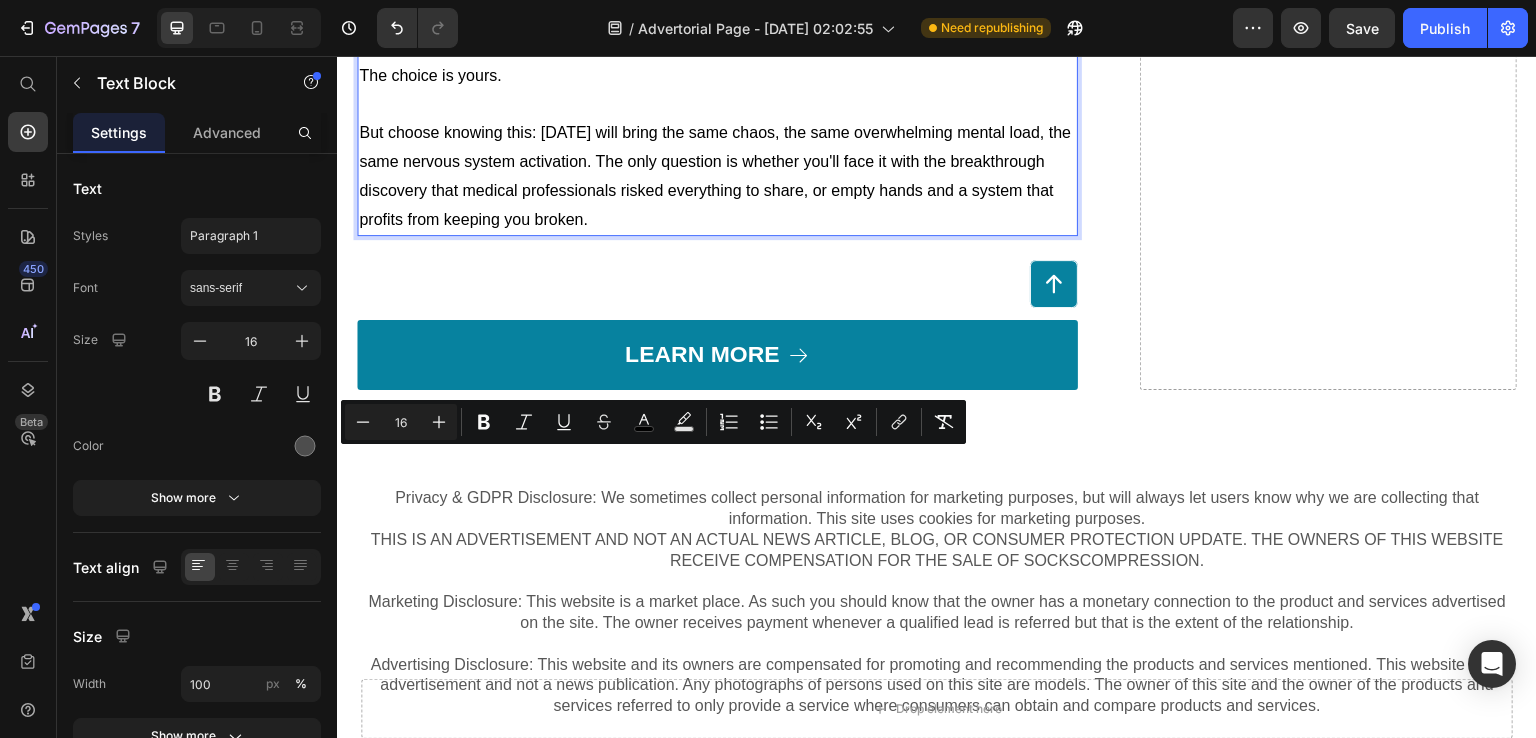click on "The choice is yours." at bounding box center (430, 75) 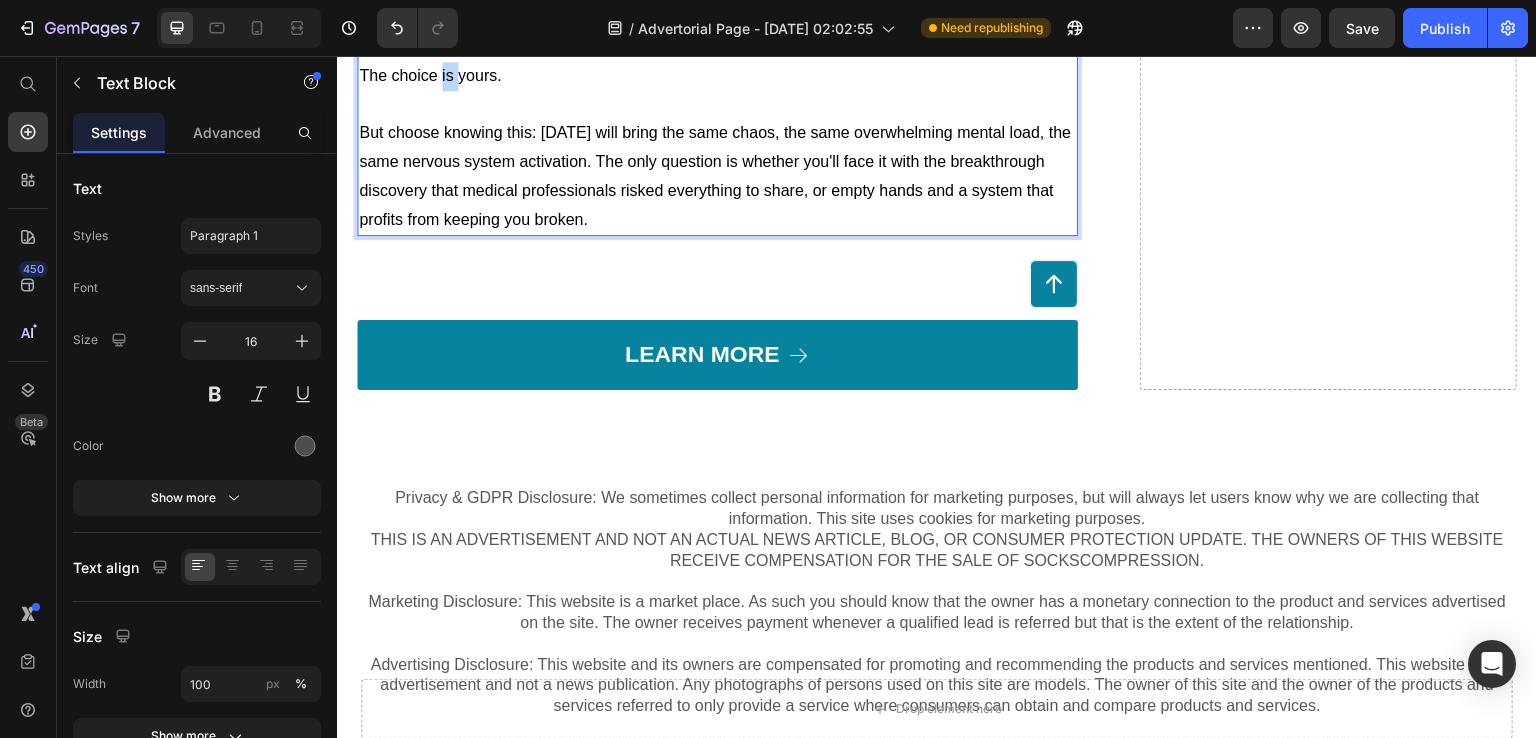 click on "The choice is yours." at bounding box center (430, 75) 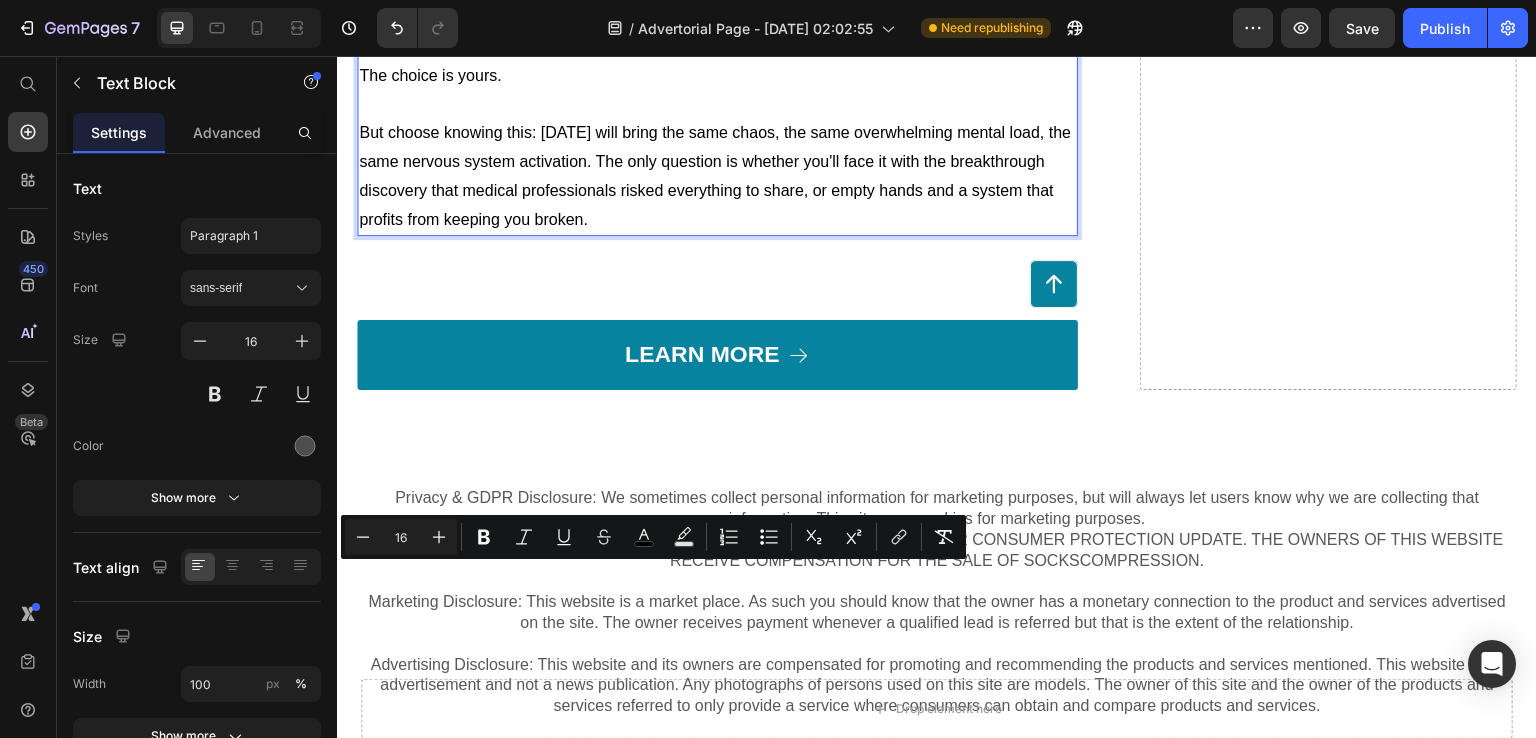 click on "The choice is yours." at bounding box center (717, 91) 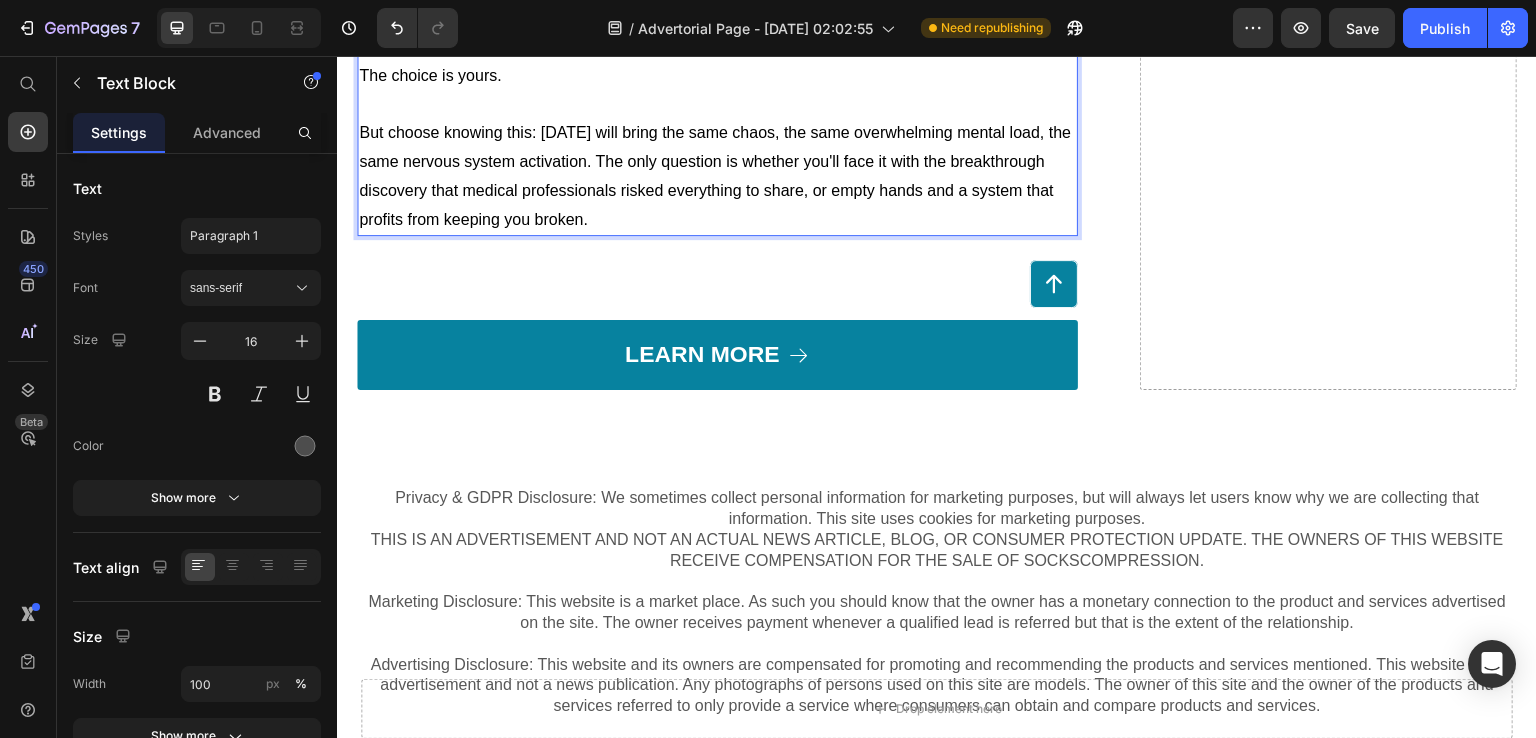 click on "Choice 2:  Take 60 seconds to discover what these medical professionals sacrificed their careers to share. Start feeling like yourself again by this weekend. Show your children what regulated love looks like. Break the cycle that's been destroying mothers for generations." at bounding box center (717, -10) 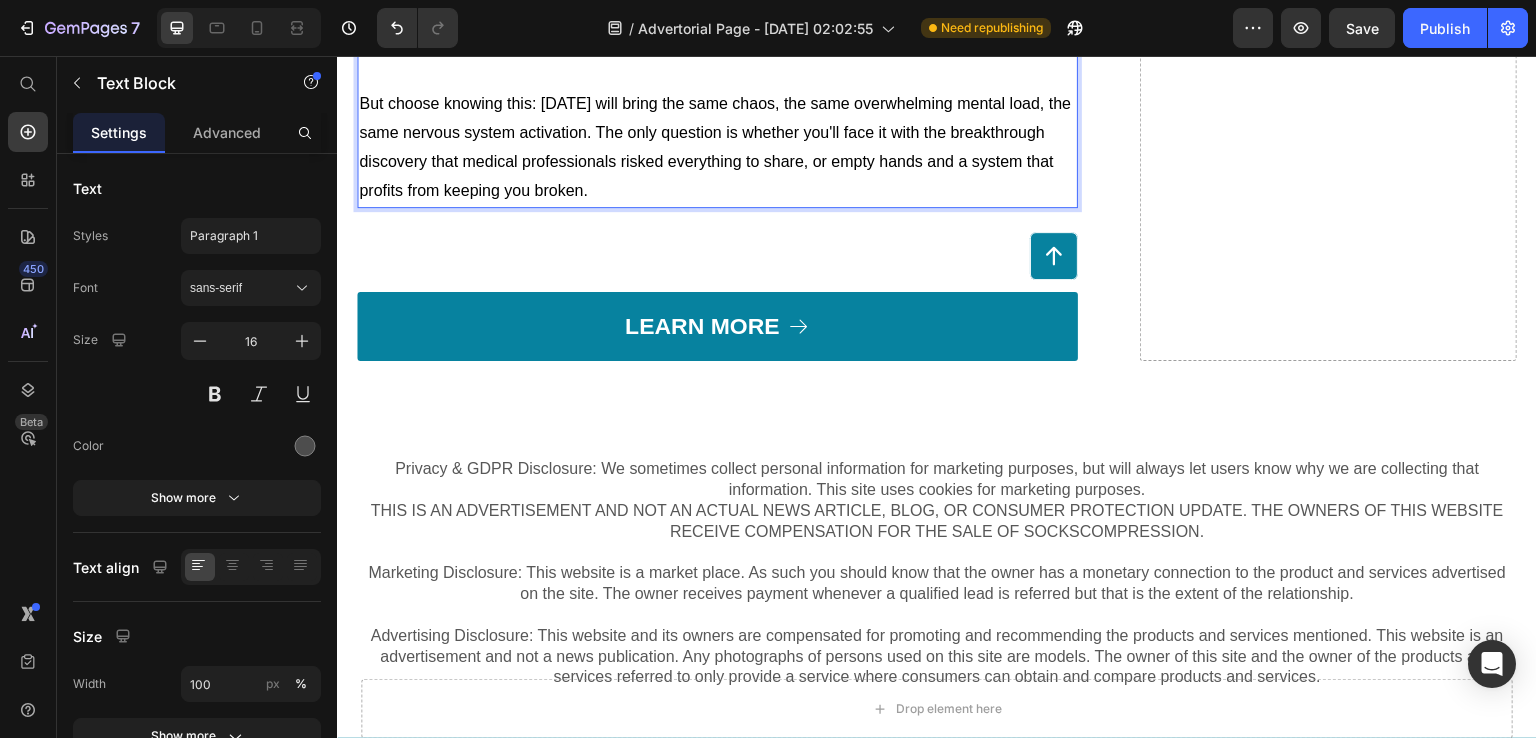 click on "Choice 1:  Close this page. Tell yourself you'll "think about it." Continue pushing through each day, hoping it gets easier. Watch your nervous system get more dysregulated. Feel yourself becoming the angry, overwhelmed mother you swore you'd never be." at bounding box center (717, -154) 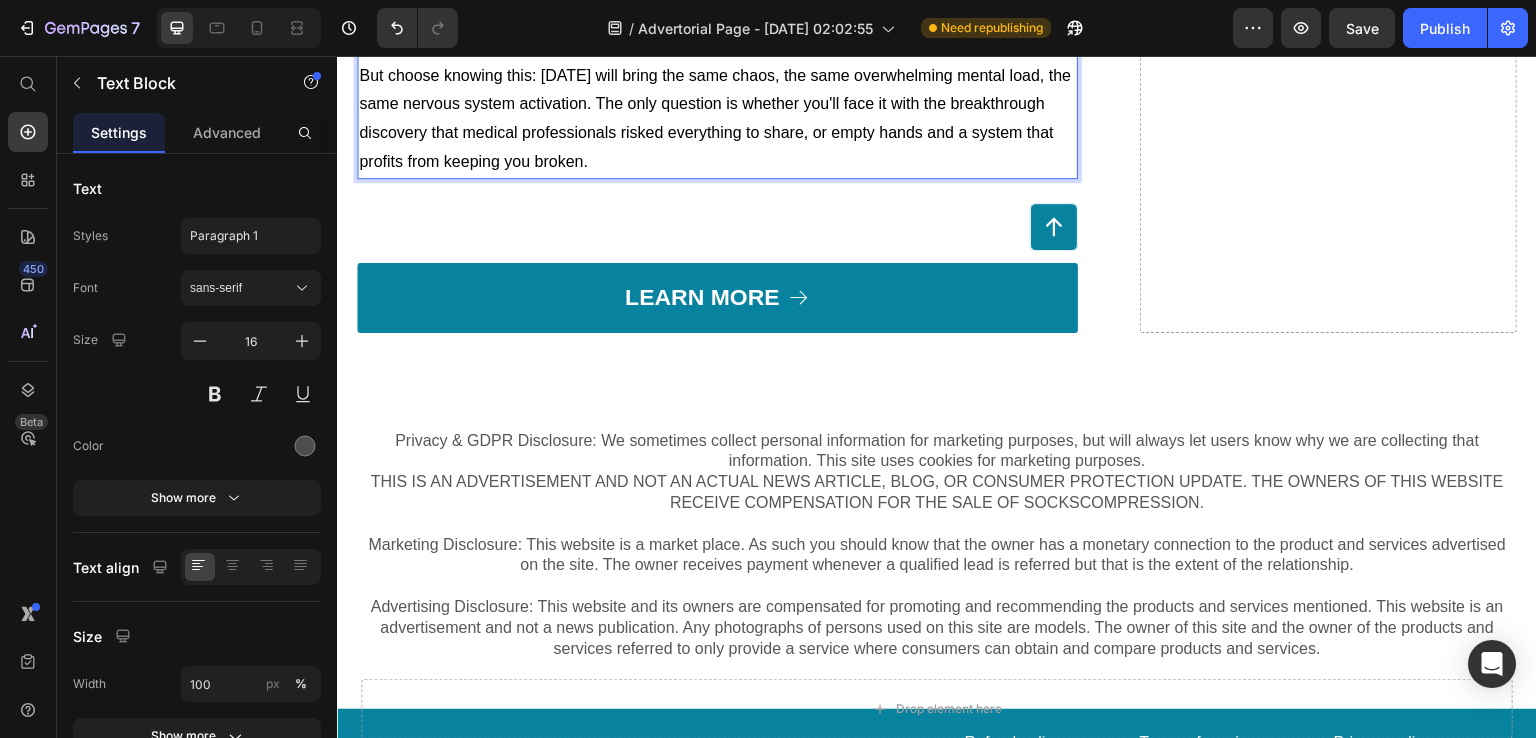 click on "Right now, you have two choices:" at bounding box center (717, -270) 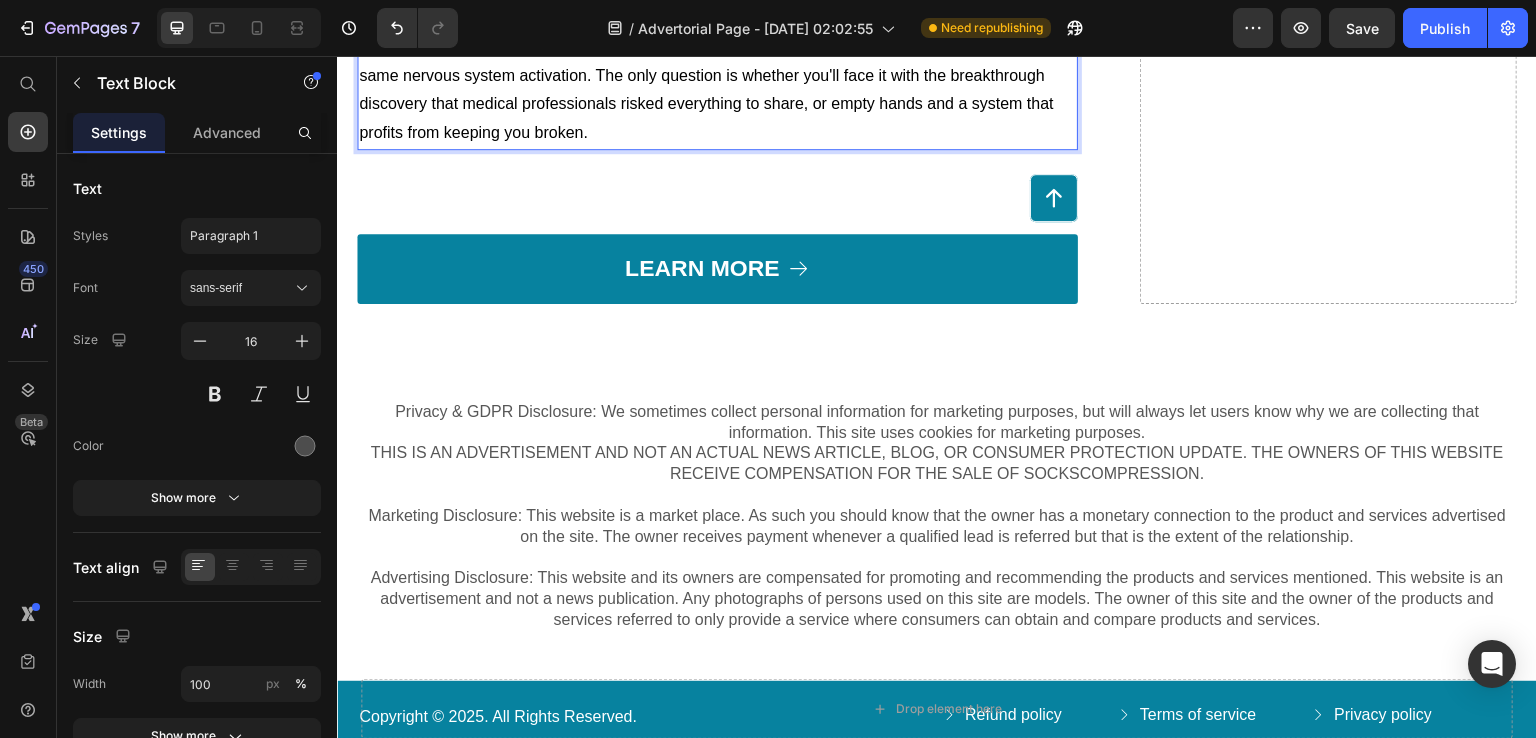 drag, startPoint x: 504, startPoint y: 489, endPoint x: 361, endPoint y: 497, distance: 143.2236 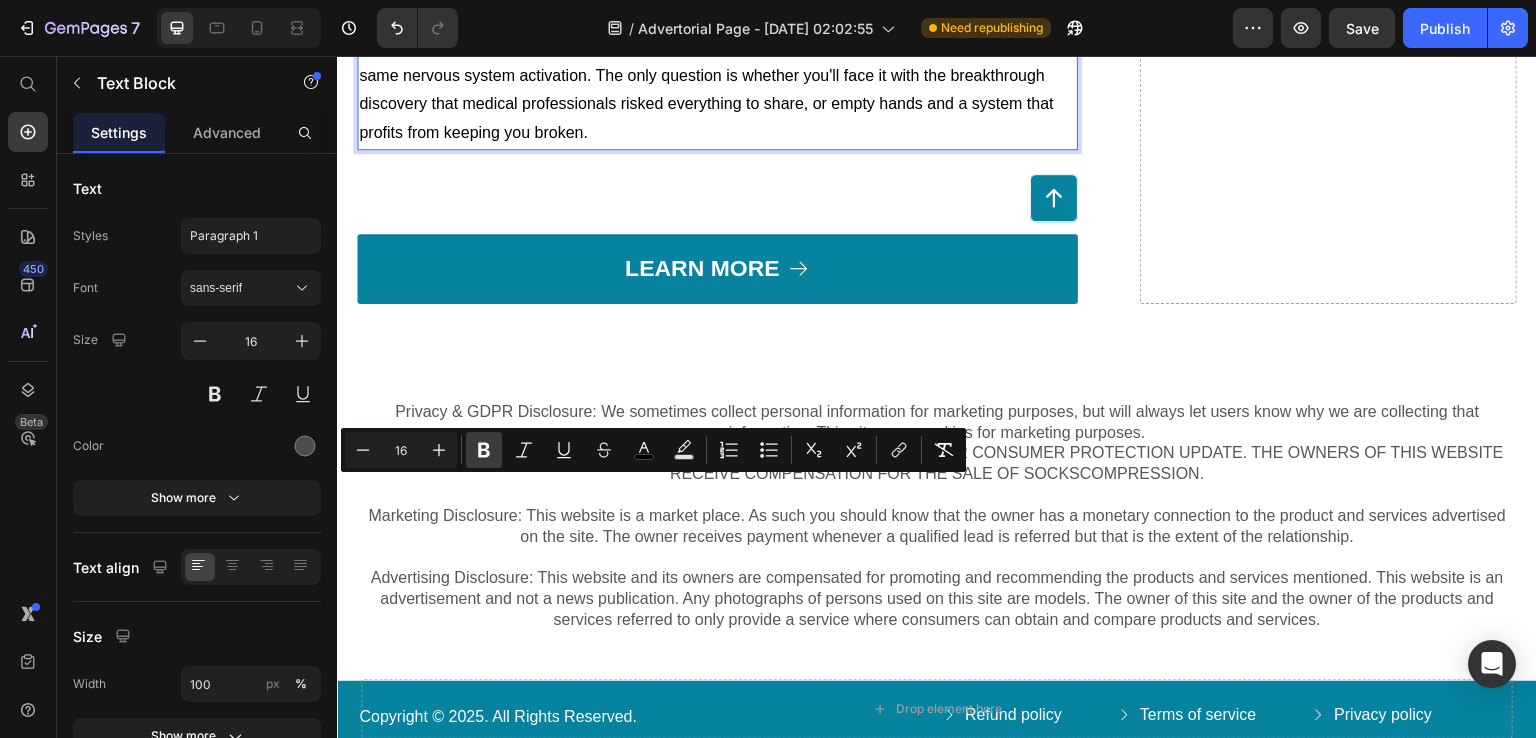 click 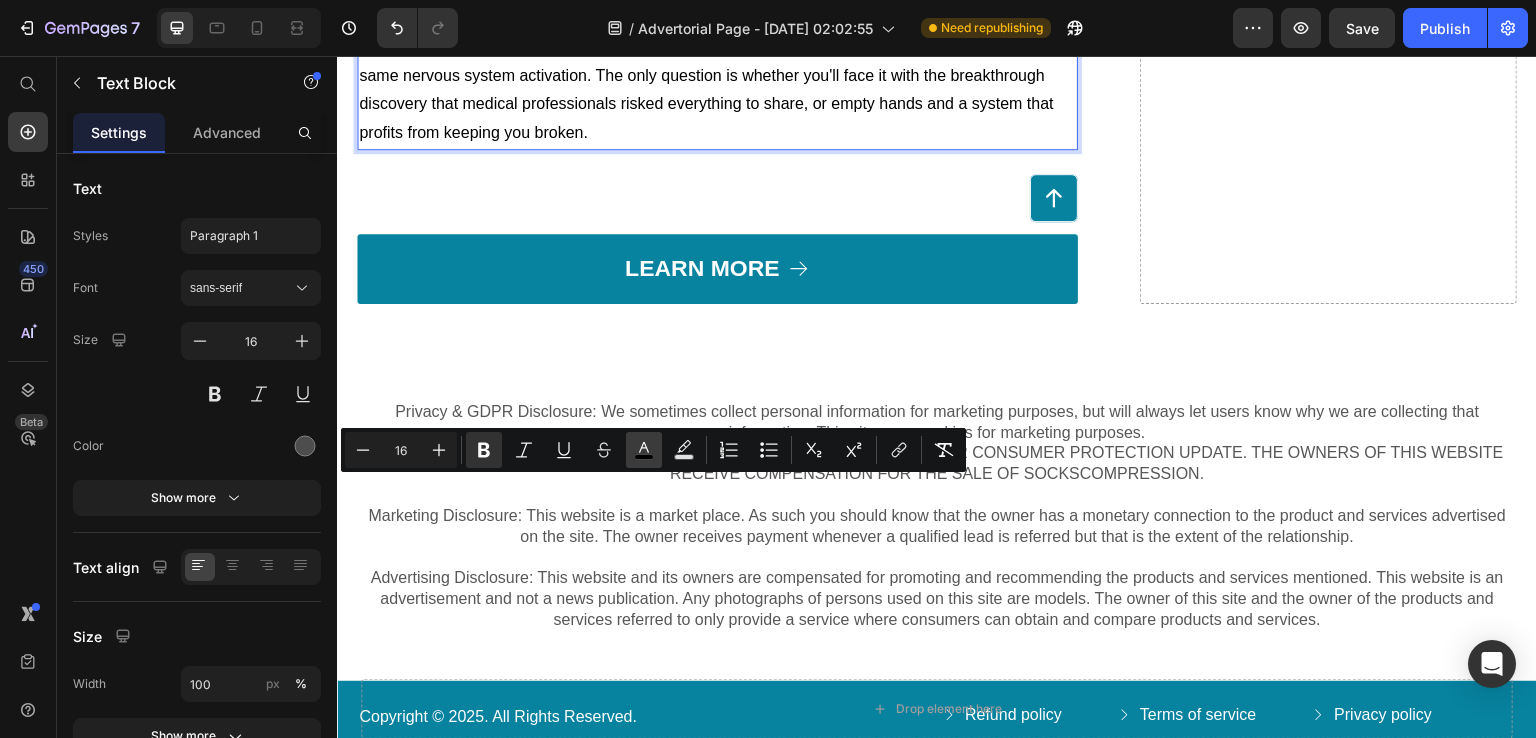 click 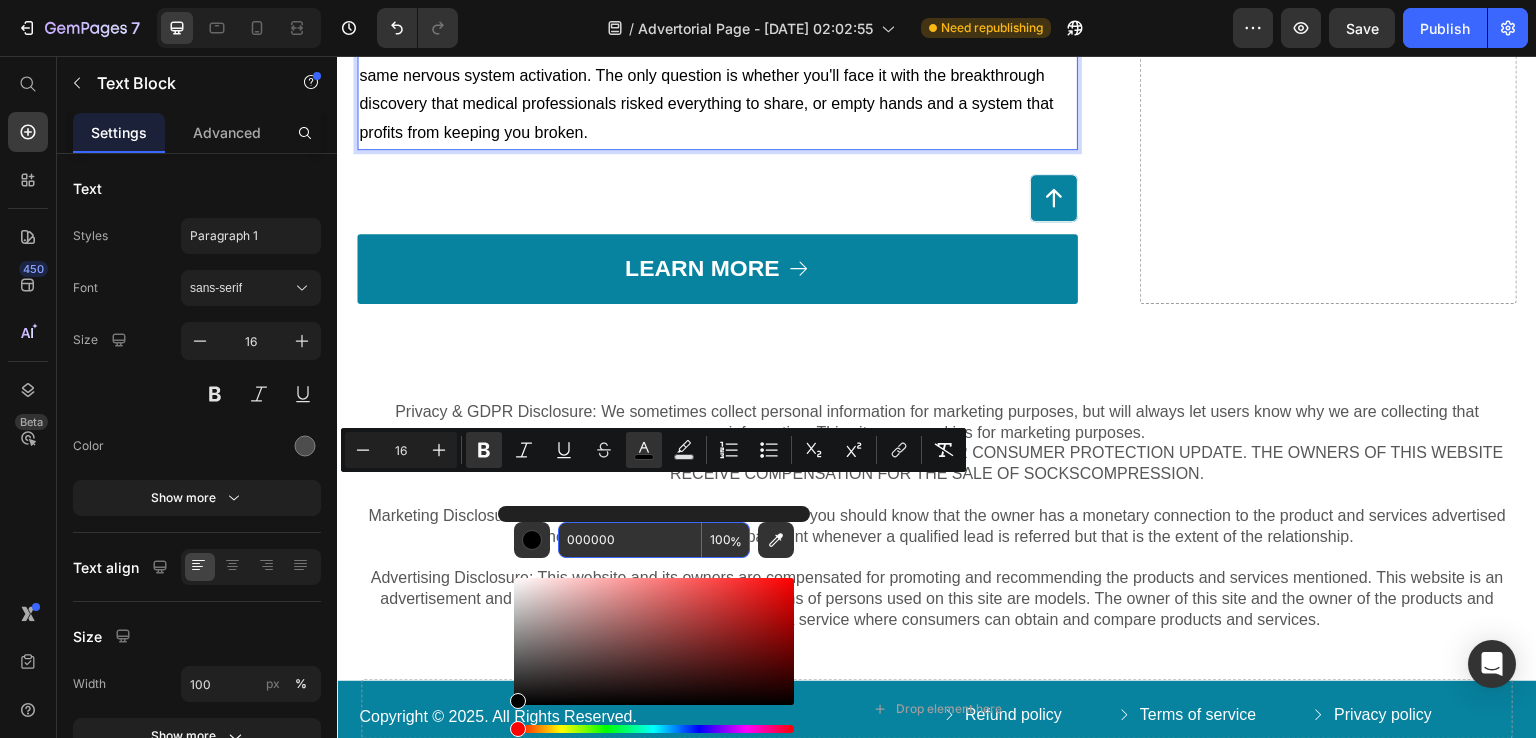 click on "000000" at bounding box center [630, 540] 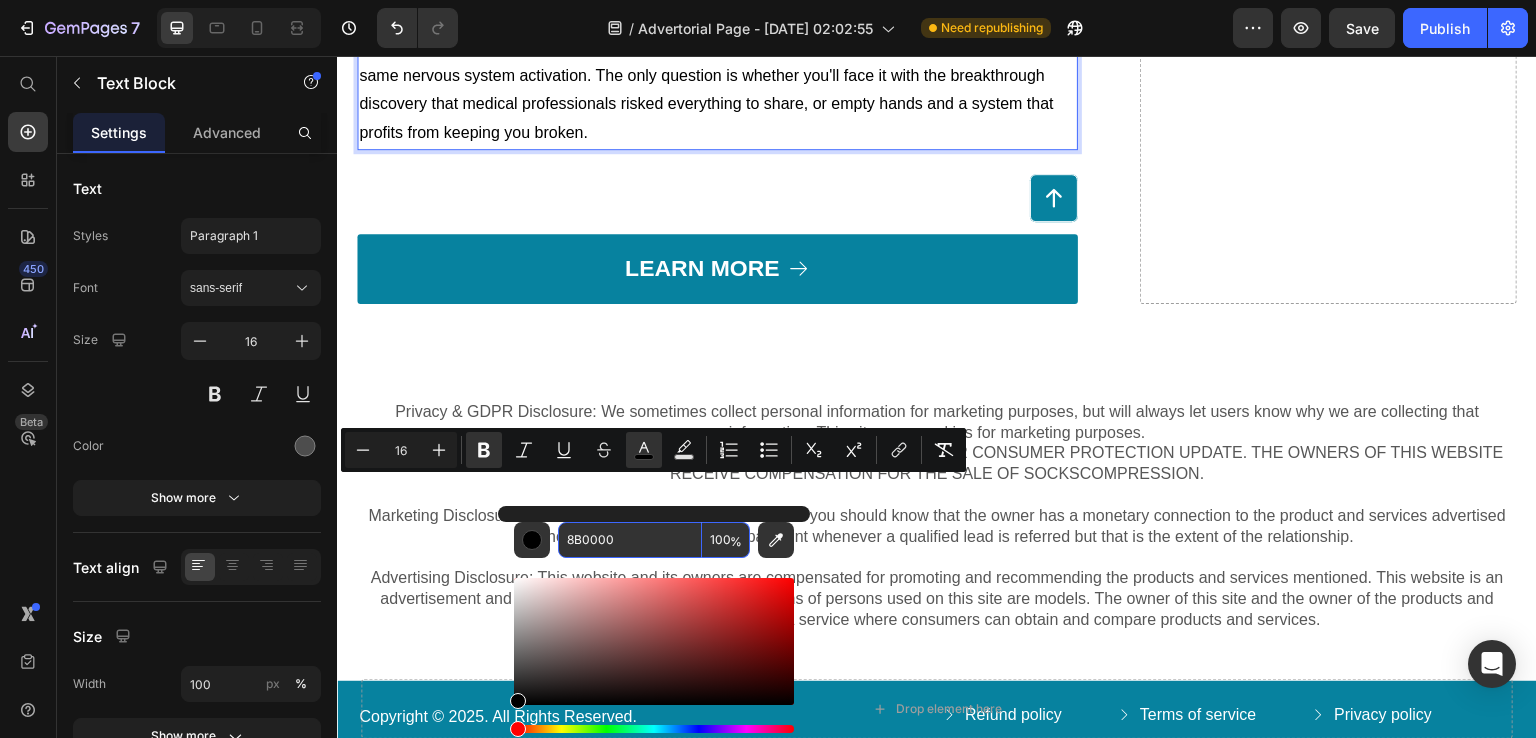 type on "8B0000" 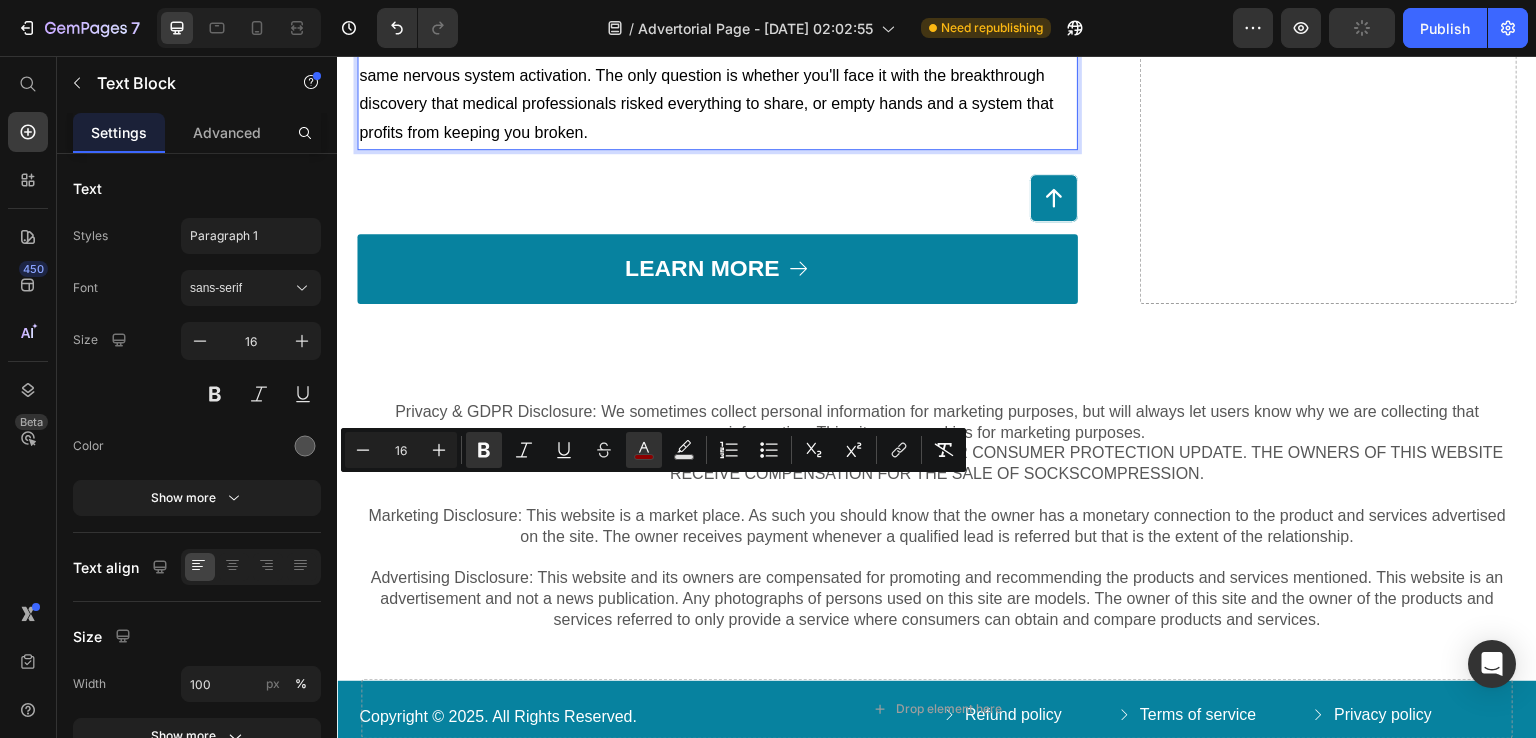click on "The choice is yours." at bounding box center [717, 4] 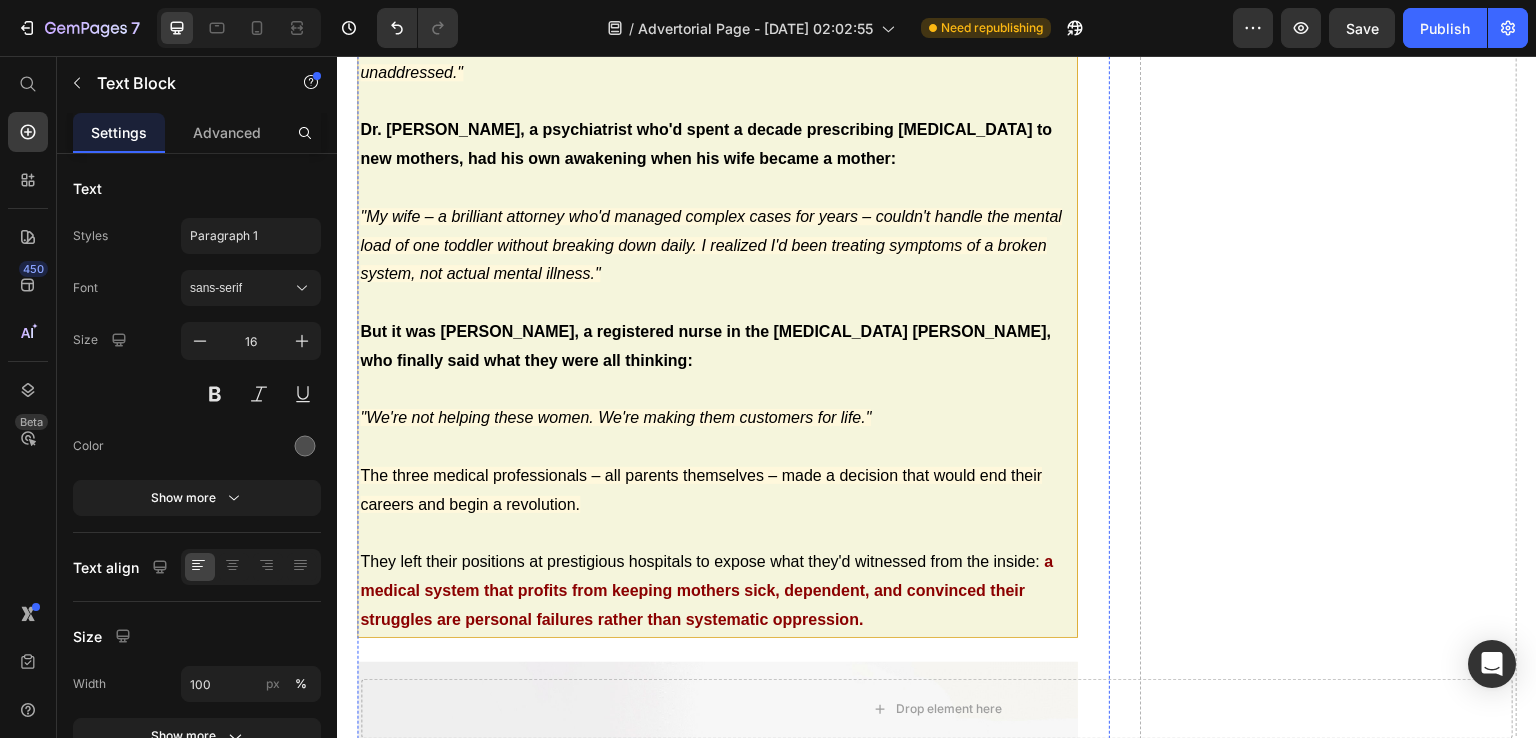 scroll, scrollTop: 5340, scrollLeft: 0, axis: vertical 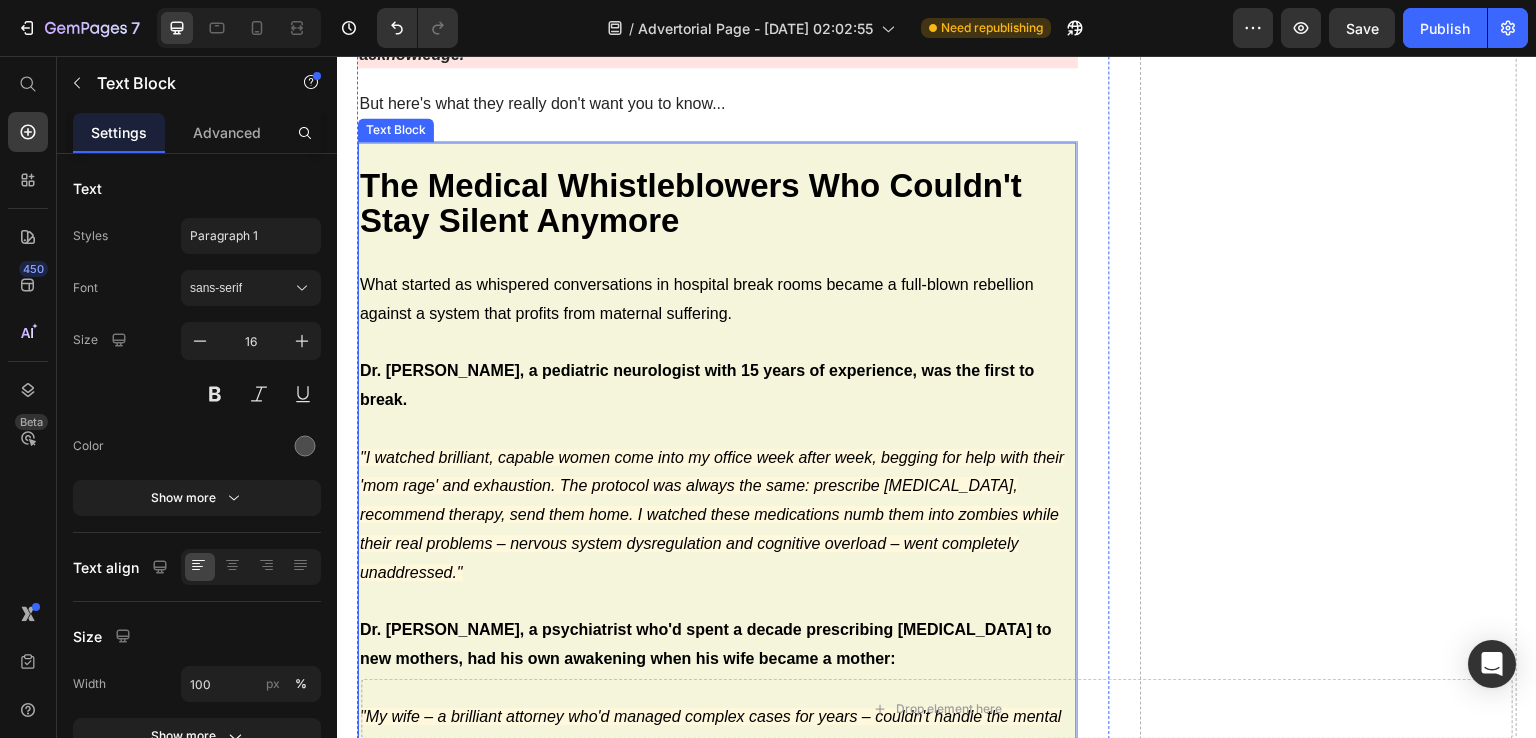 click on "The Medical Whistleblowers Who Couldn't Stay Silent Anymore" at bounding box center [717, 207] 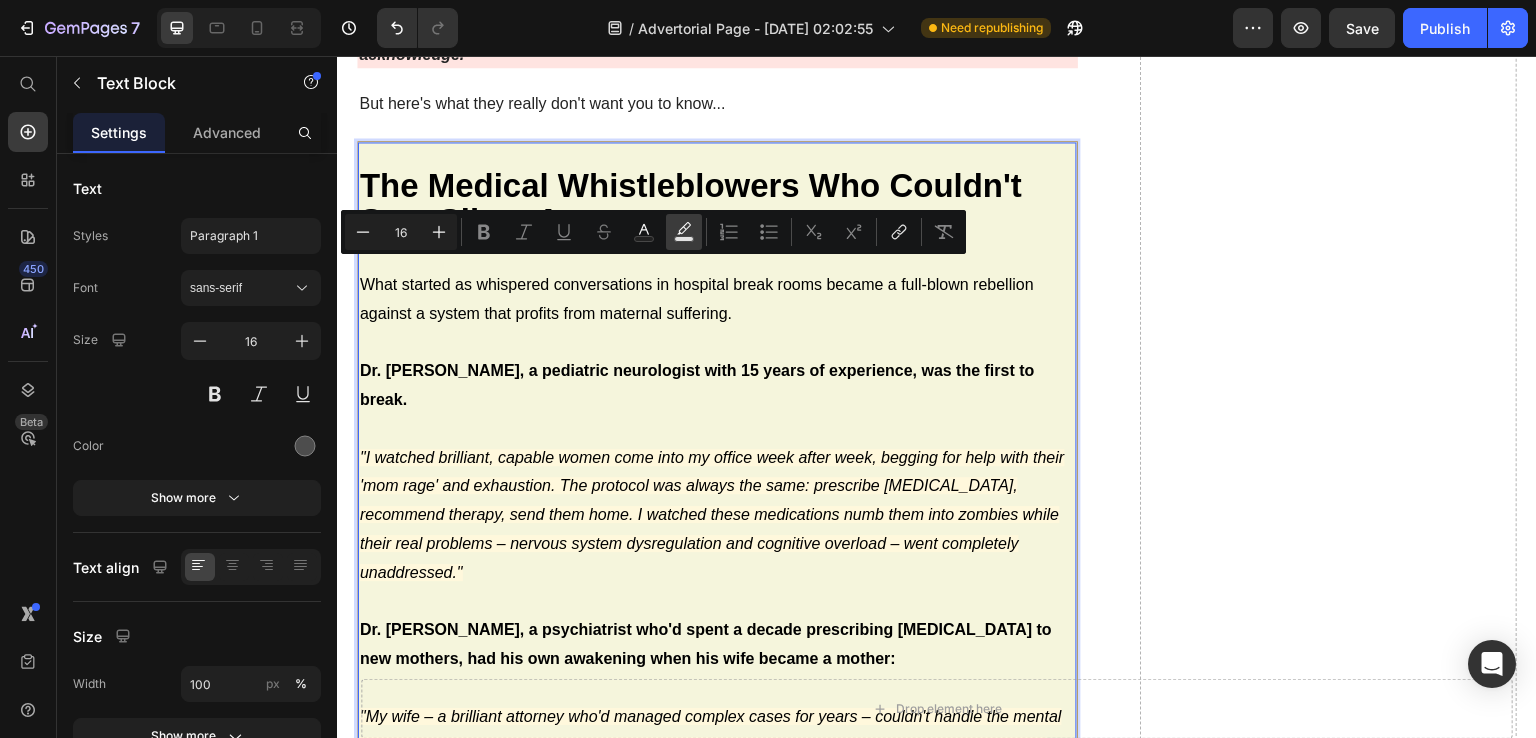 click 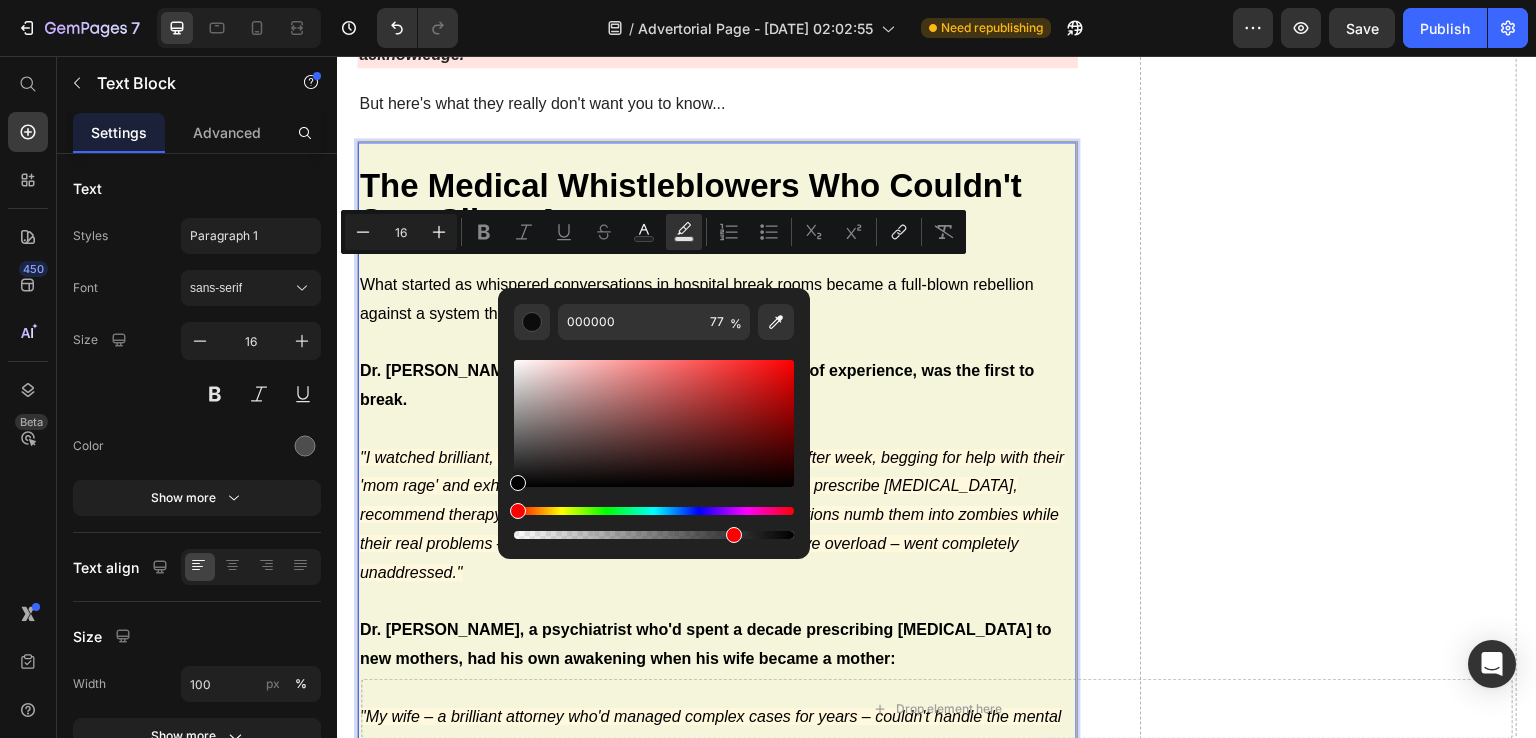 click on "The Medical Whistleblowers Who Couldn't Stay Silent Anymore" at bounding box center (717, 207) 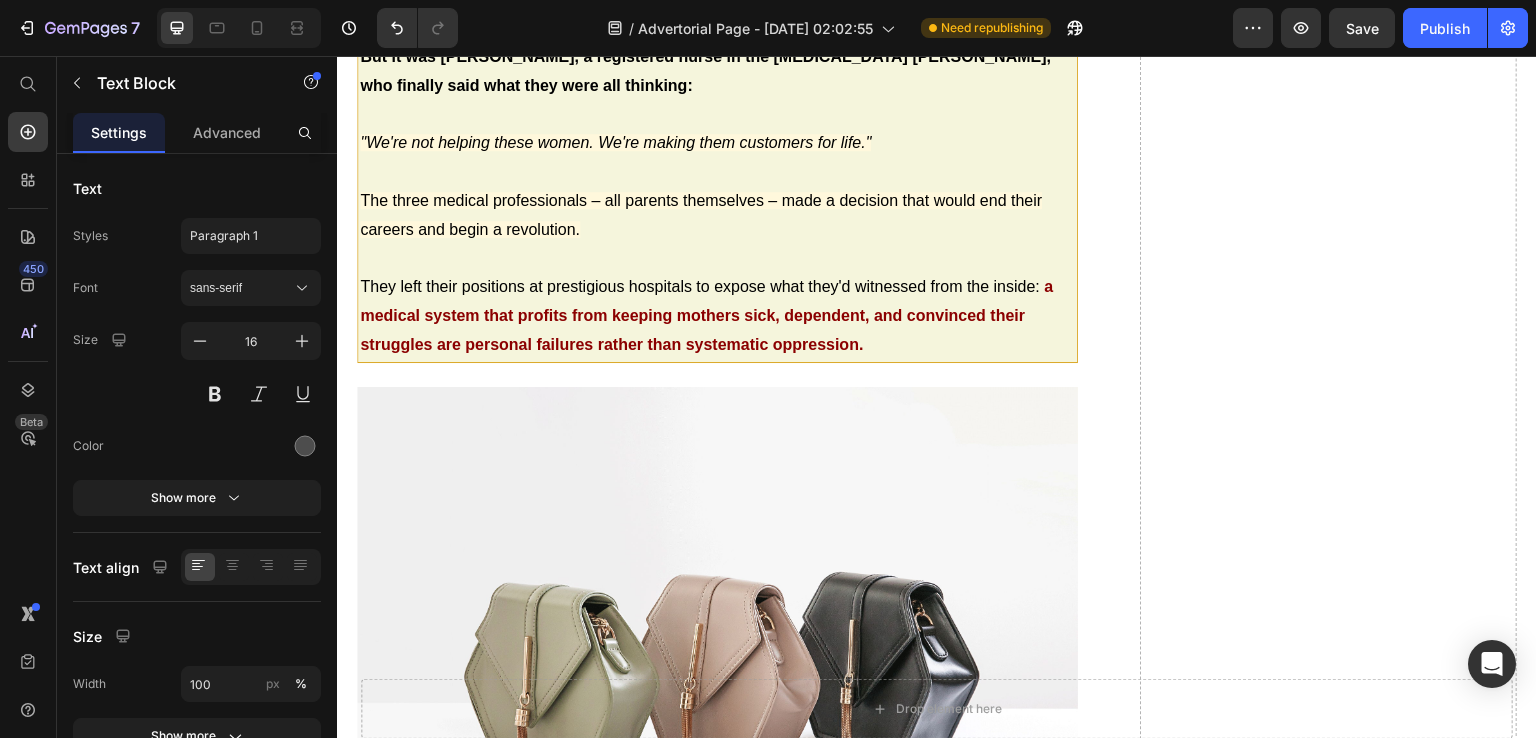scroll, scrollTop: 6314, scrollLeft: 0, axis: vertical 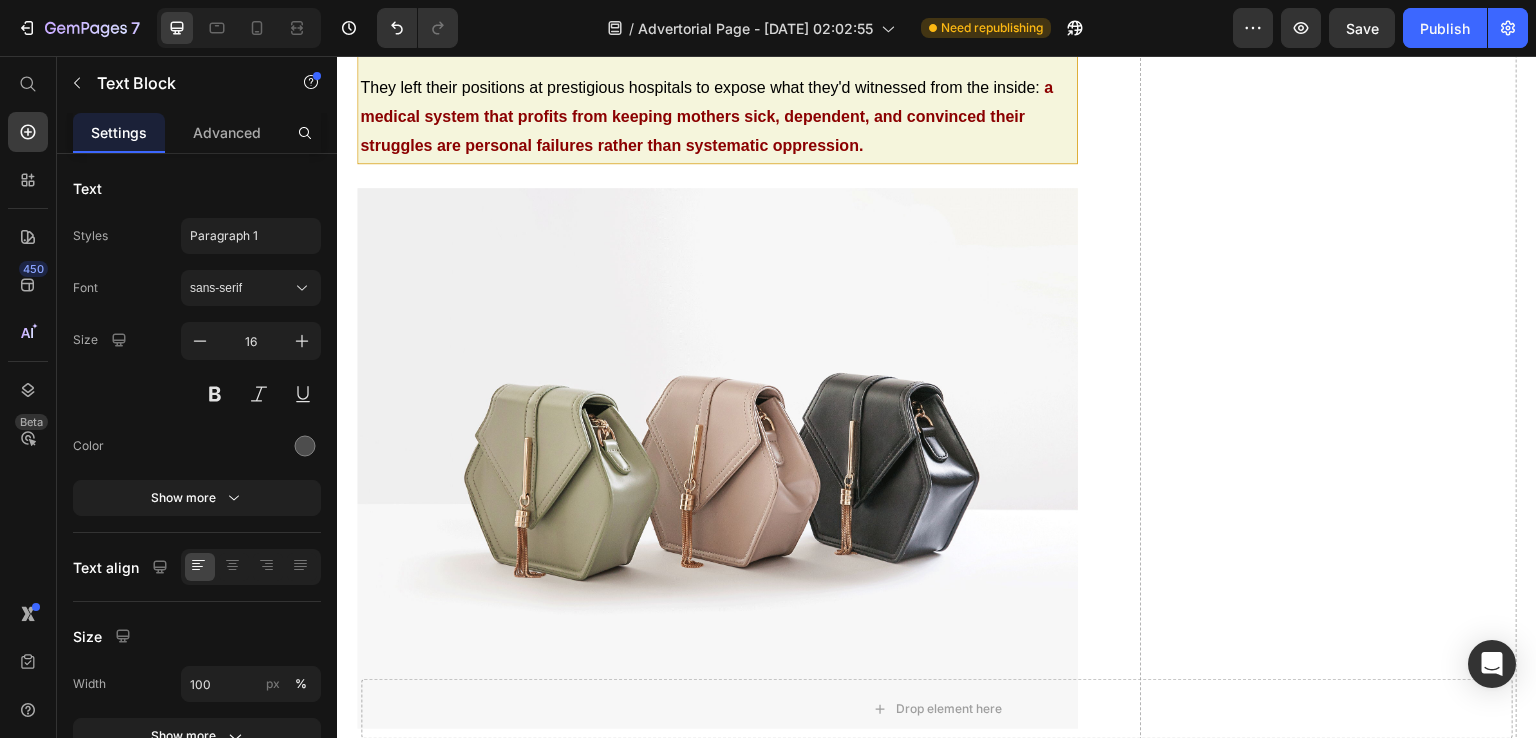 click on ""I watched brilliant, capable women come into my office week after week, begging for help with their 'mom rage' and exhaustion. The protocol was always the same: prescribe [MEDICAL_DATA], recommend therapy, send them home. I watched these medications numb them into zombies while their real problems – nervous system dysregulation and cognitive overload – went completely unaddressed."" at bounding box center (717, -444) 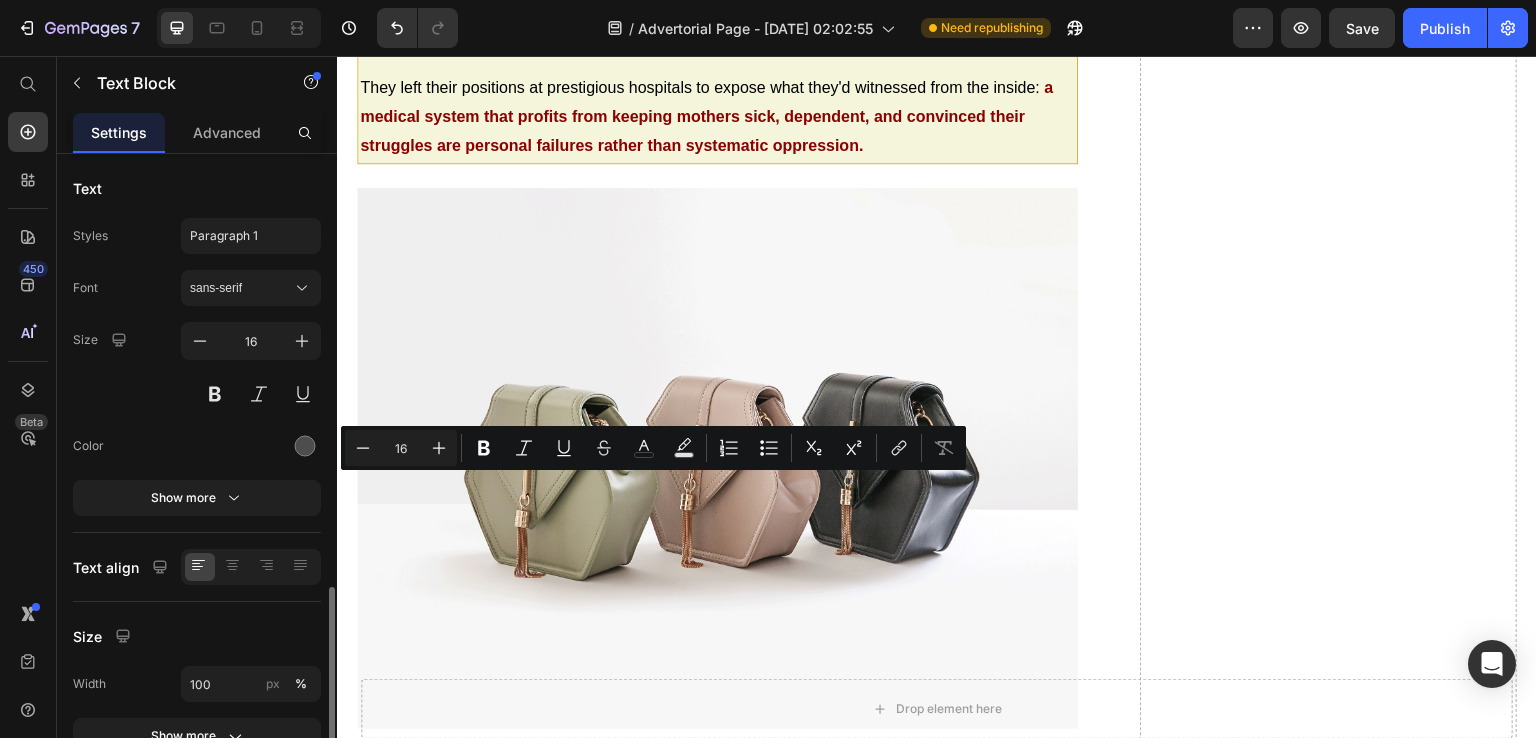 scroll, scrollTop: 252, scrollLeft: 0, axis: vertical 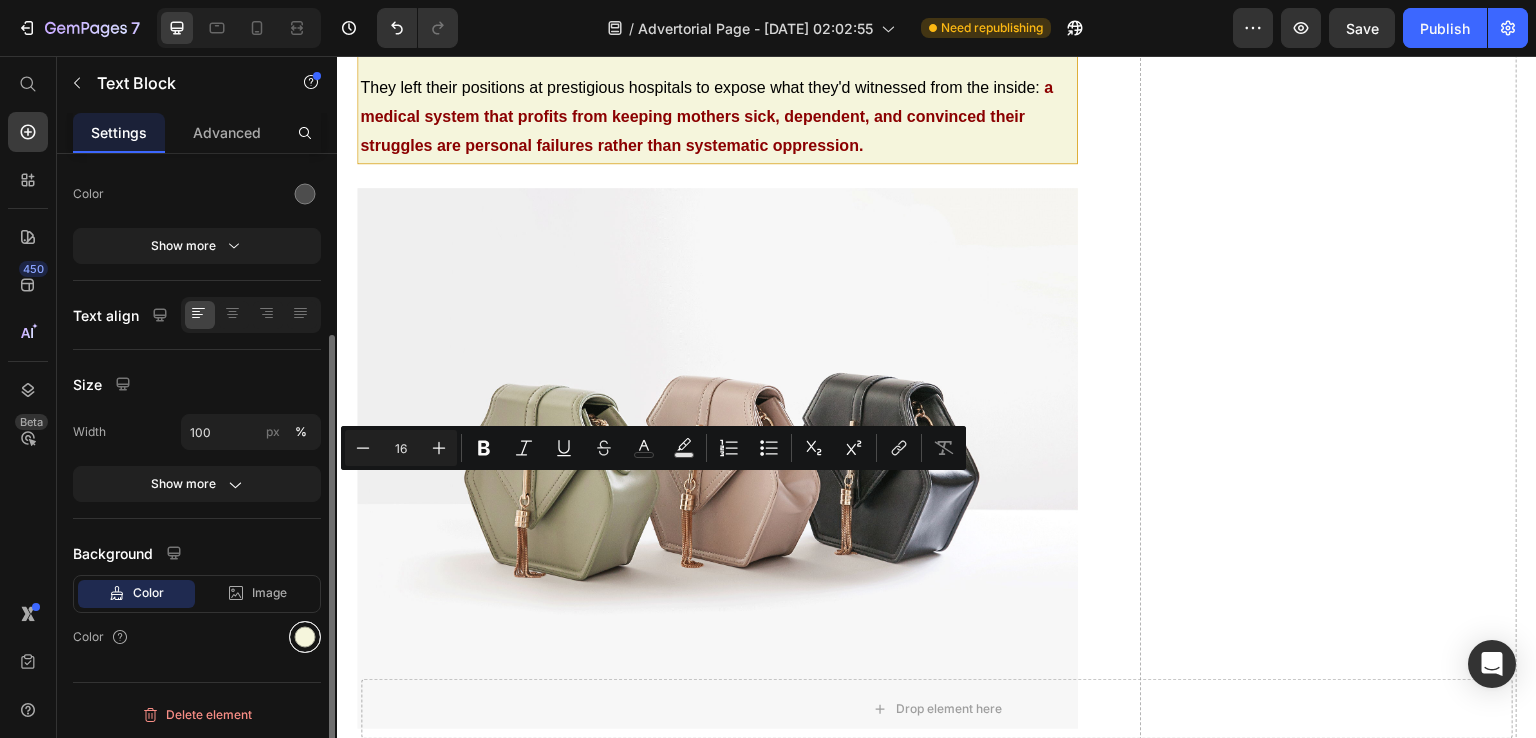 click at bounding box center (305, 637) 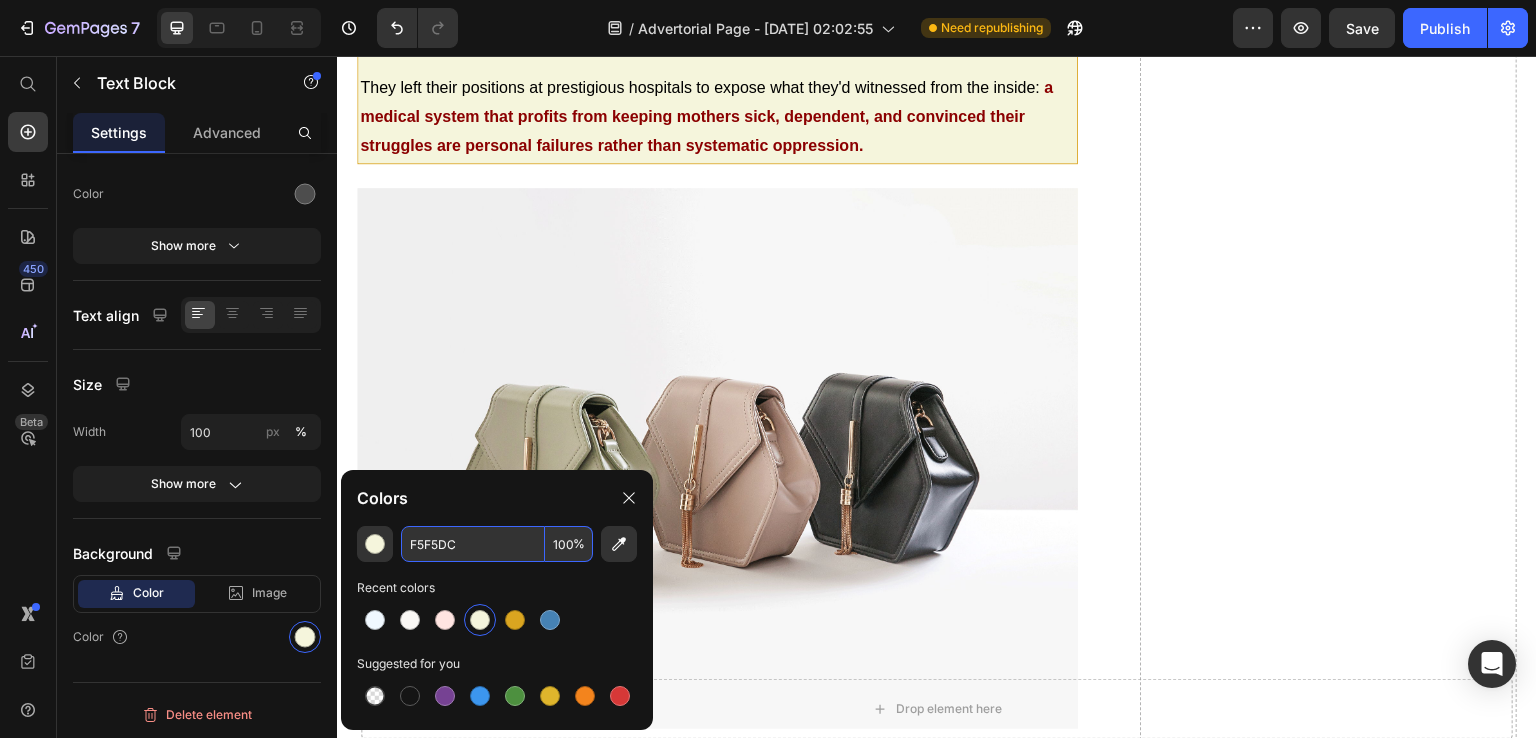 click on "F5F5DC" at bounding box center [473, 544] 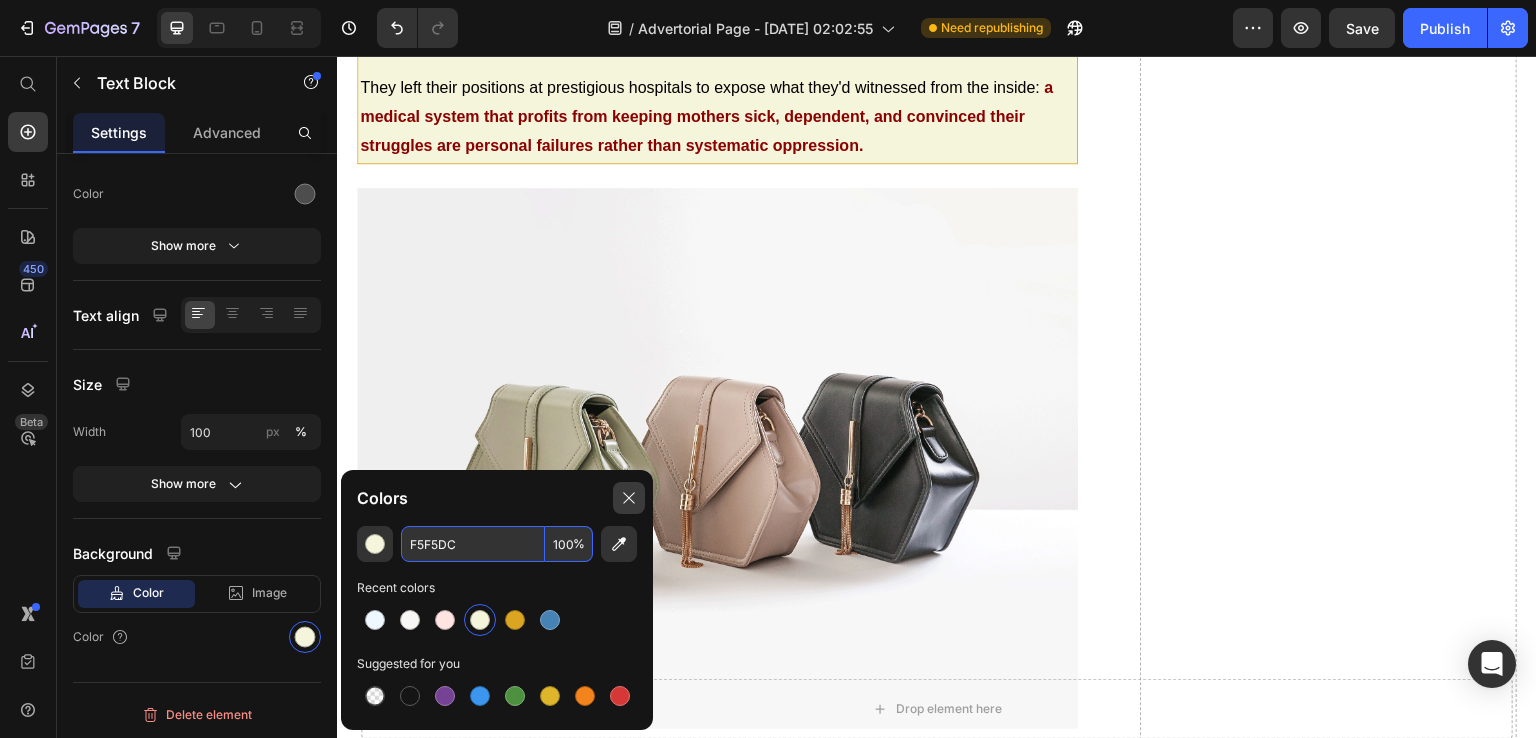 click 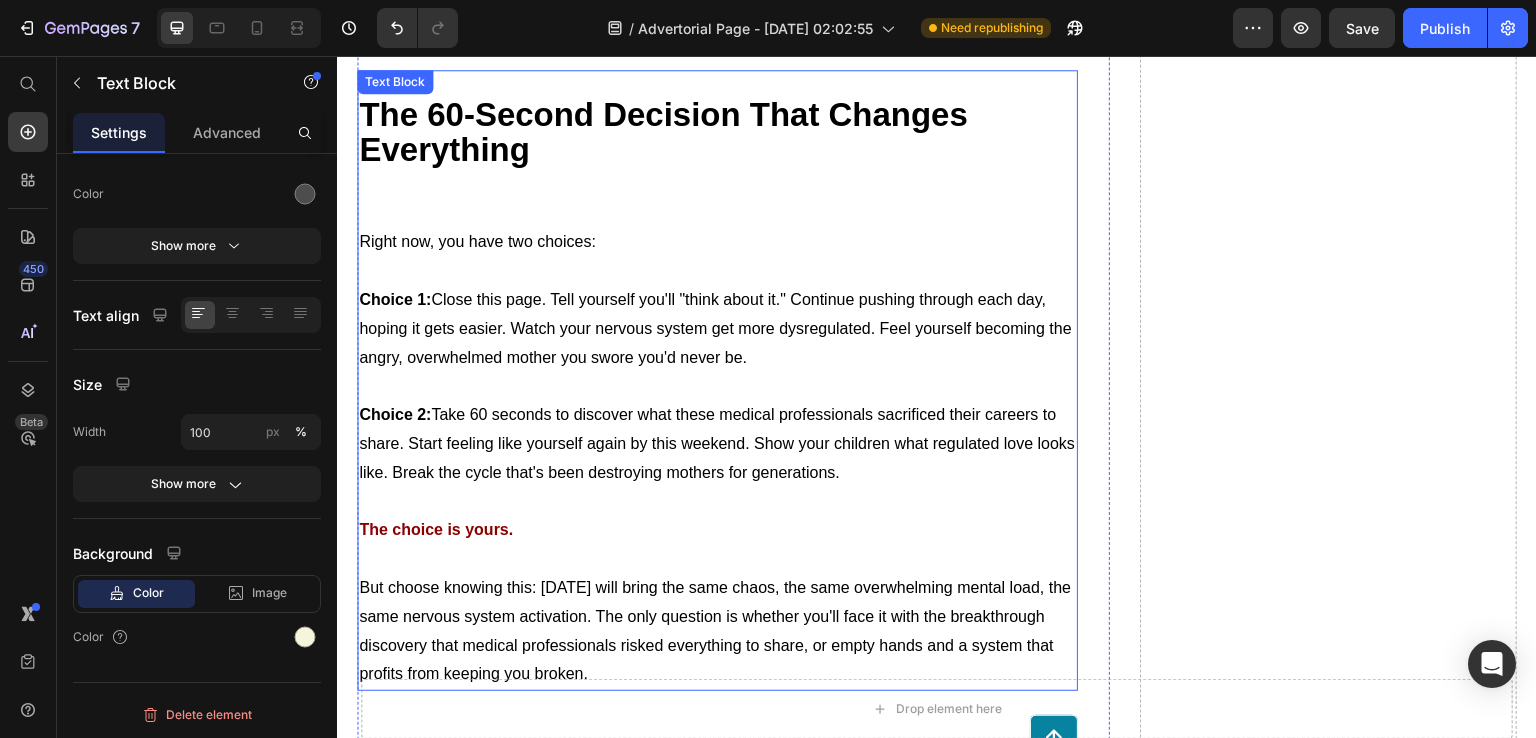 scroll, scrollTop: 10014, scrollLeft: 0, axis: vertical 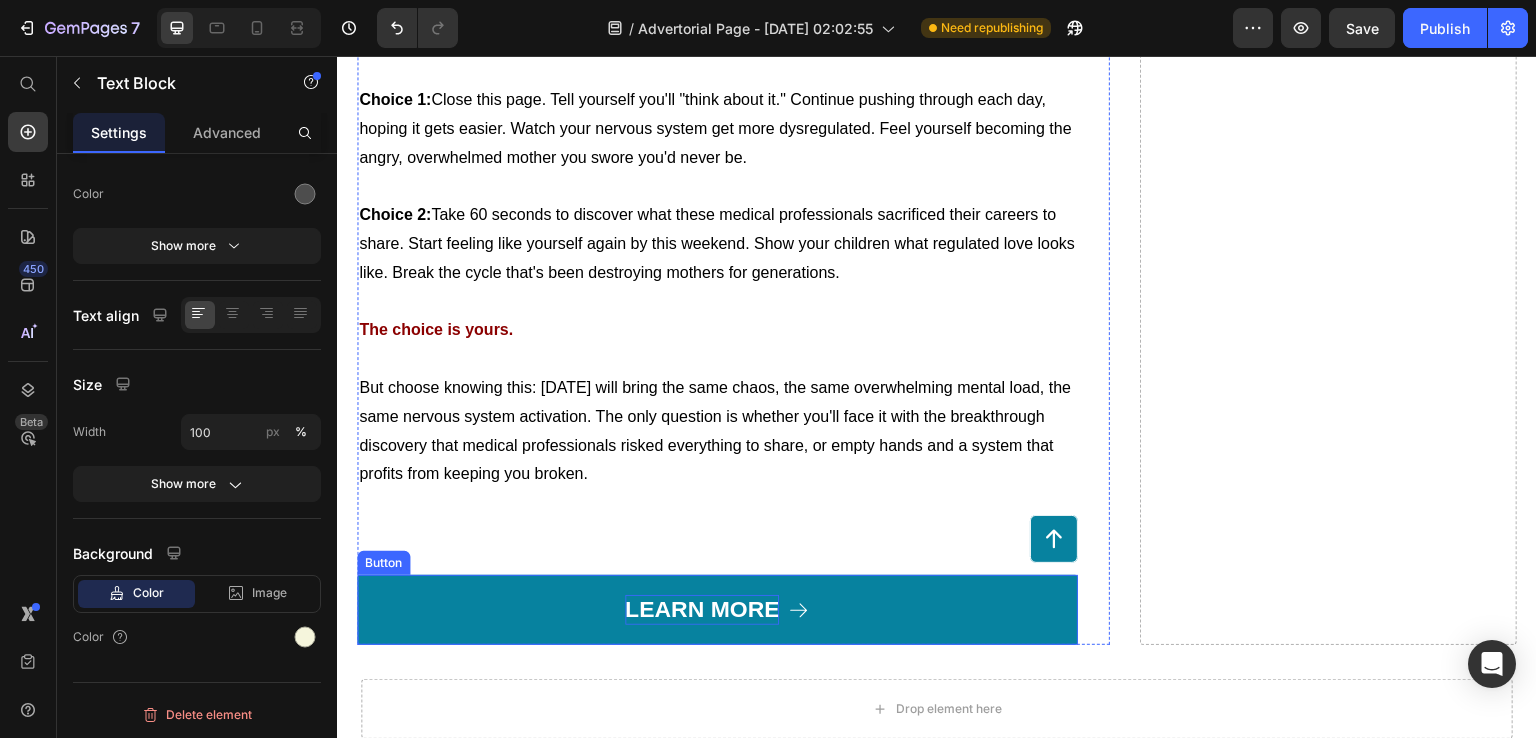 click on "LEARN MORE" at bounding box center [702, 610] 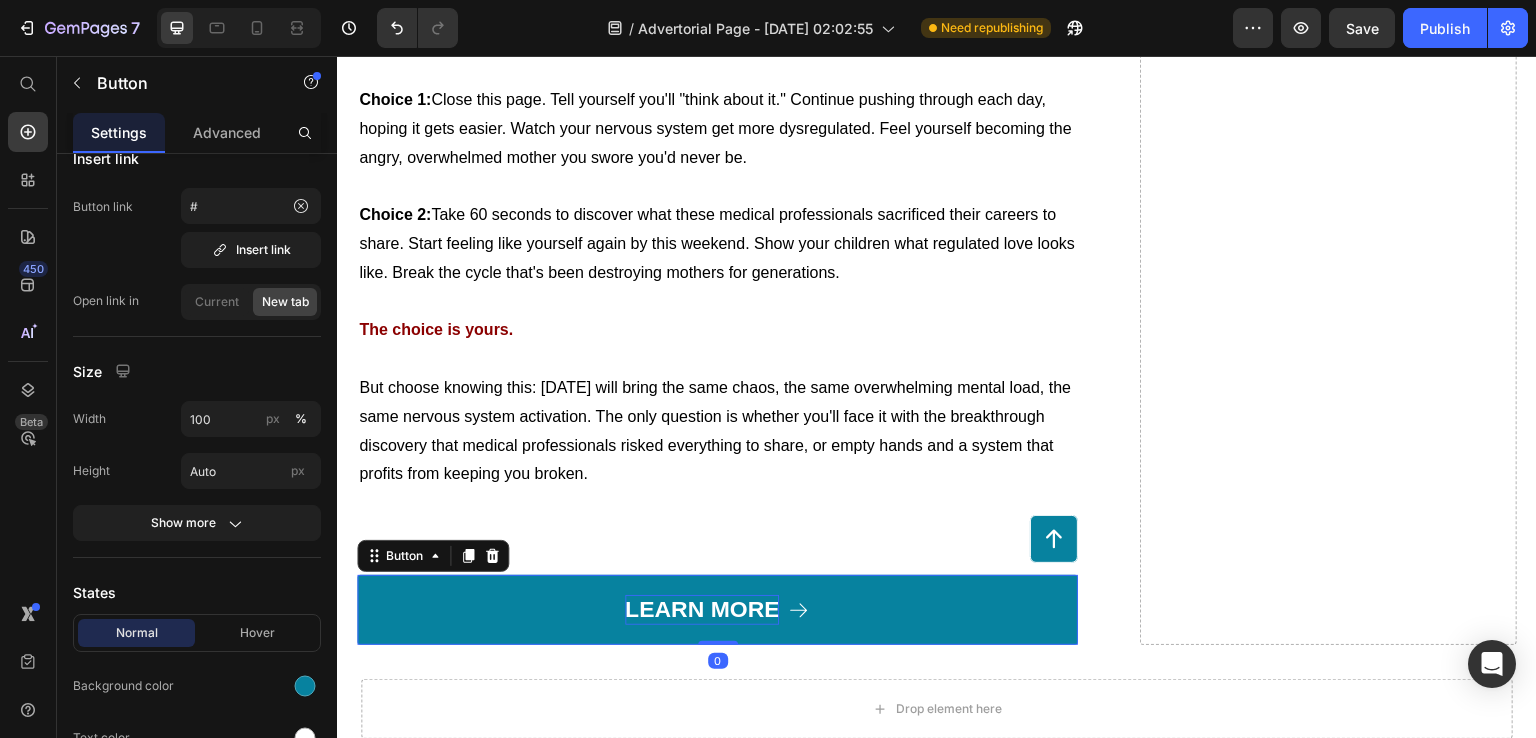 scroll, scrollTop: 0, scrollLeft: 0, axis: both 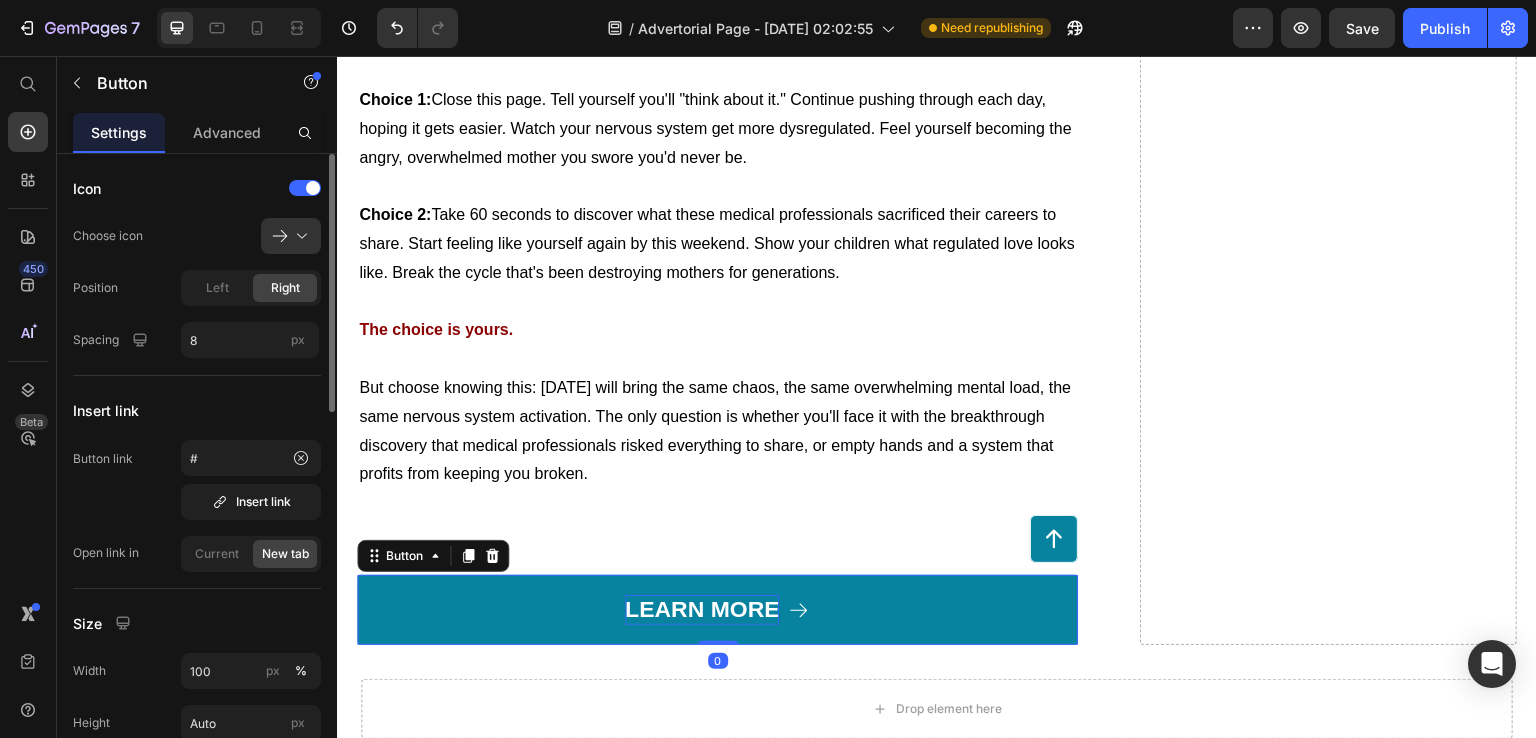 click on "LEARN MORE" at bounding box center (702, 610) 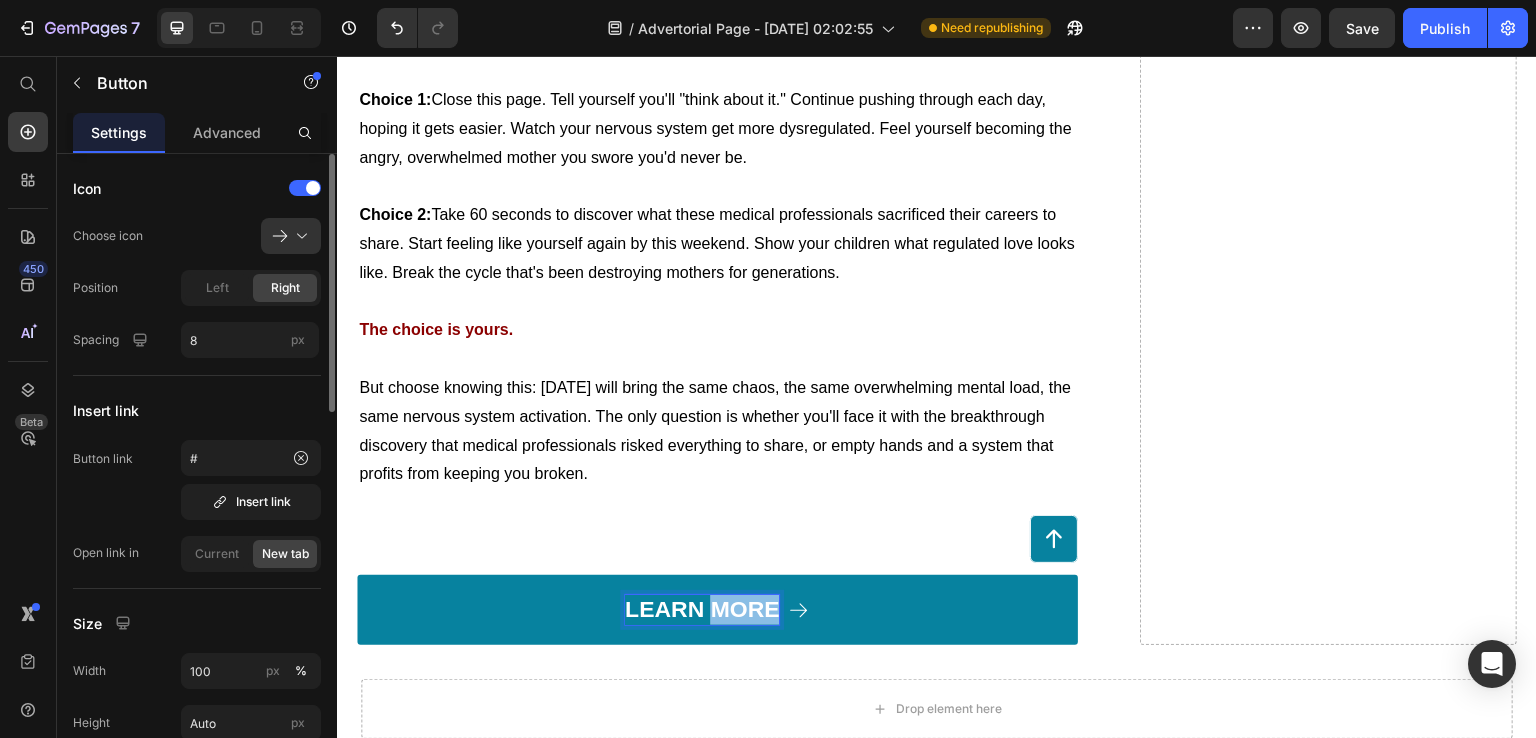 click on "LEARN MORE" at bounding box center (702, 610) 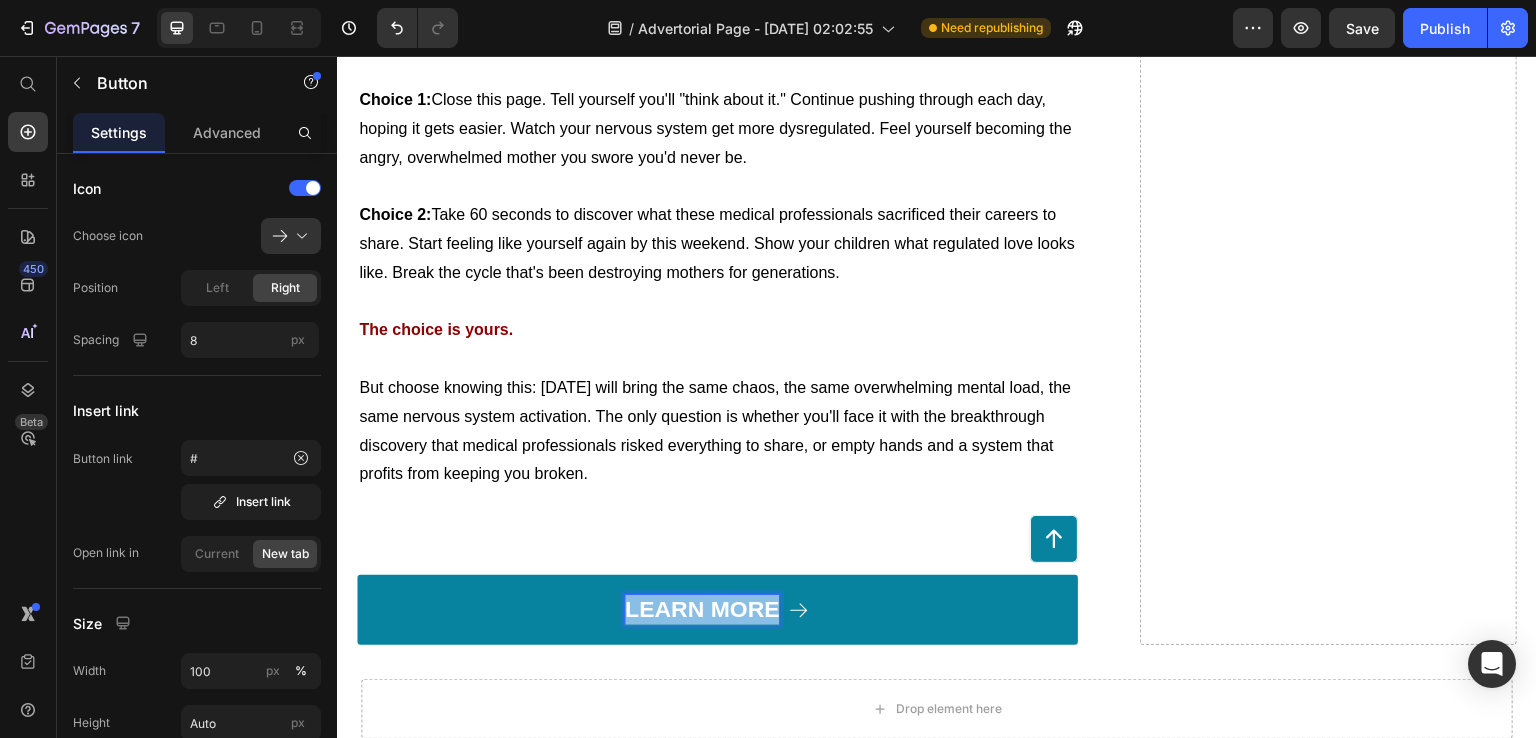 click on "LEARN MORE" at bounding box center [702, 610] 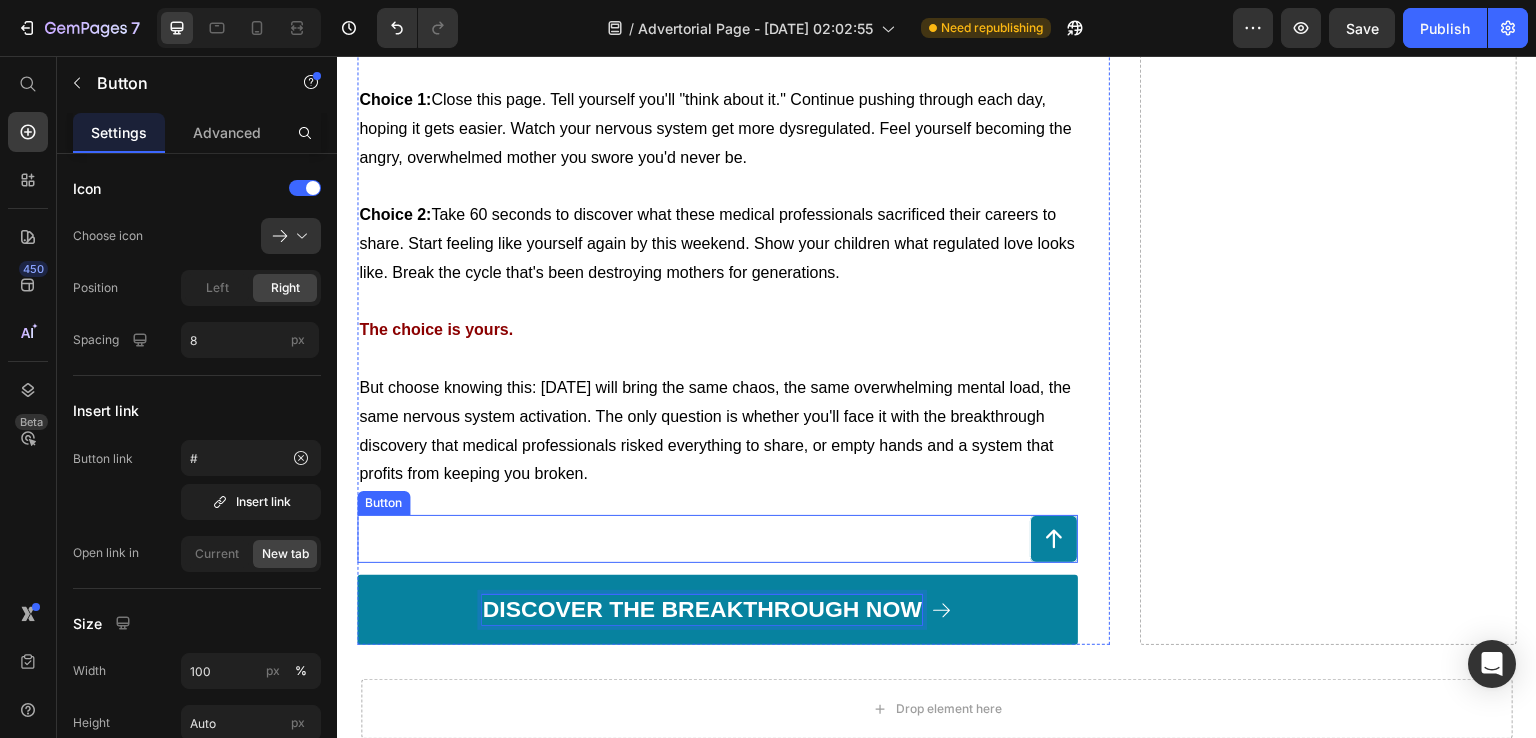 click on "Button" at bounding box center [717, 539] 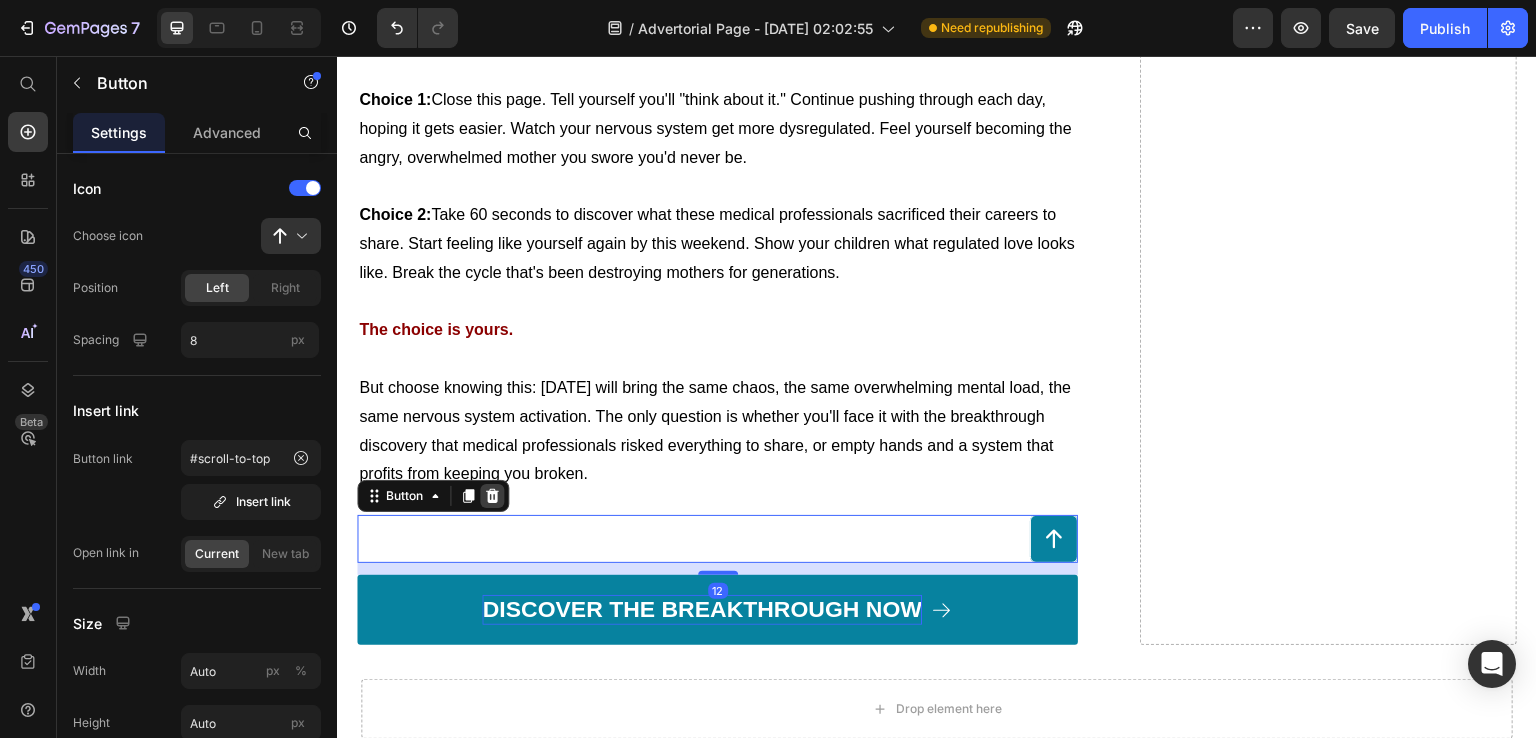 click 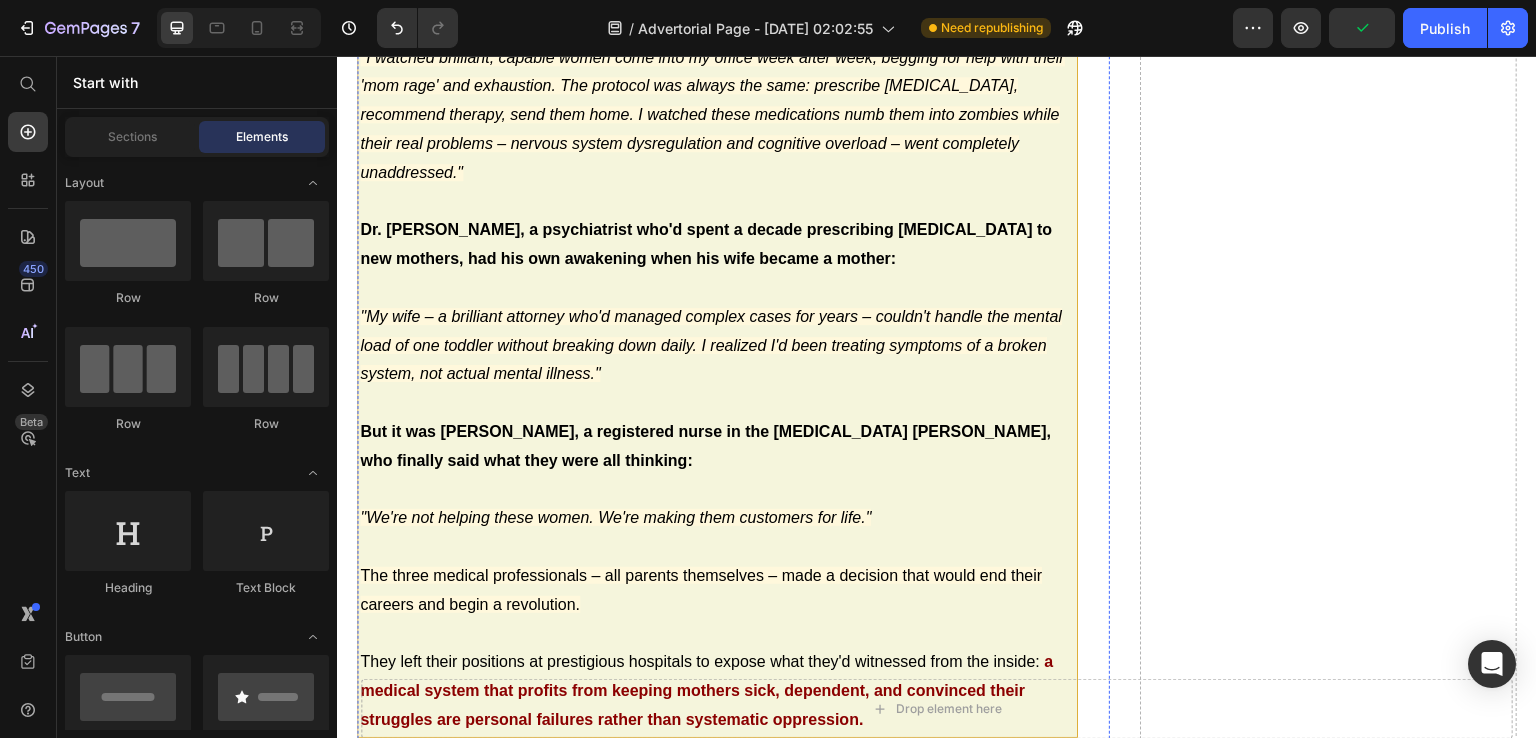 scroll, scrollTop: 6140, scrollLeft: 0, axis: vertical 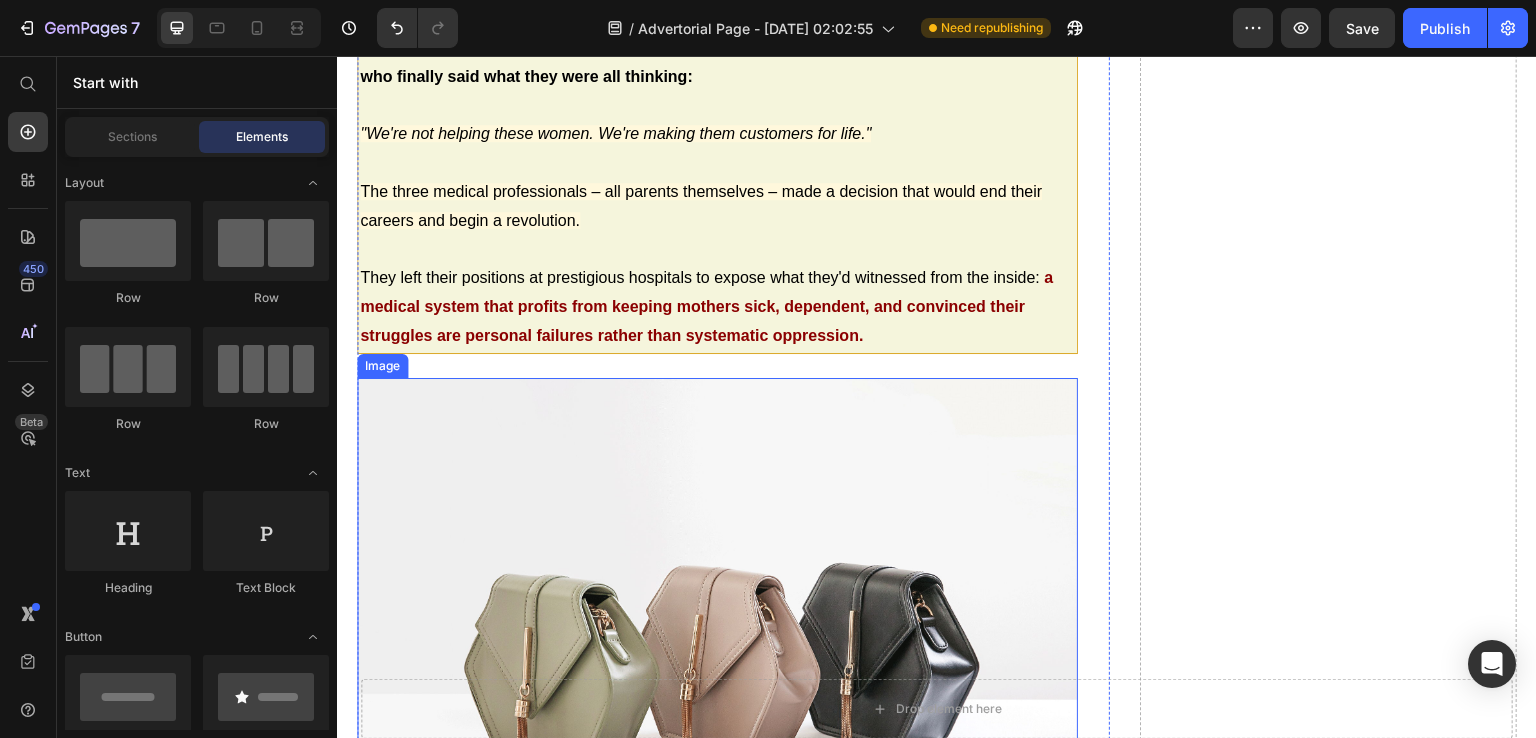 click at bounding box center [717, 648] 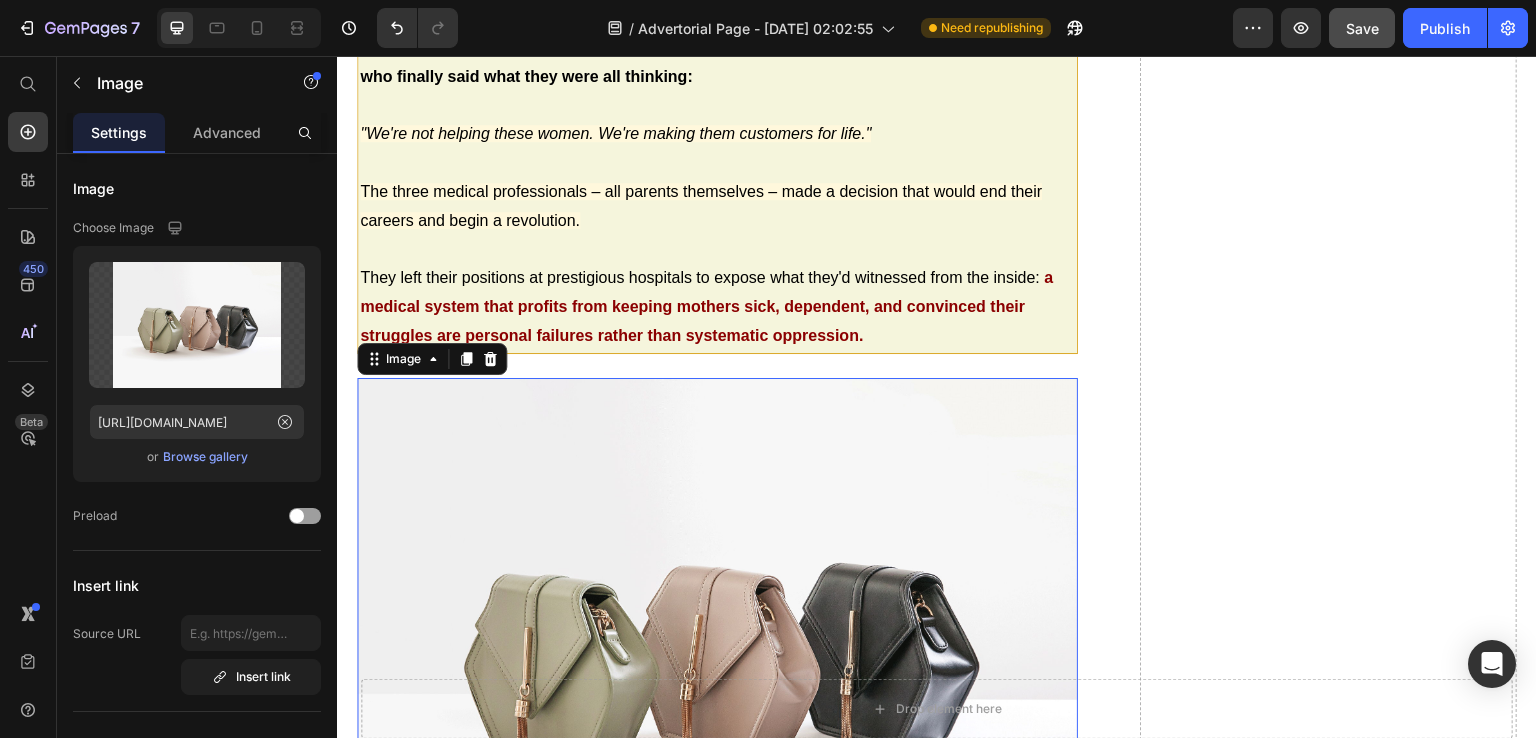 click on "Save" at bounding box center [1362, 28] 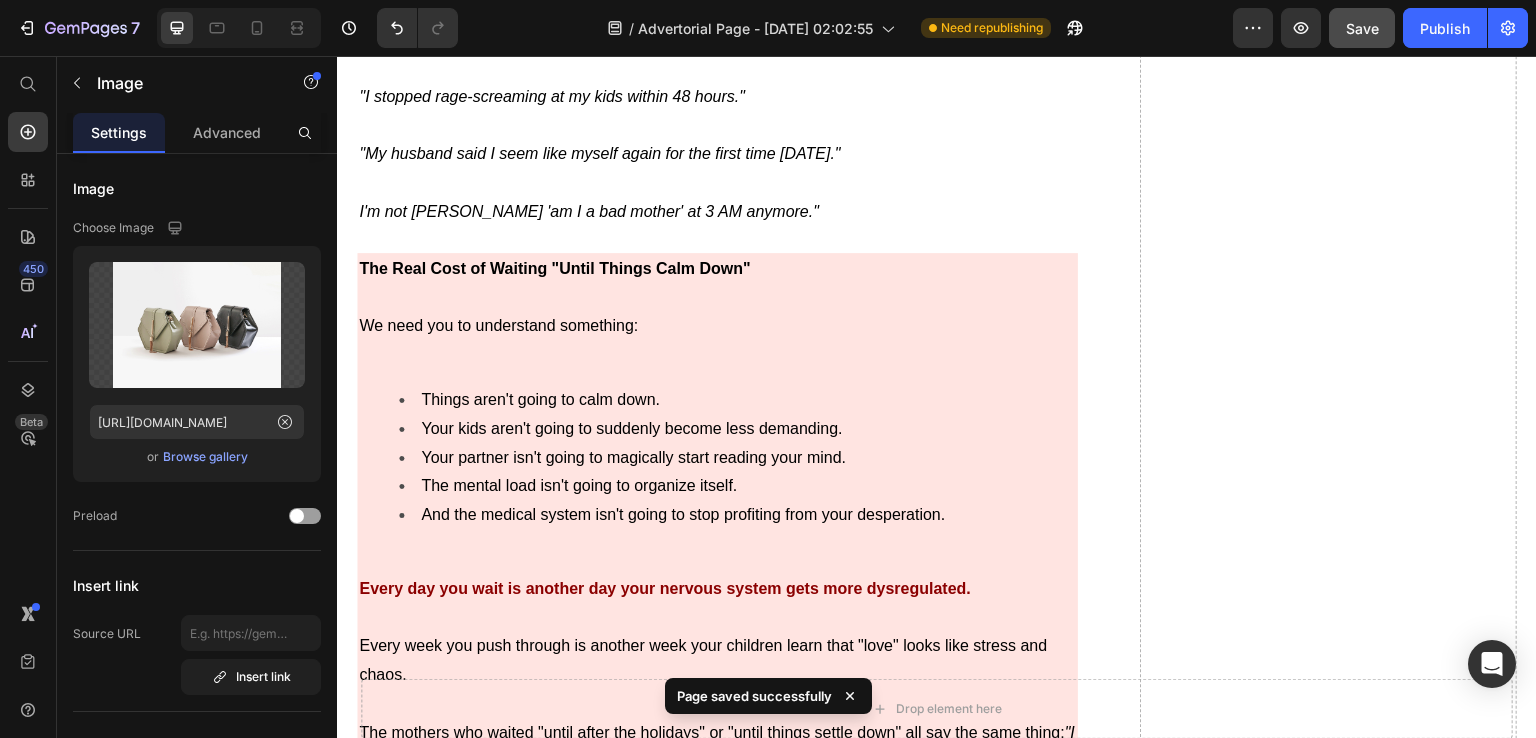 scroll, scrollTop: 8240, scrollLeft: 0, axis: vertical 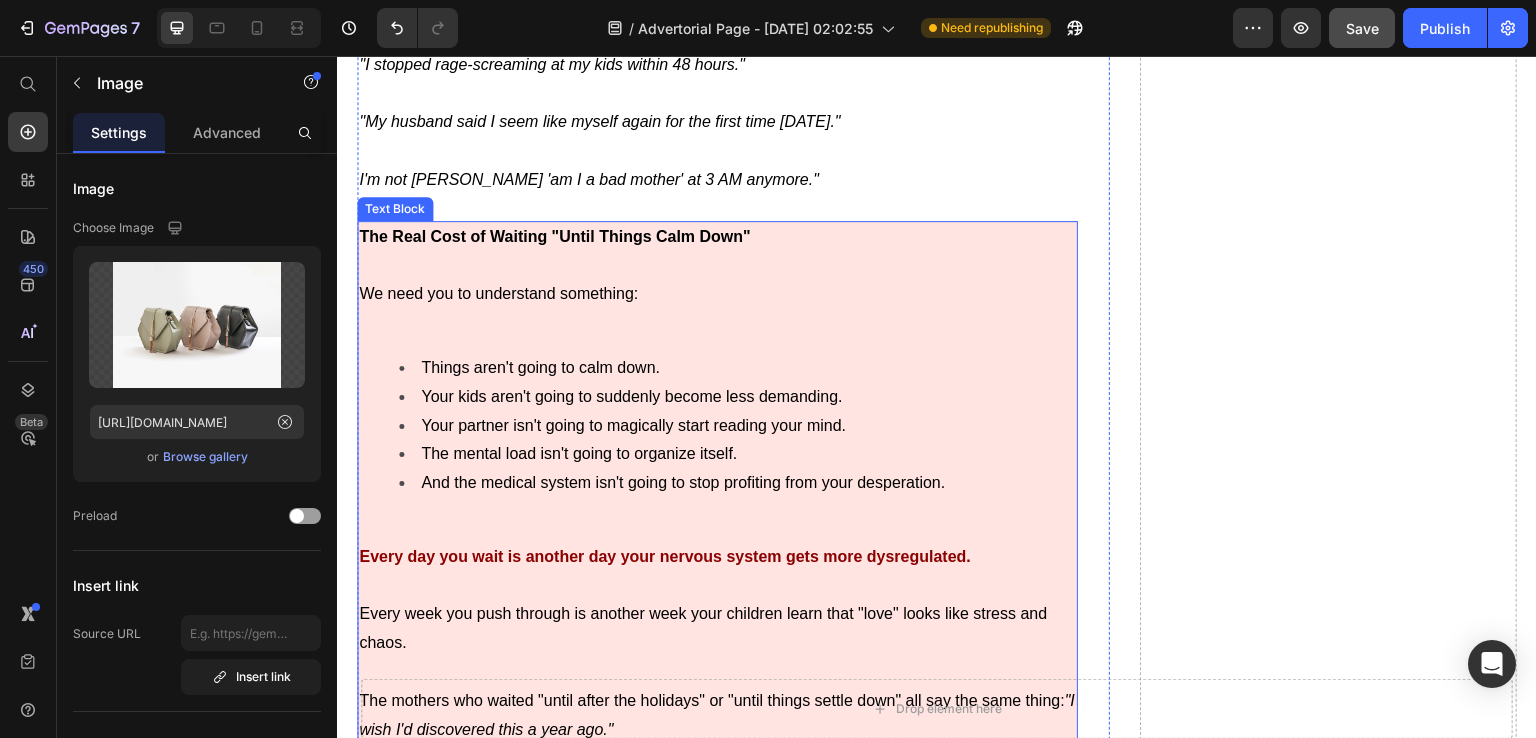 click on "The Real Cost of Waiting "Until Things Calm Down"" at bounding box center [554, 236] 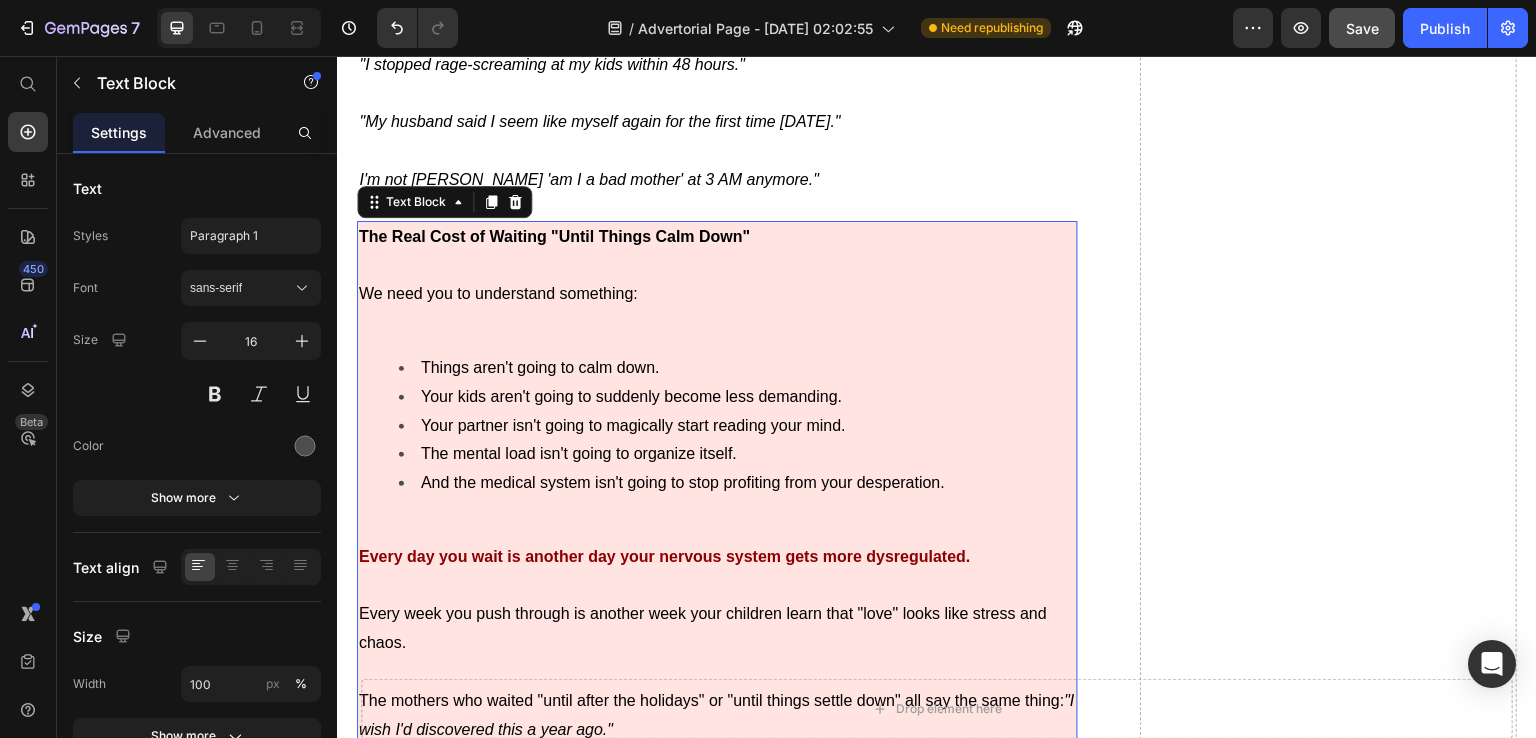 click on "The Real Cost of Waiting "Until Things Calm Down"" at bounding box center (554, 236) 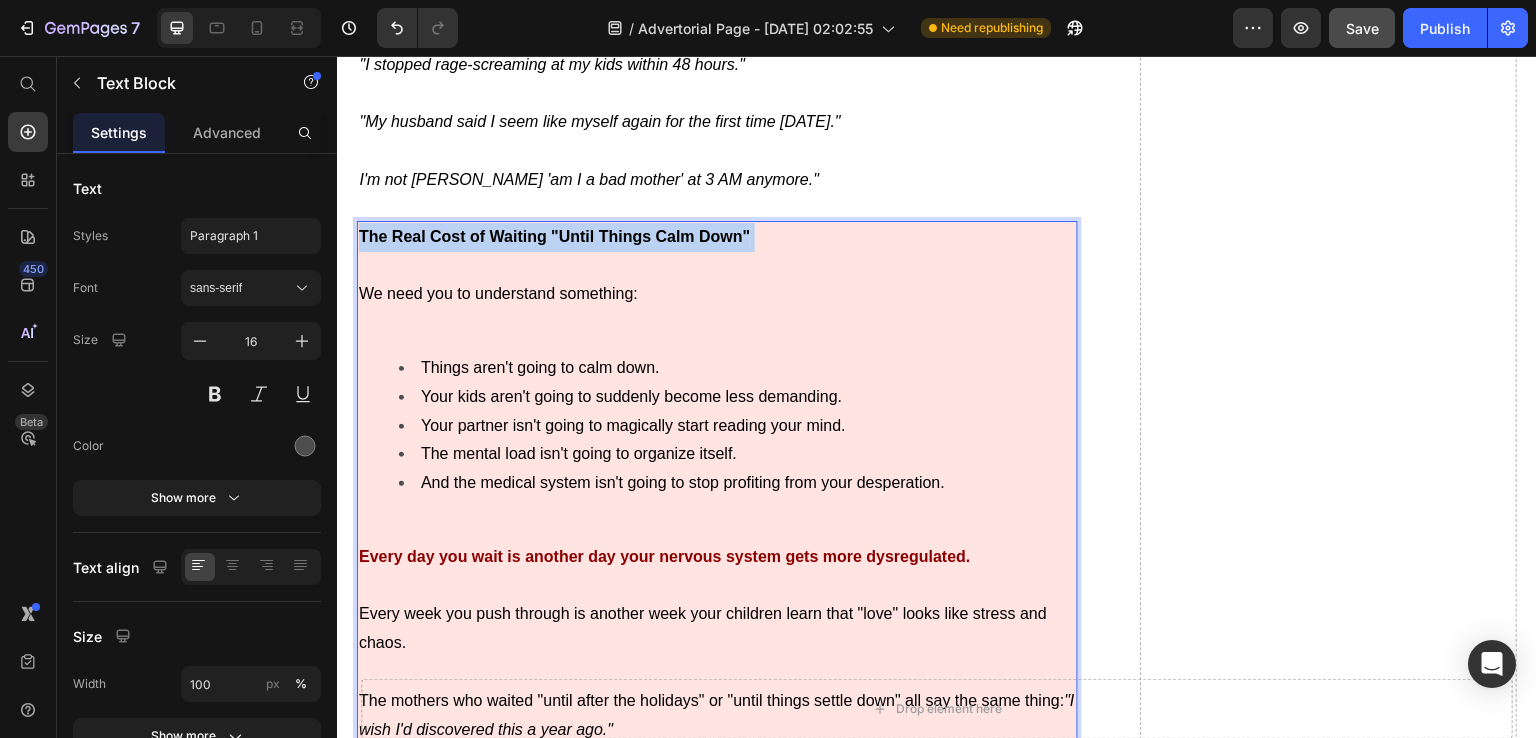 click on "The Real Cost of Waiting "Until Things Calm Down"" at bounding box center (554, 236) 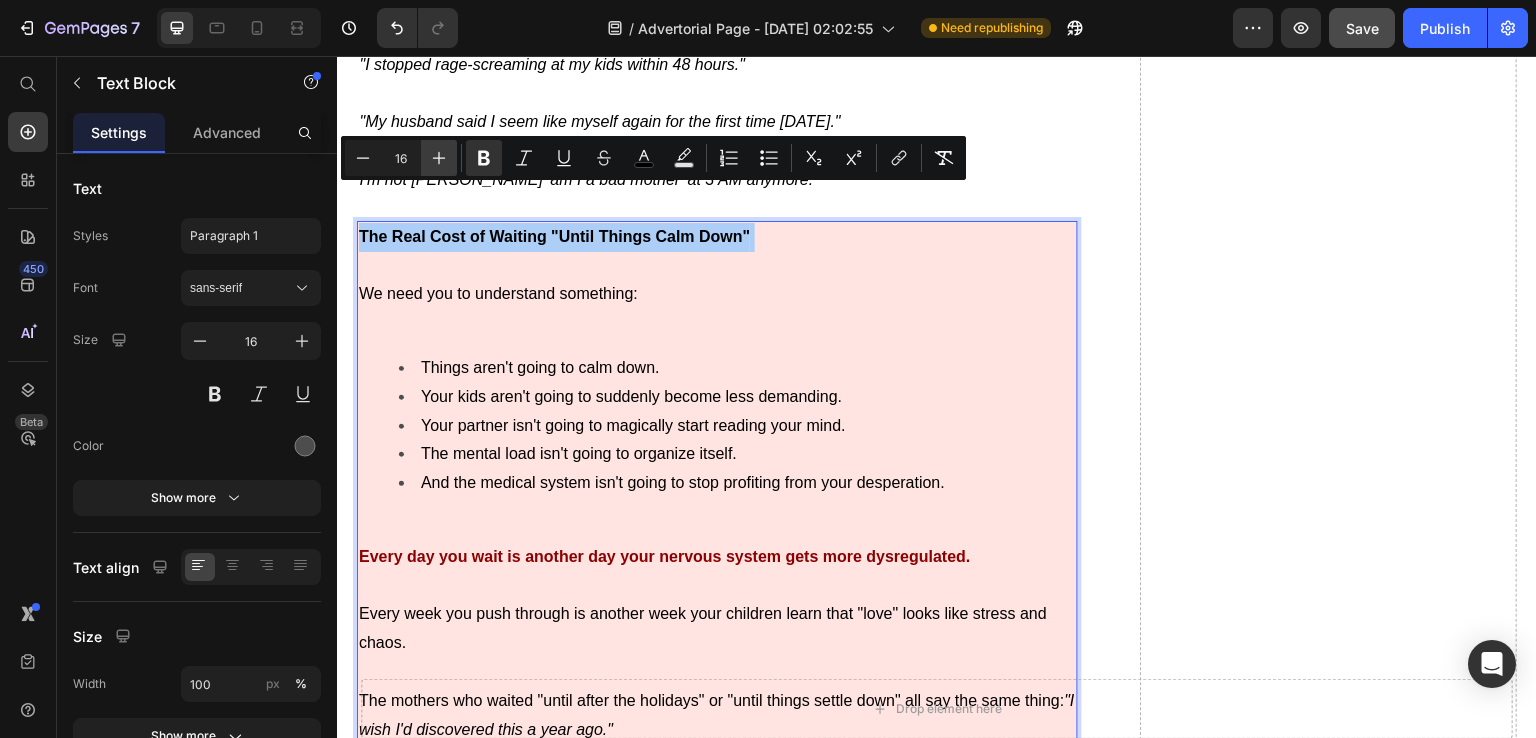 click 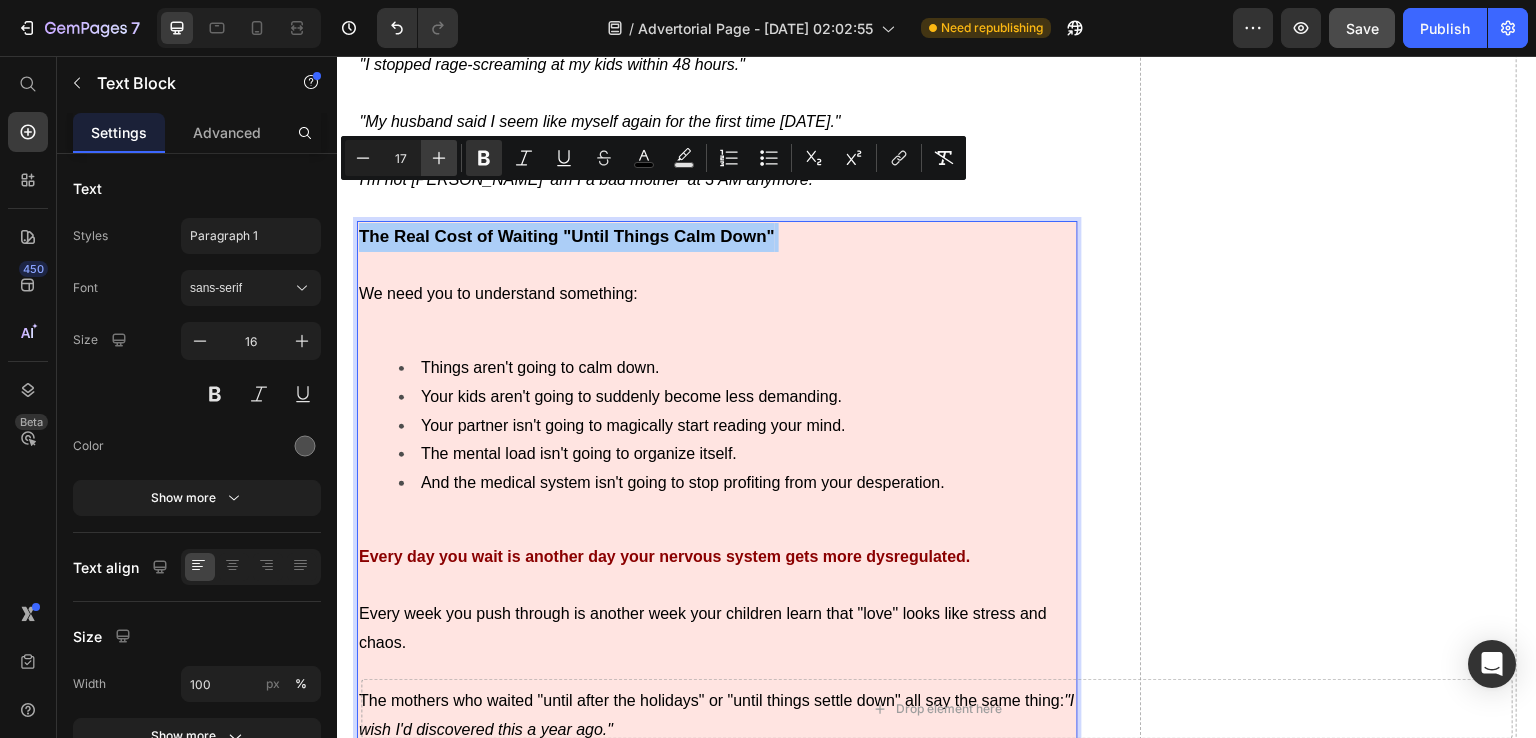 click 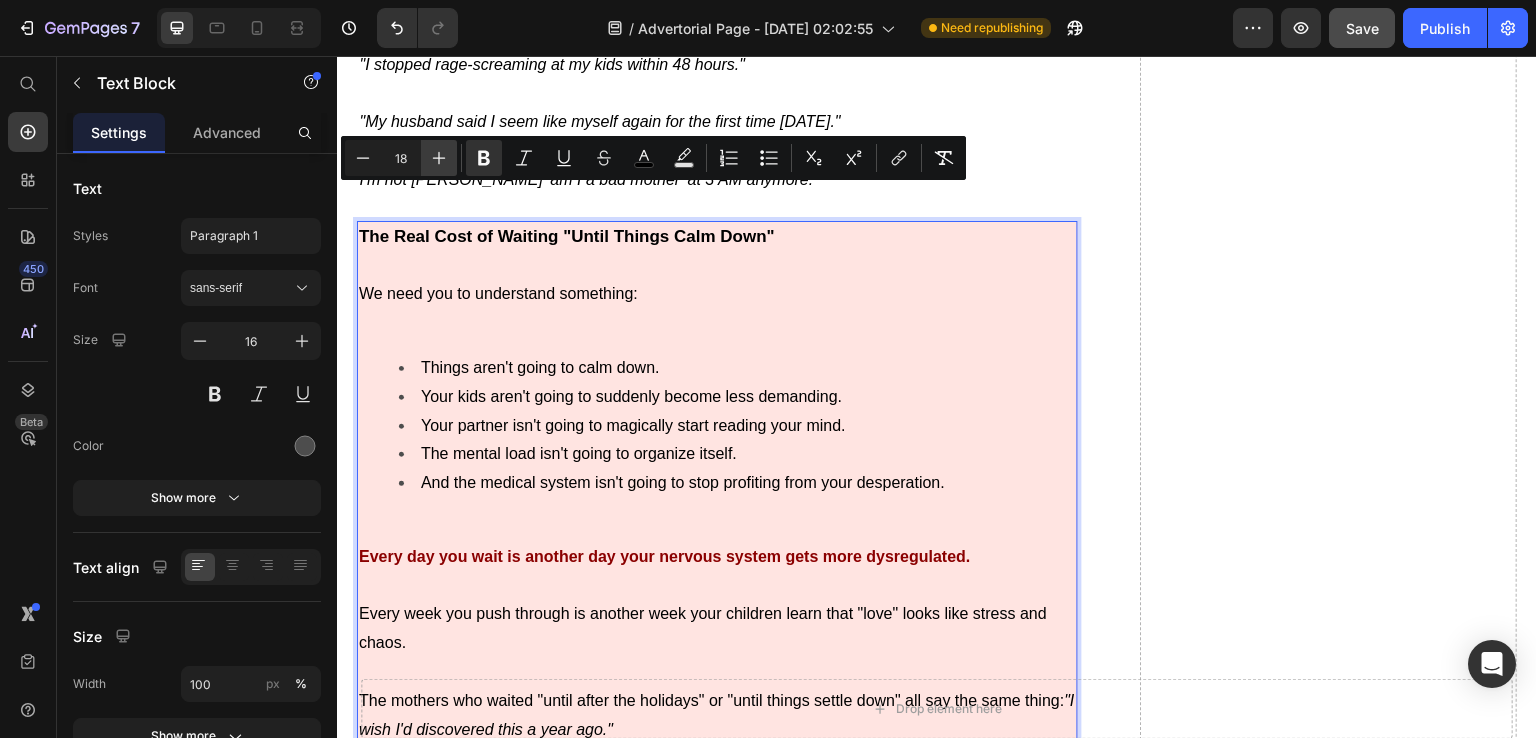 click 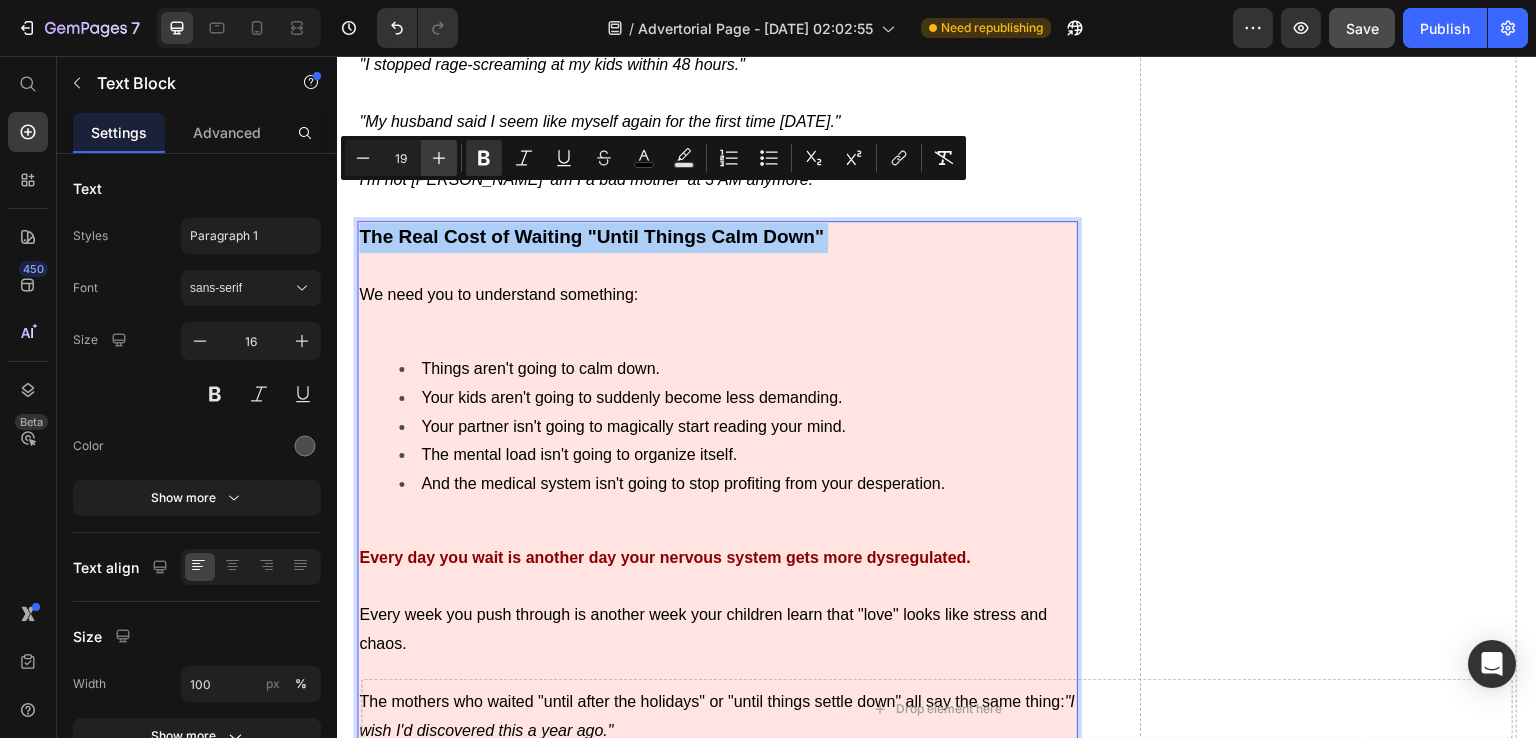 click 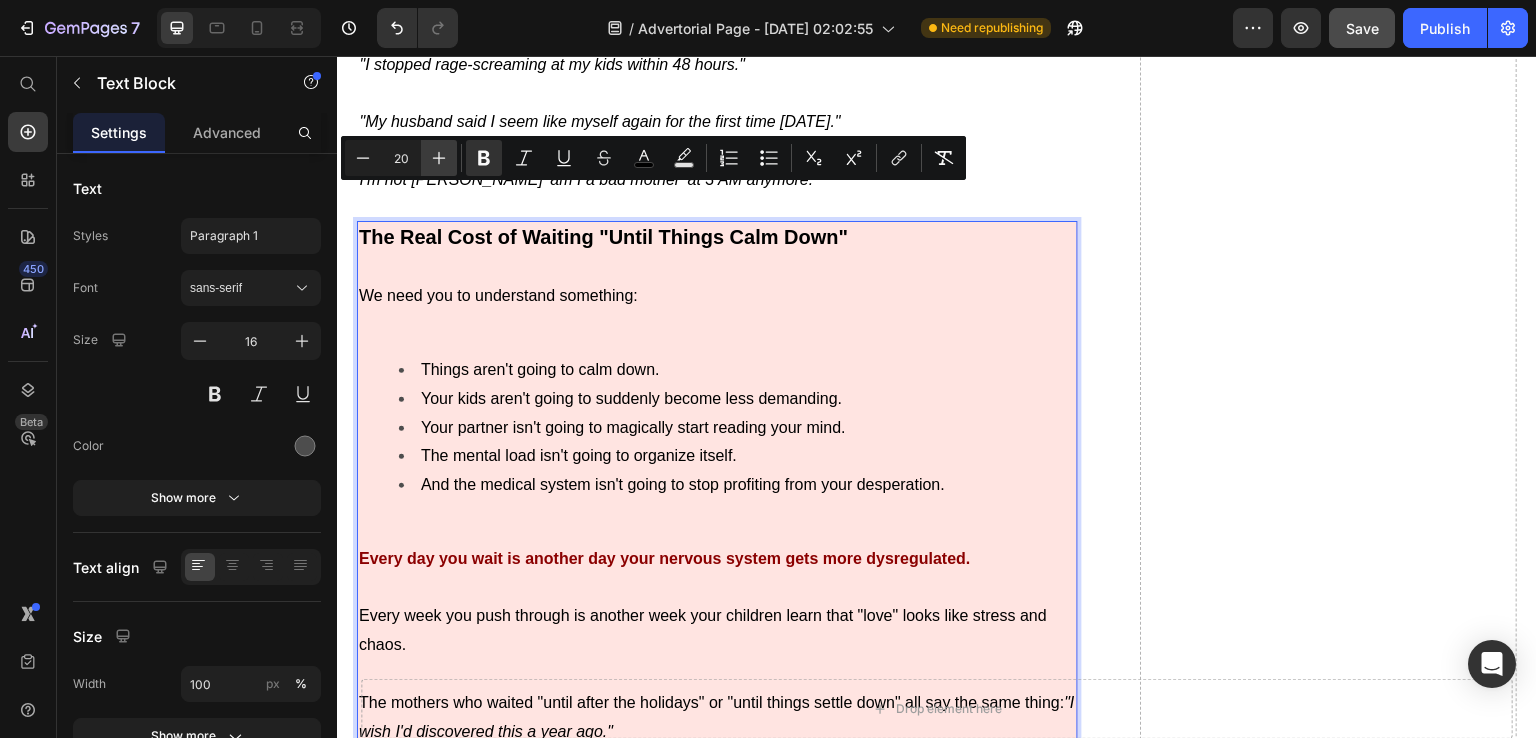 click 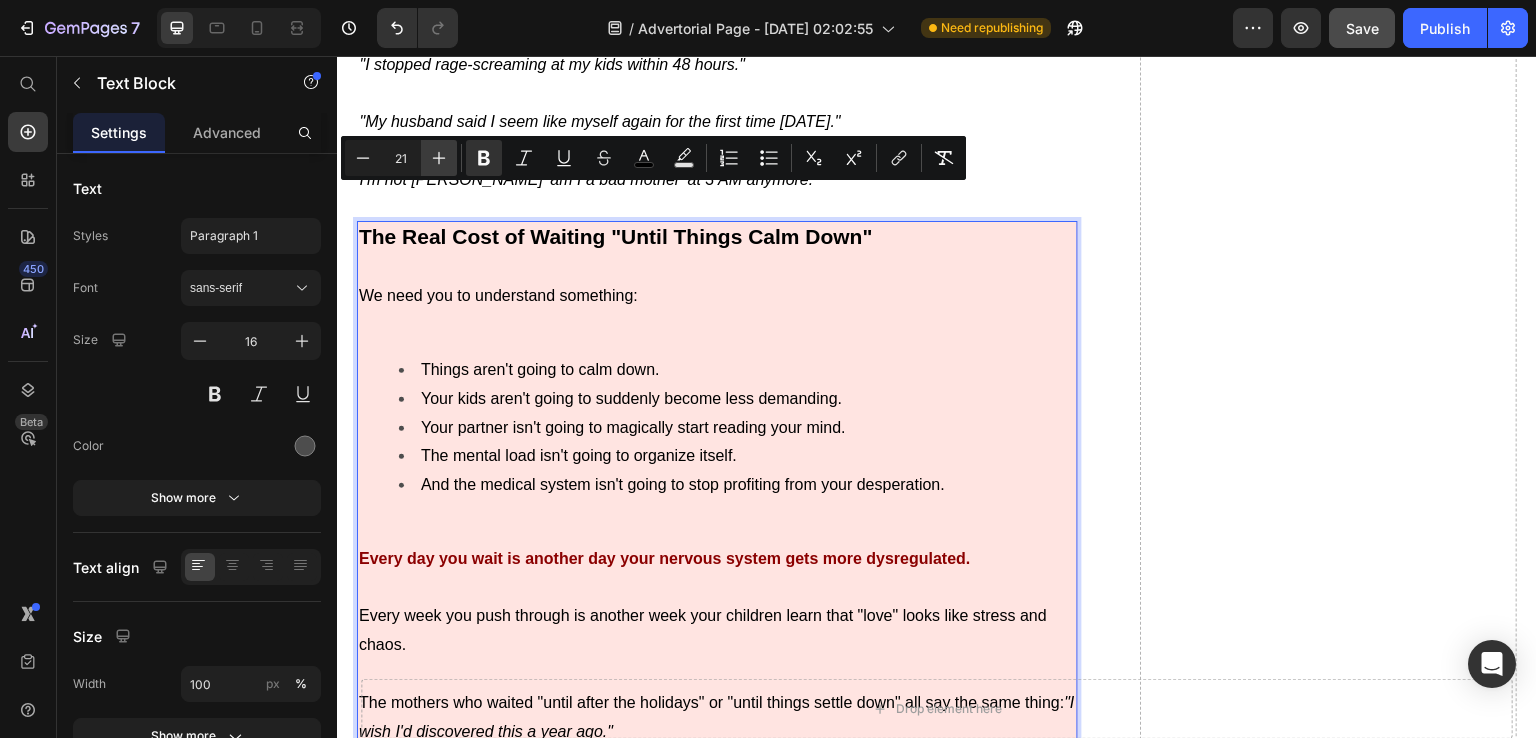 click 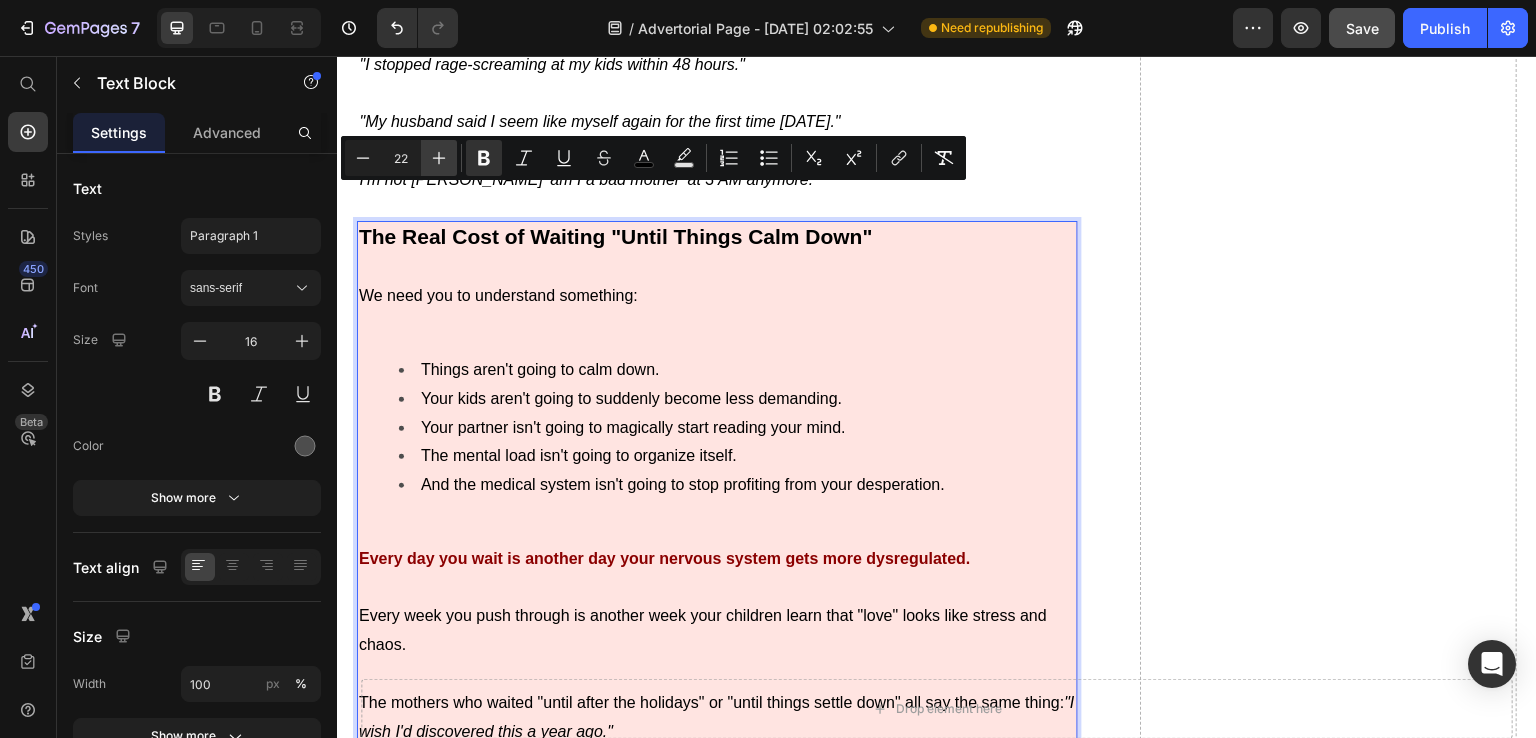 click 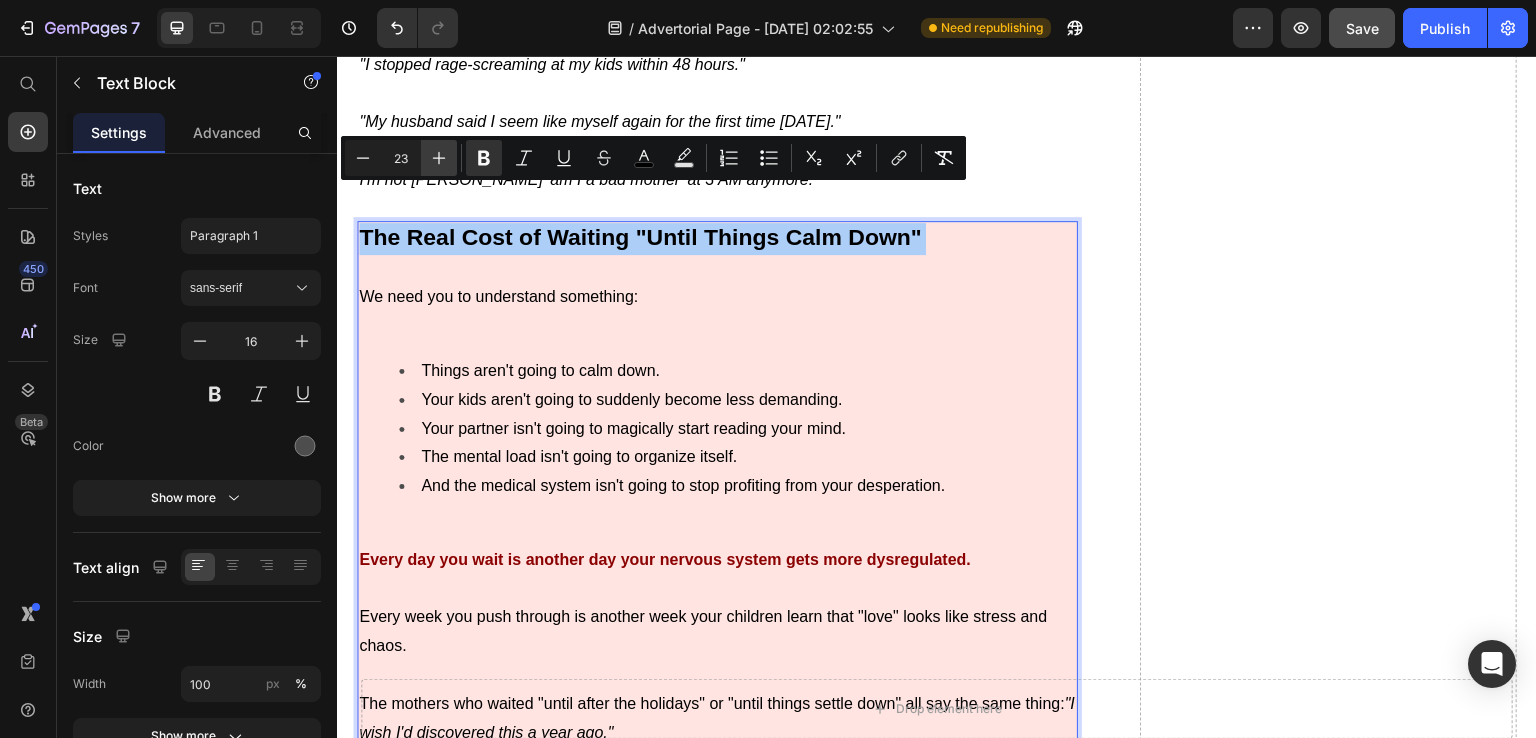 click 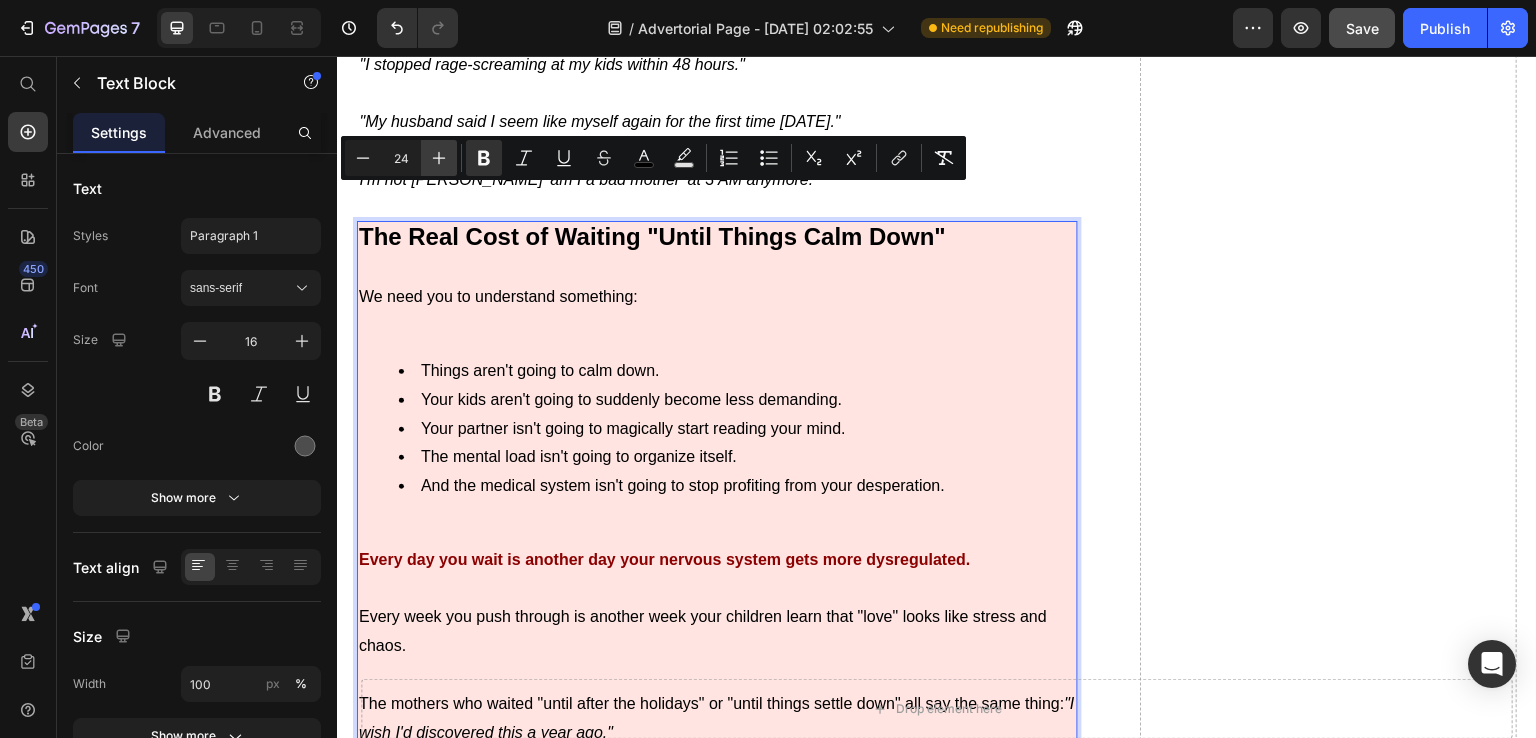 click 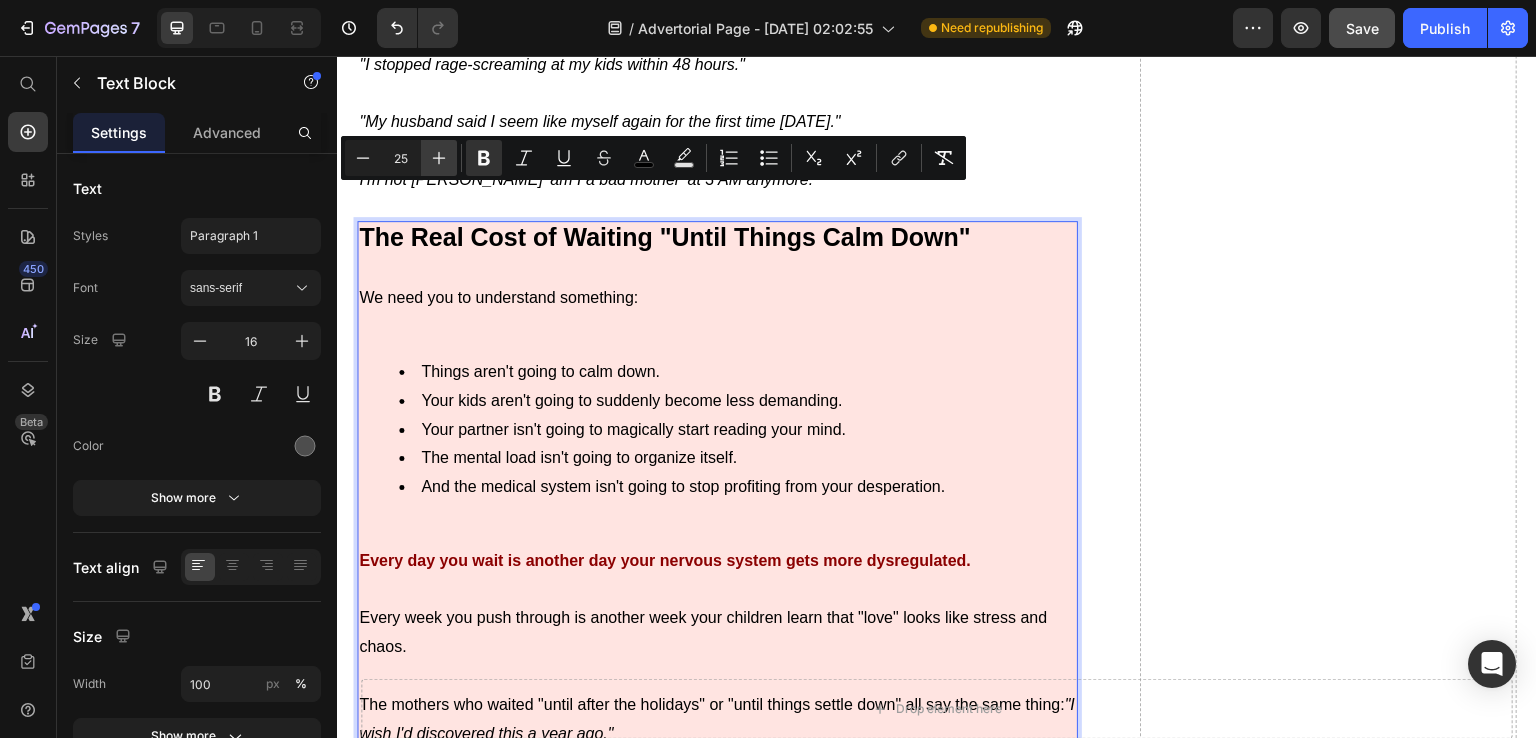 click 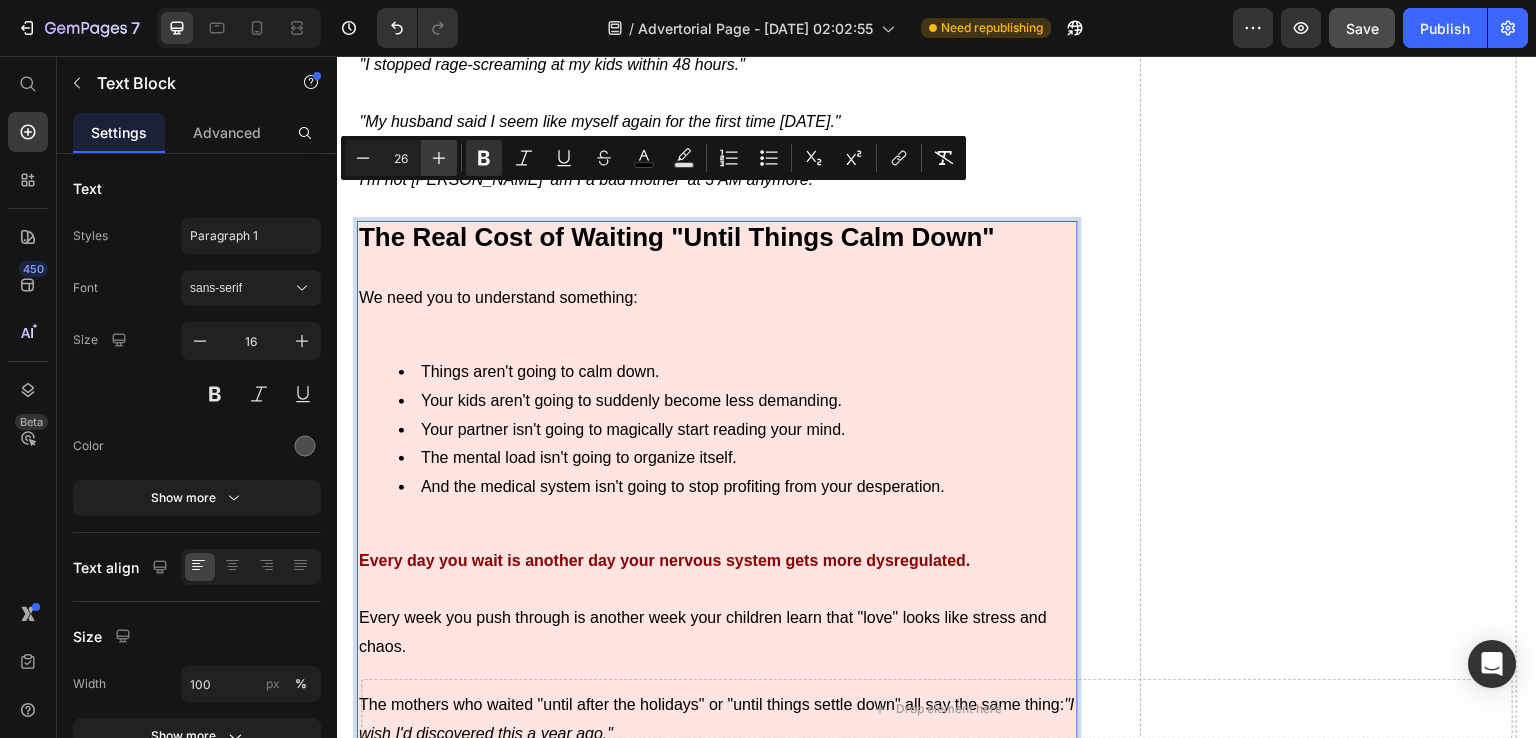 click 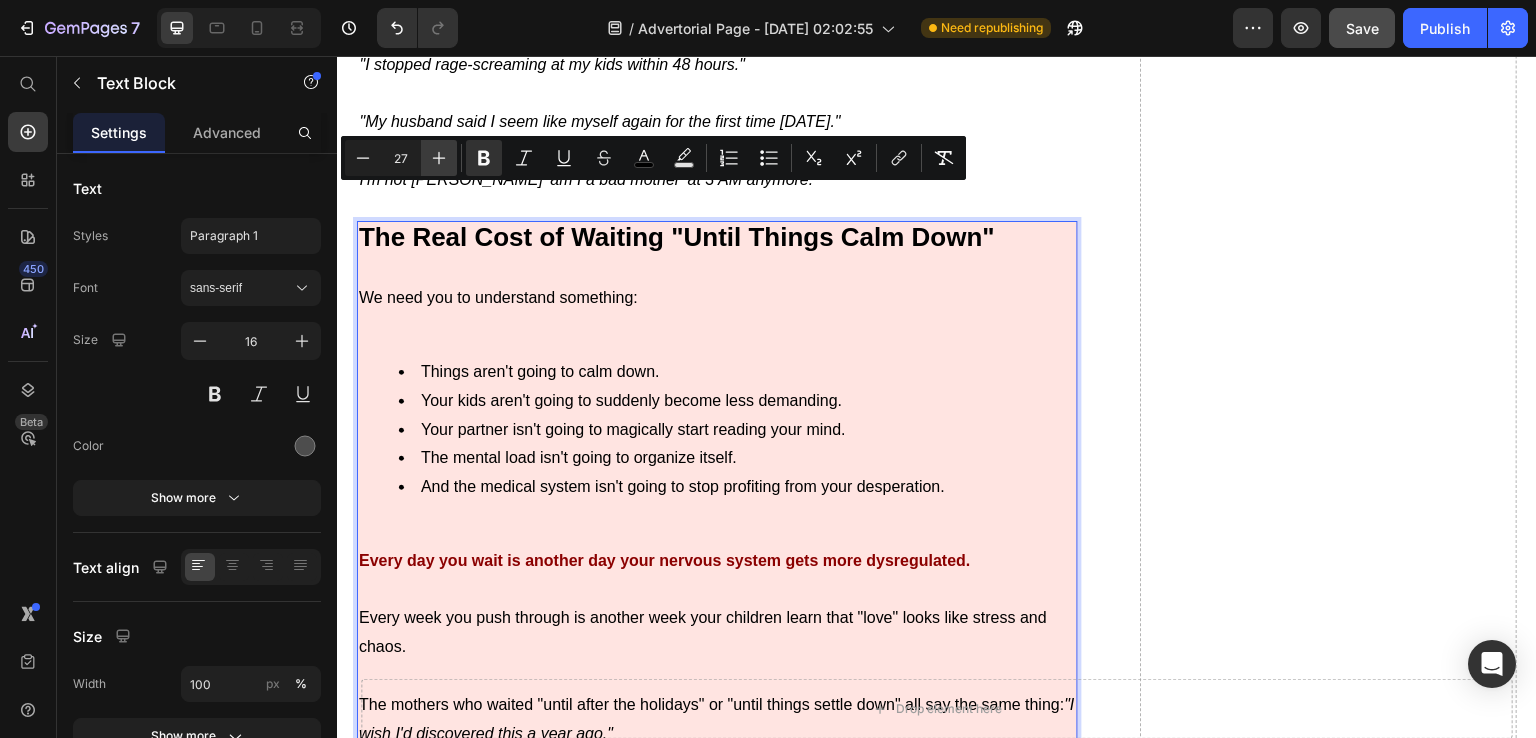 click 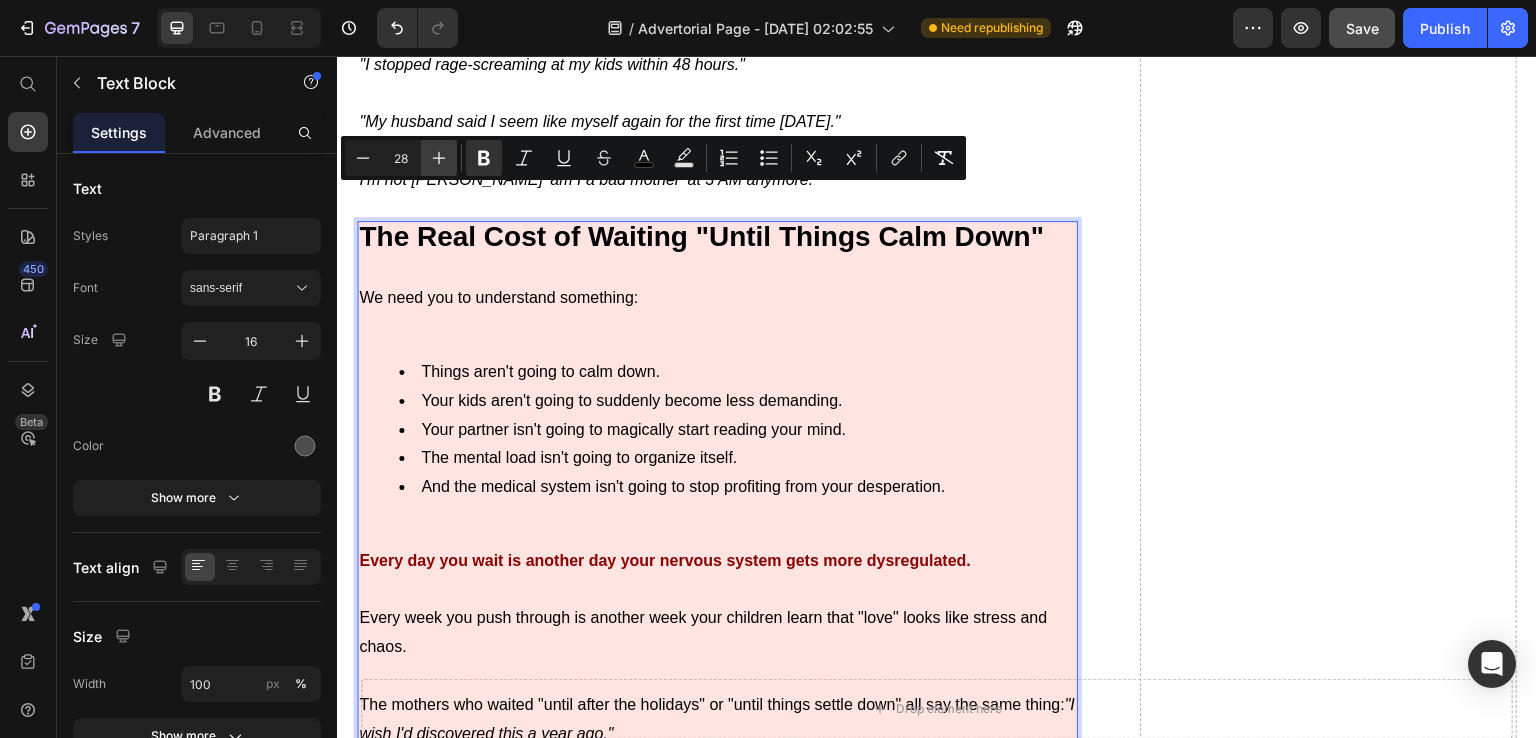 click 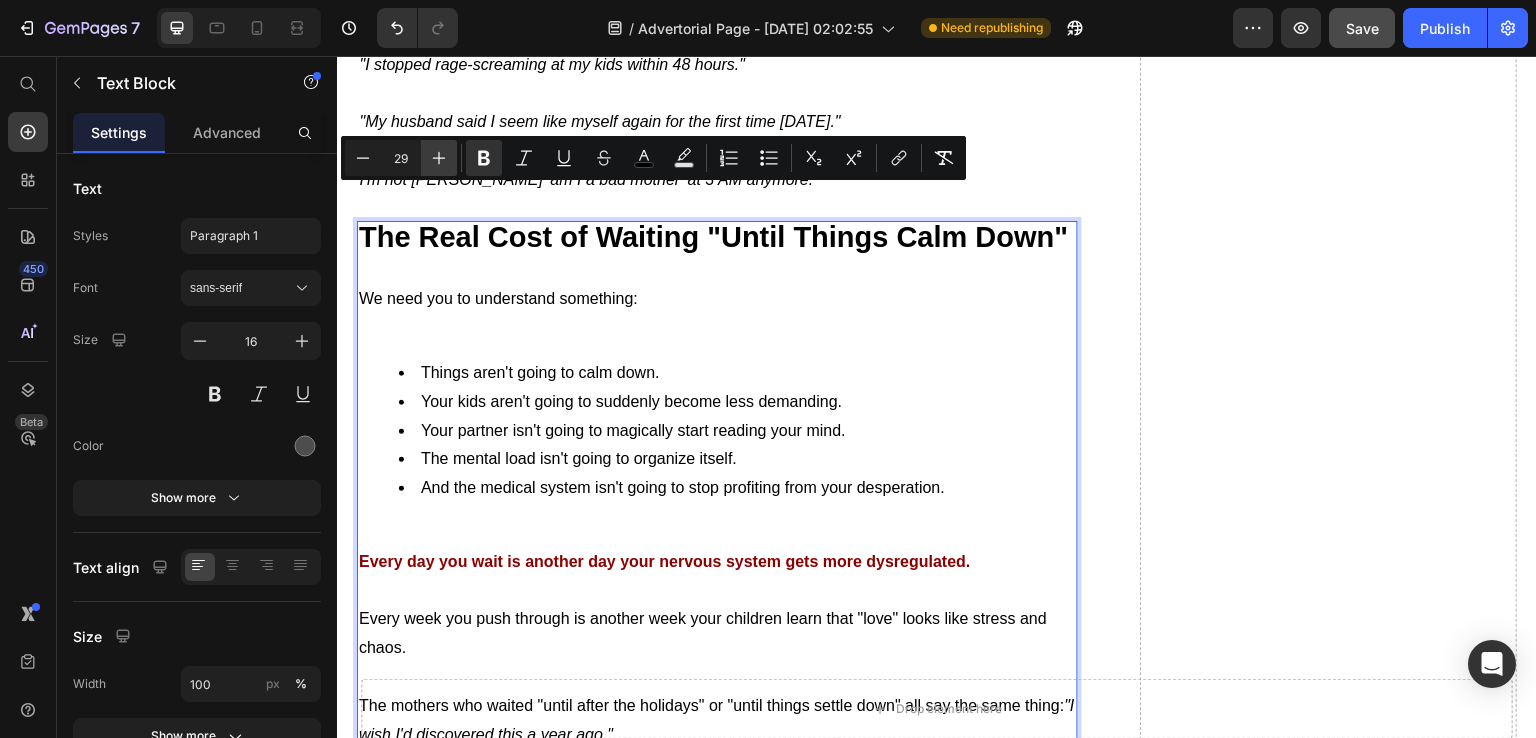 click 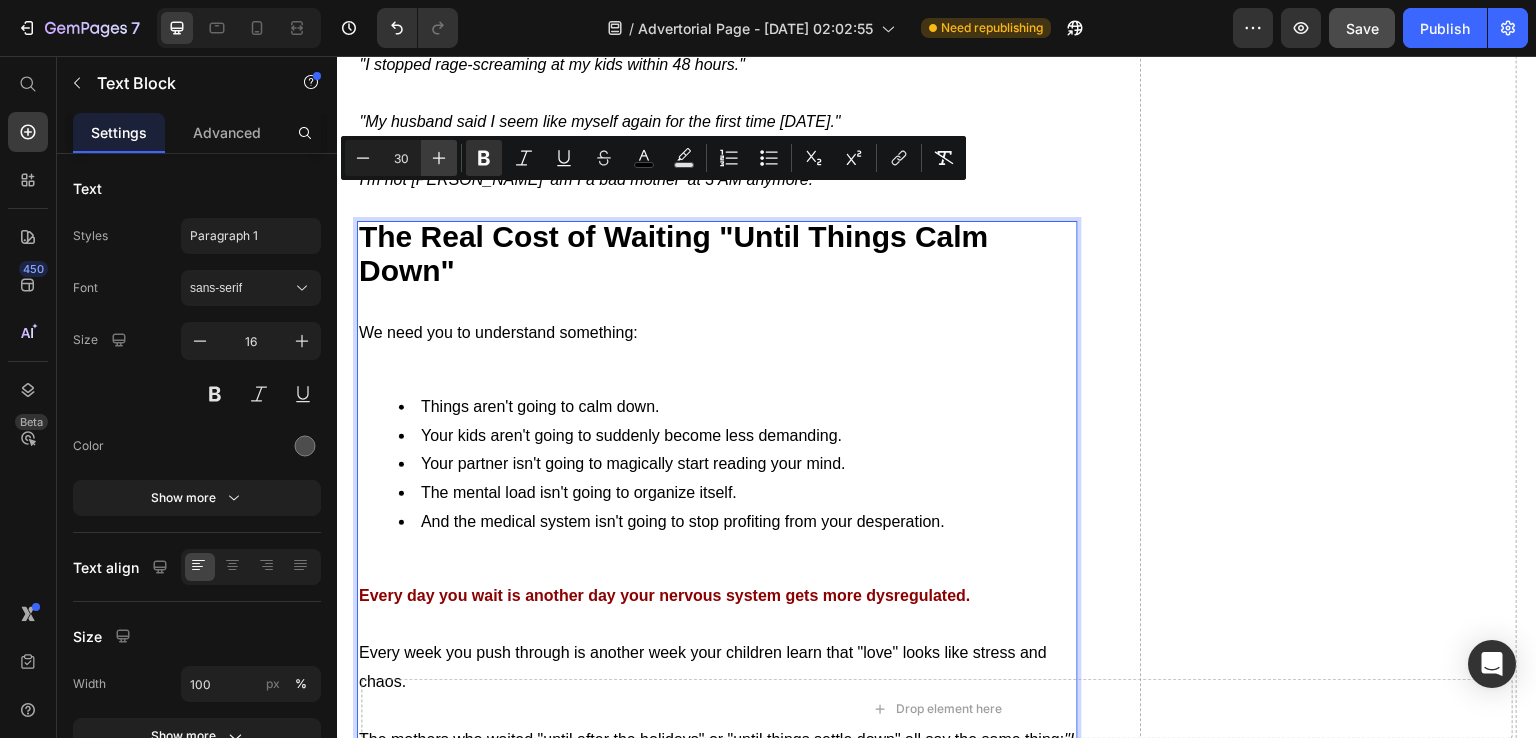 click 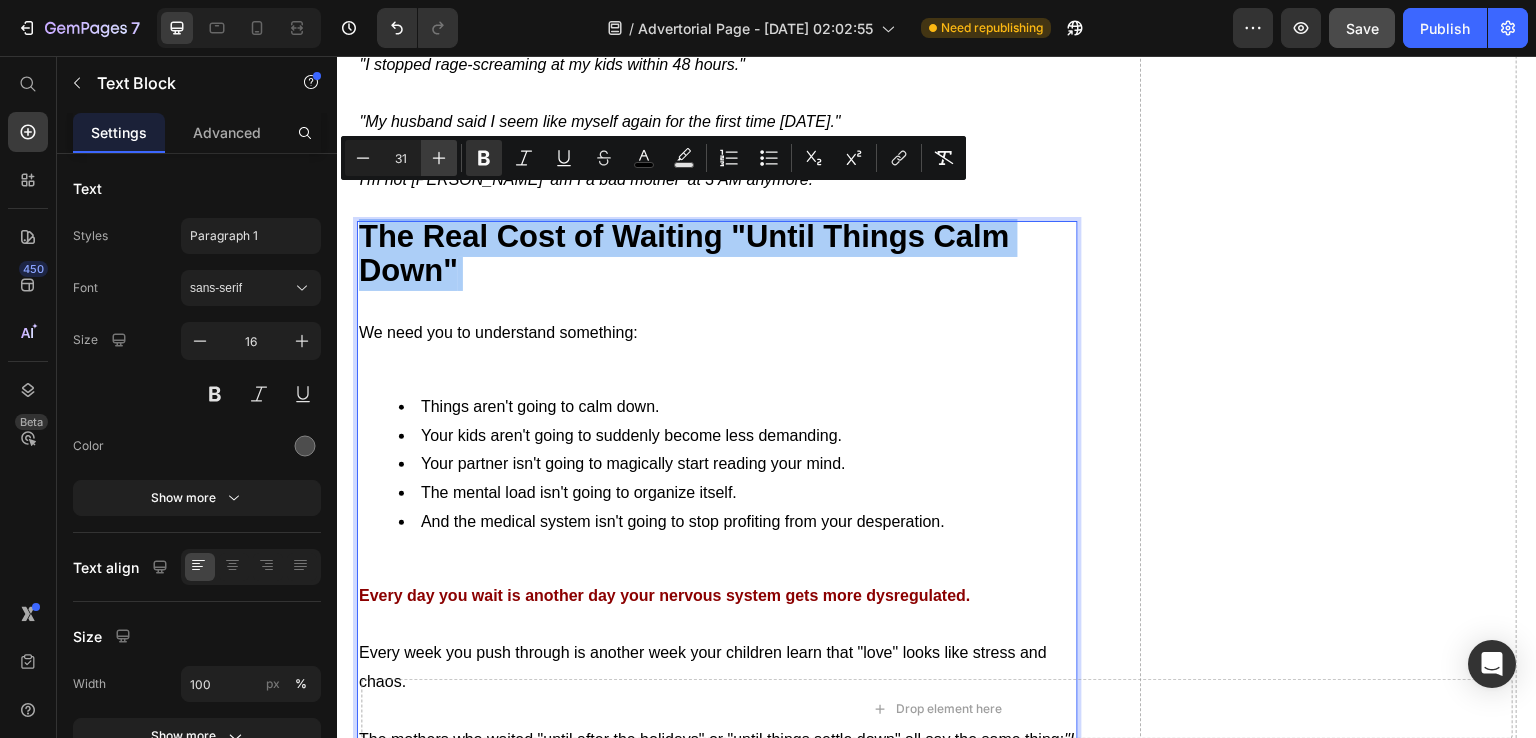 click 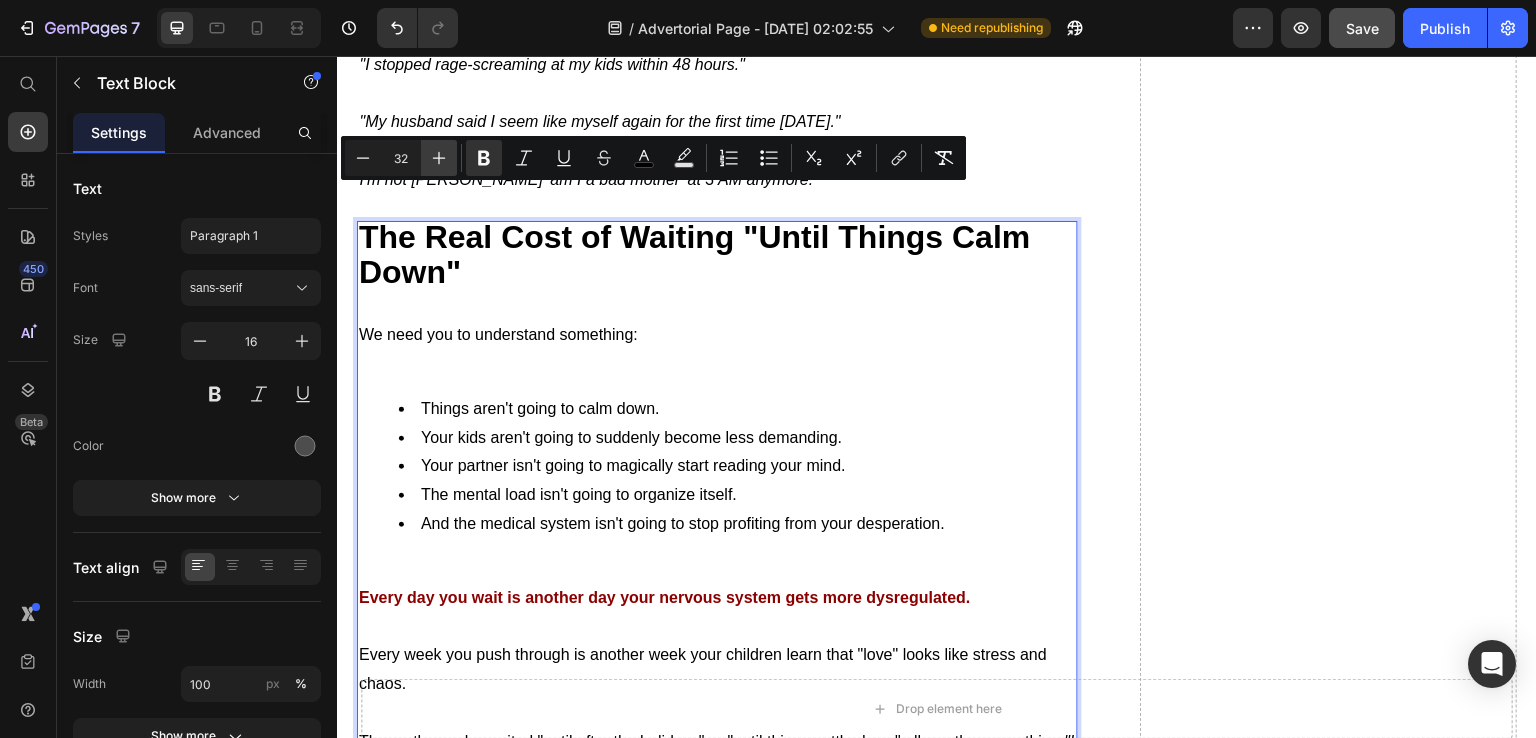 click 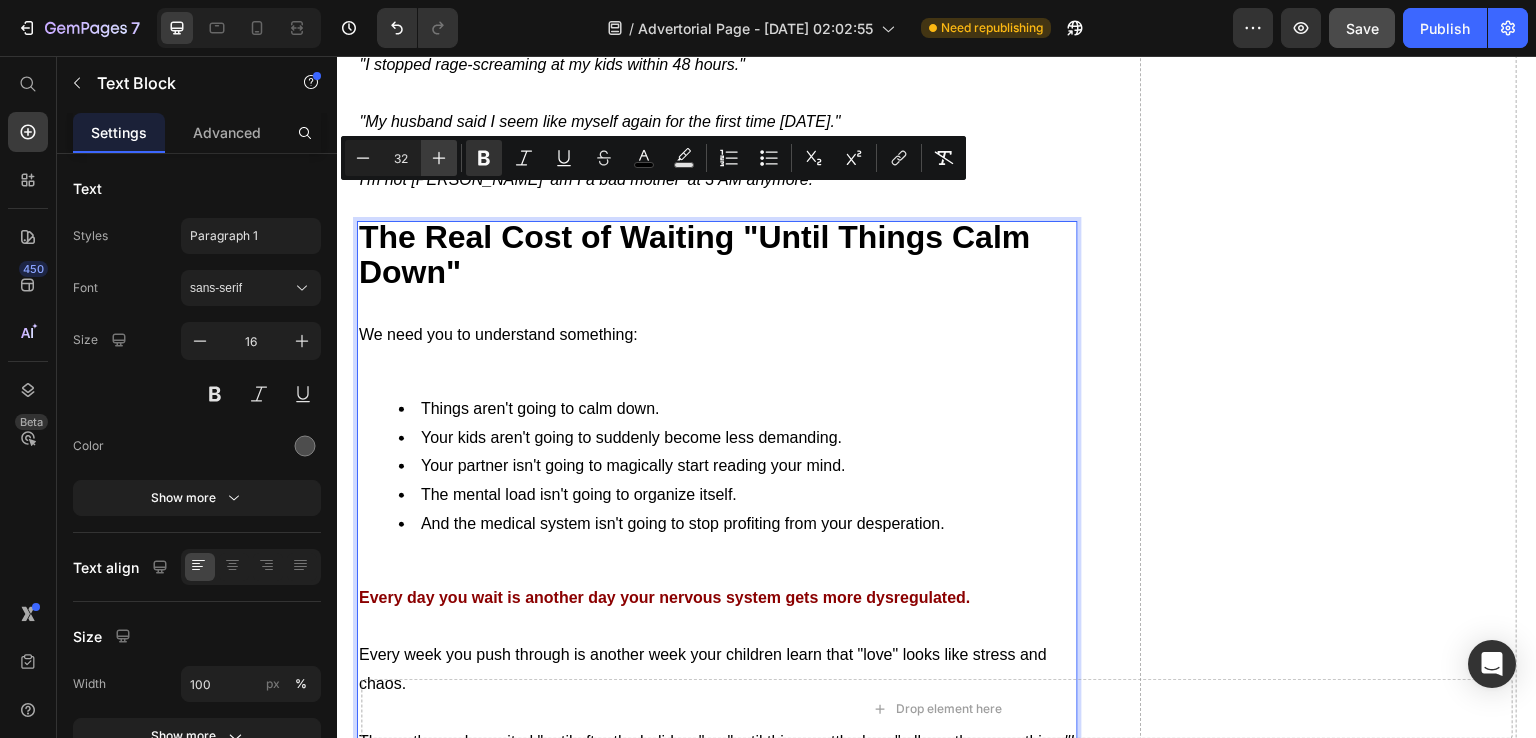 type on "33" 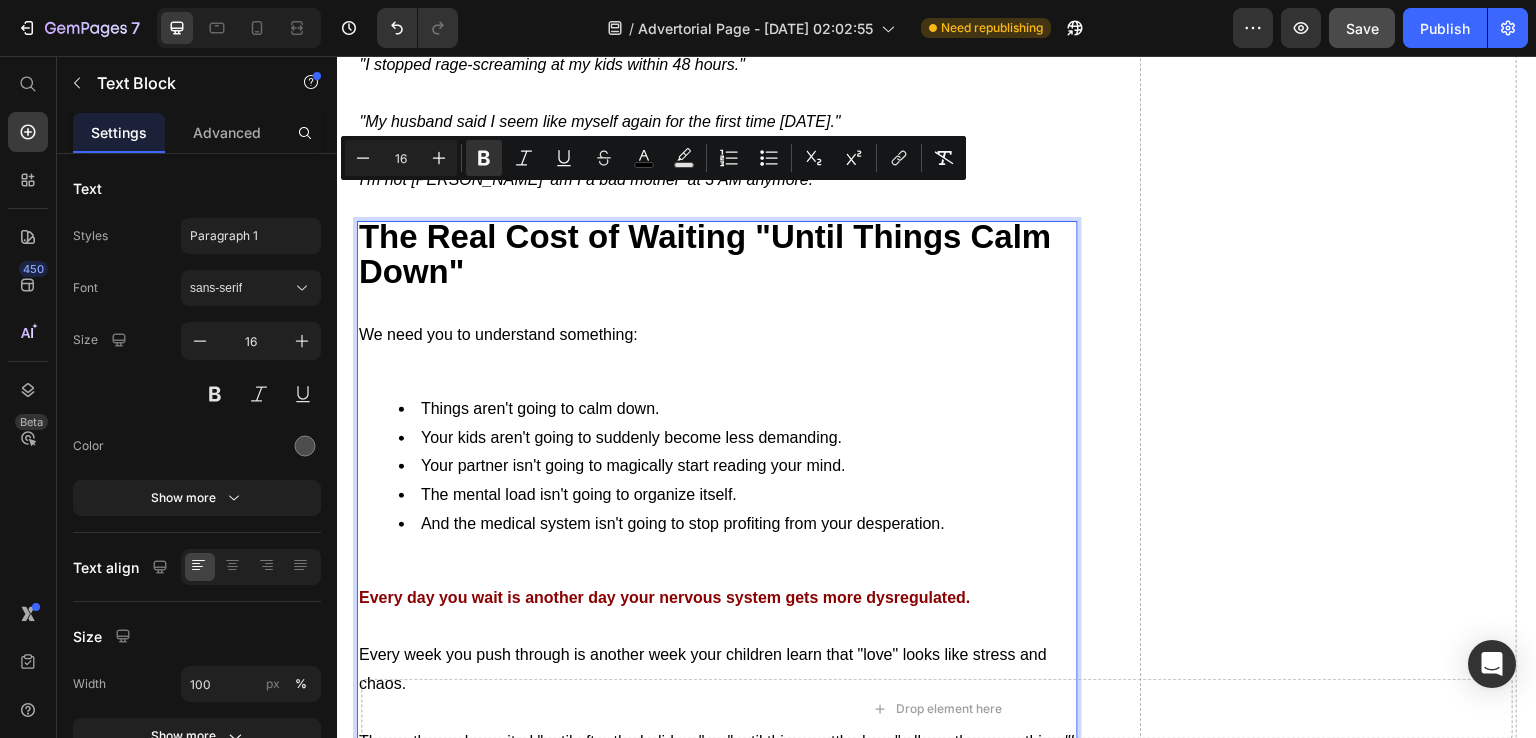 click at bounding box center (717, 364) 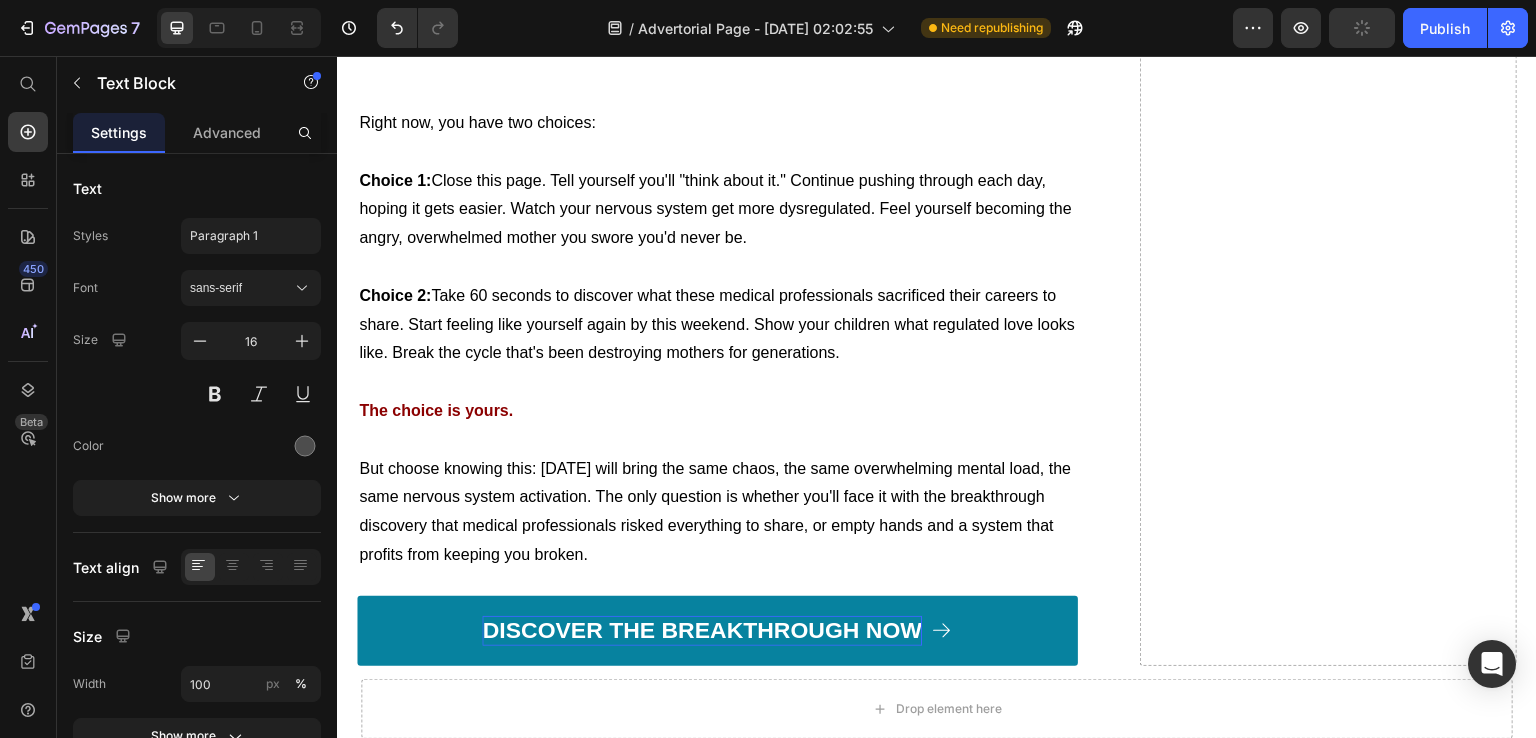 scroll, scrollTop: 9240, scrollLeft: 0, axis: vertical 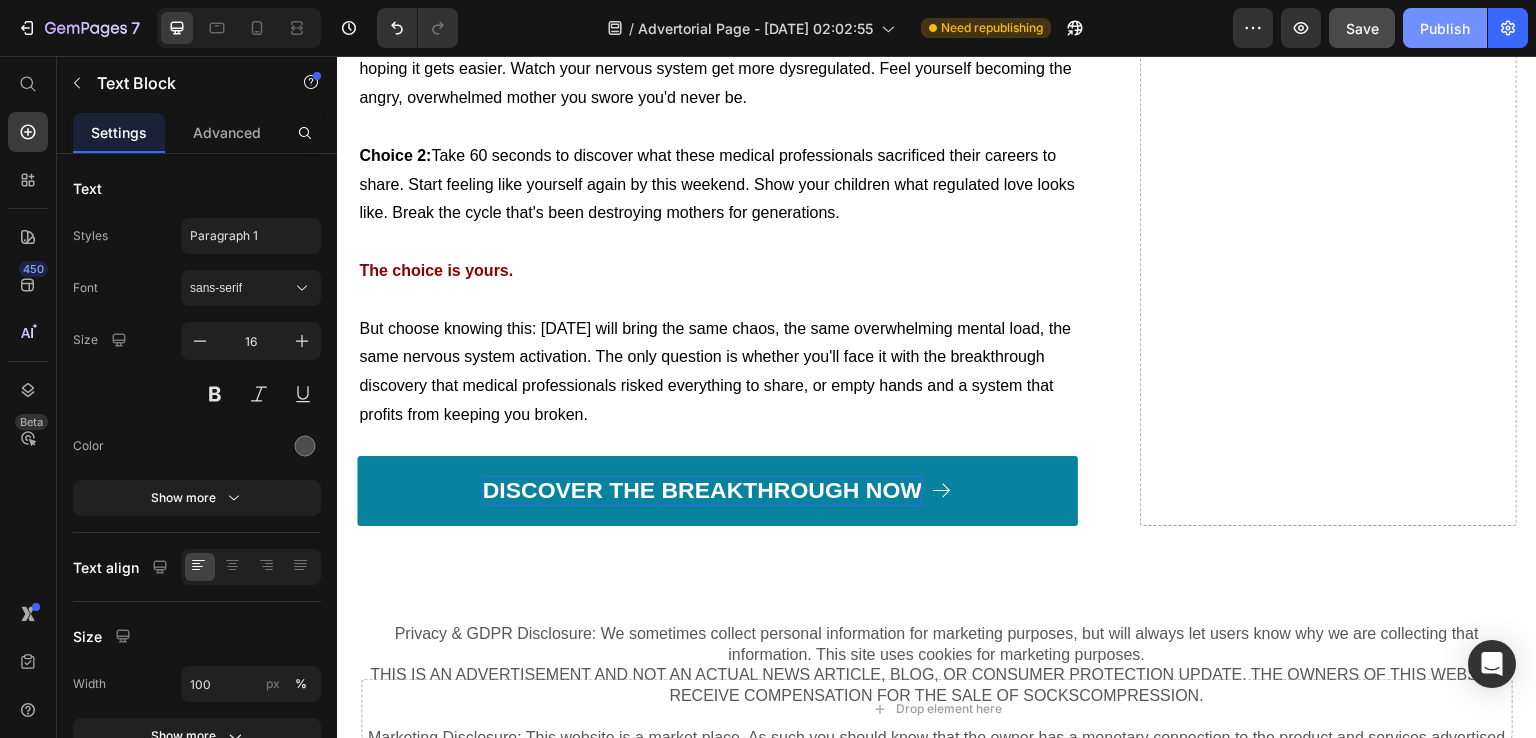 click on "Publish" at bounding box center [1445, 28] 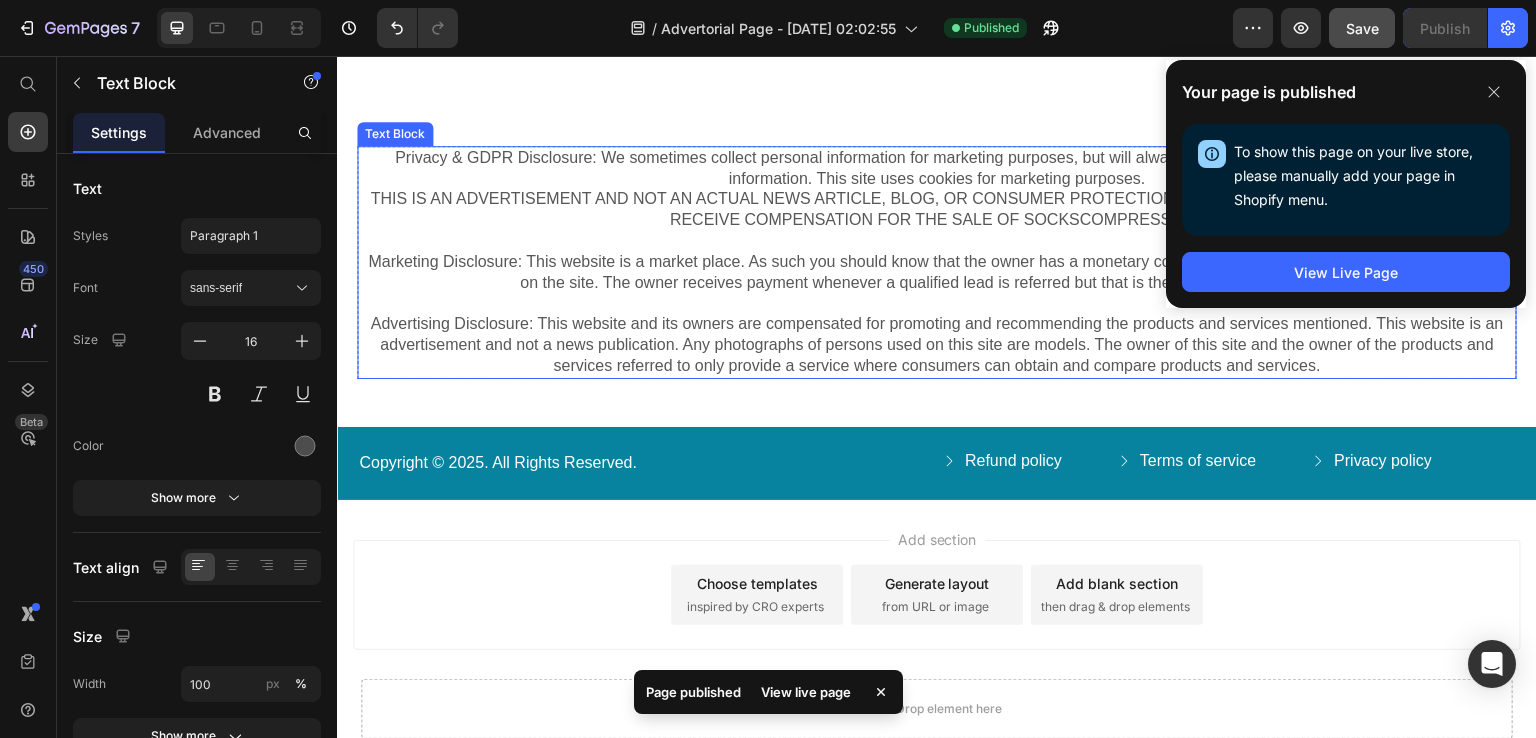 scroll, scrollTop: 9723, scrollLeft: 0, axis: vertical 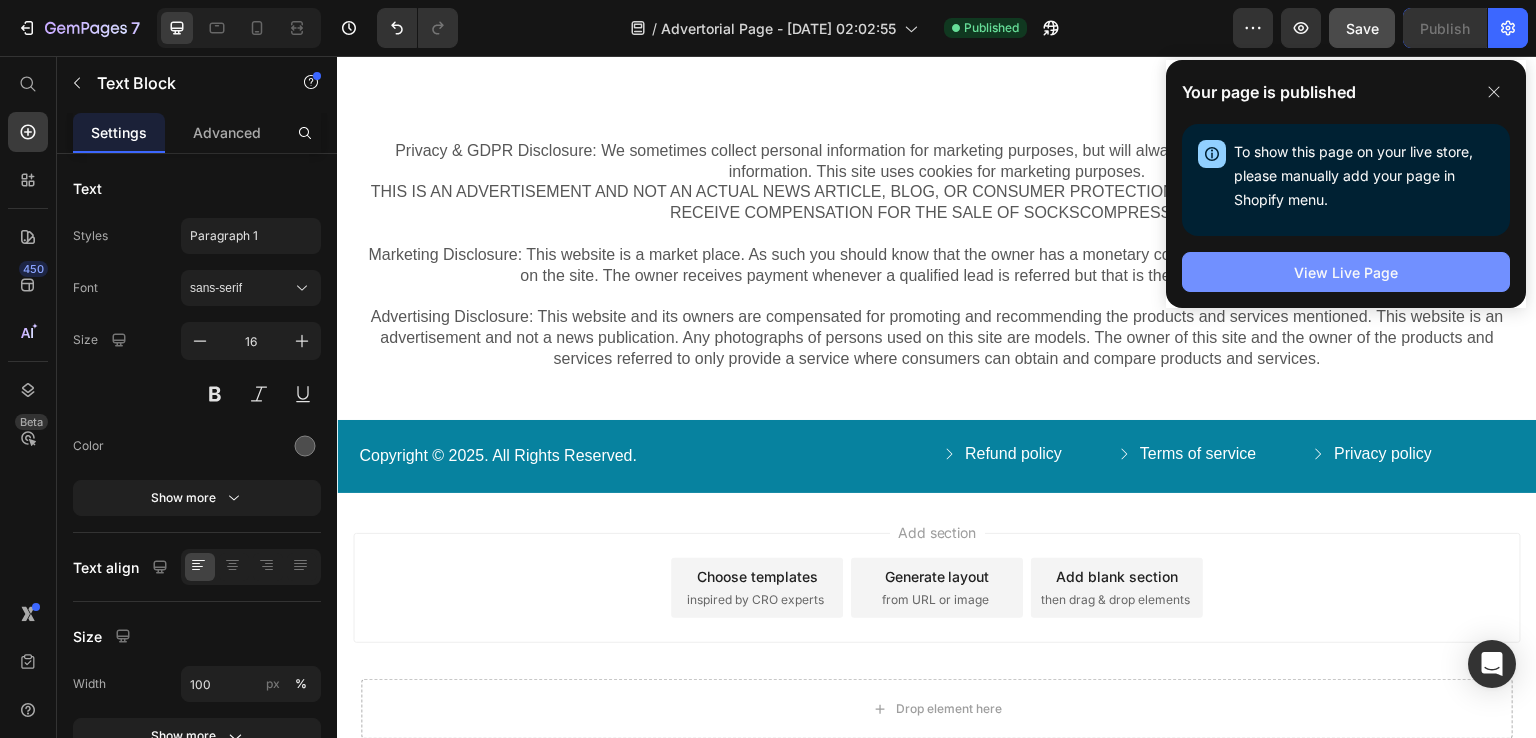 click on "View Live Page" at bounding box center (1346, 272) 